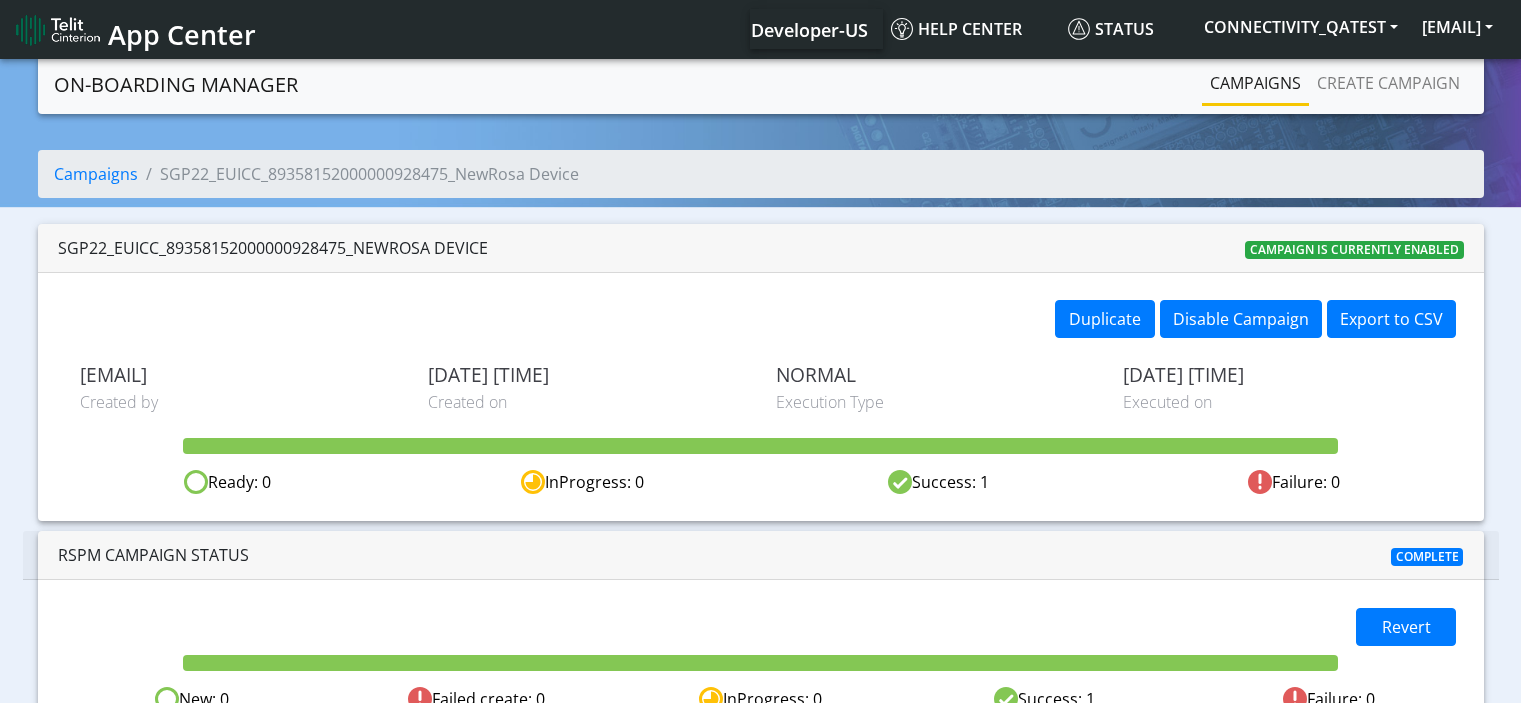 scroll, scrollTop: 0, scrollLeft: 0, axis: both 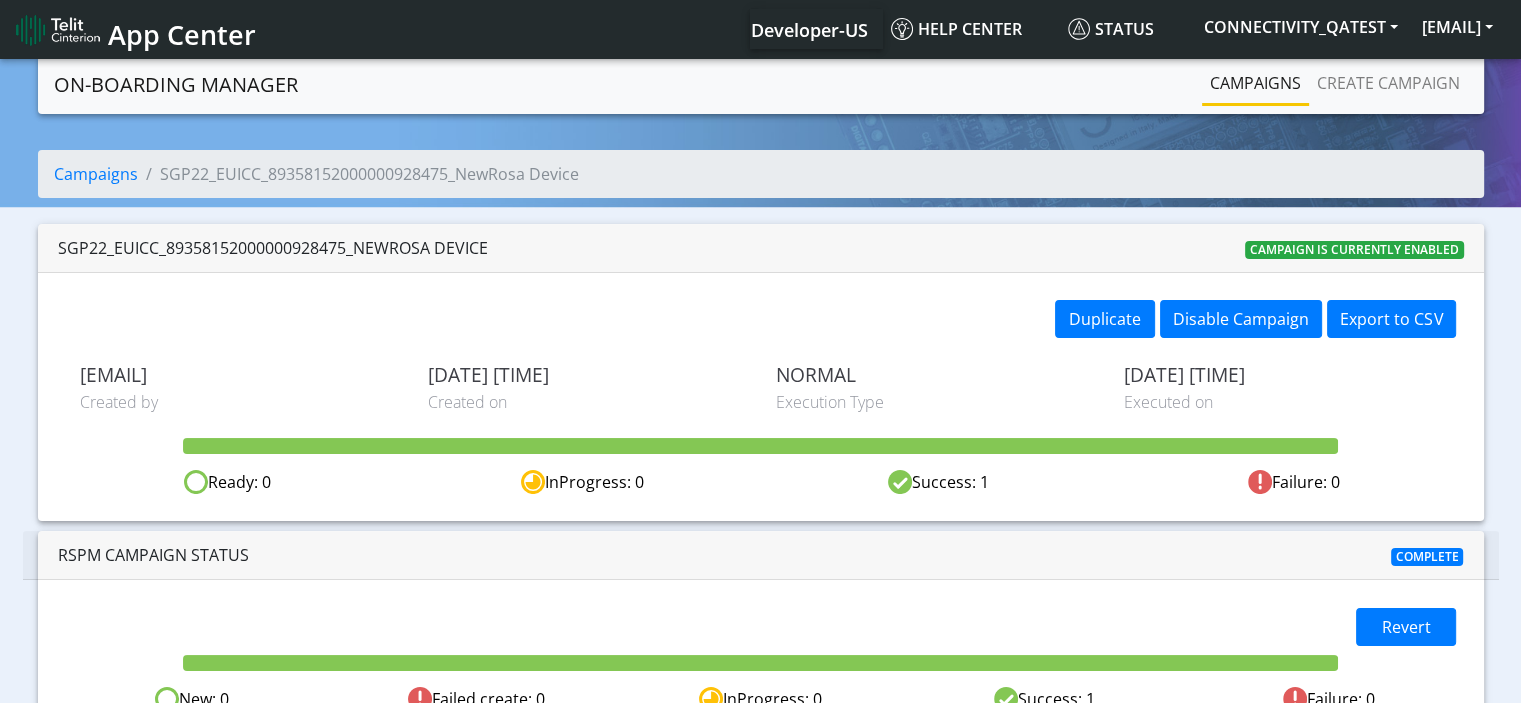click on "Campaigns" 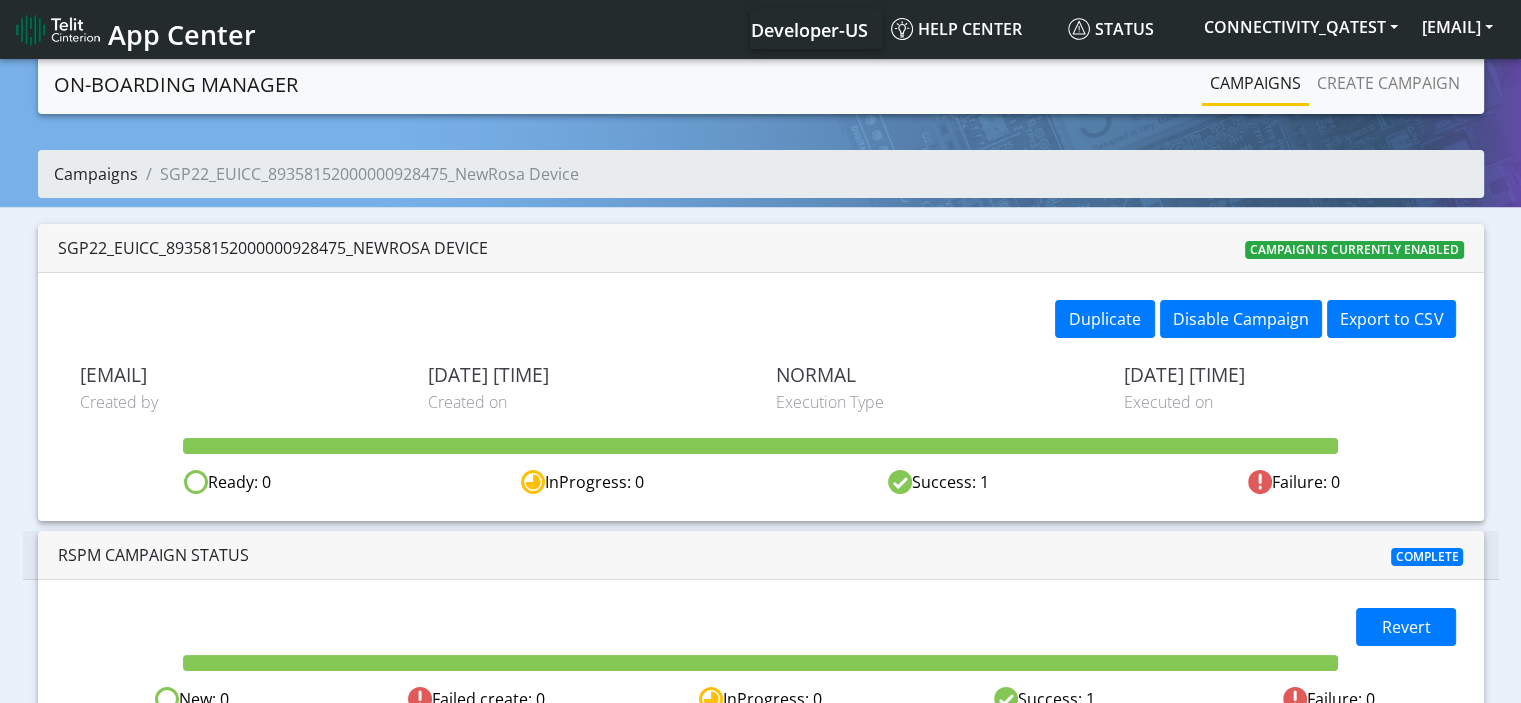 click on "Campaigns" 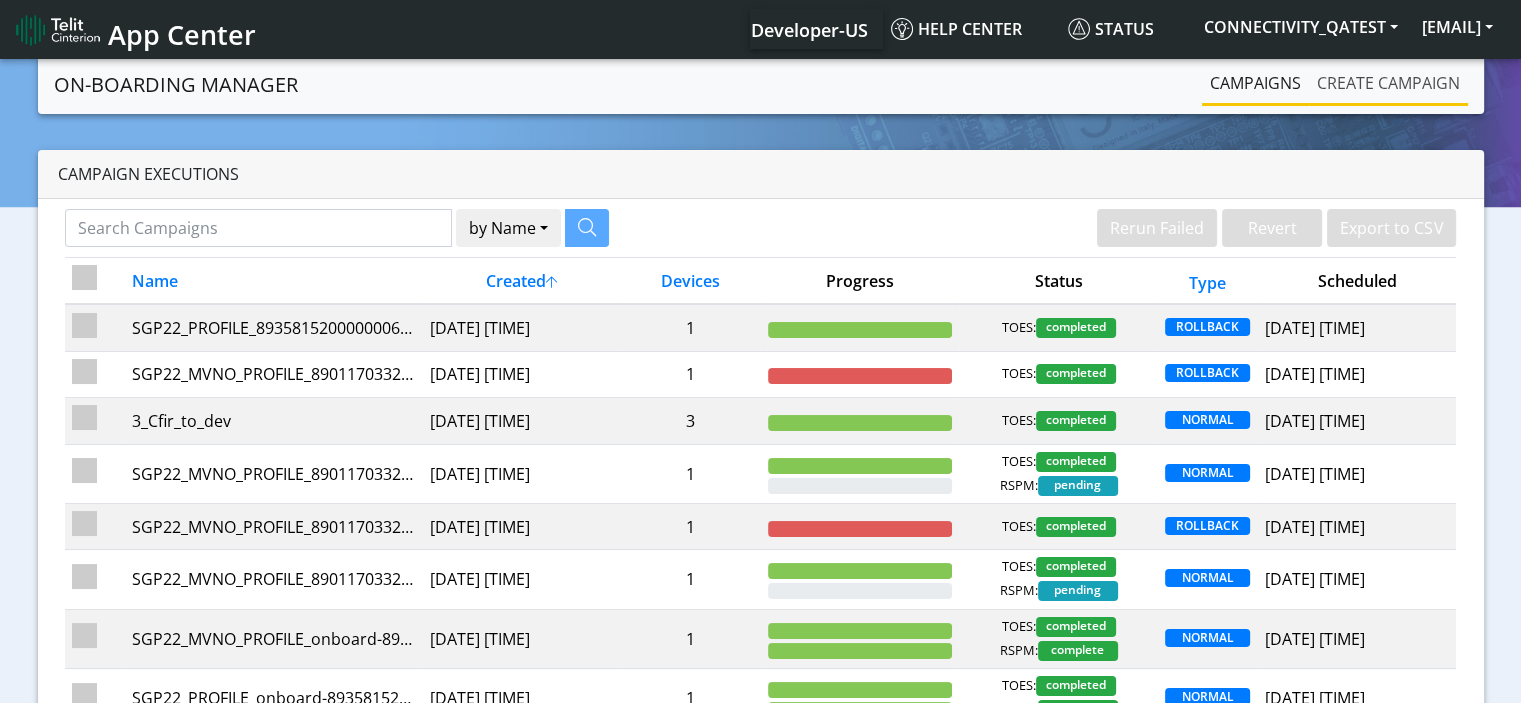 click on "Create campaign" 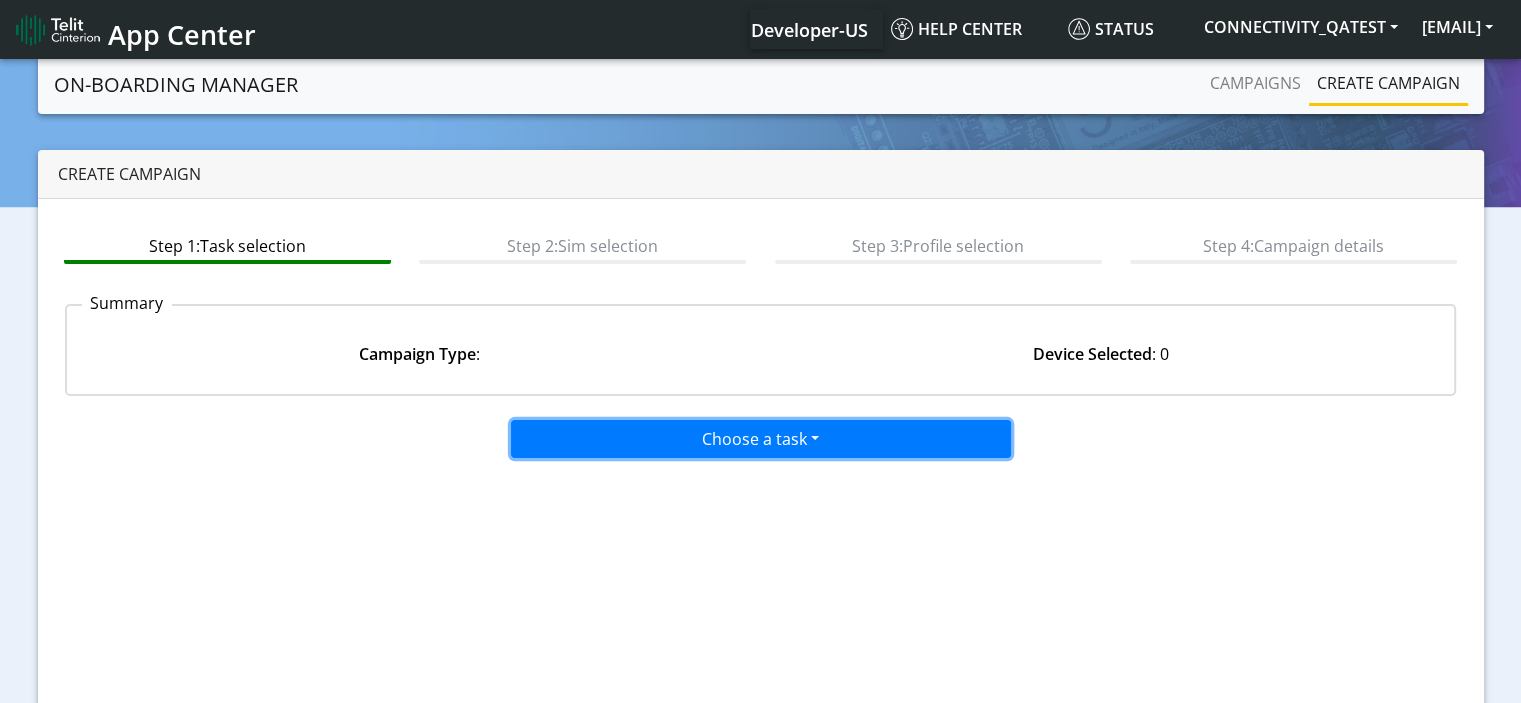 click on "Choose a task" at bounding box center (761, 439) 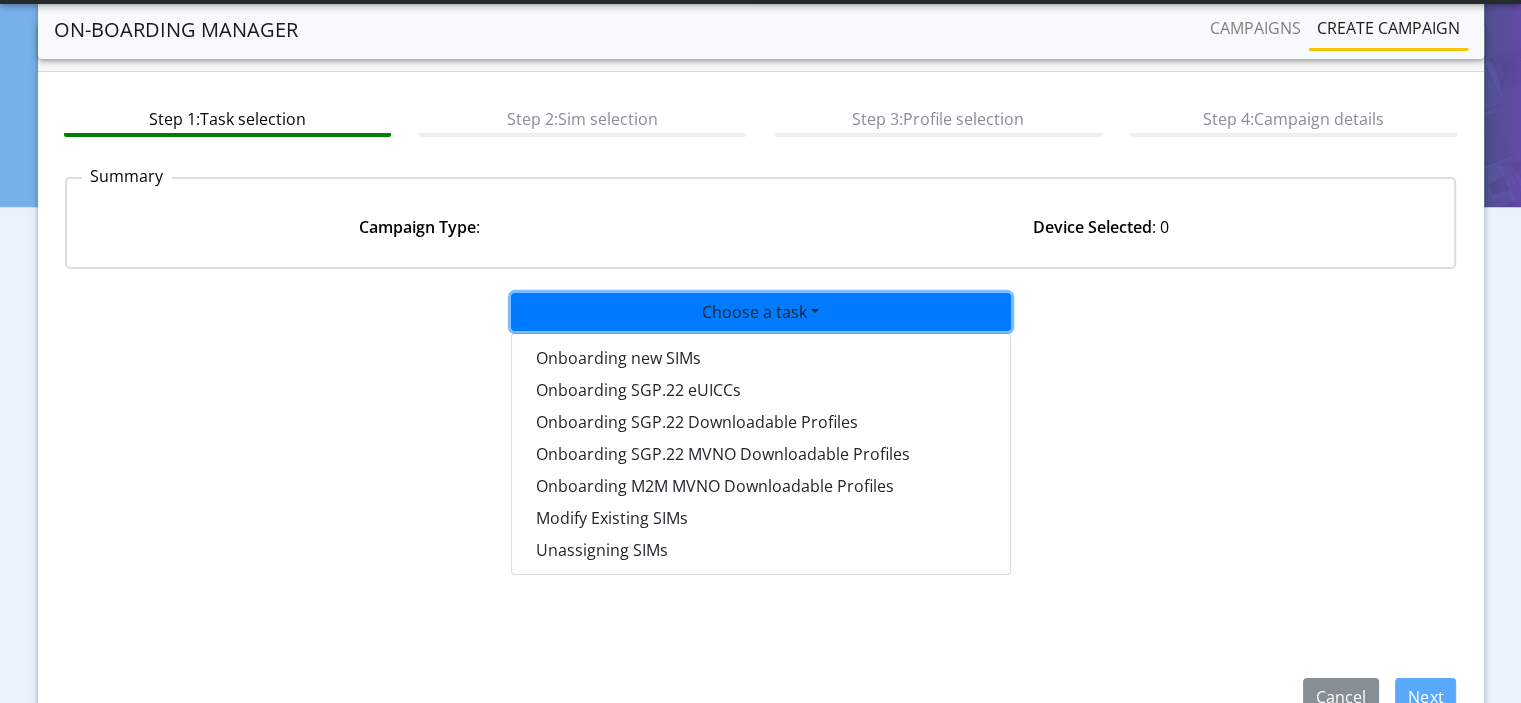 scroll, scrollTop: 174, scrollLeft: 0, axis: vertical 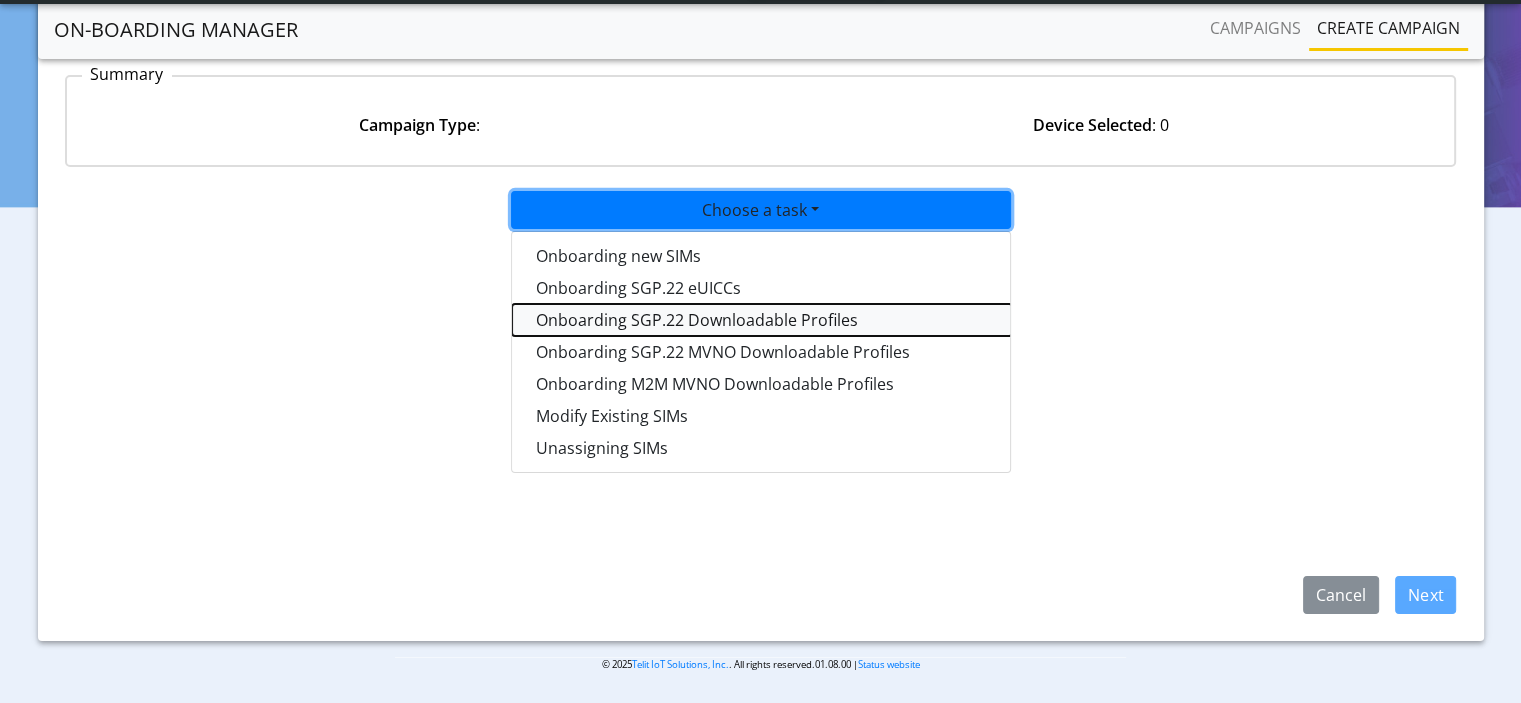 click on "Onboarding SGP.22 Downloadable Profiles" at bounding box center (762, 320) 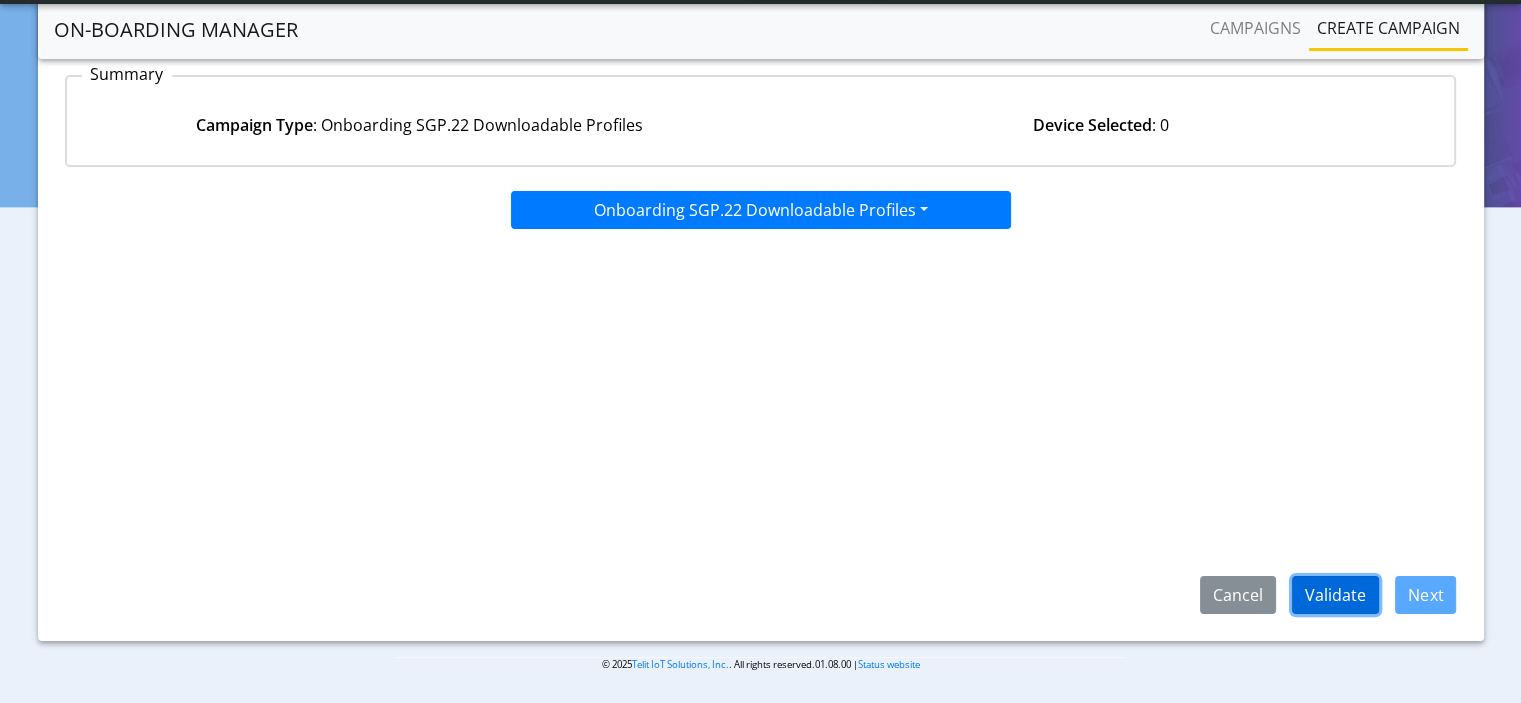 click on "Validate" at bounding box center [1335, 595] 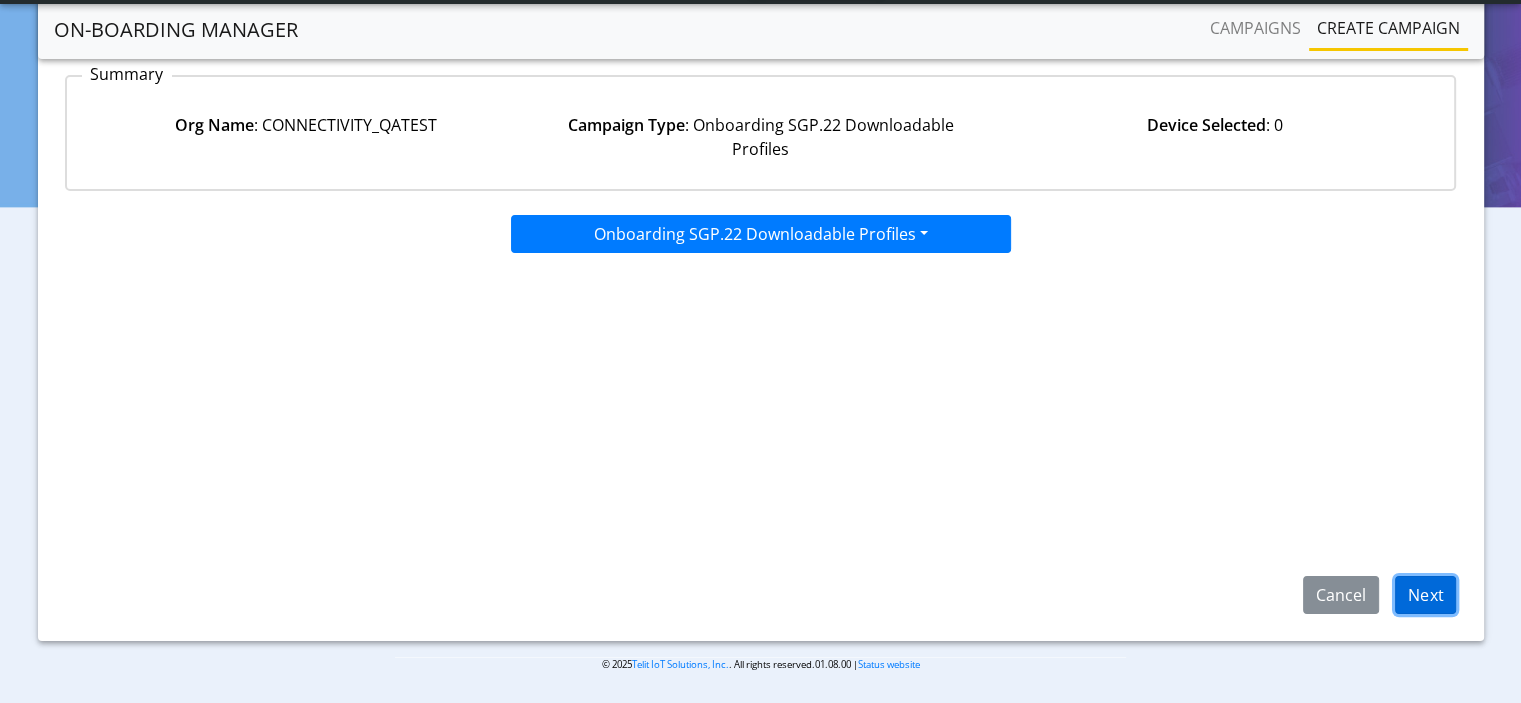 click on "Next" at bounding box center [1425, 595] 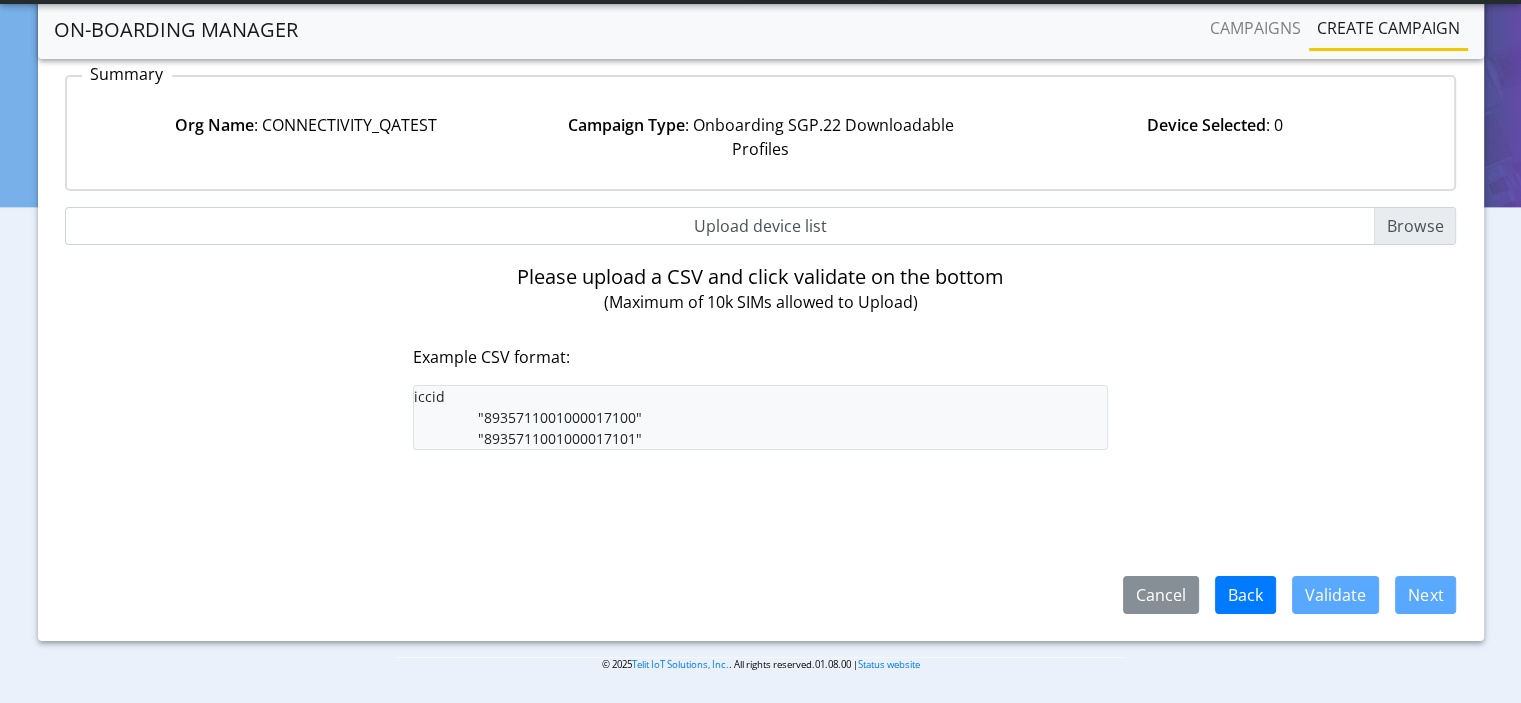 click on "Upload device list" at bounding box center [761, 226] 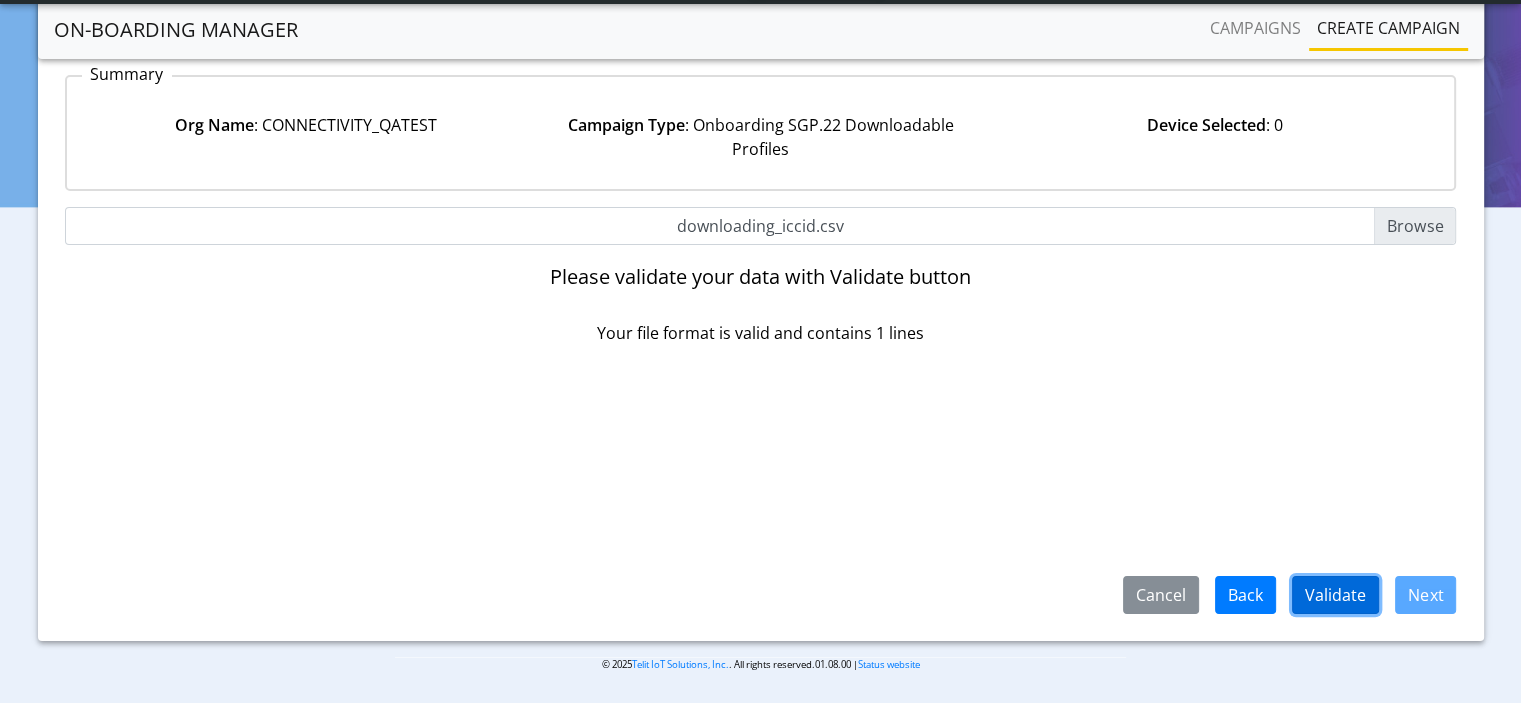 click on "Validate" at bounding box center (1335, 595) 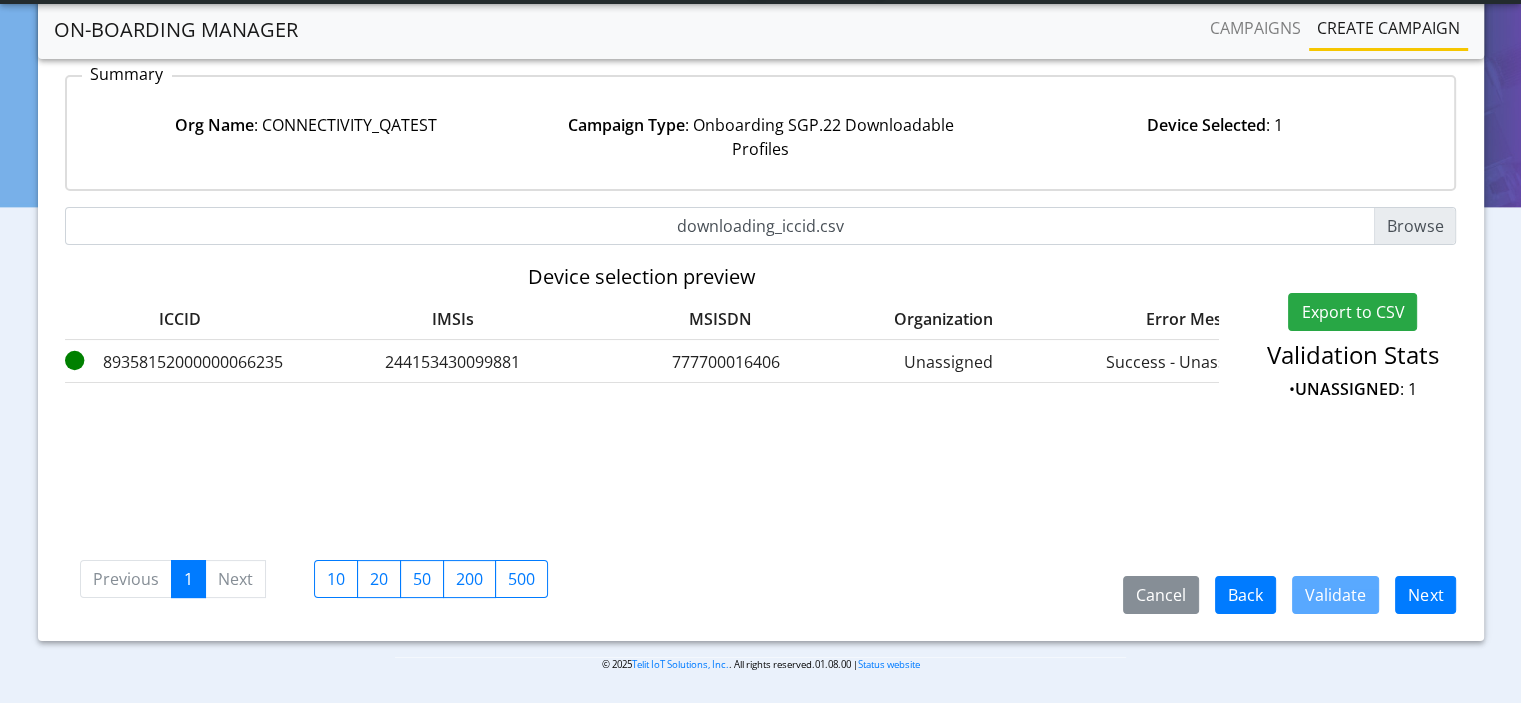 scroll, scrollTop: 0, scrollLeft: 137, axis: horizontal 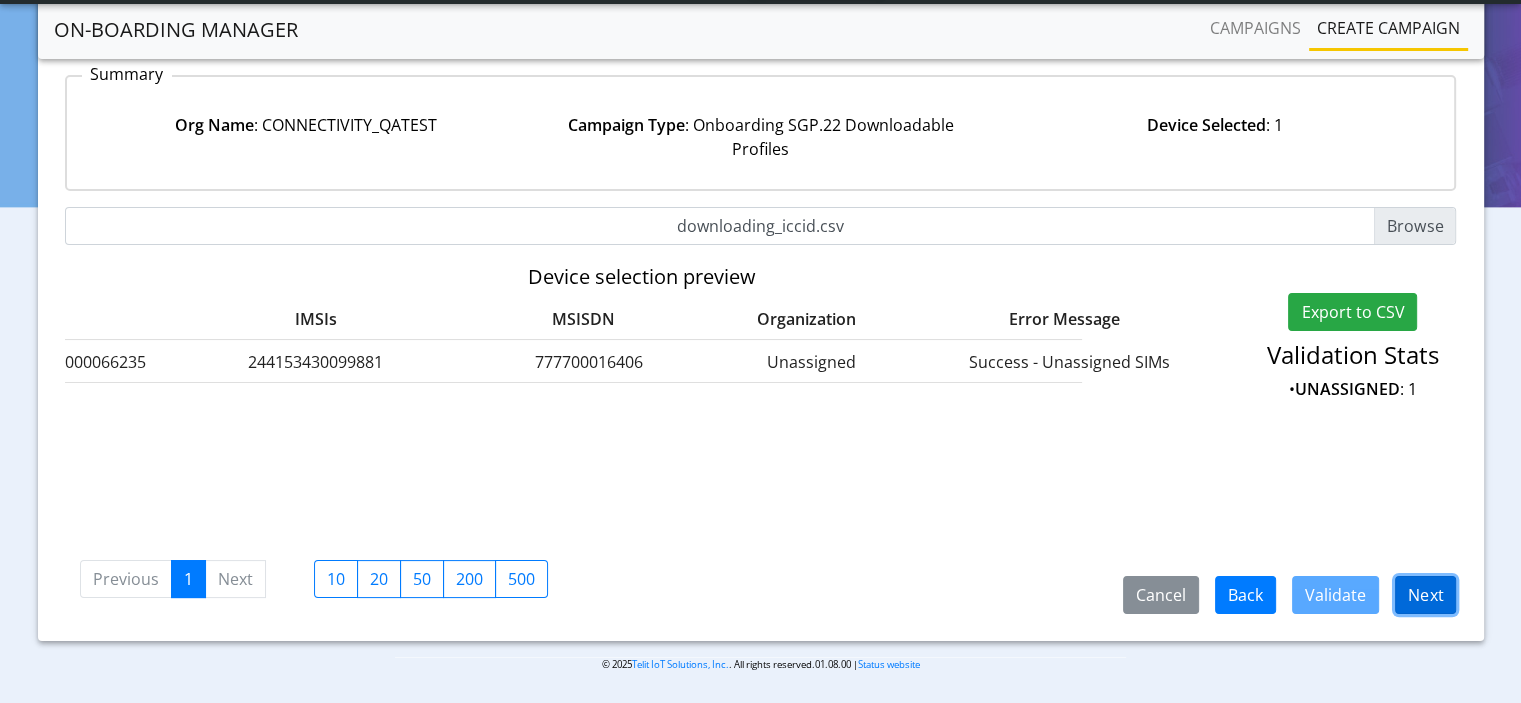 click on "Next" at bounding box center [1425, 595] 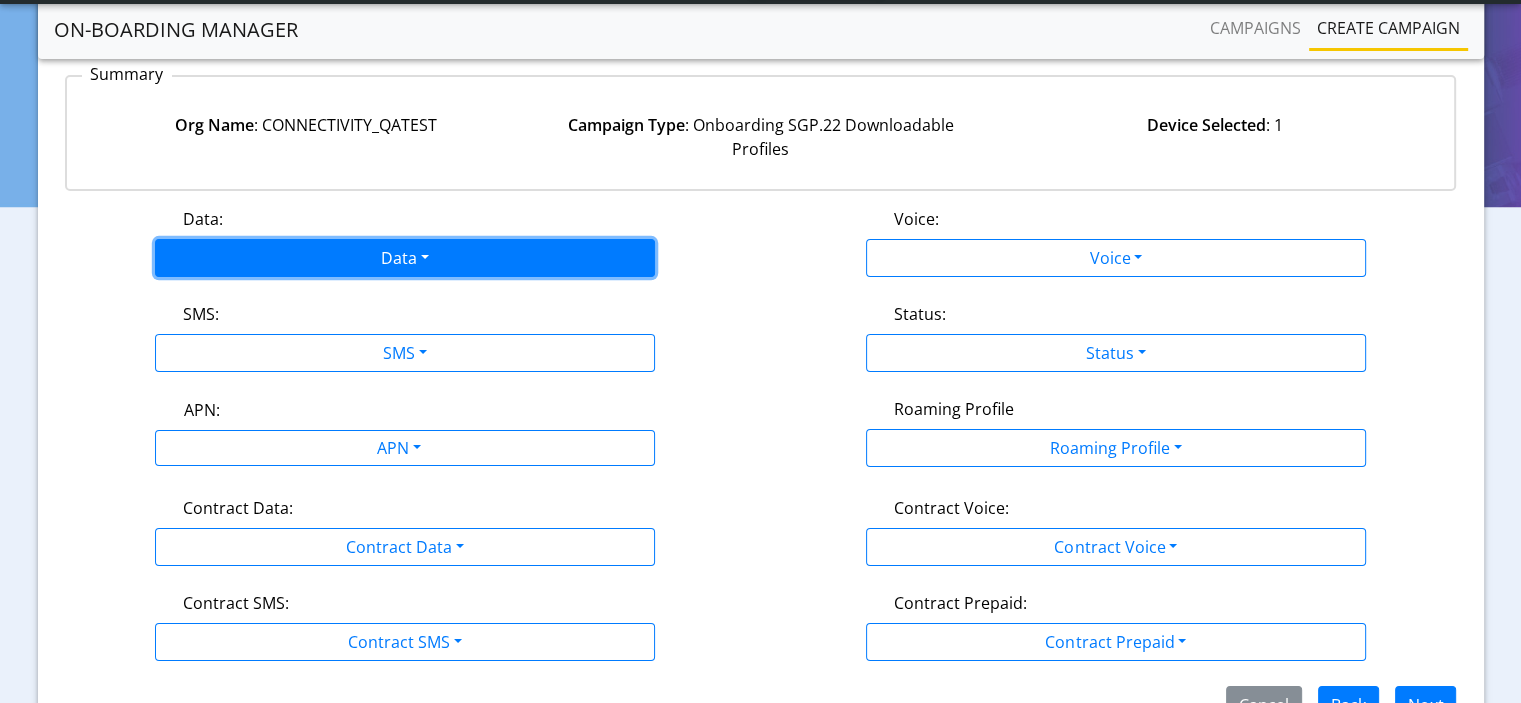 click on "Data" at bounding box center (405, 258) 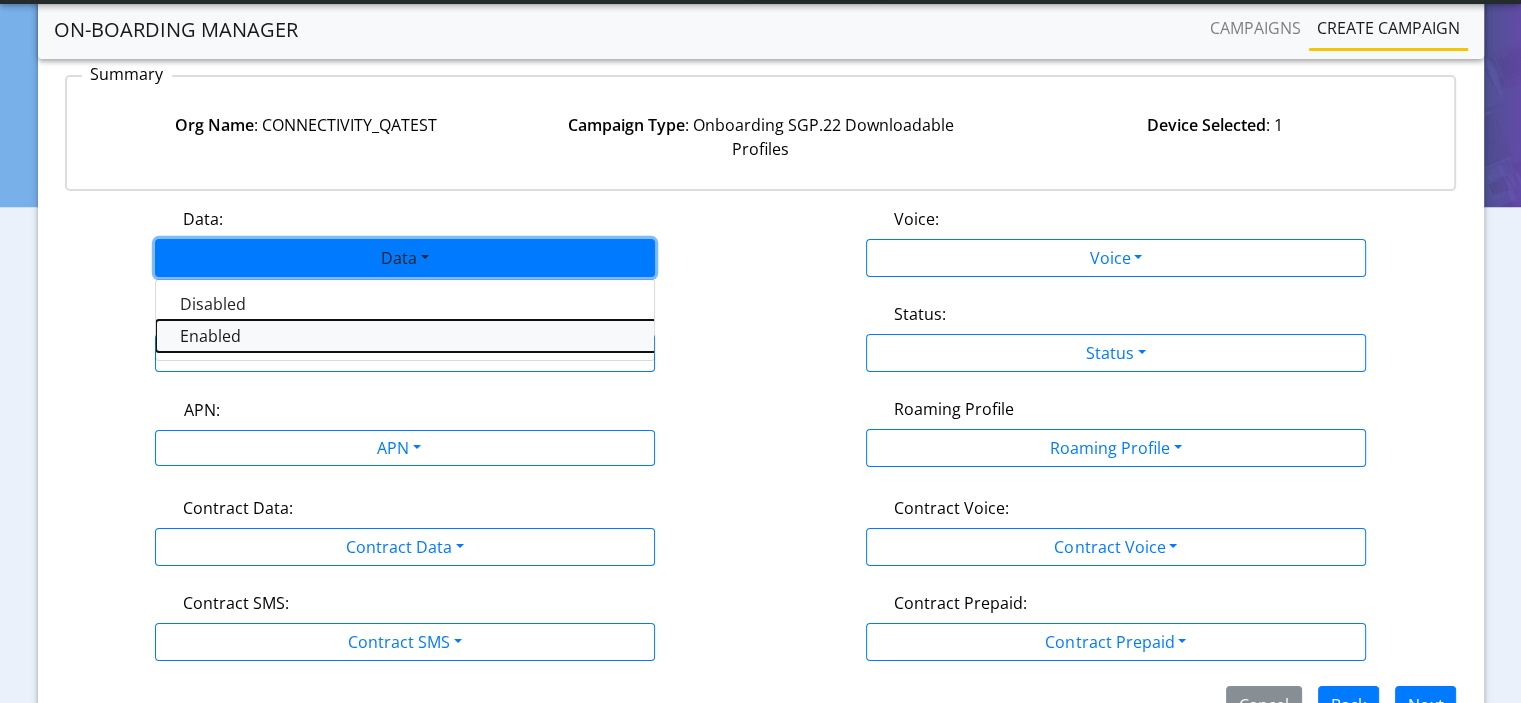 click on "Enabled" at bounding box center [406, 336] 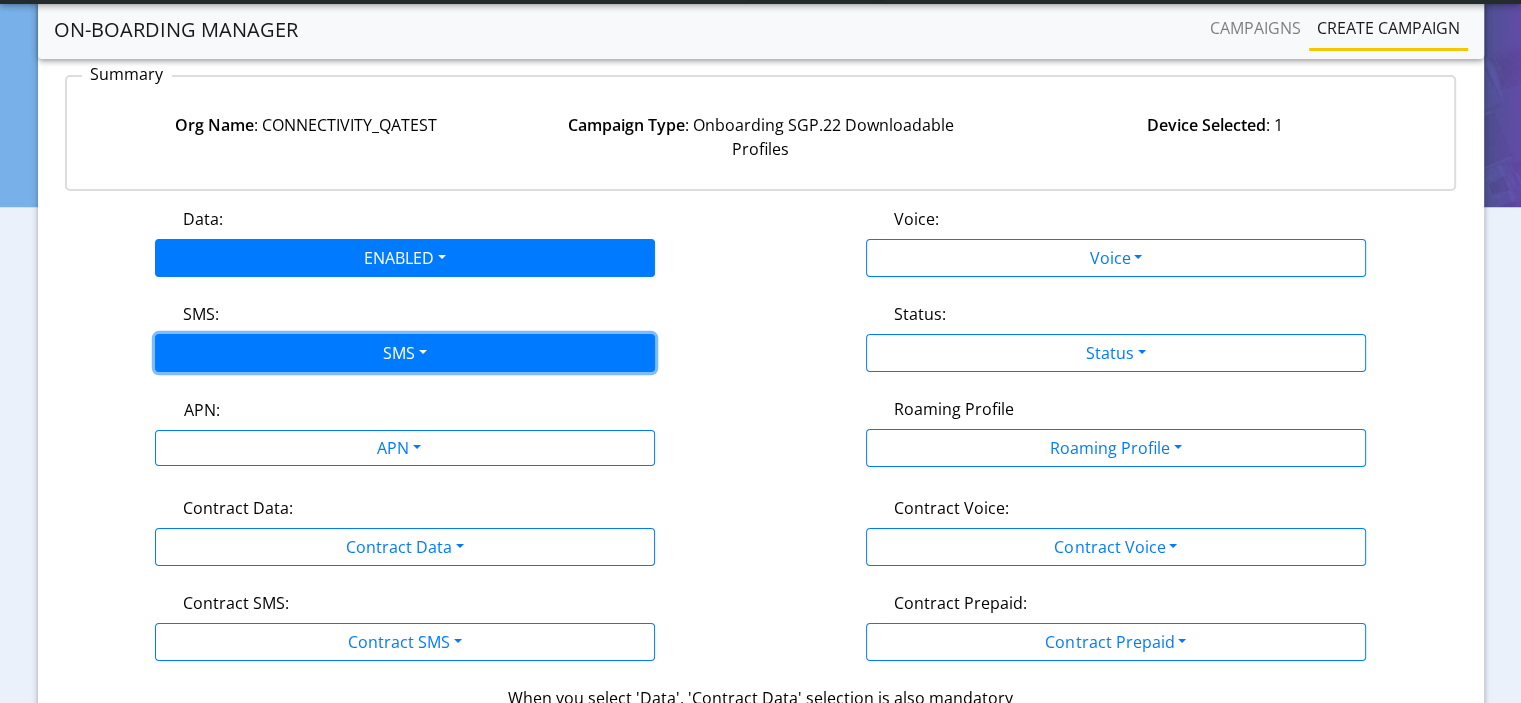 click on "SMS" at bounding box center [405, 353] 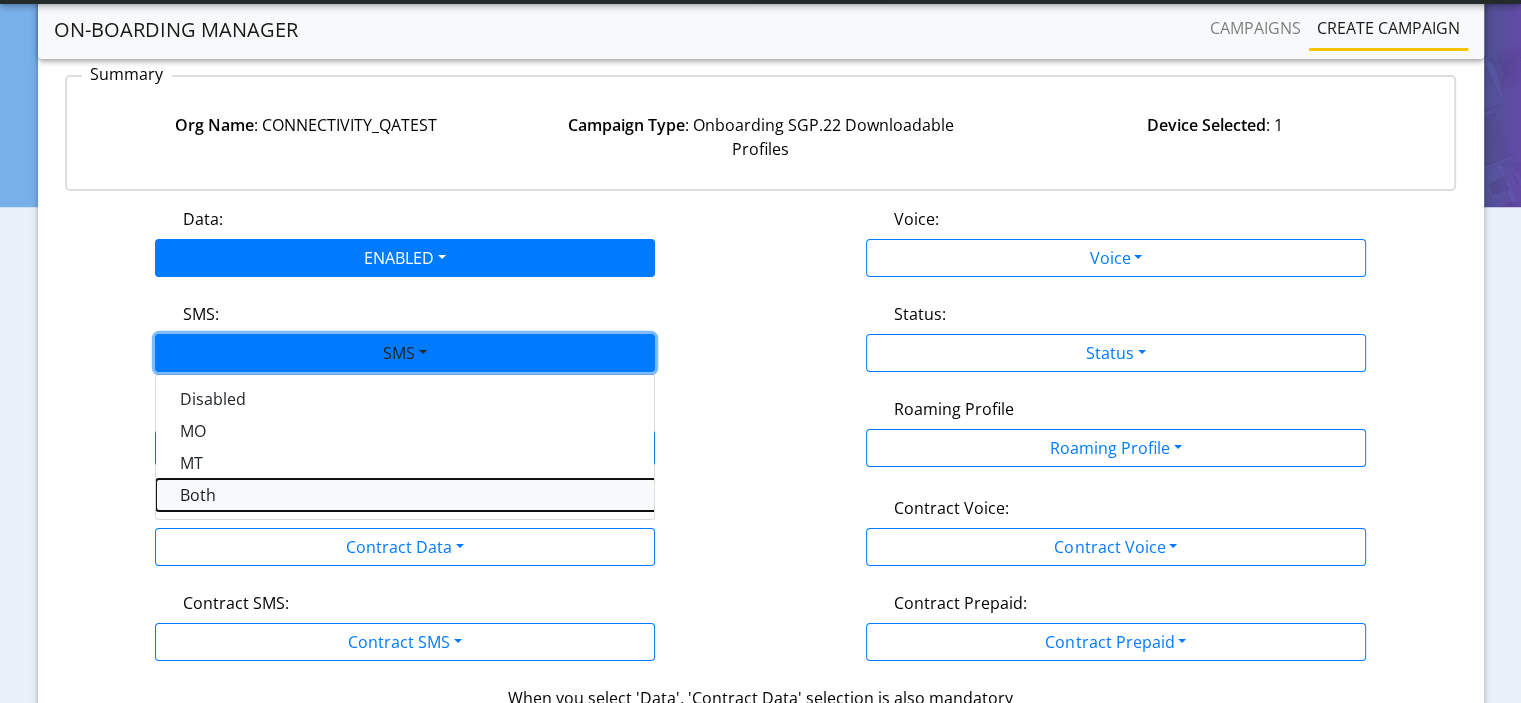 click on "Both" at bounding box center [406, 495] 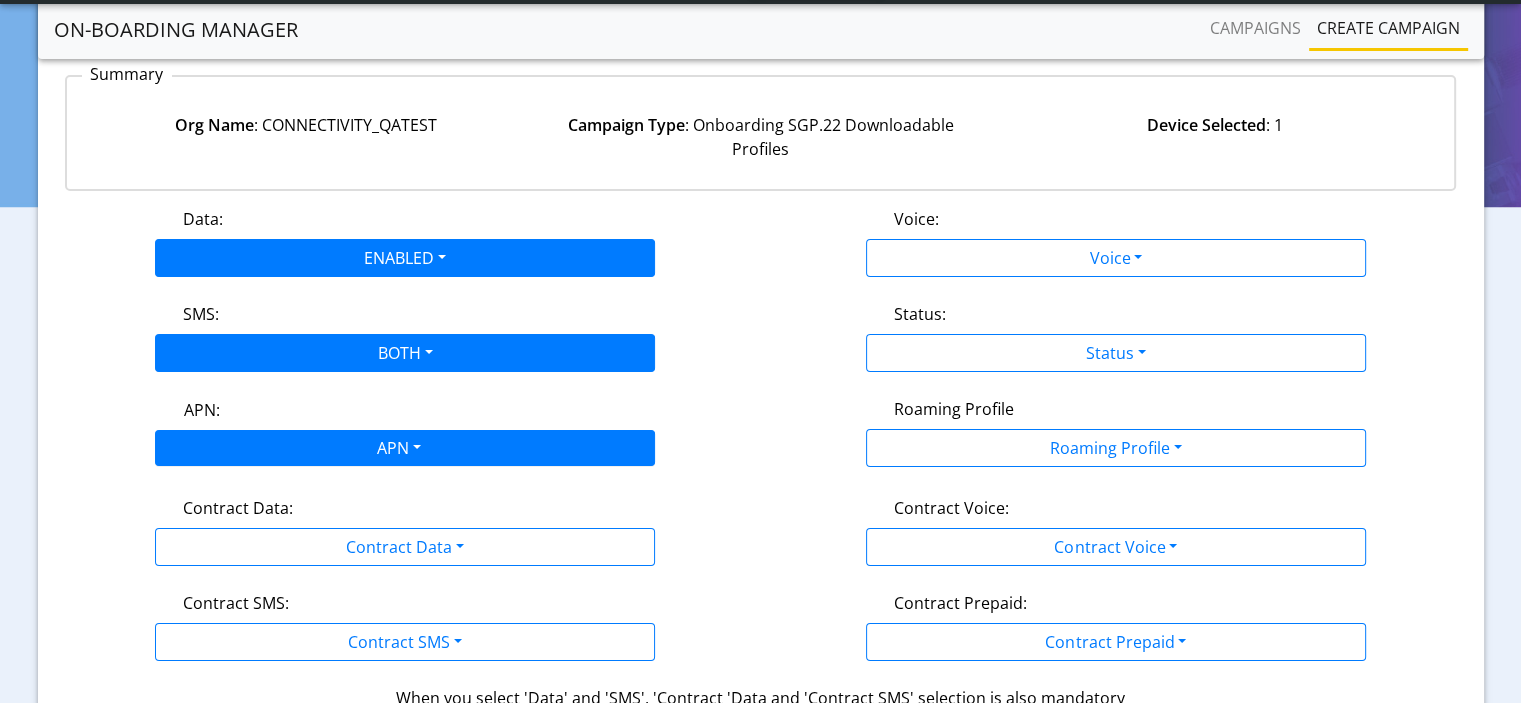click on "App Center
Developer-US
Help center
Status
CONNECTIVITY_QATEST
rosamaria.loru@telit.com
App Center Logout" at bounding box center [760, 153] 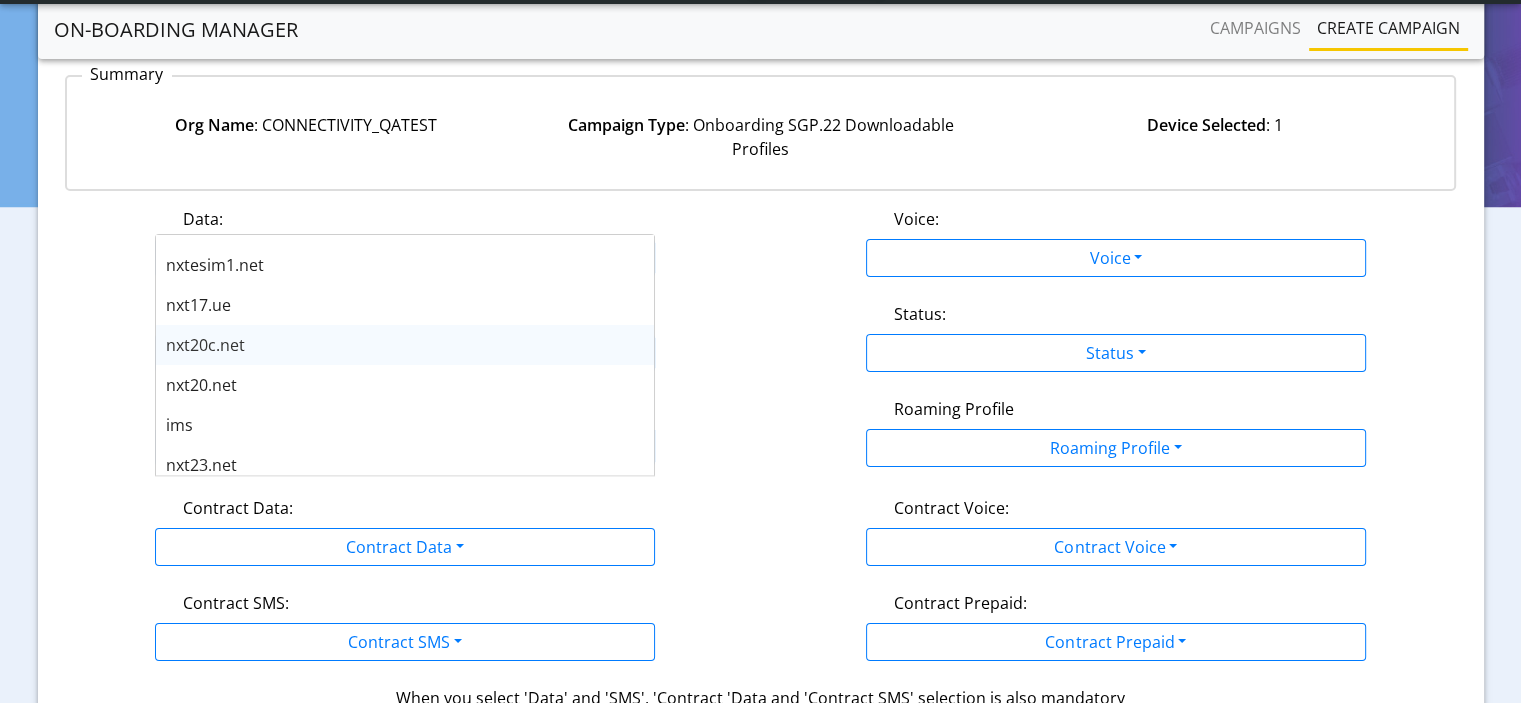 scroll, scrollTop: 160, scrollLeft: 0, axis: vertical 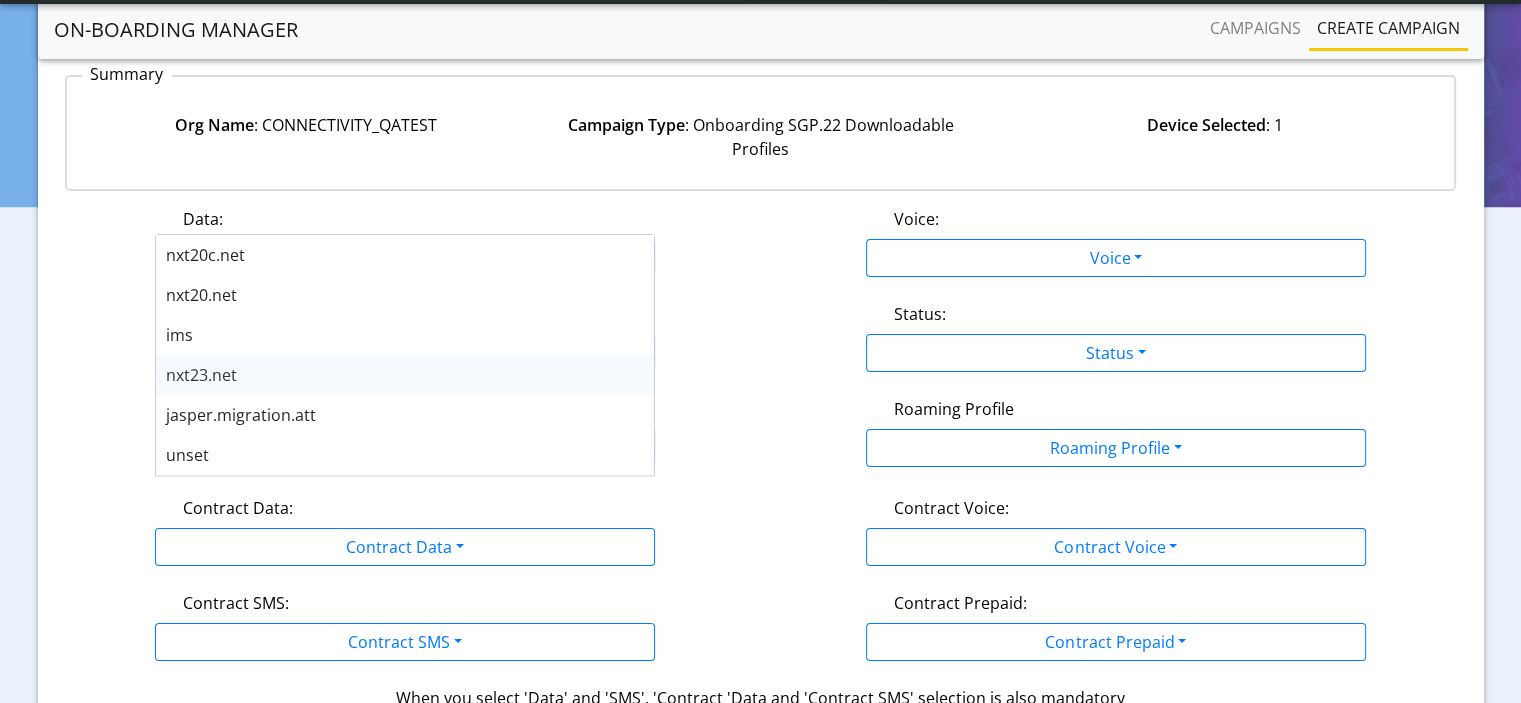 click on "nxt23.net" at bounding box center (405, 375) 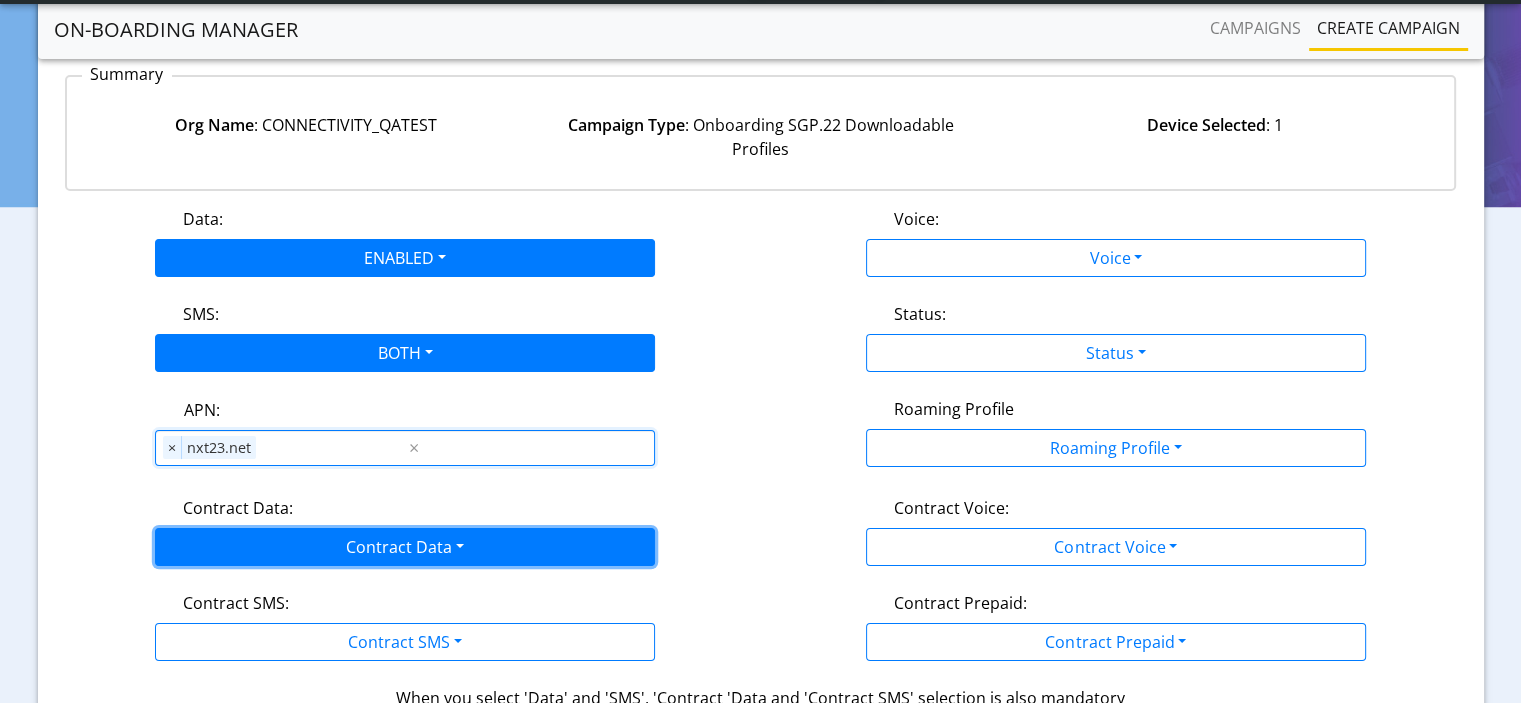 click on "Contract Data" at bounding box center [405, 547] 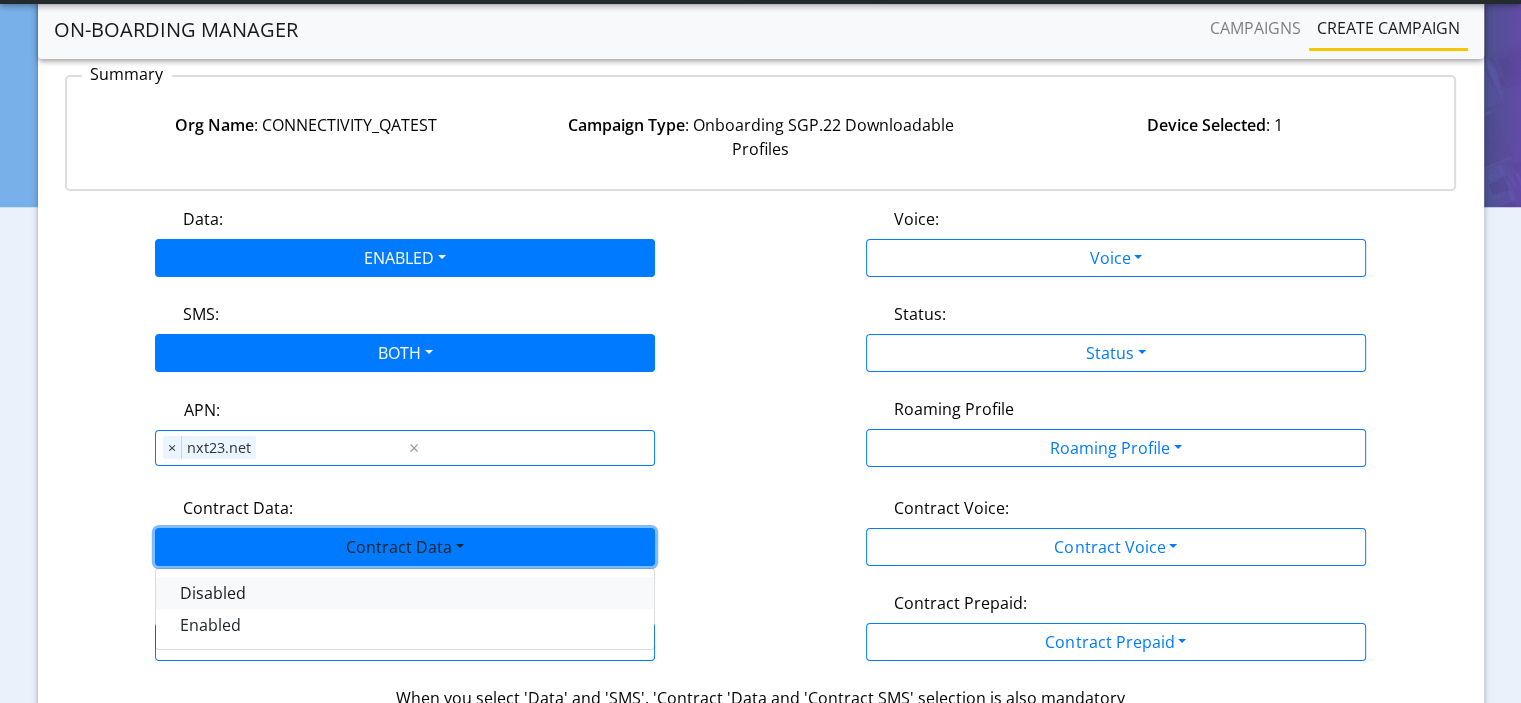 scroll, scrollTop: 274, scrollLeft: 0, axis: vertical 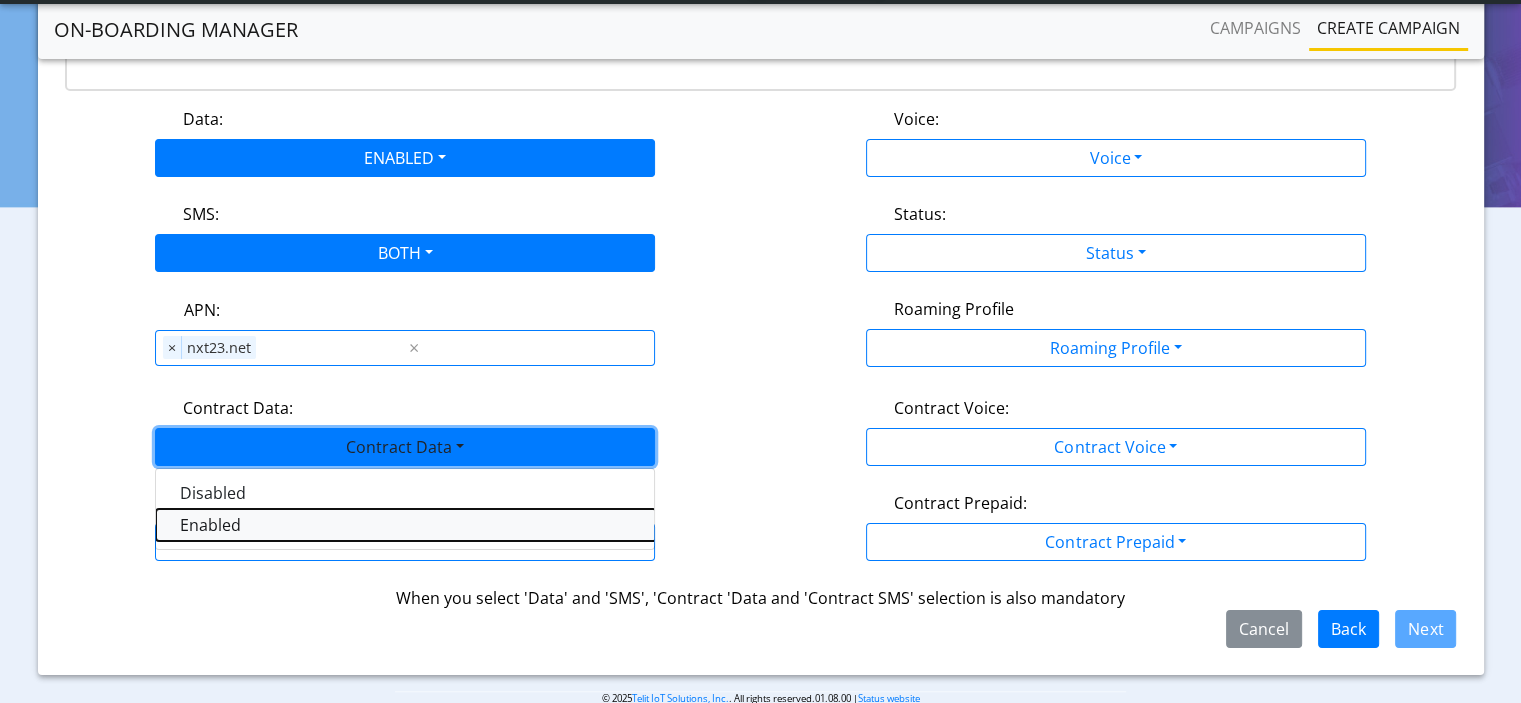 click on "Enabled" at bounding box center [406, 525] 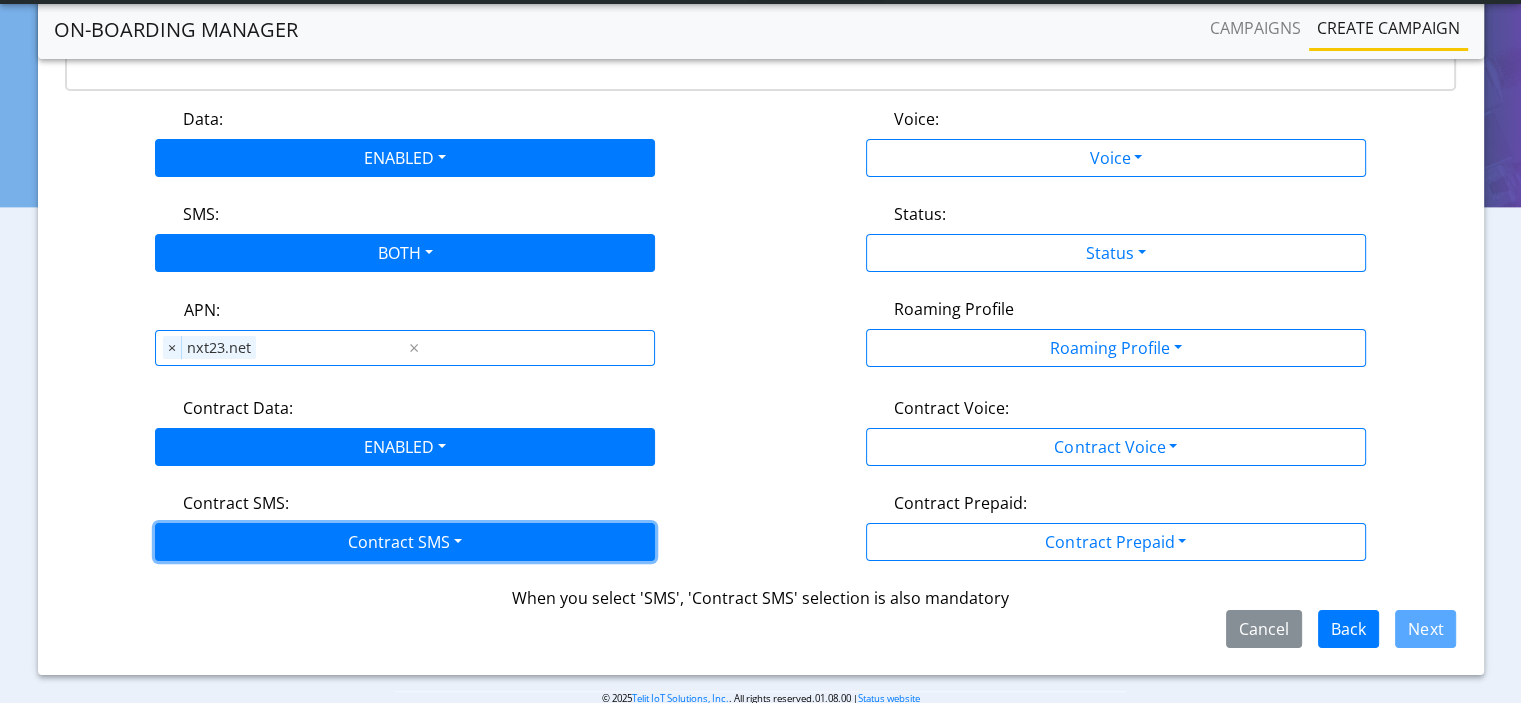 click on "Contract SMS" at bounding box center [405, 542] 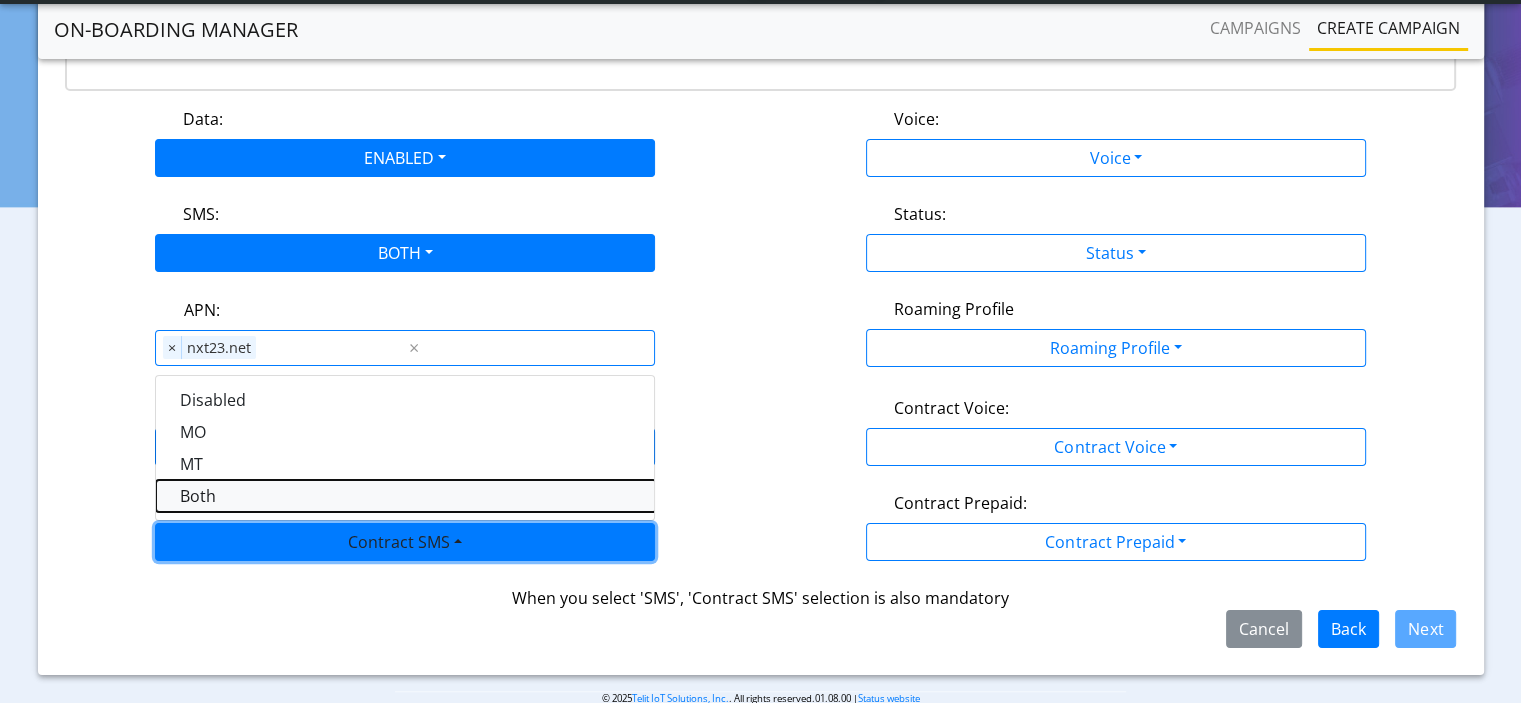 click on "Both" at bounding box center [406, 496] 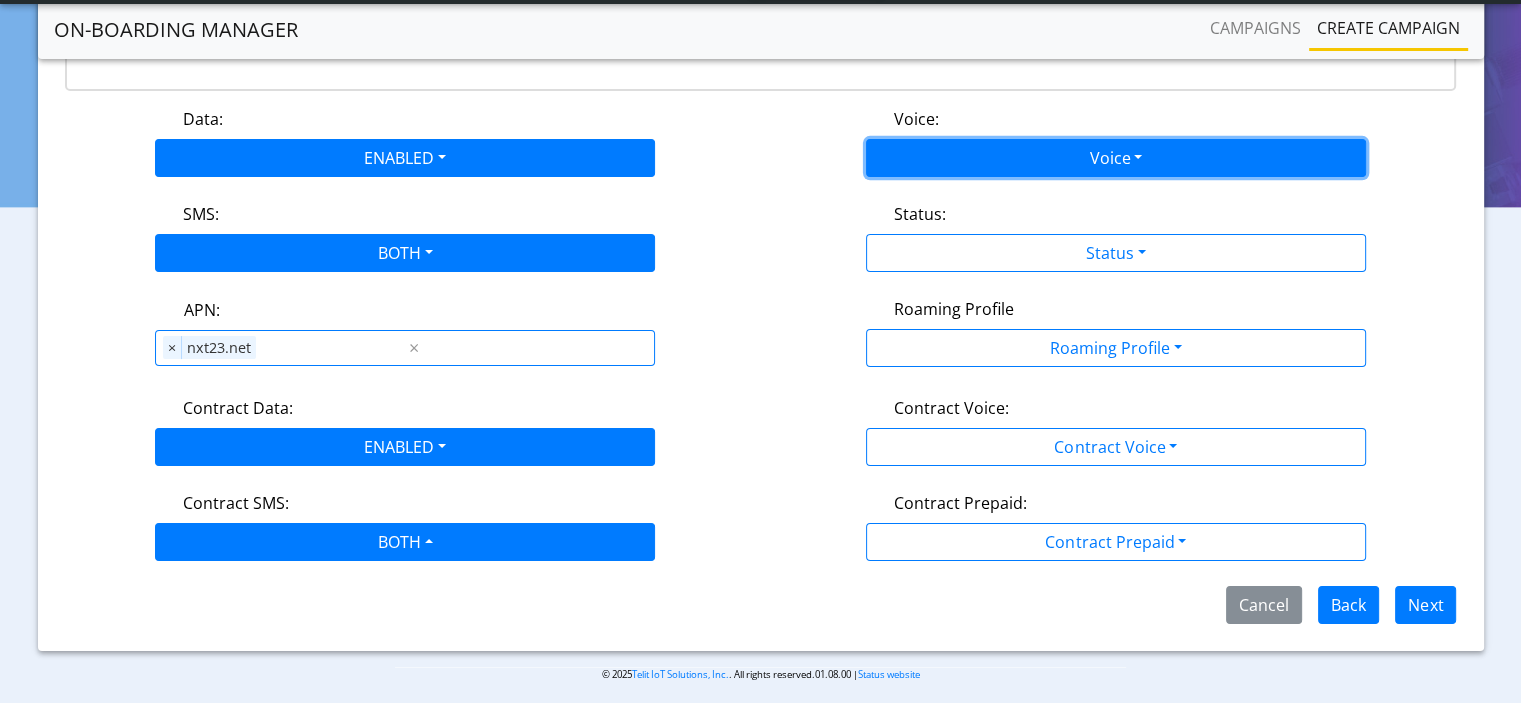 click on "Voice" at bounding box center [1116, 158] 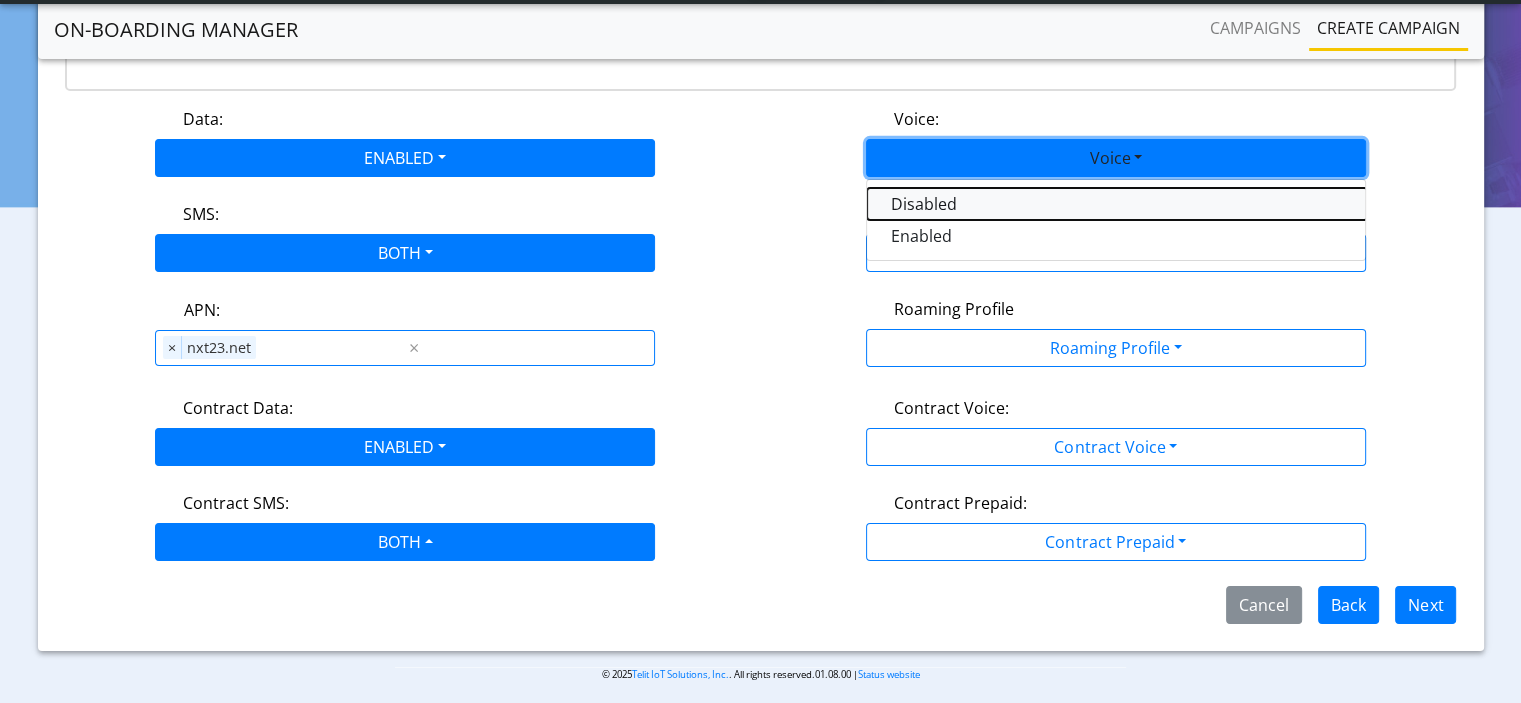 click on "Disabled" at bounding box center (1117, 204) 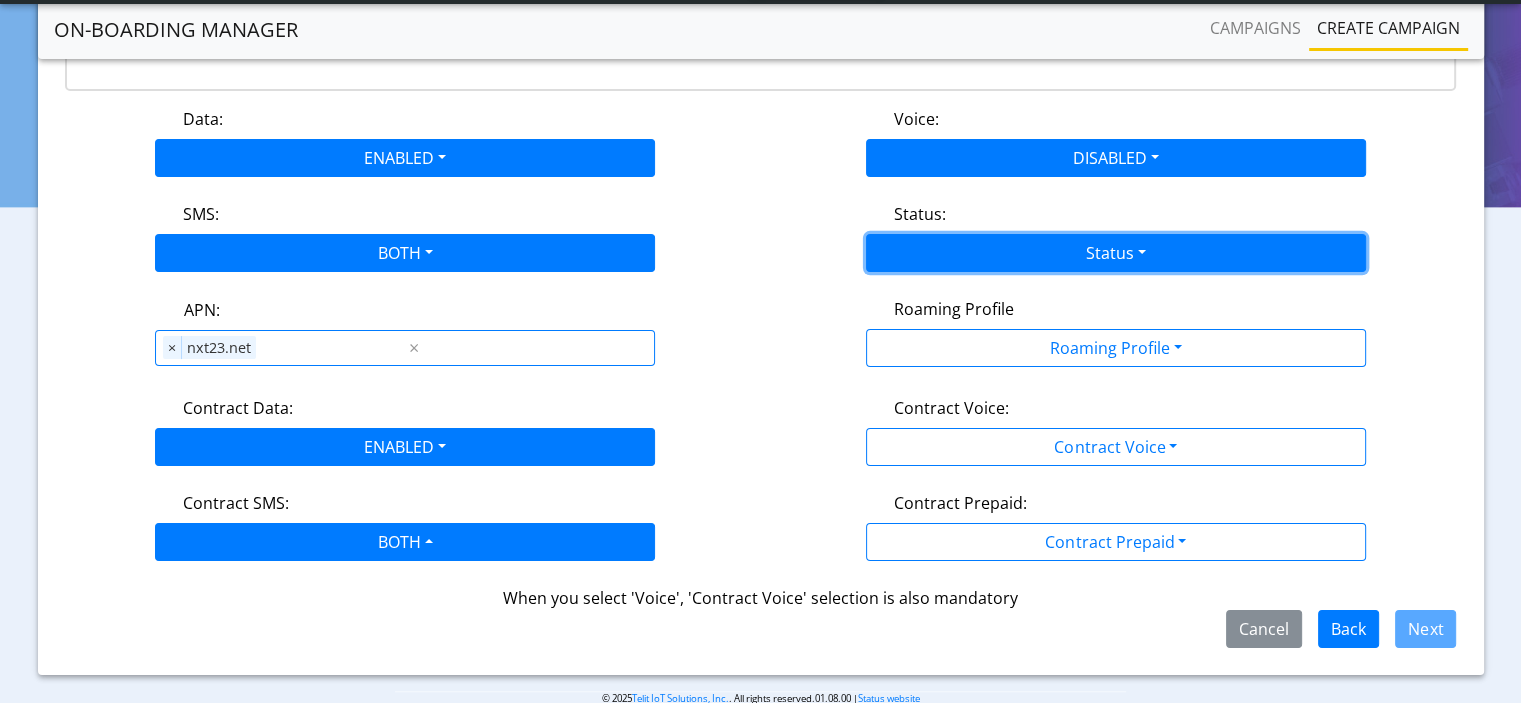 click on "Status" at bounding box center (1116, 253) 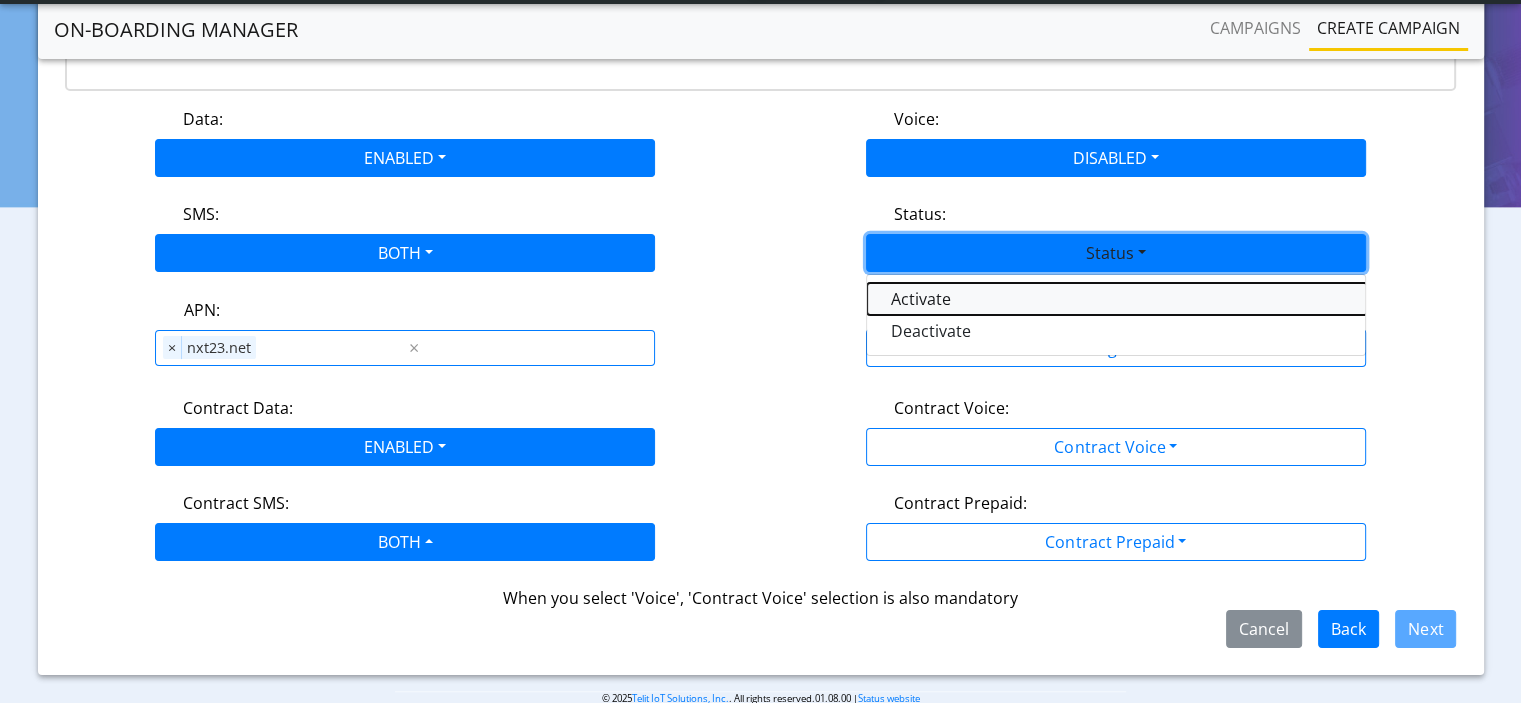 click on "Activate" at bounding box center [1117, 299] 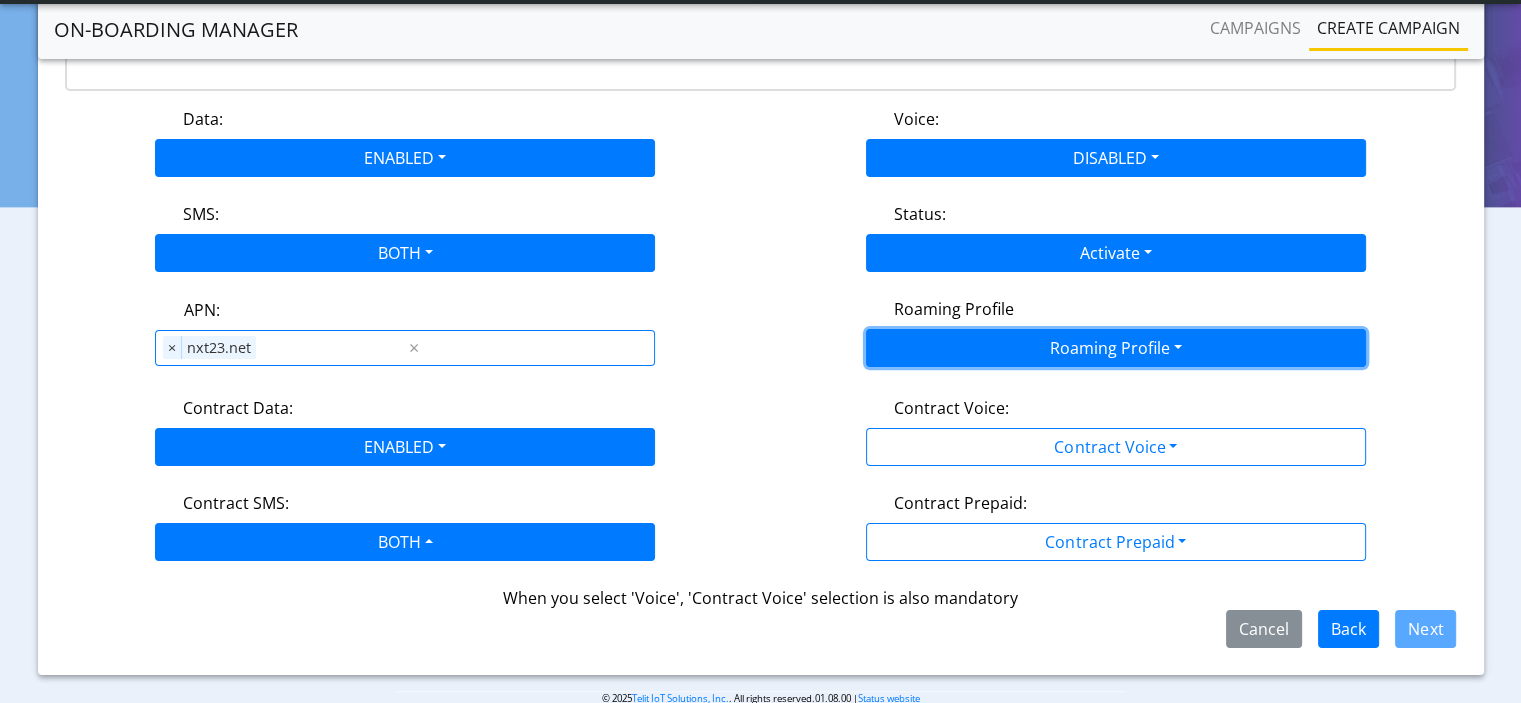 click on "Roaming Profile" at bounding box center [1116, 348] 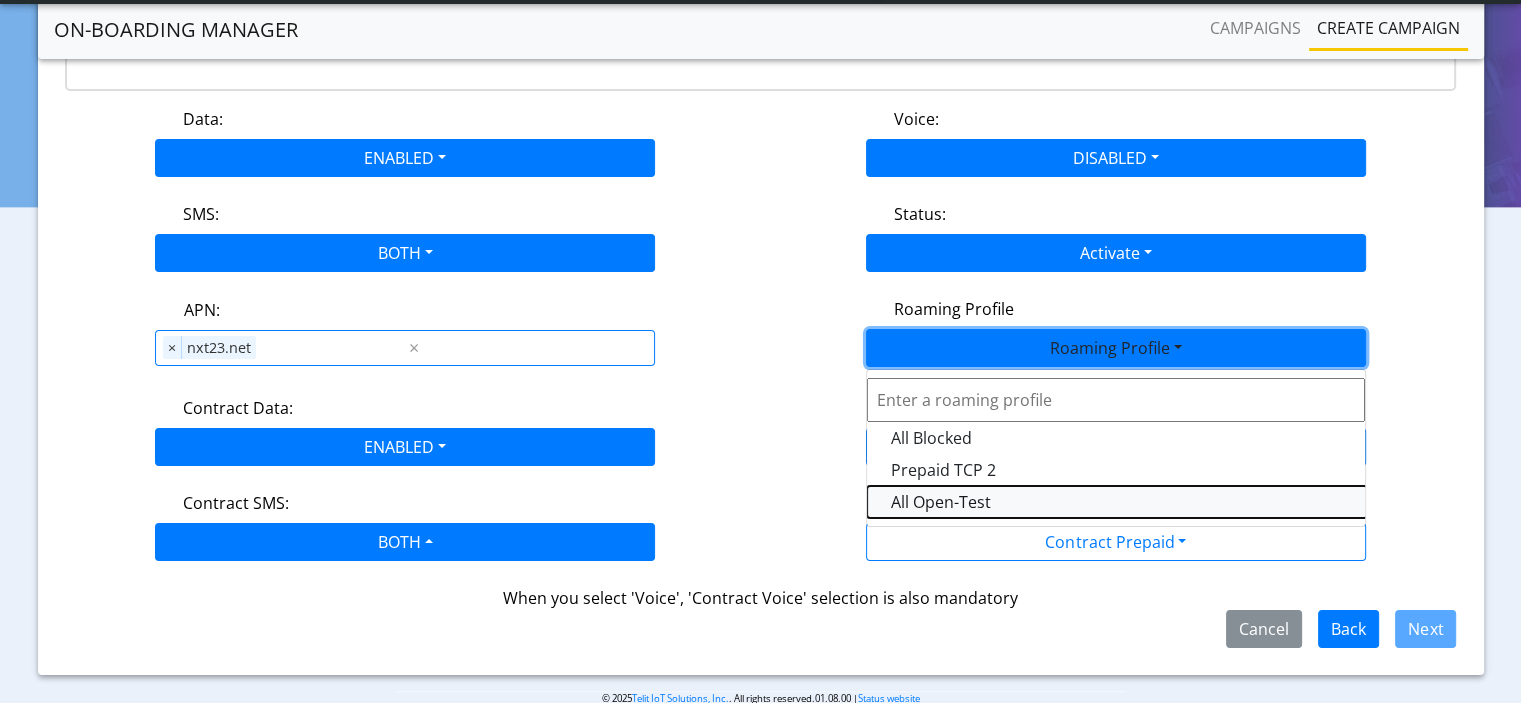click on "All Open-Test" at bounding box center (1117, 502) 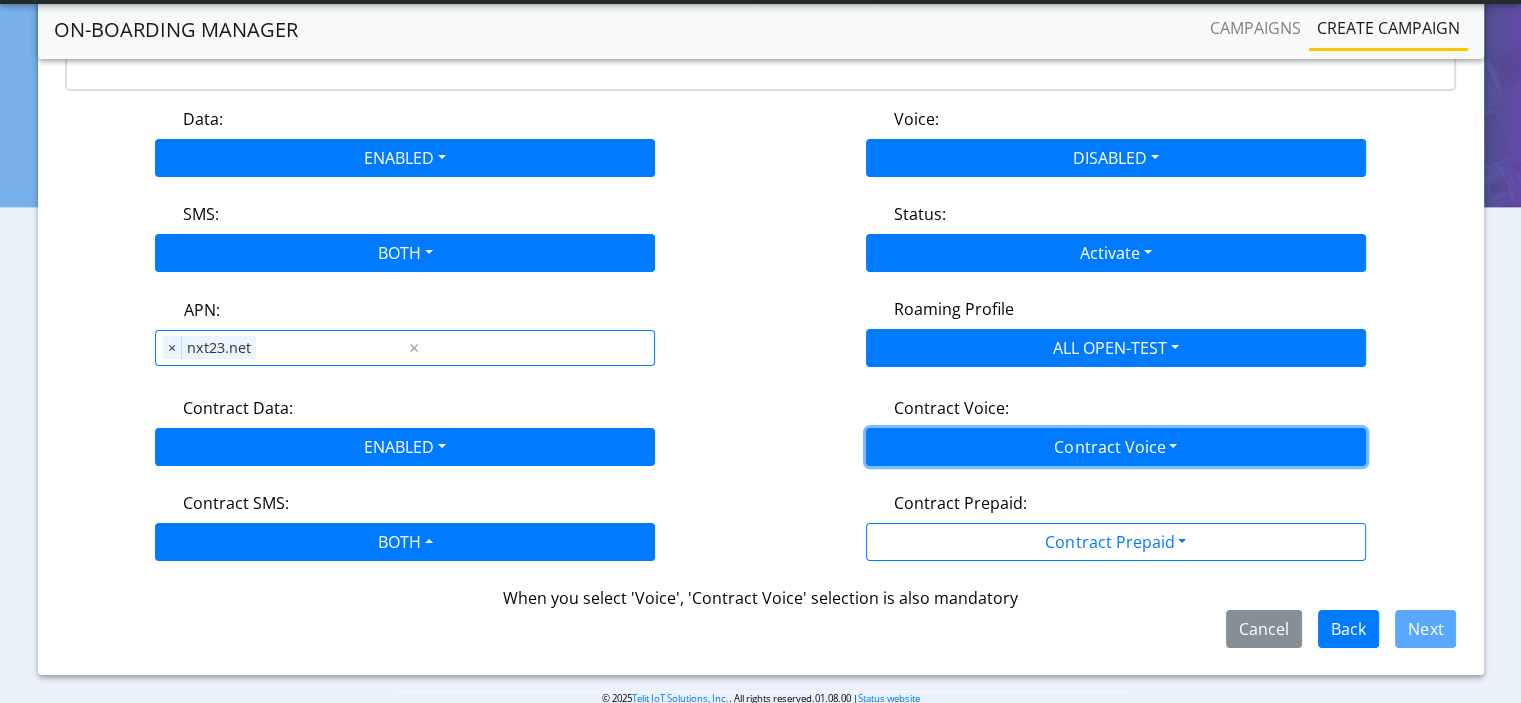 click on "Contract Voice" at bounding box center (1116, 447) 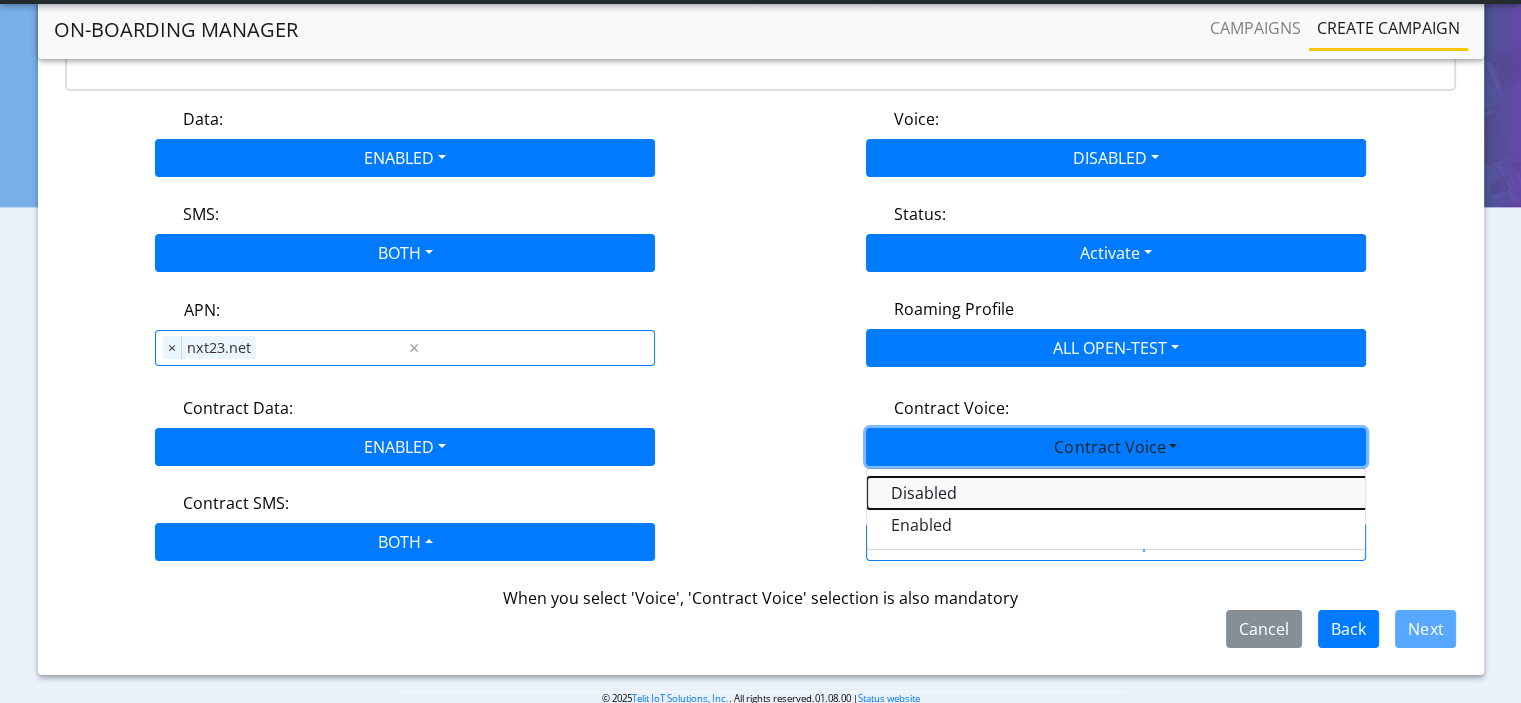 click on "Disabled" at bounding box center [1117, 493] 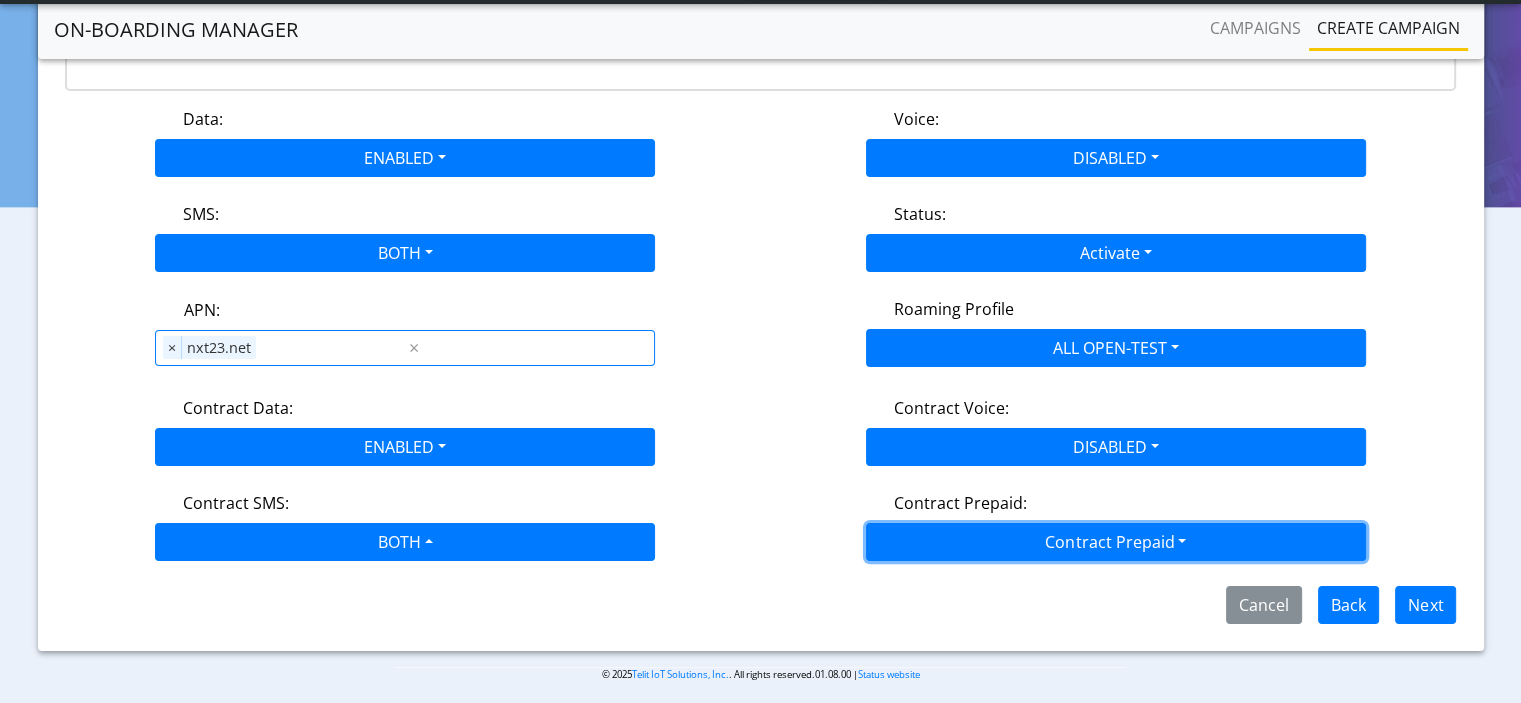 click on "Contract Prepaid" at bounding box center (1116, 542) 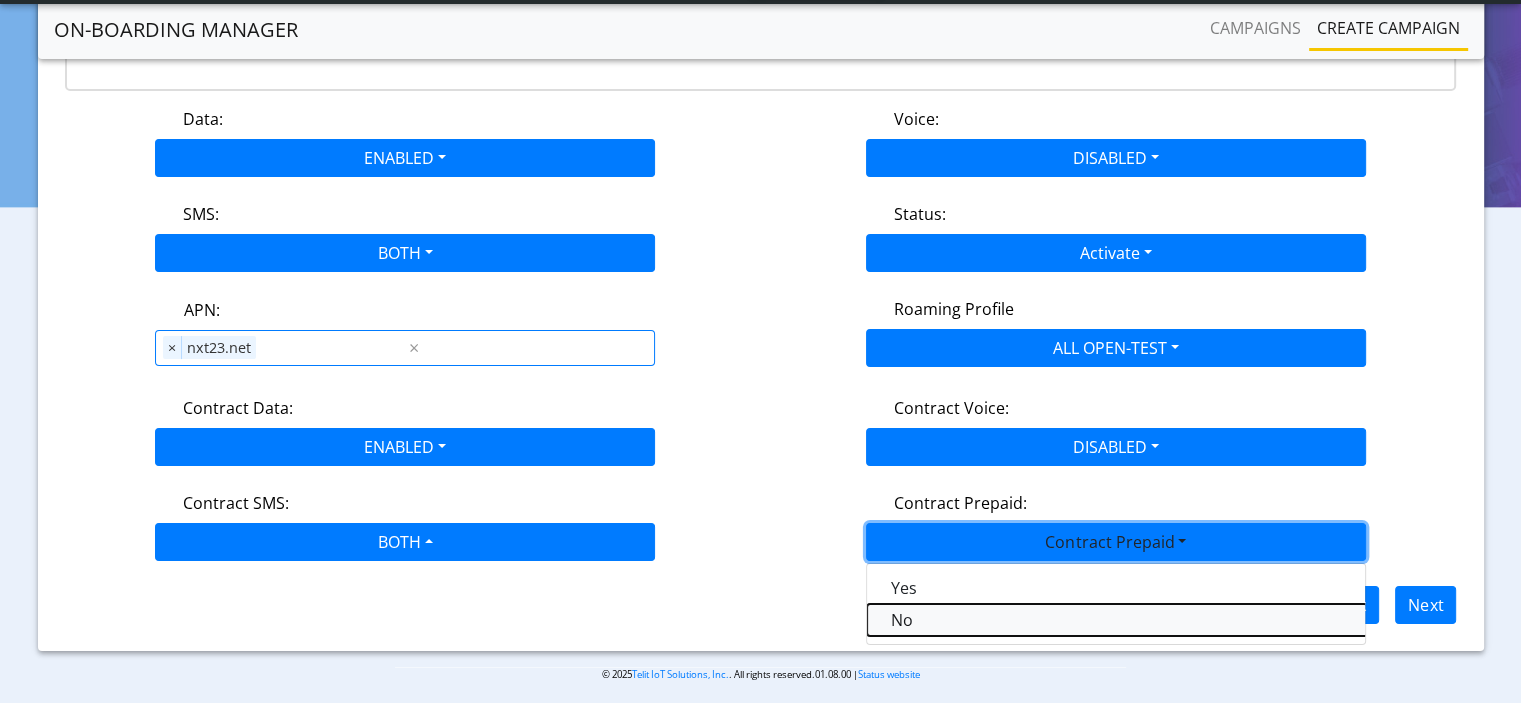 click on "No" at bounding box center (1117, 620) 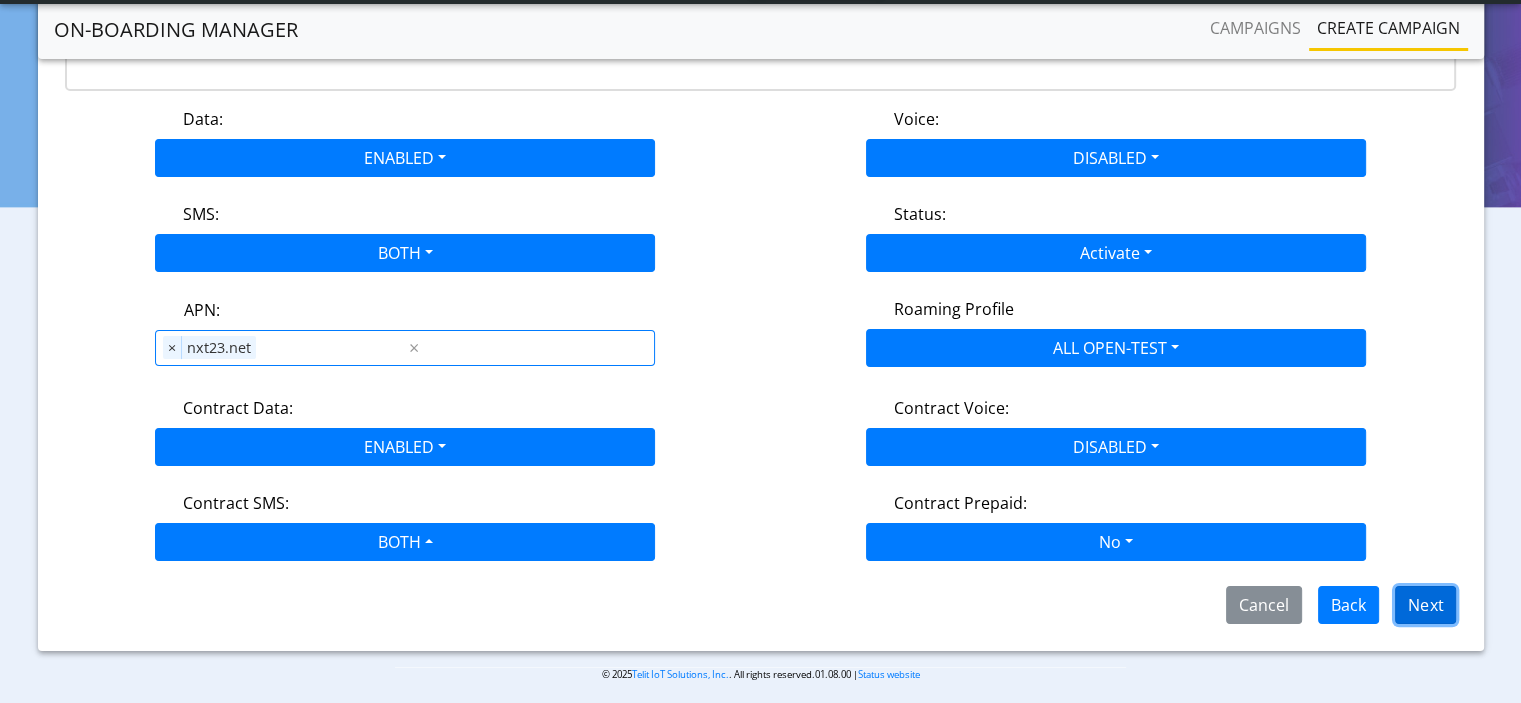 click on "Next" at bounding box center (1425, 605) 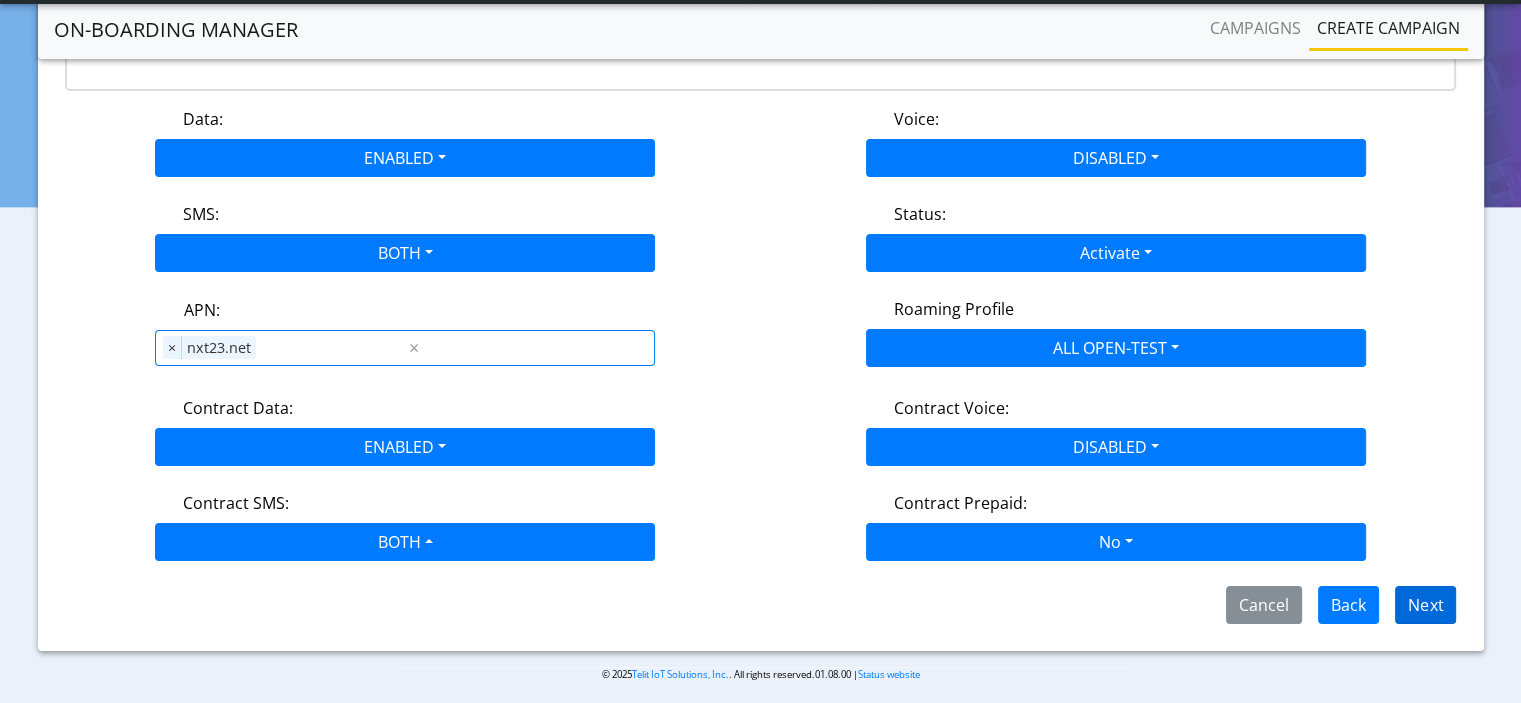 scroll, scrollTop: 174, scrollLeft: 0, axis: vertical 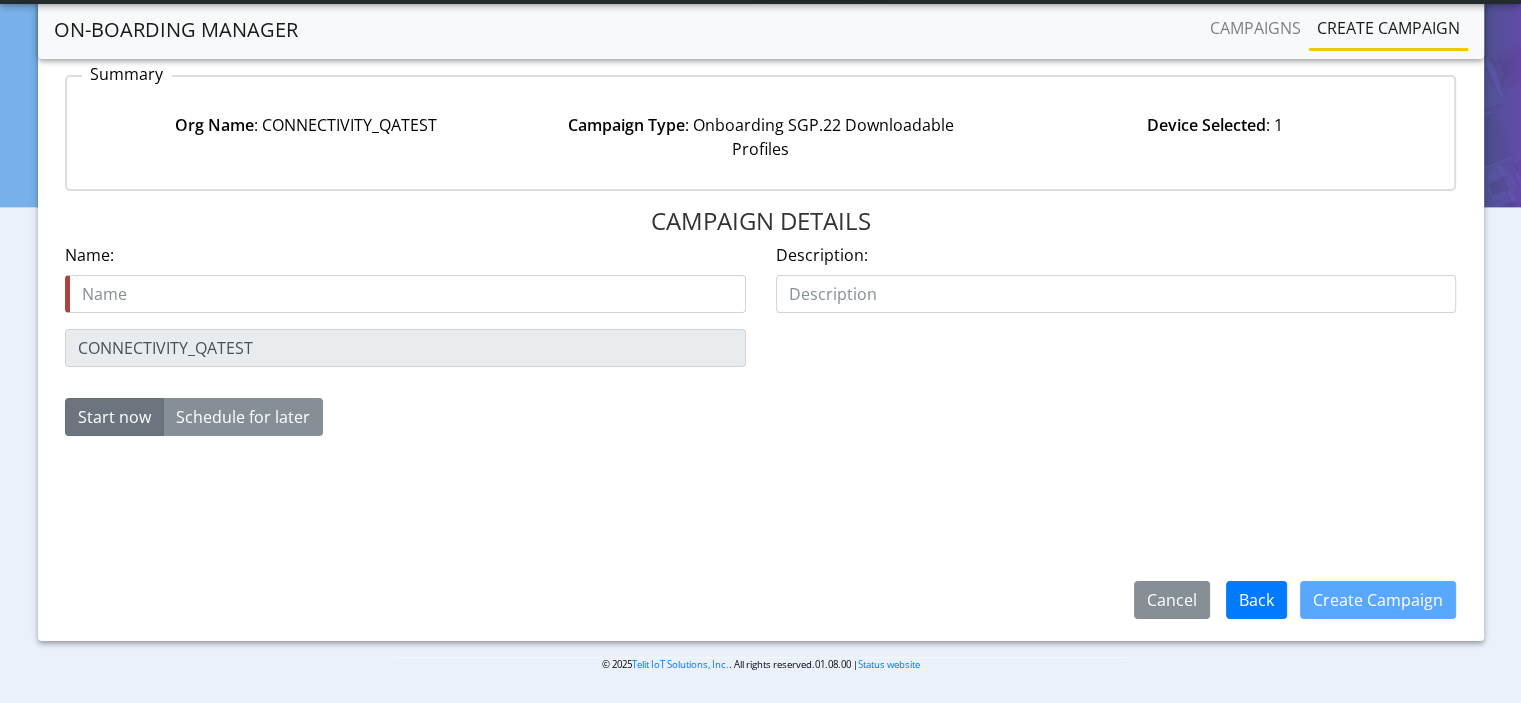 click at bounding box center [405, 294] 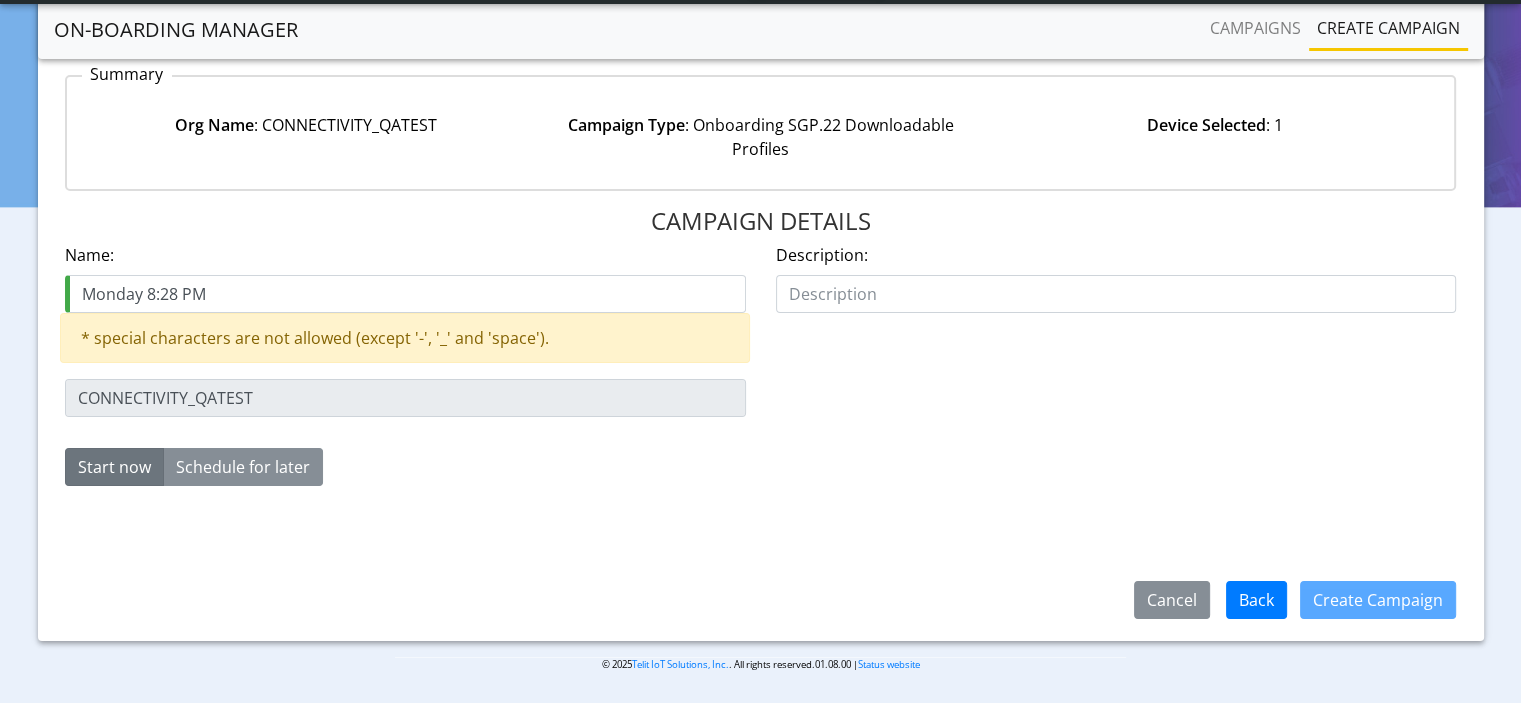 drag, startPoint x: 52, startPoint y: 278, endPoint x: 0, endPoint y: 275, distance: 52.086468 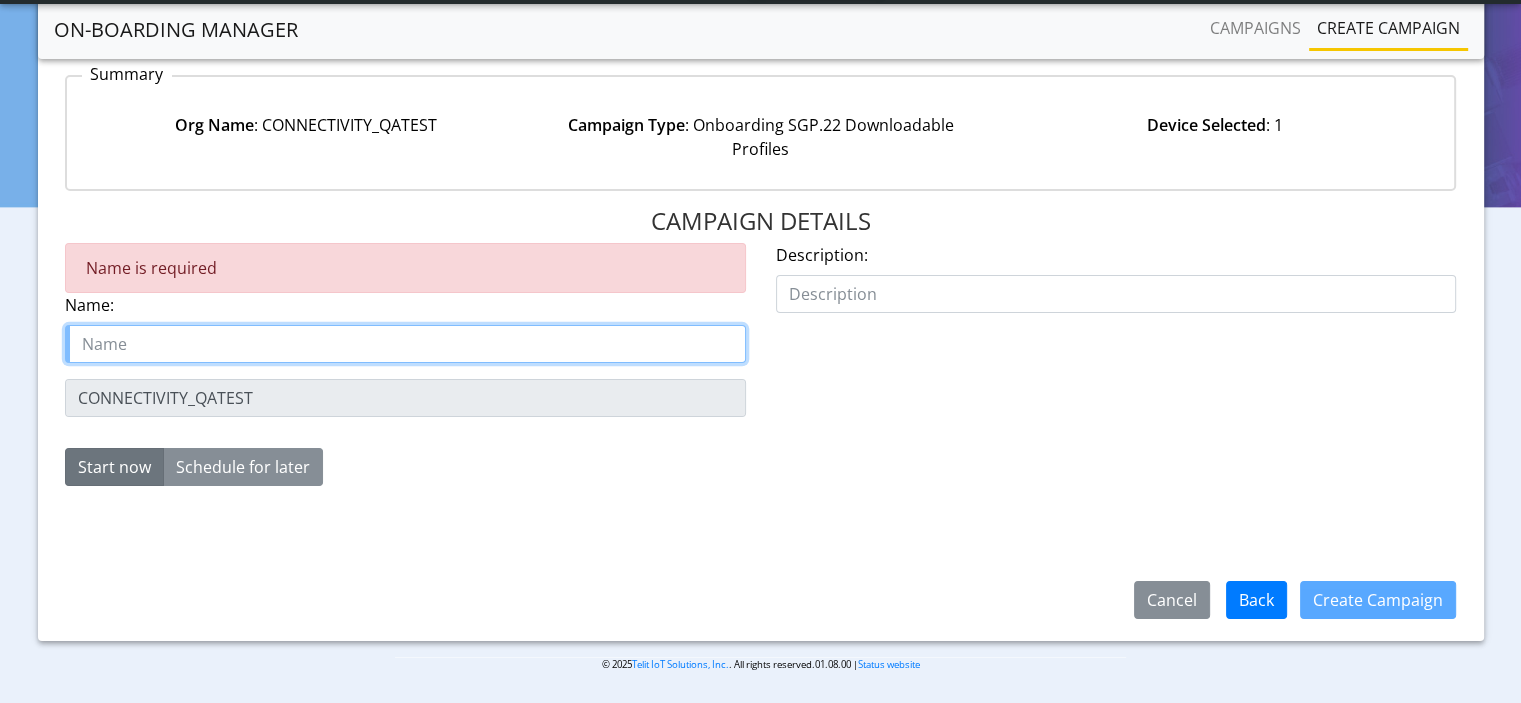 click at bounding box center [405, 344] 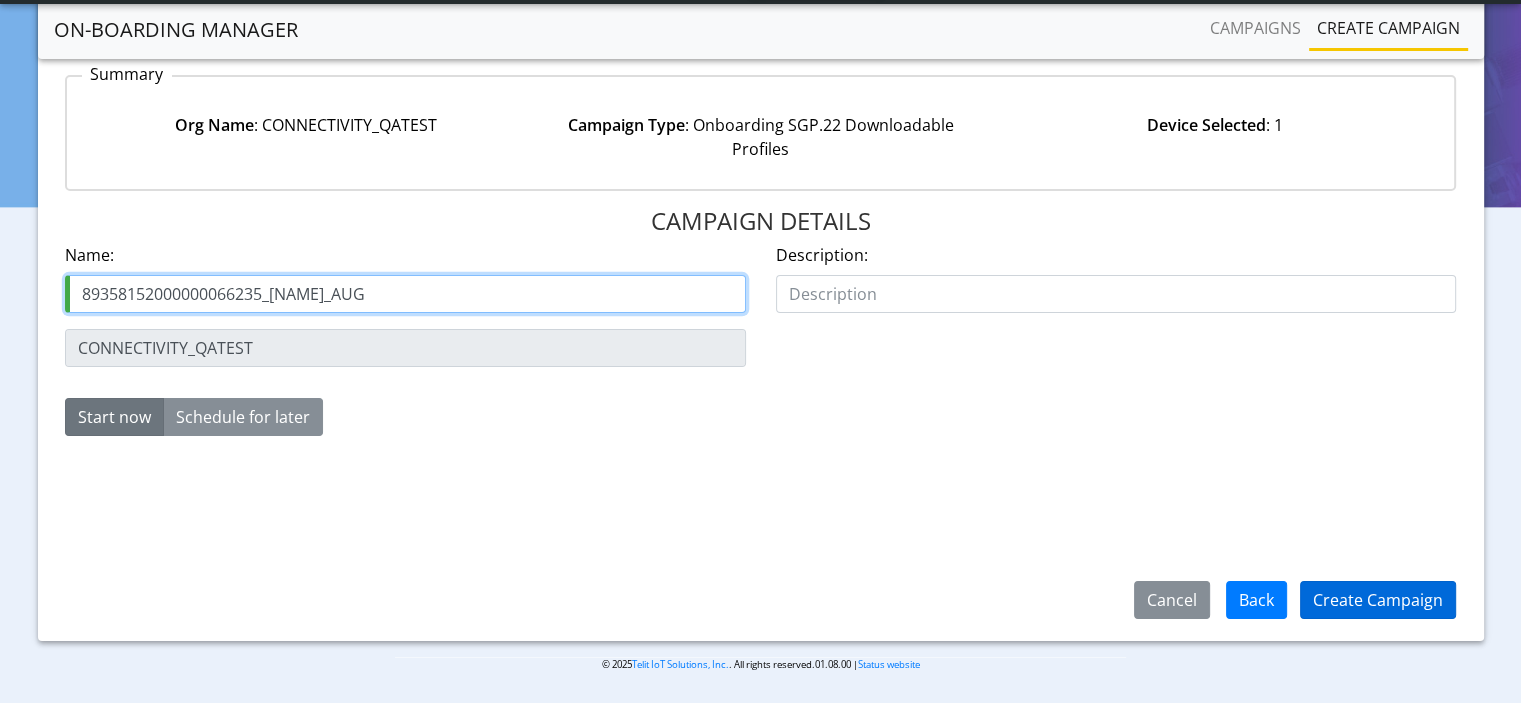 type on "89358152000000066235_Rosa_6_AUG" 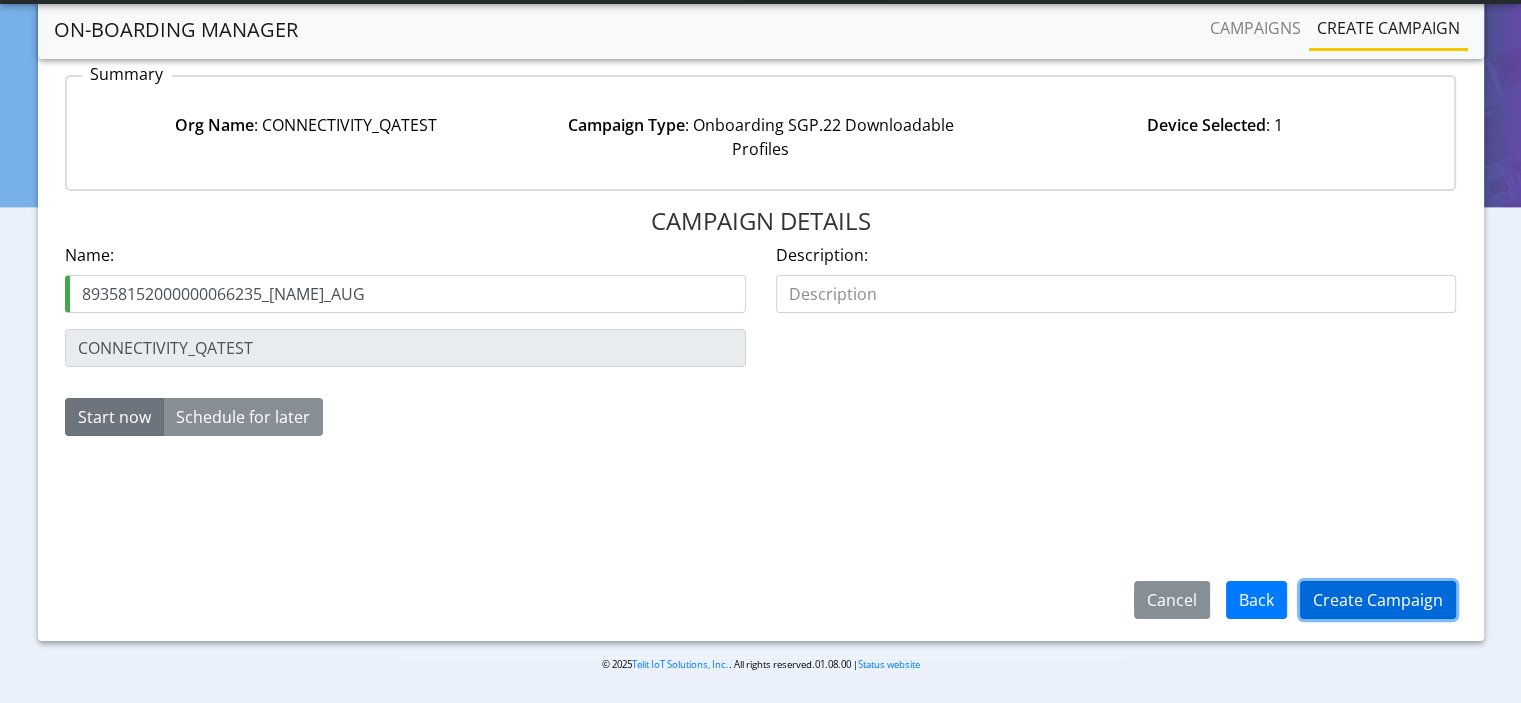 click on "Create Campaign" at bounding box center [1378, 600] 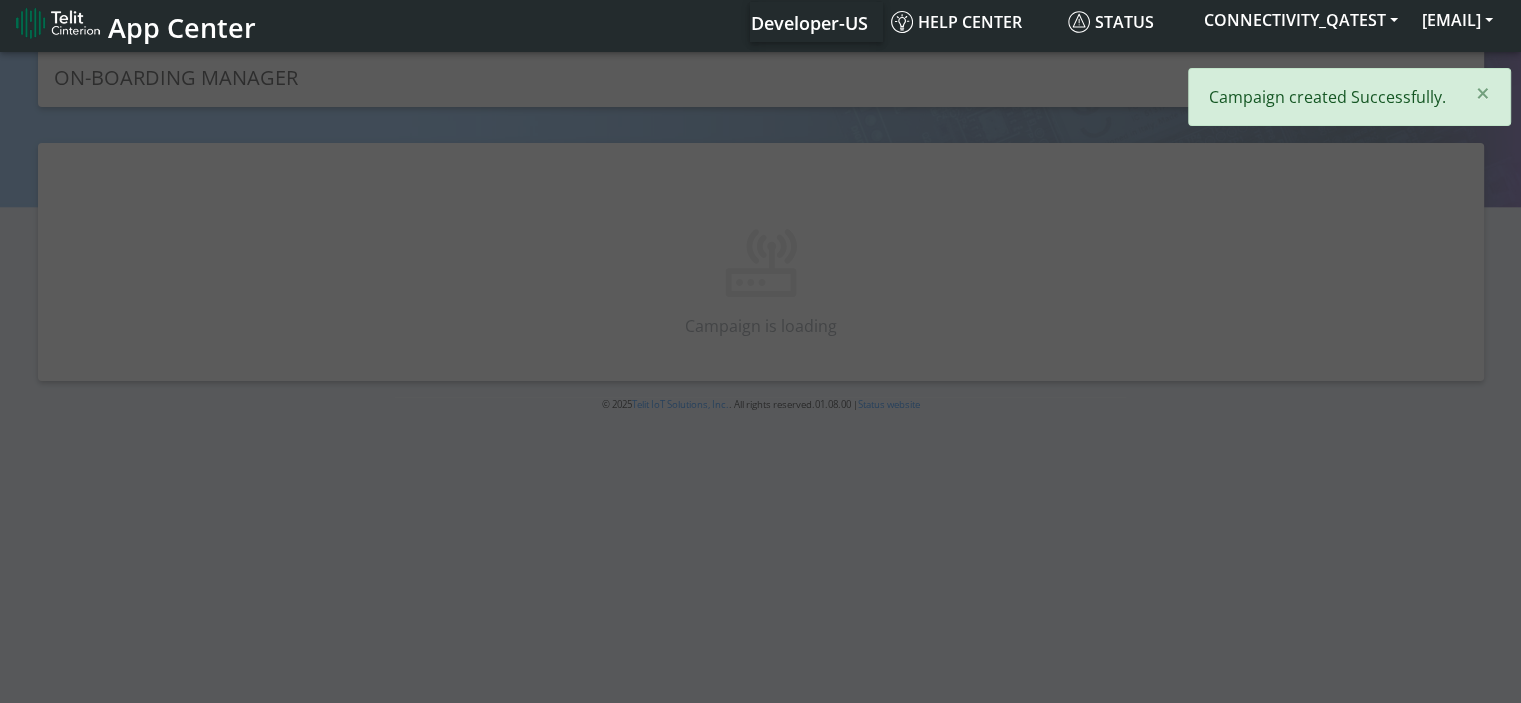 scroll, scrollTop: 0, scrollLeft: 0, axis: both 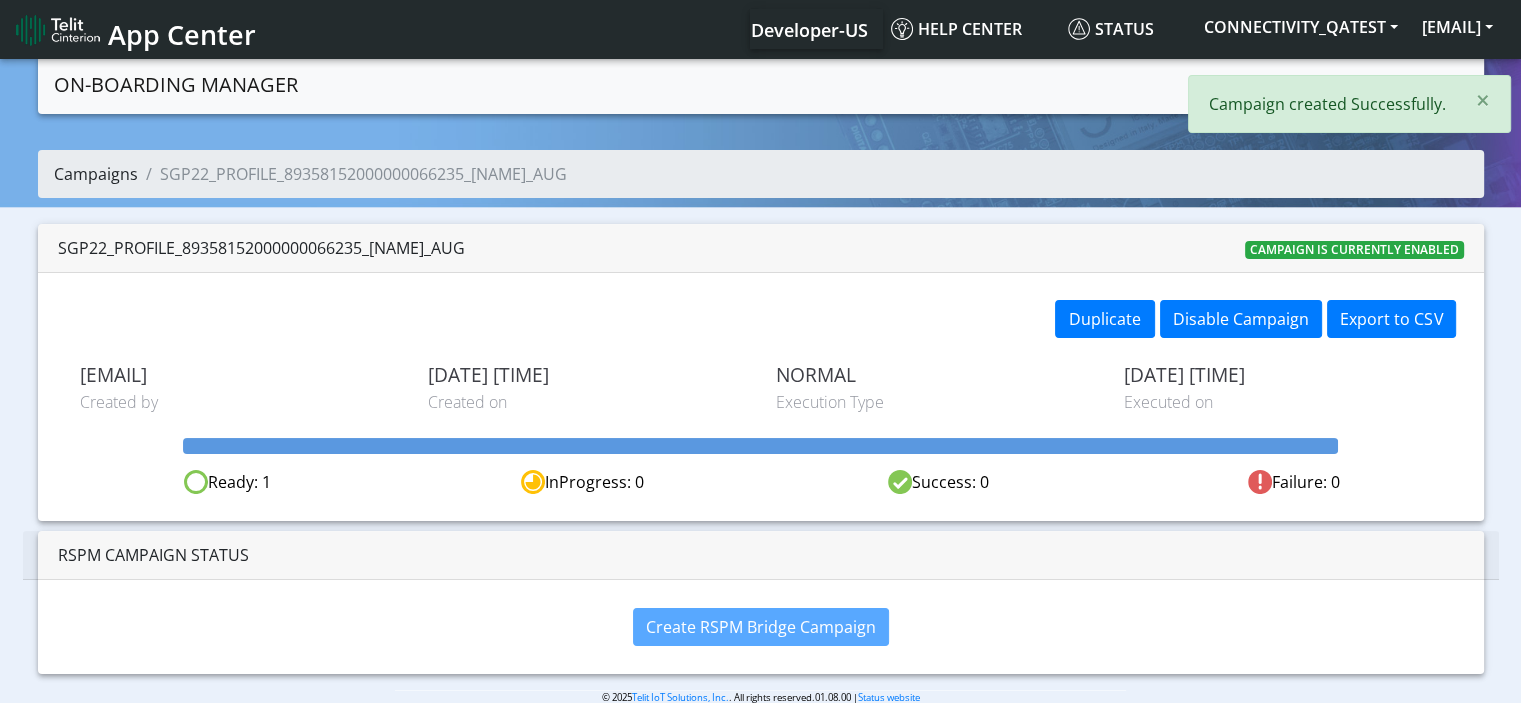 click on "Campaigns" 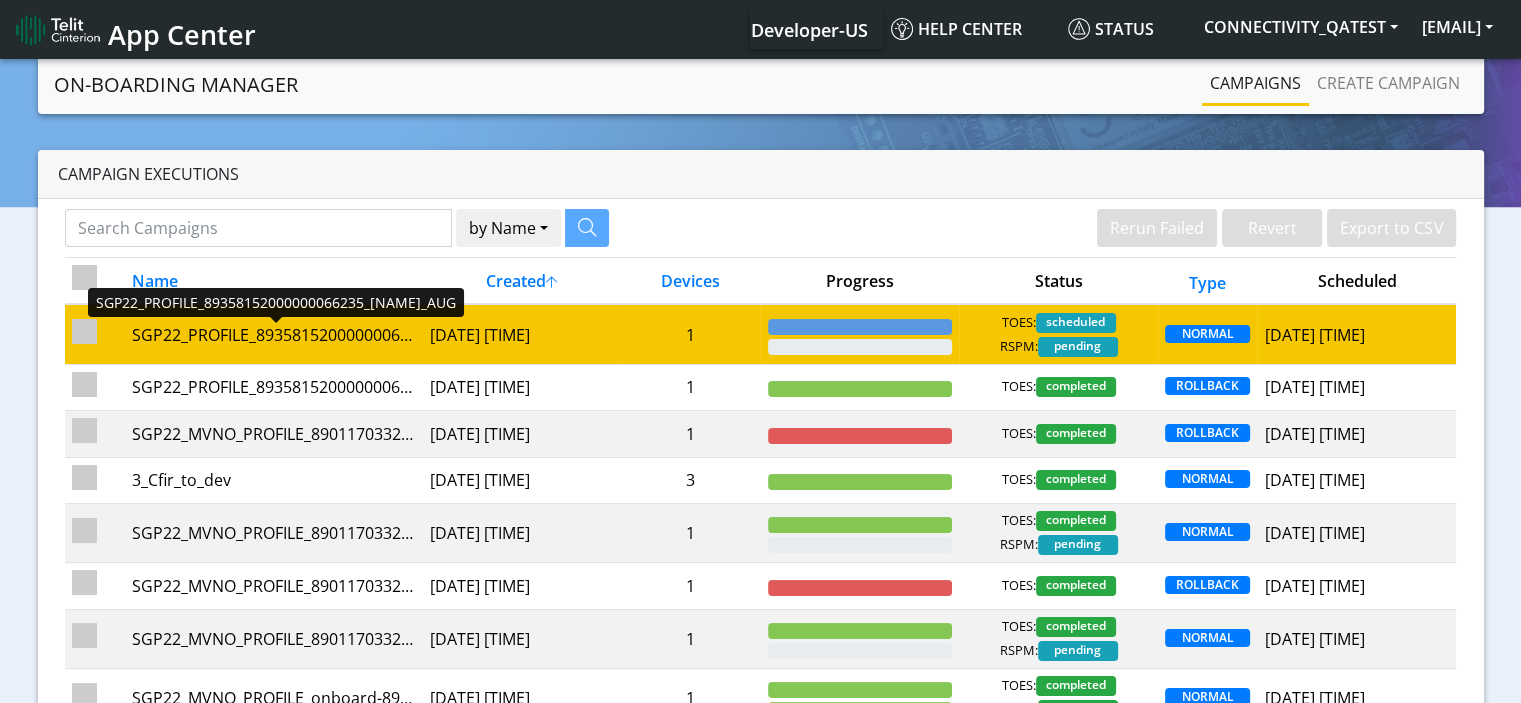 click on "SGP22_PROFILE_89358152000000066235_Rosa_6_AUG" at bounding box center [273, 335] 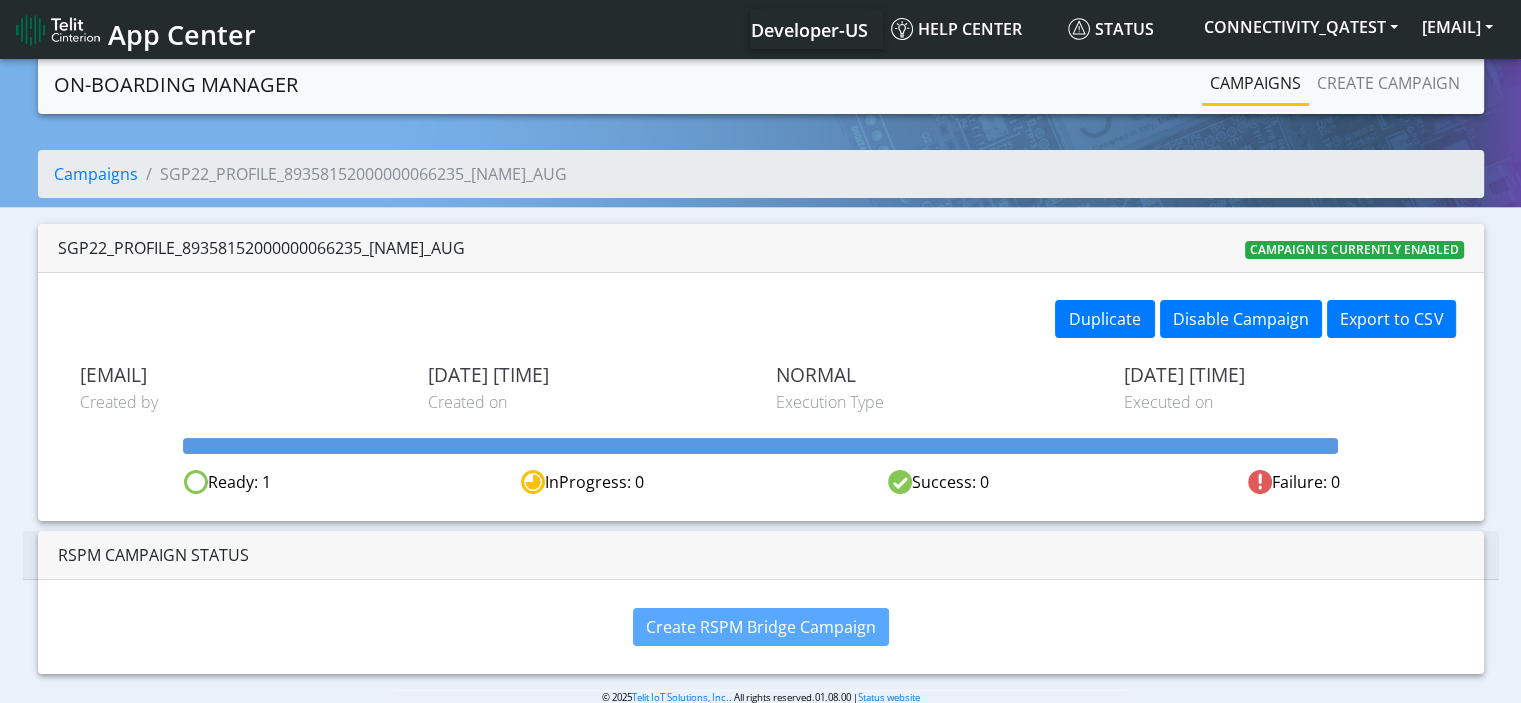 click on "Campaigns" 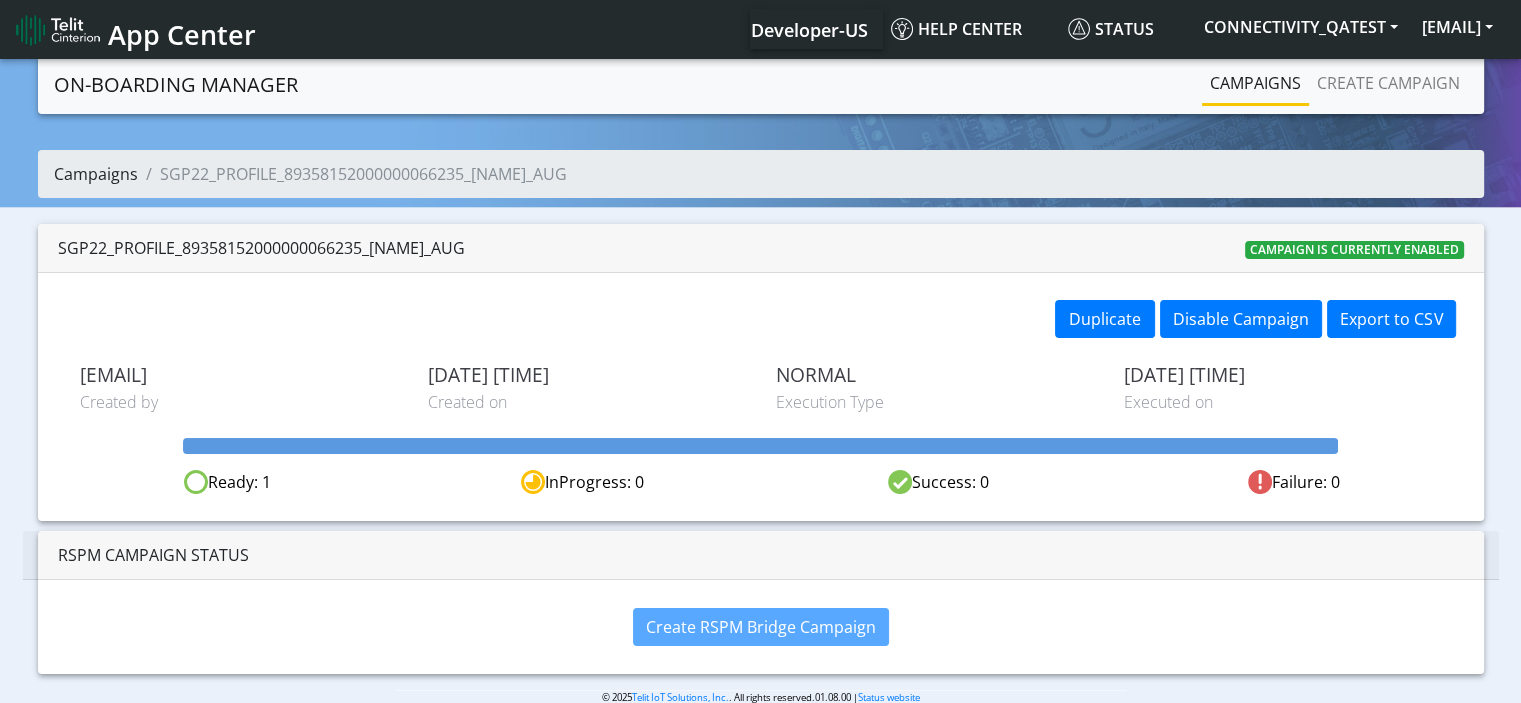 click on "Campaigns" 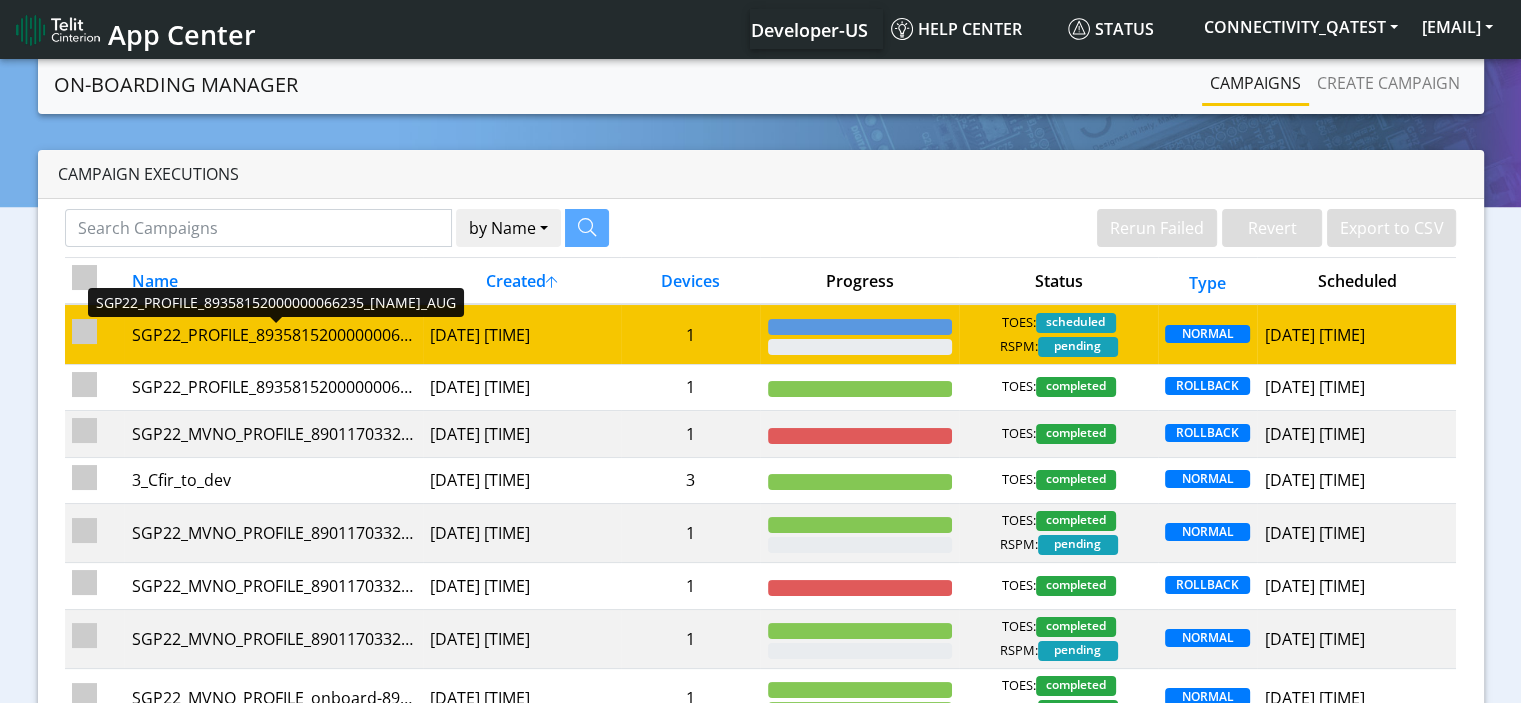 click on "SGP22_PROFILE_89358152000000066235_Rosa_6_AUG" at bounding box center [273, 335] 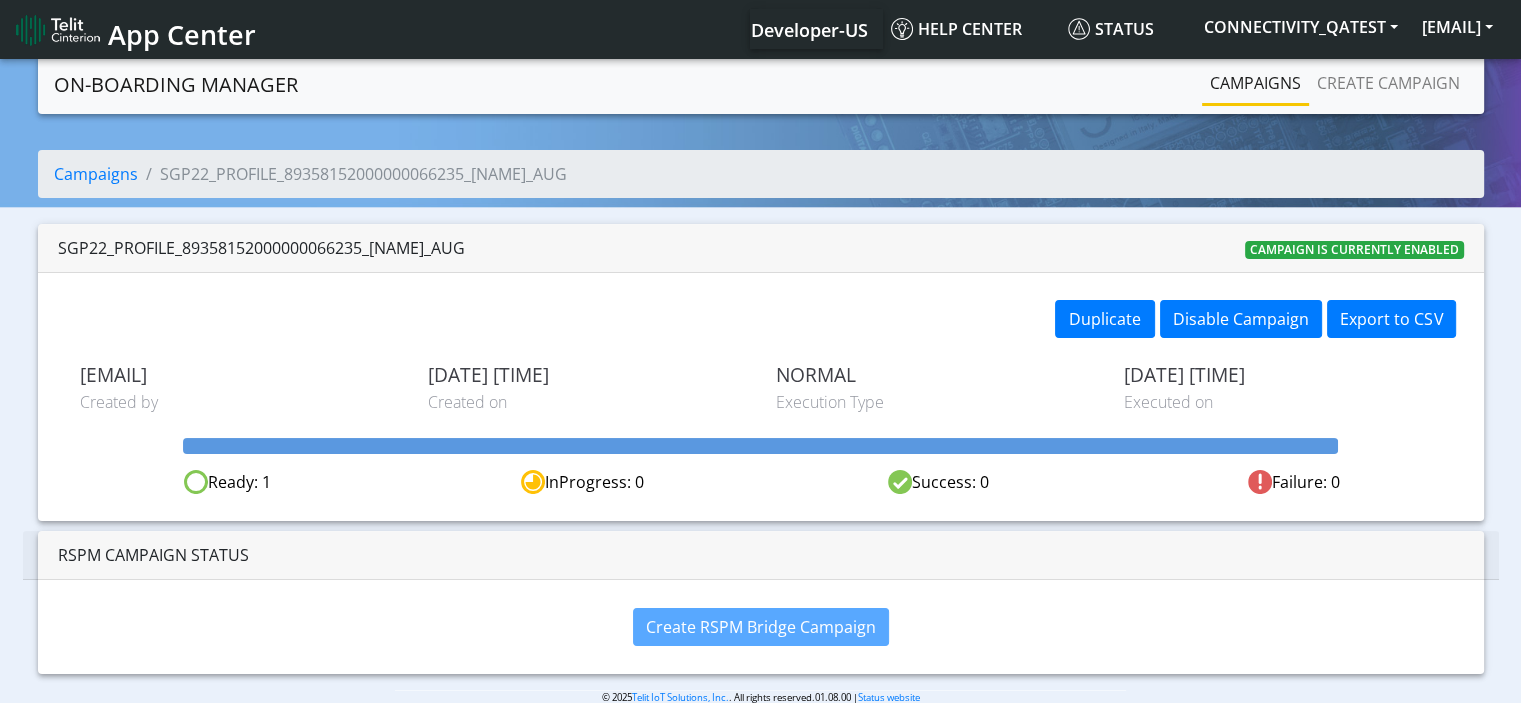 drag, startPoint x: 488, startPoint y: 252, endPoint x: 47, endPoint y: 258, distance: 441.0408 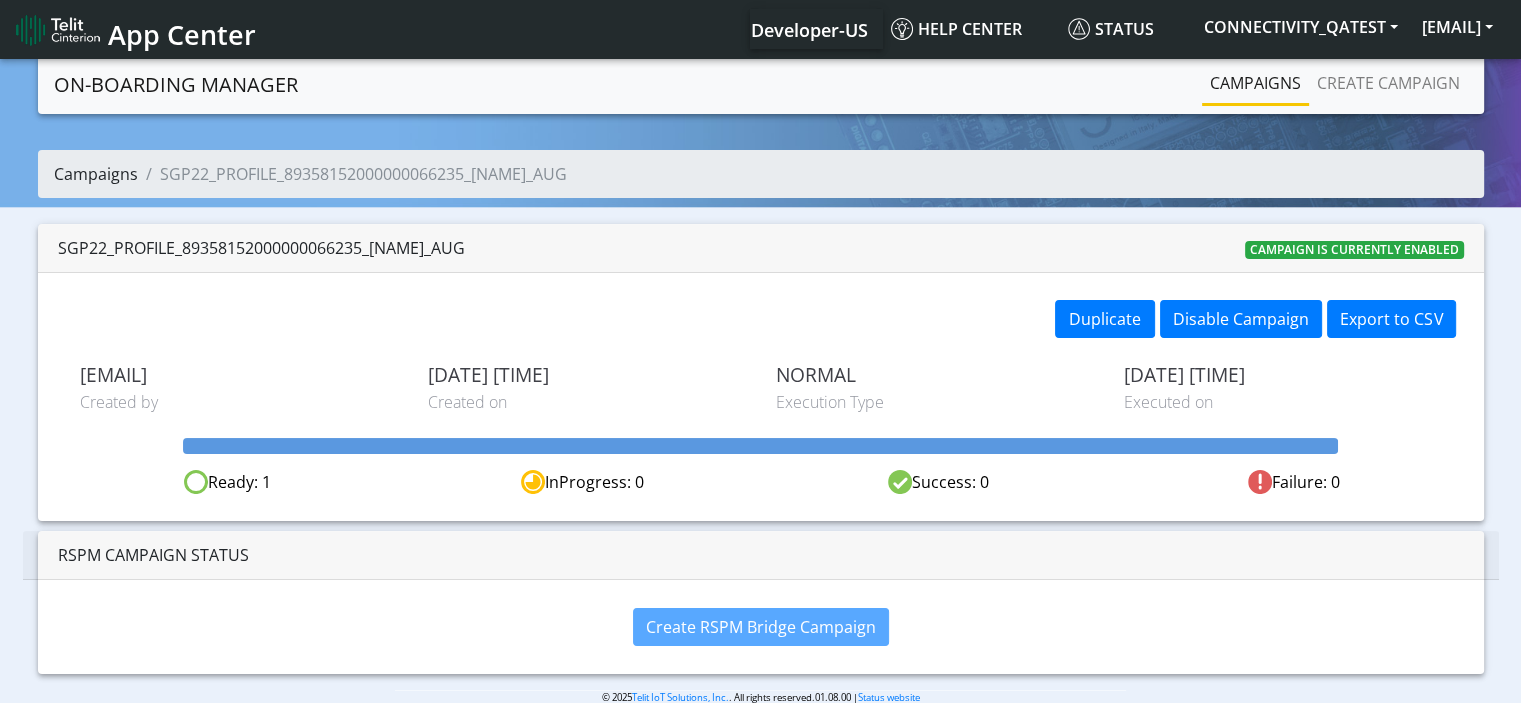 click on "Campaigns" 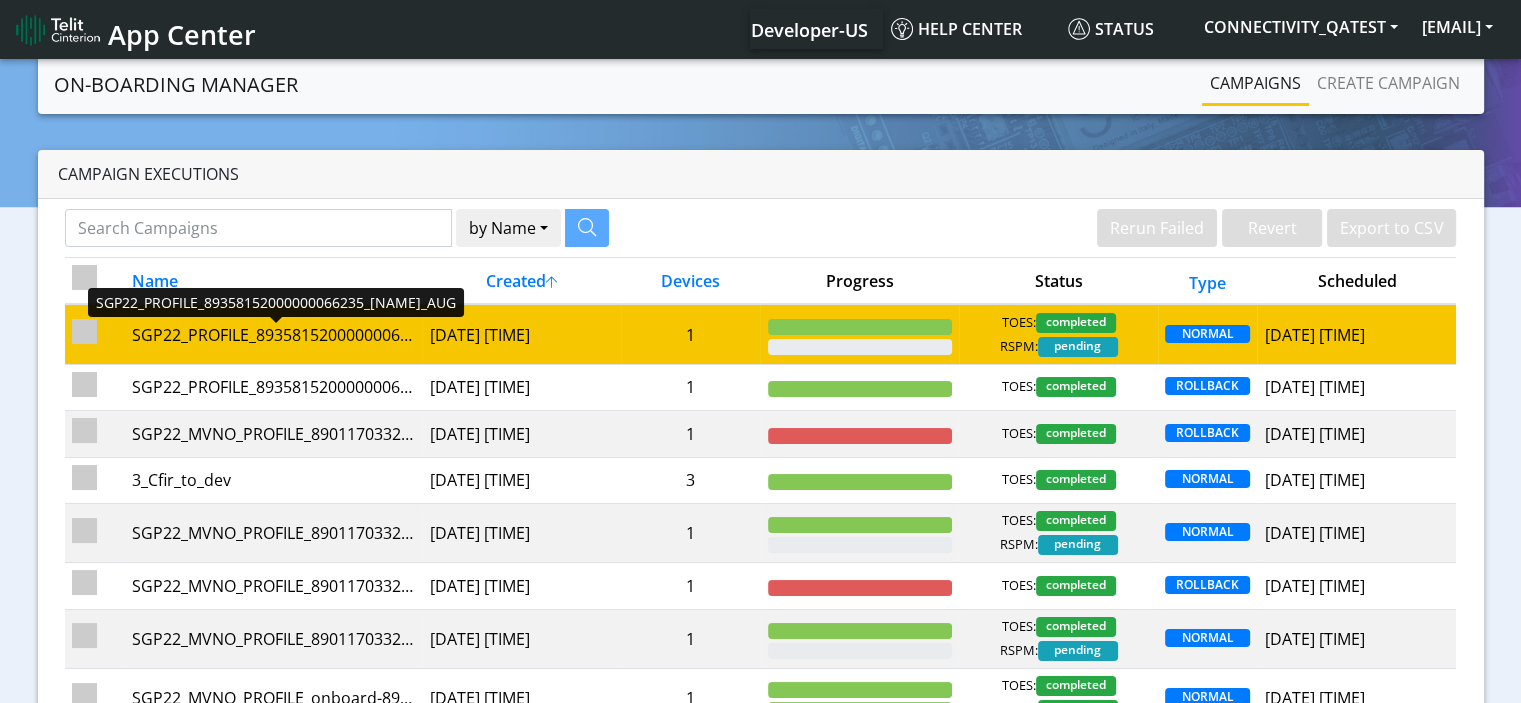 click on "SGP22_PROFILE_89358152000000066235_Rosa_6_AUG" at bounding box center (273, 335) 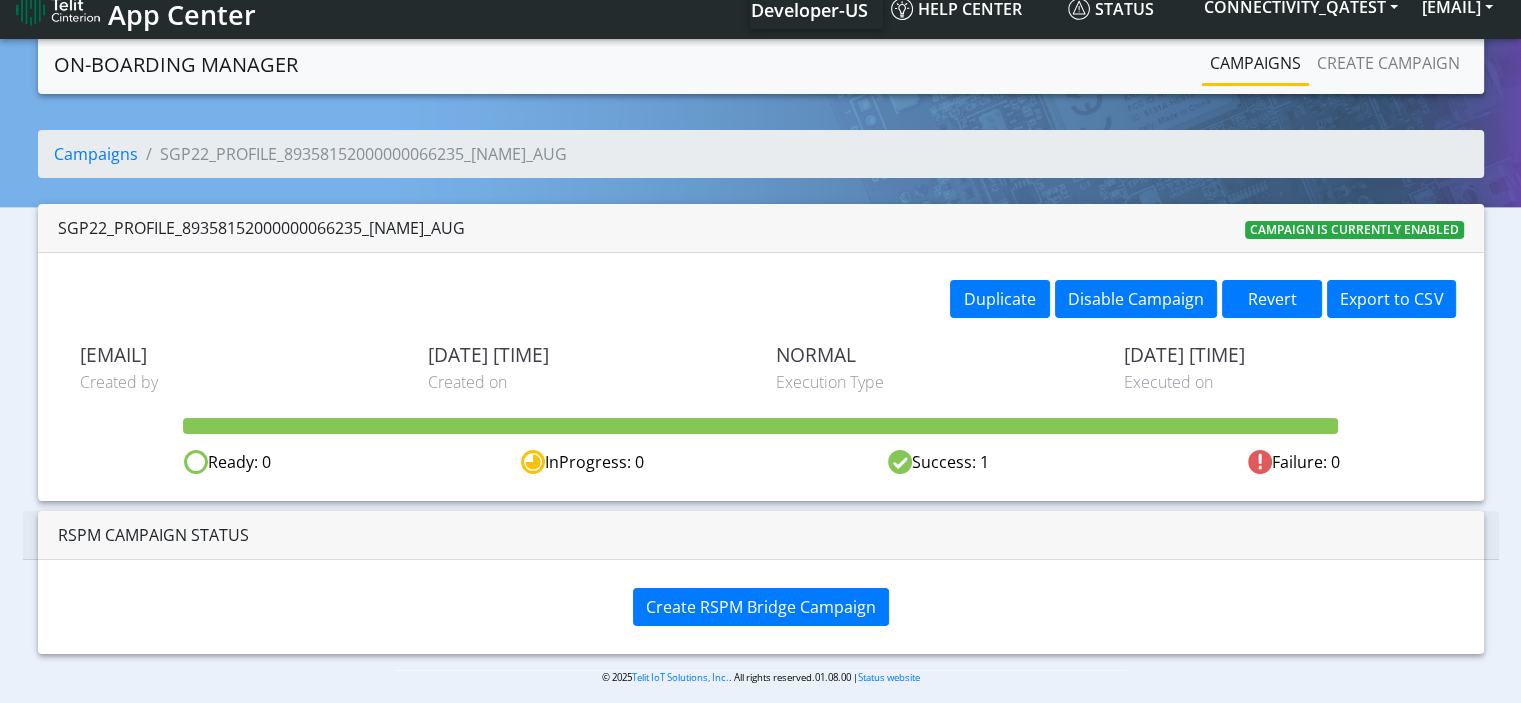 scroll, scrollTop: 31, scrollLeft: 0, axis: vertical 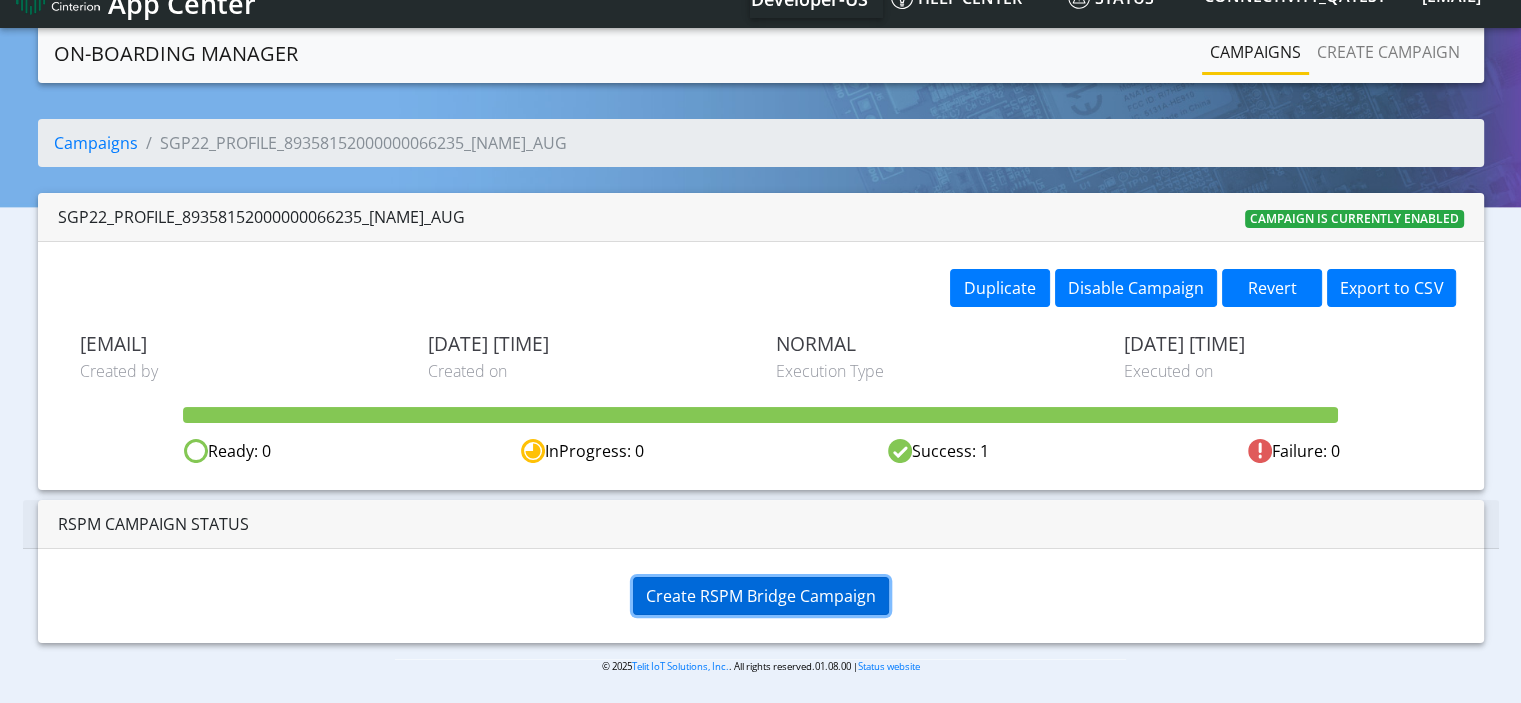 click on "Create RSPM Bridge Campaign" at bounding box center (761, 596) 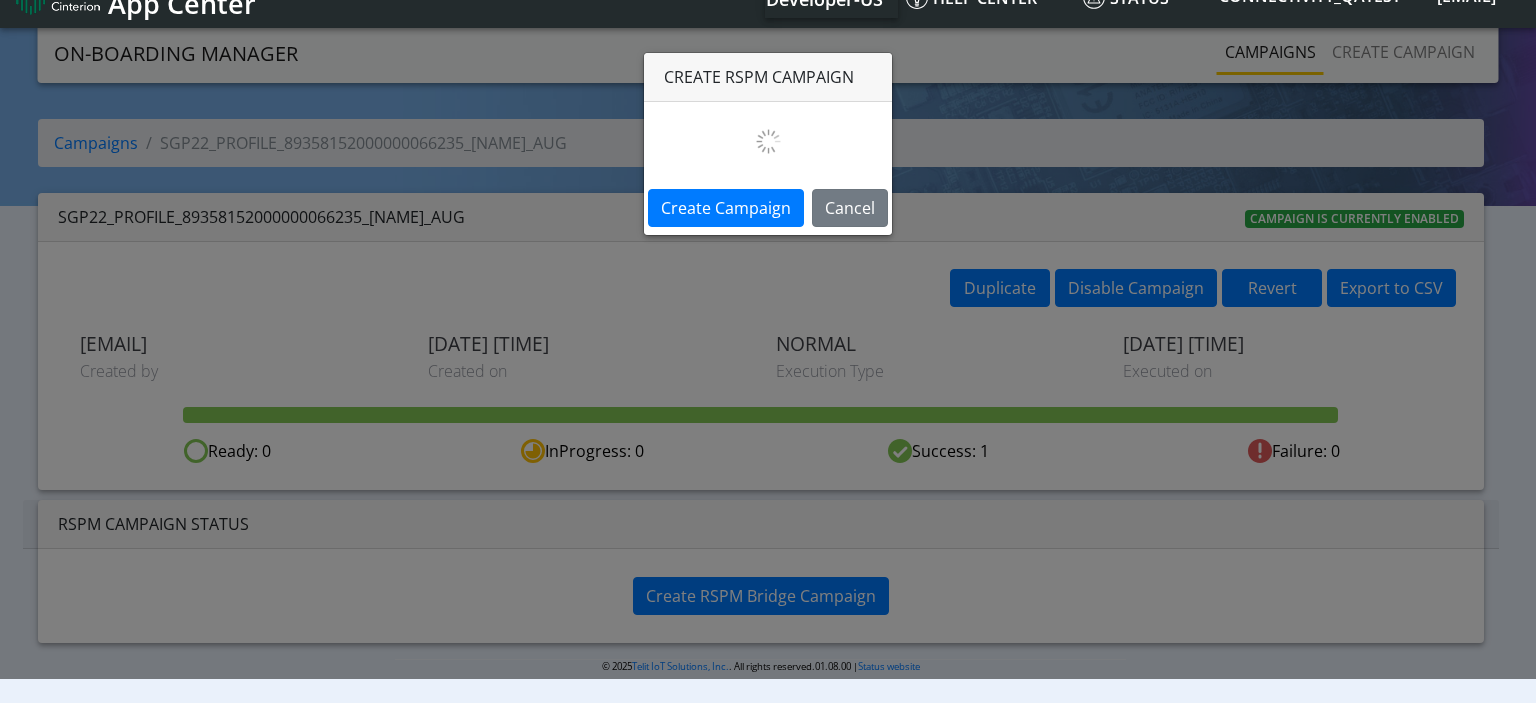 select 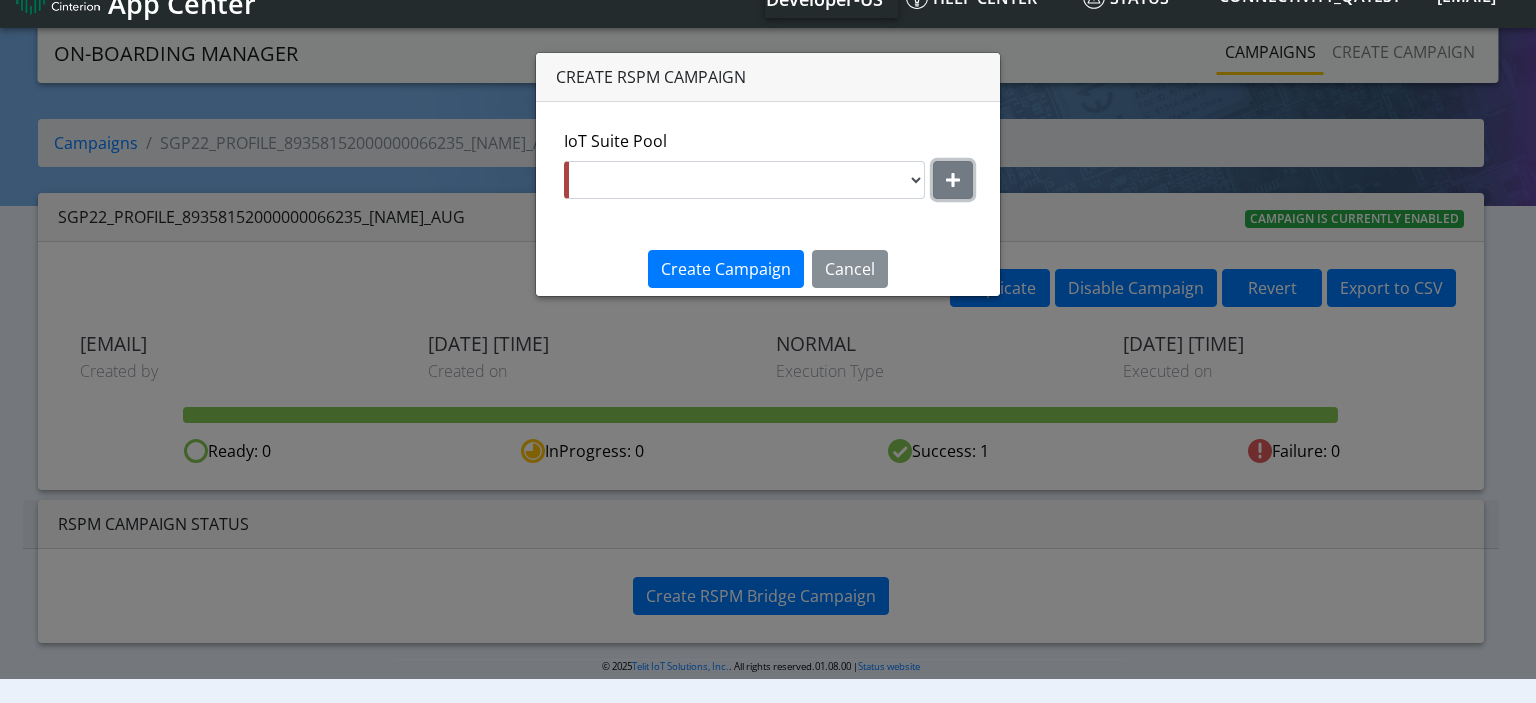 click at bounding box center (953, 180) 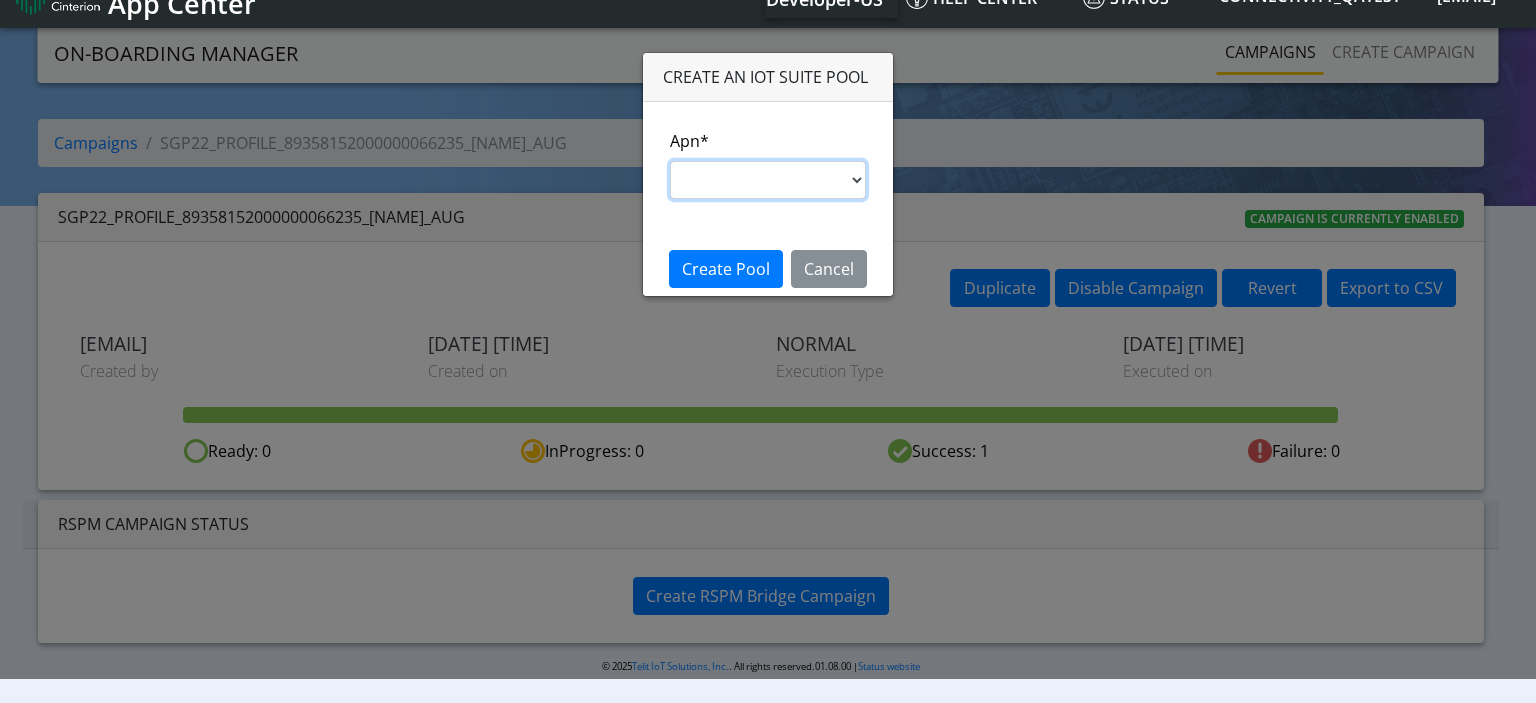 click on "s.test nxt20p.net nxtesim1.net nxt17.ue nxt20c.net nxt20.net ims nxt23.net jasper.migration.att" at bounding box center [768, 180] 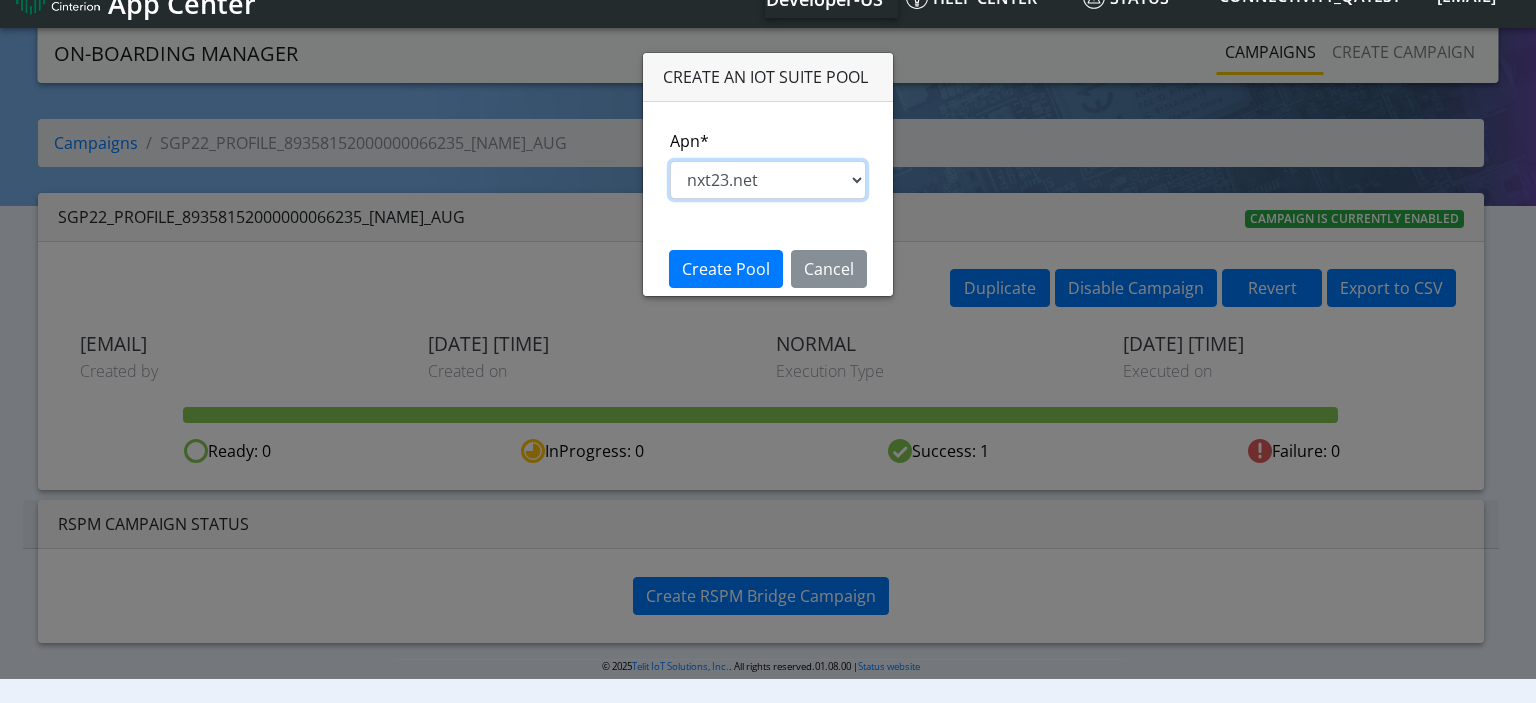 click on "s.test nxt20p.net nxtesim1.net nxt17.ue nxt20c.net nxt20.net ims nxt23.net jasper.migration.att" at bounding box center (768, 180) 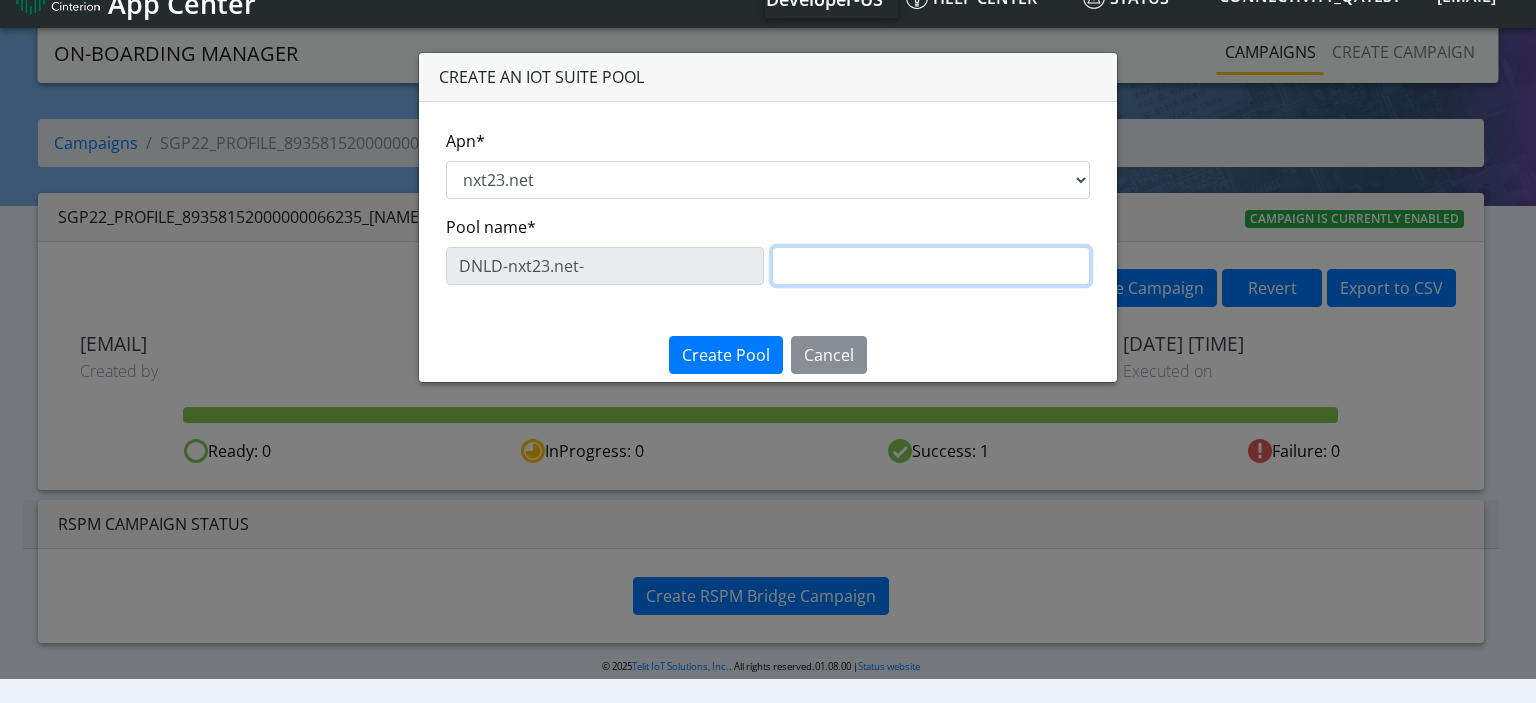 click at bounding box center [931, 266] 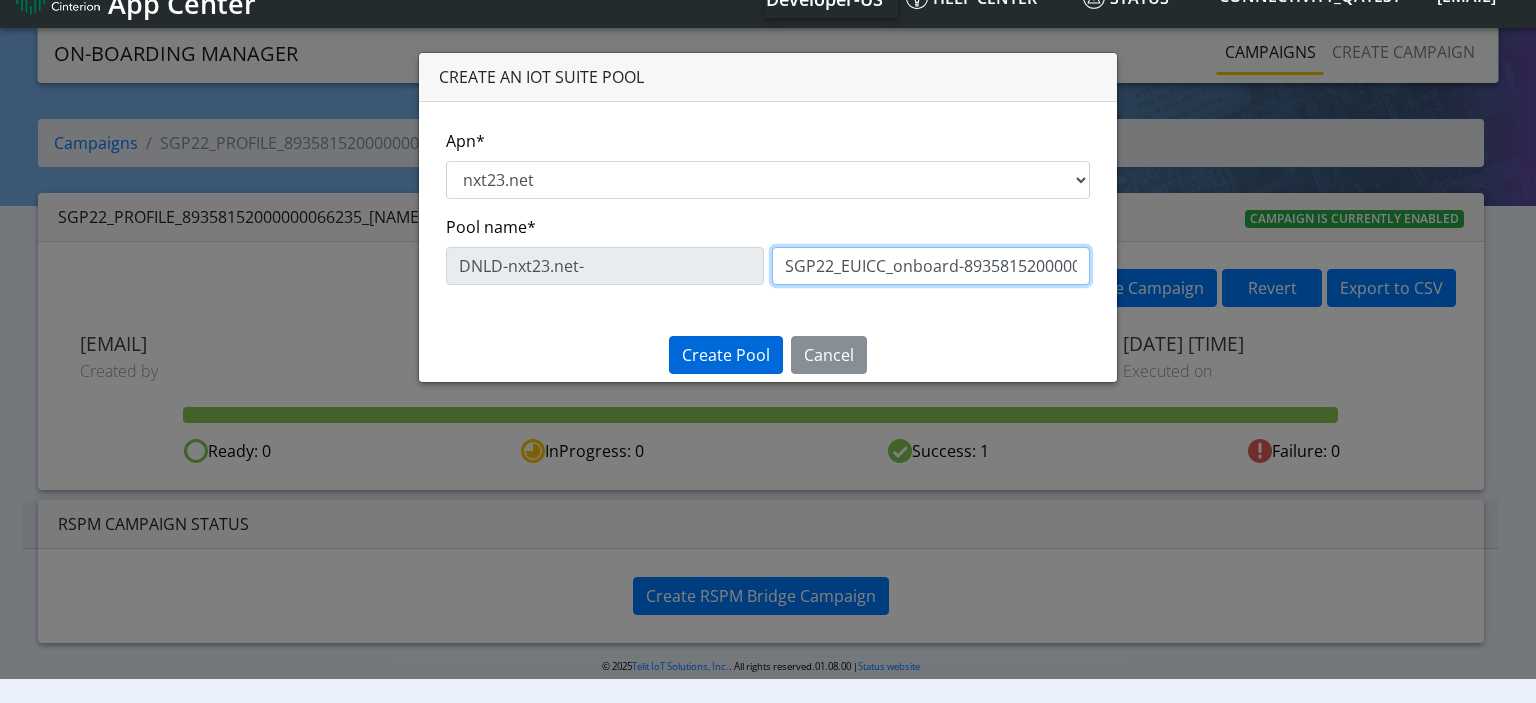 type on "Rosa_6_AUG" 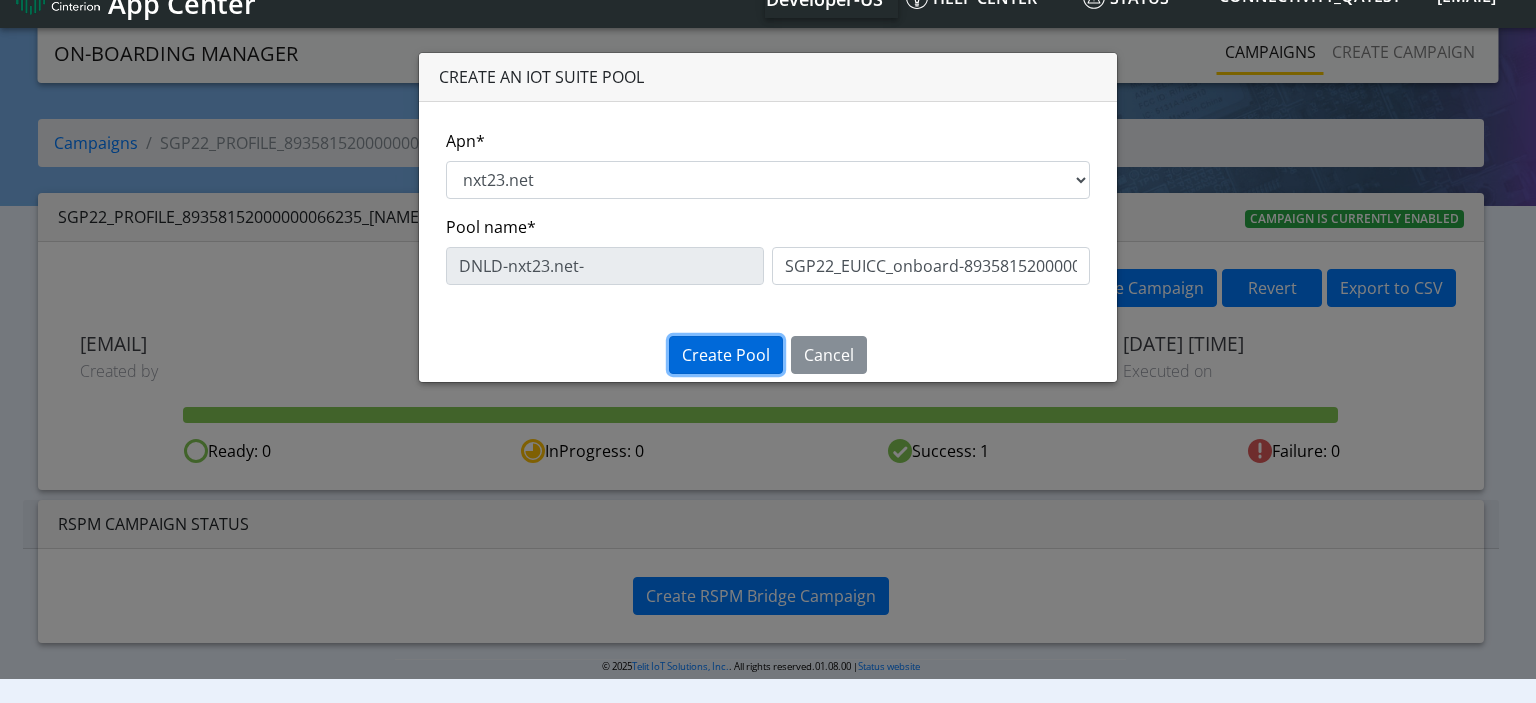 click on "Create Pool" at bounding box center [726, 355] 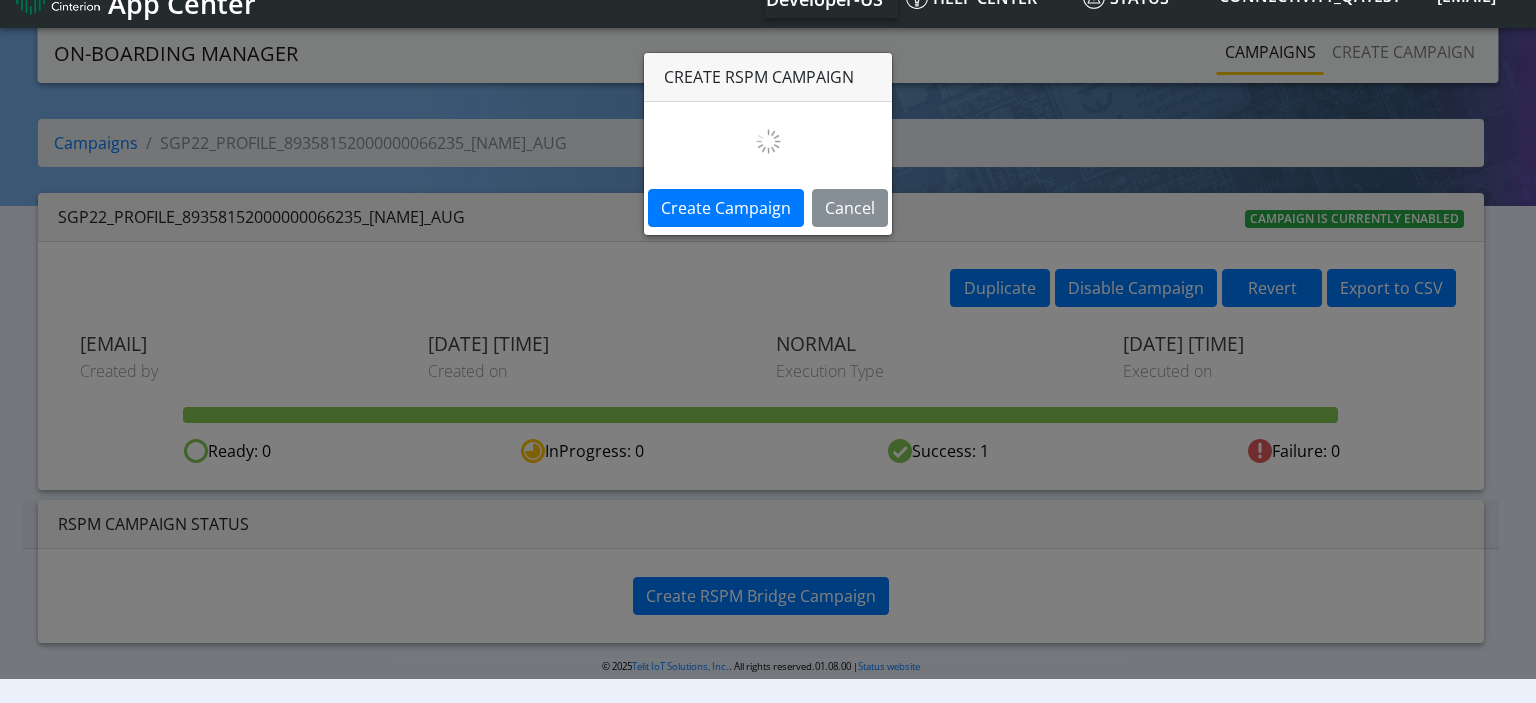 select on "1383b1e4-a558-466d-94e0-c00d4af4aa5a" 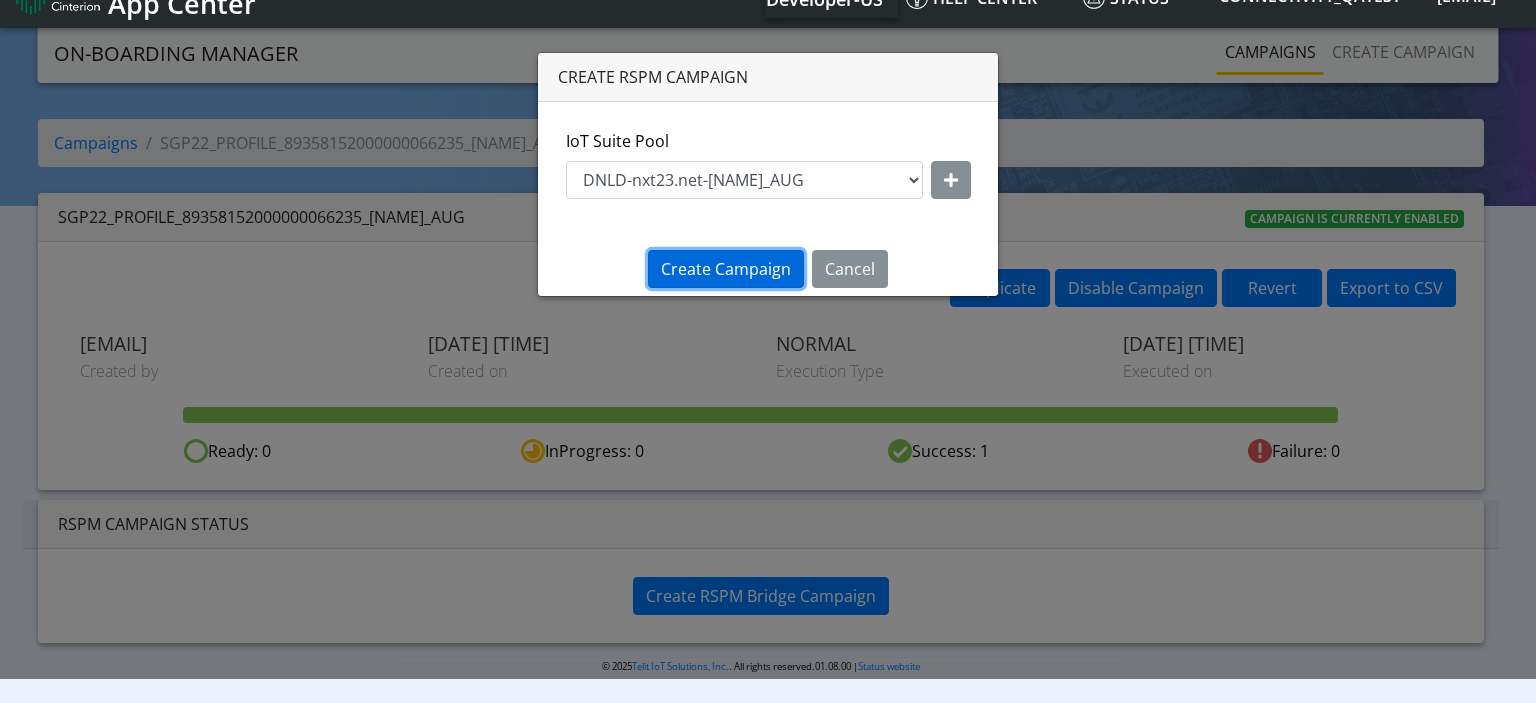 click on "Create Campaign" at bounding box center [726, 269] 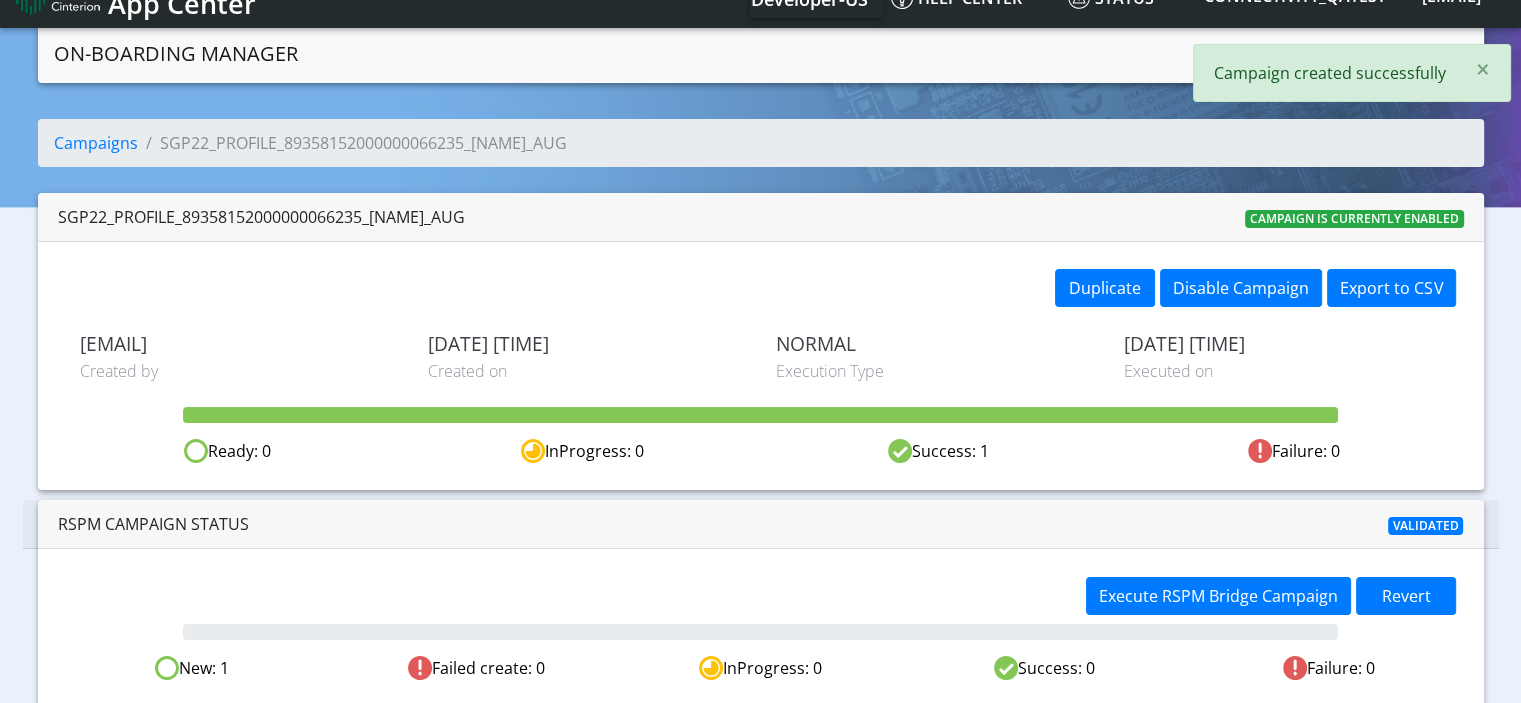 scroll, scrollTop: 40, scrollLeft: 0, axis: vertical 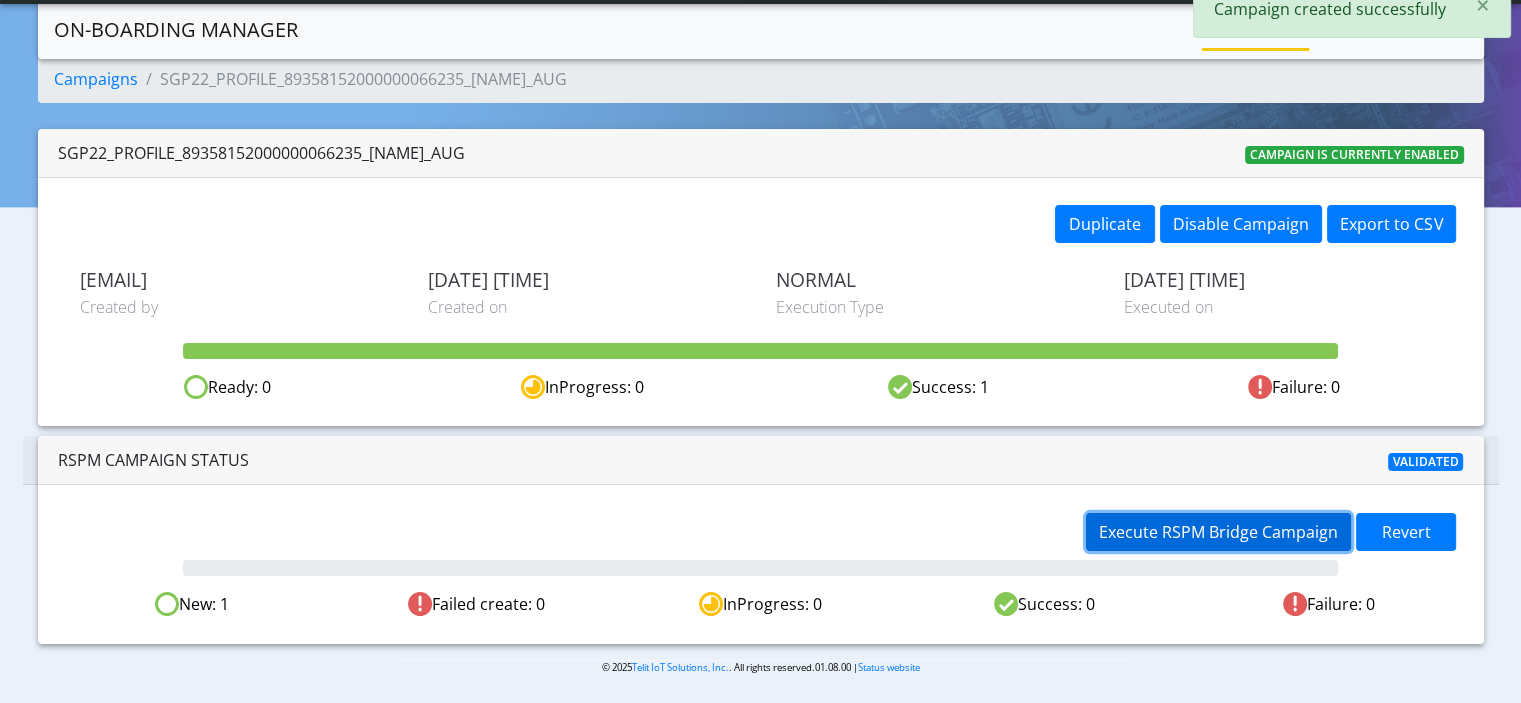 click on "Execute RSPM Bridge Campaign" at bounding box center [1218, 532] 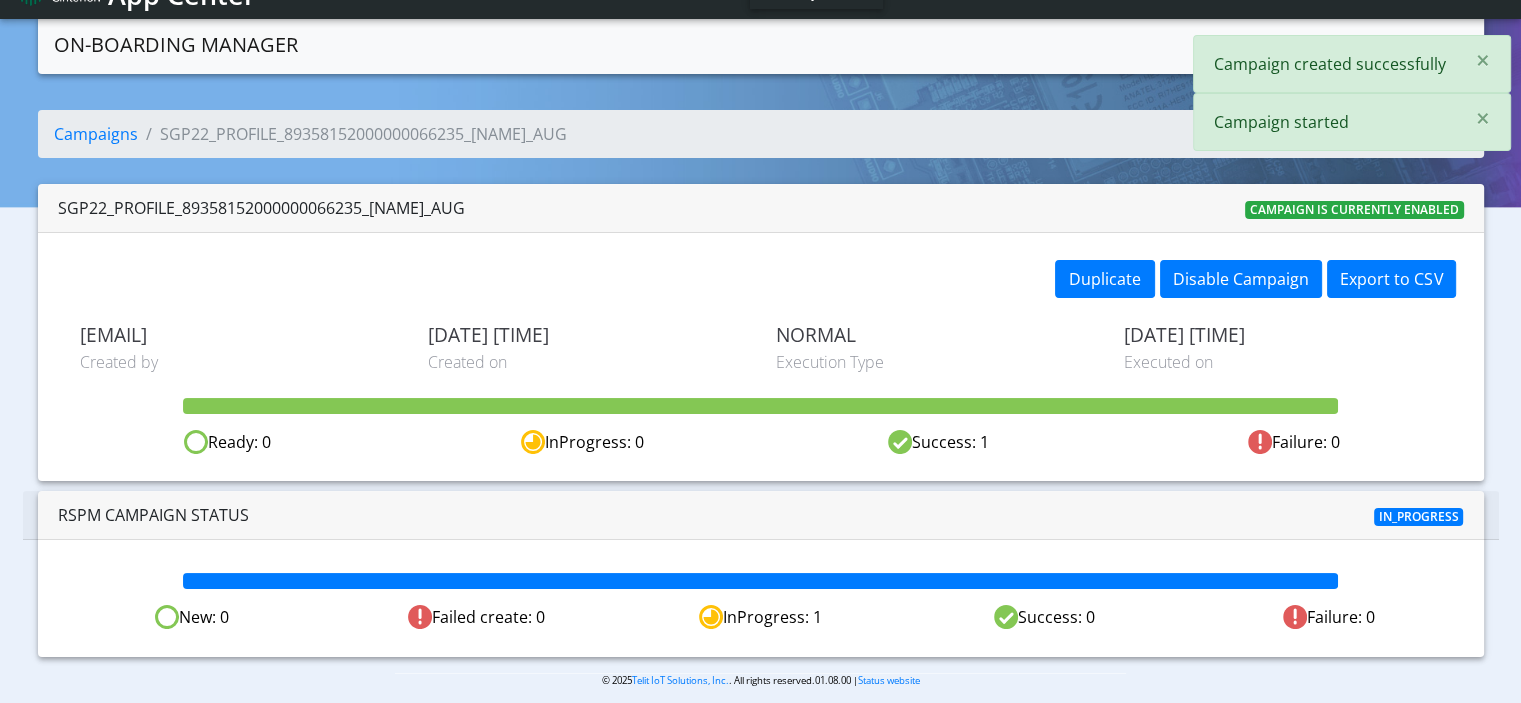 scroll, scrollTop: 0, scrollLeft: 0, axis: both 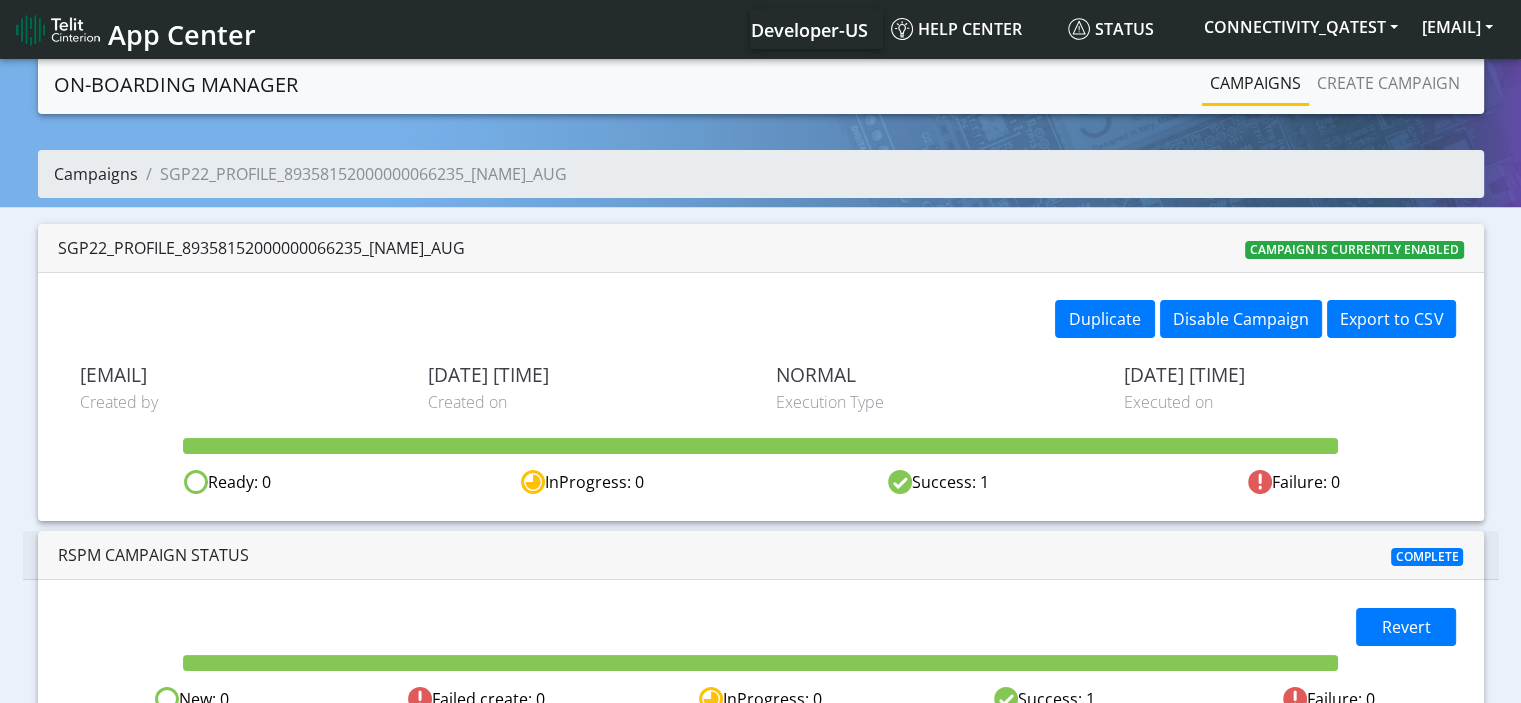 click on "Campaigns" 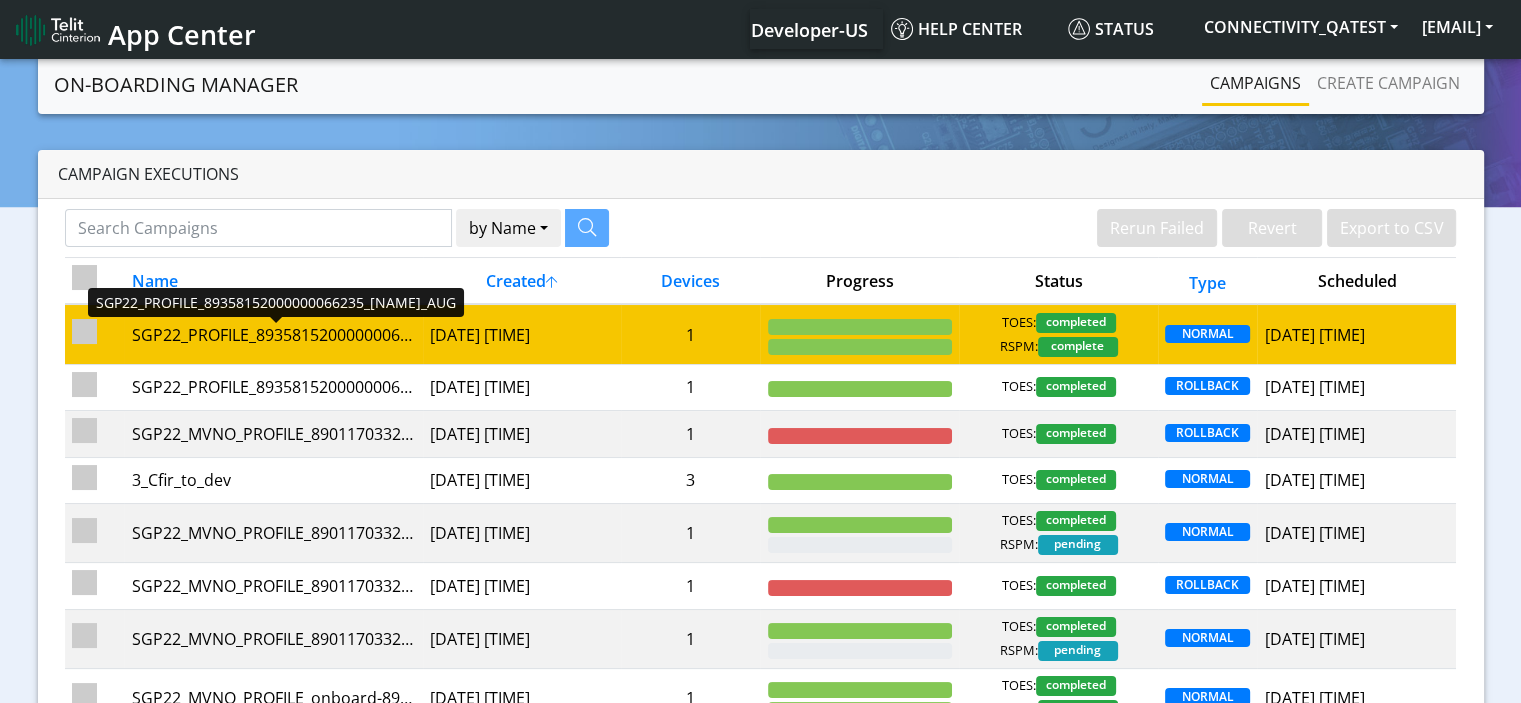 click on "SGP22_PROFILE_89358152000000066235_Rosa_6_AUG" at bounding box center (273, 335) 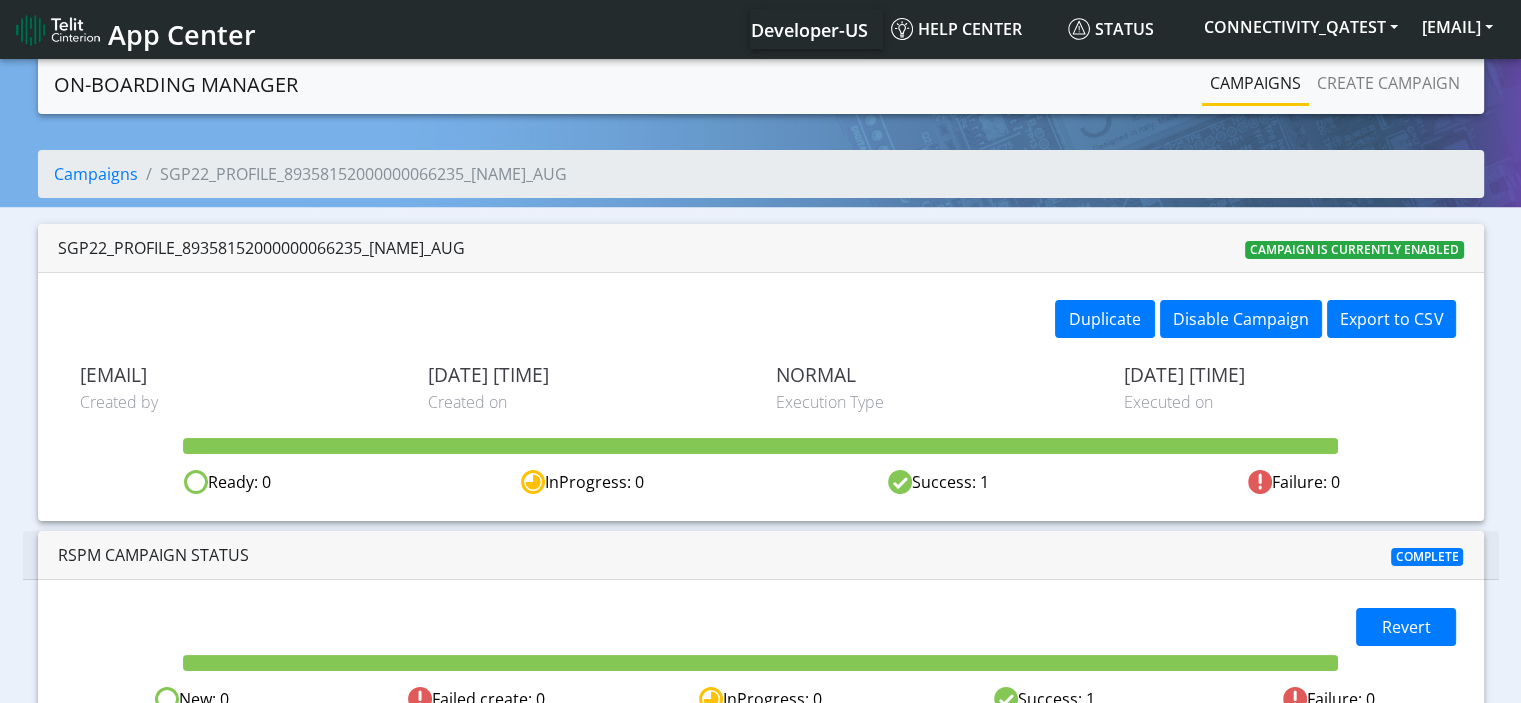 scroll, scrollTop: 40, scrollLeft: 0, axis: vertical 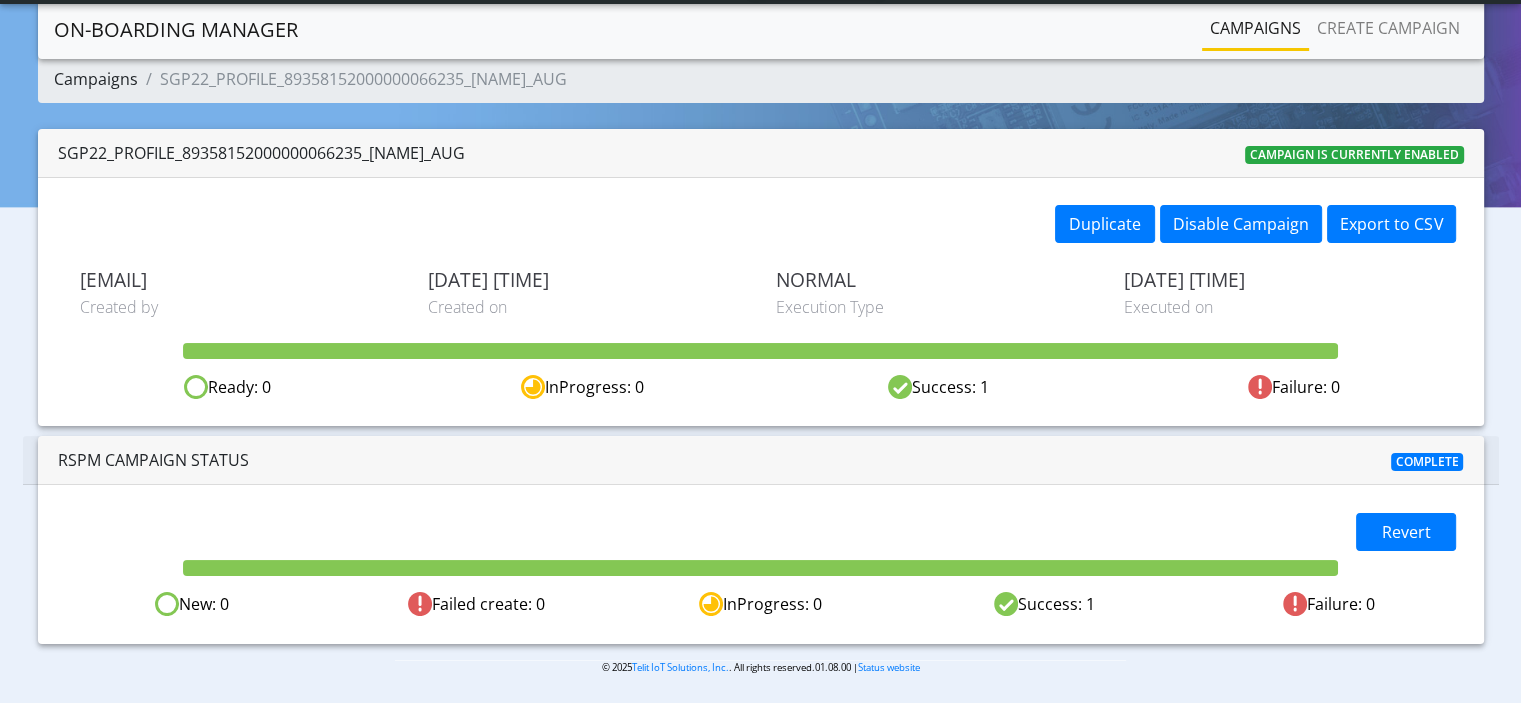 click on "Campaigns" 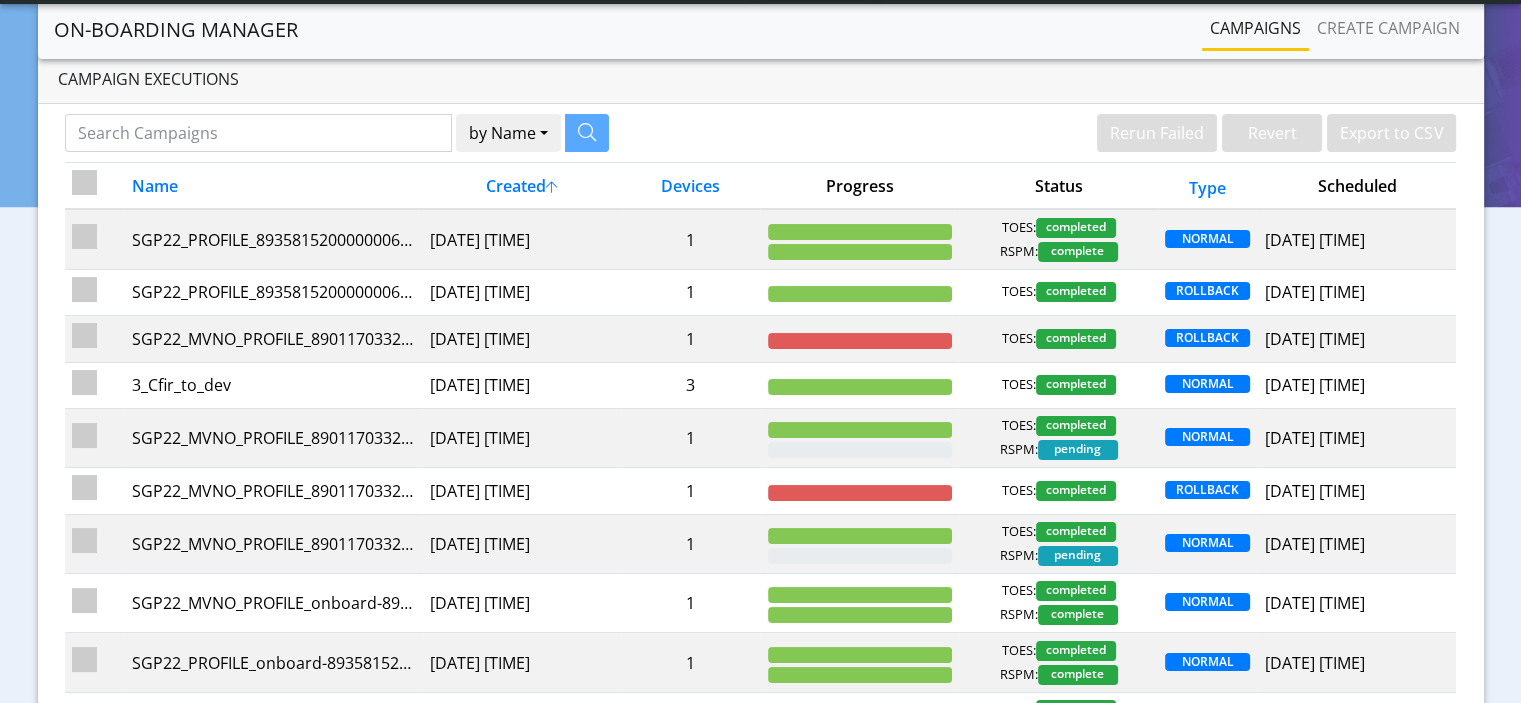 click on "On-Boarding Manager" 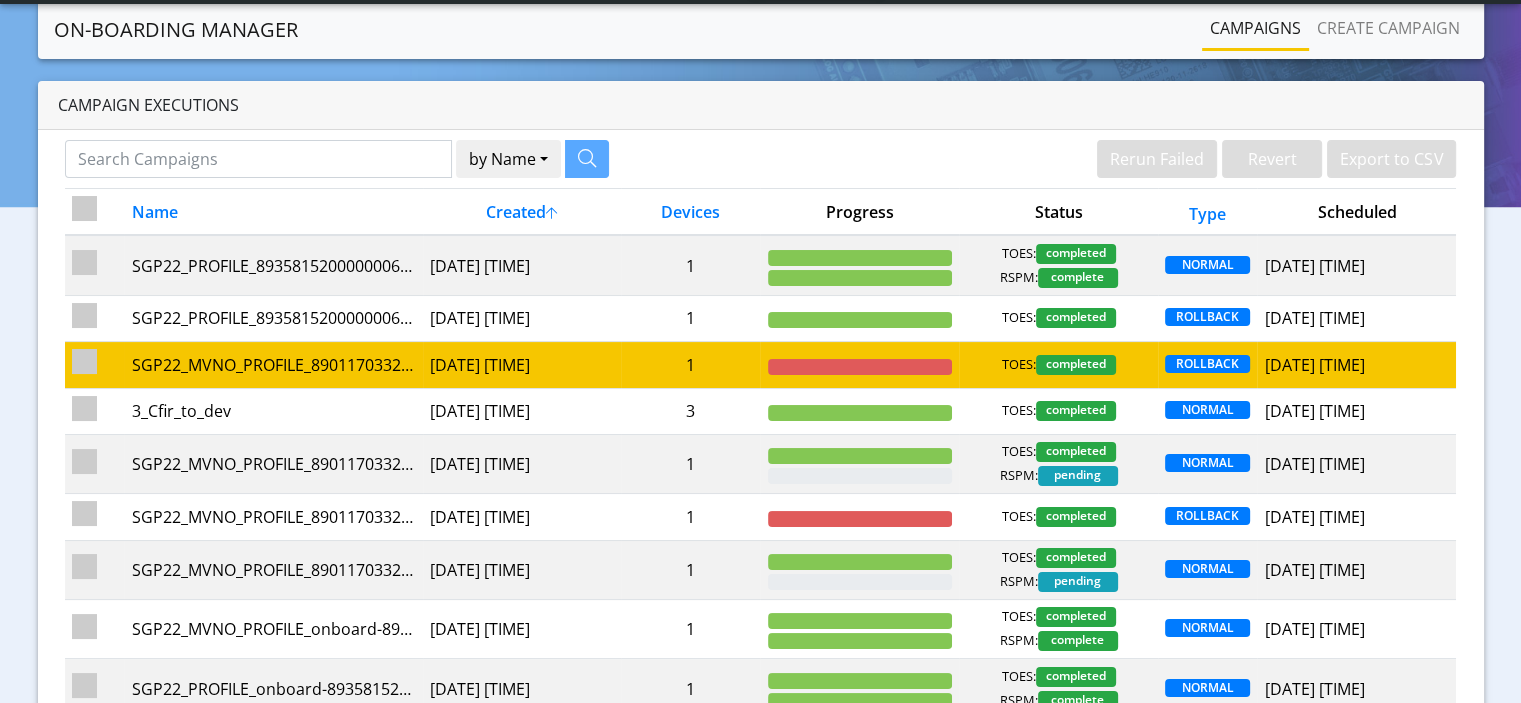 scroll, scrollTop: 0, scrollLeft: 0, axis: both 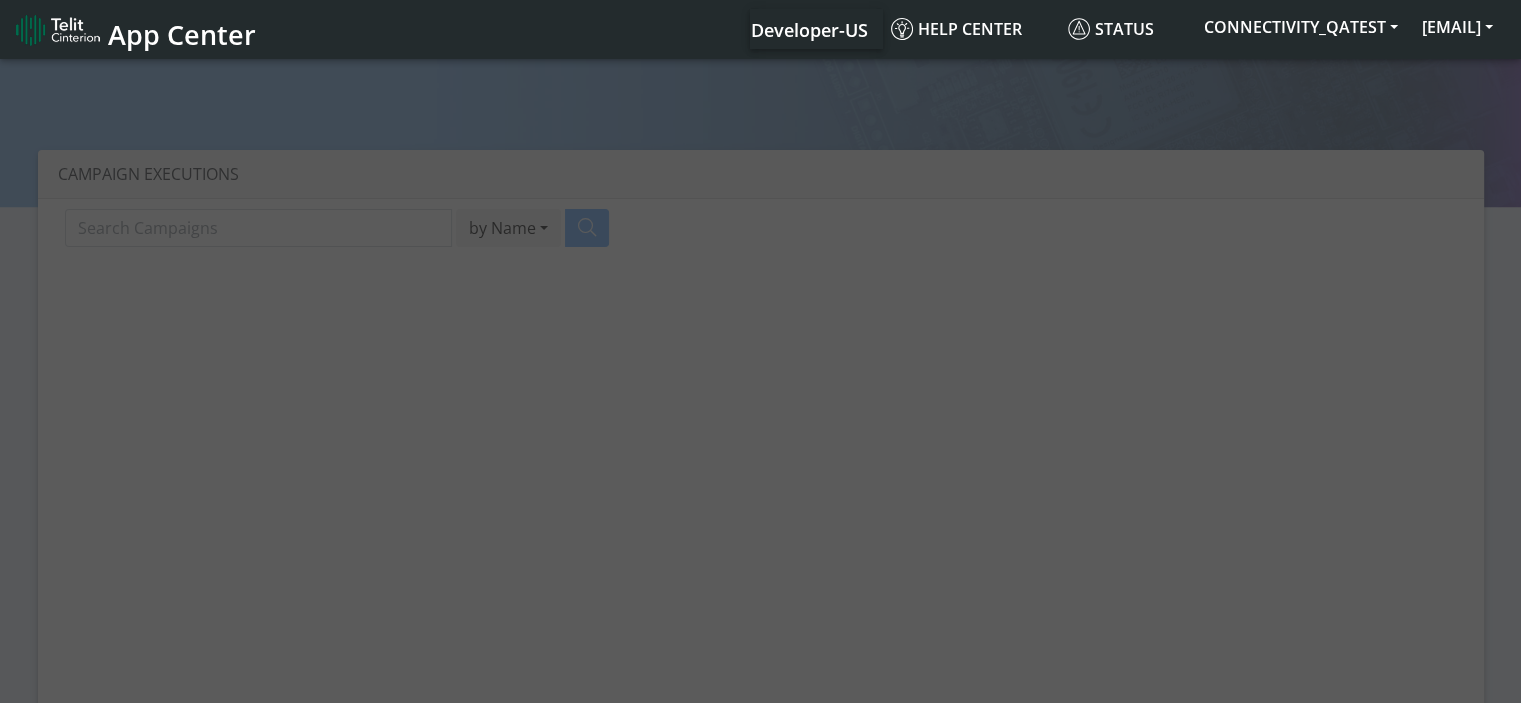 drag, startPoint x: 0, startPoint y: 0, endPoint x: 160, endPoint y: 46, distance: 166.48123 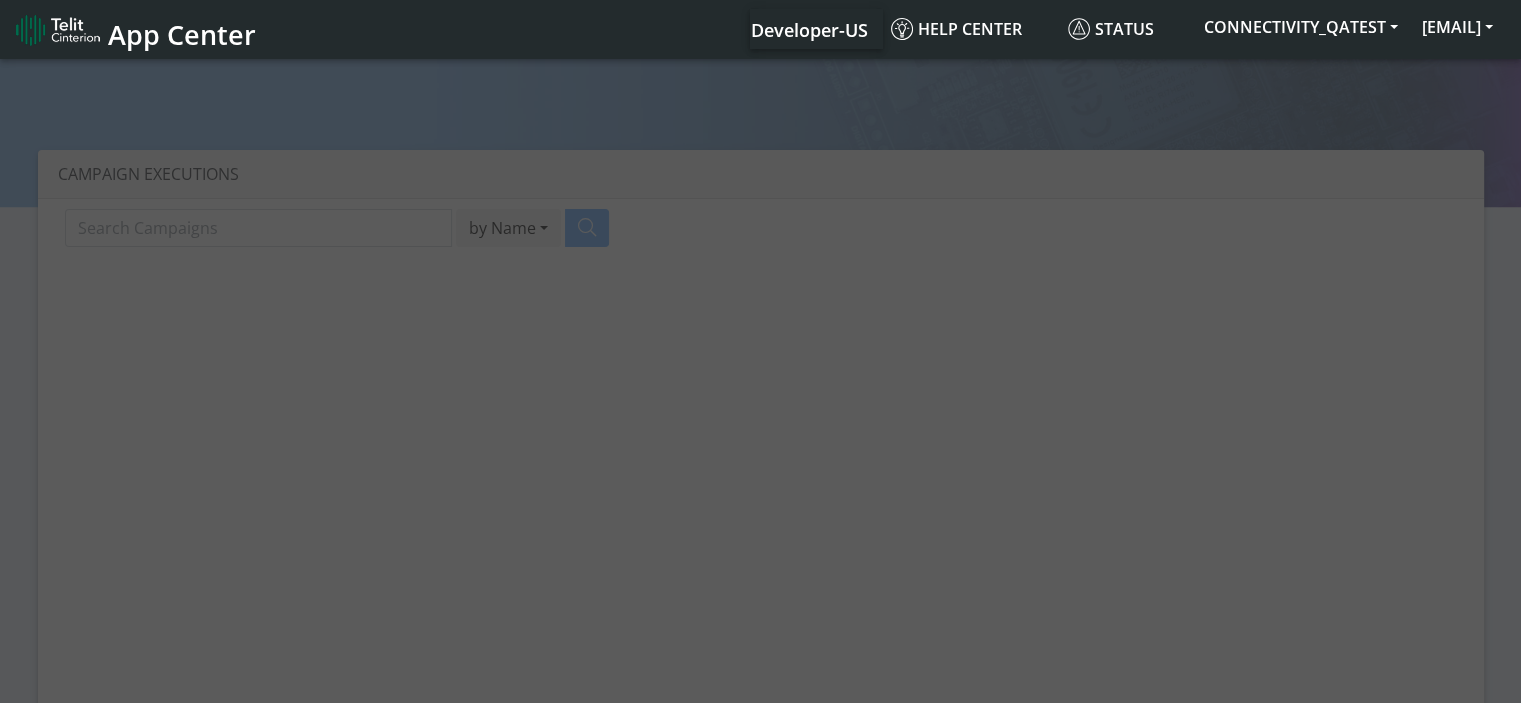 click on "App Center" at bounding box center (182, 34) 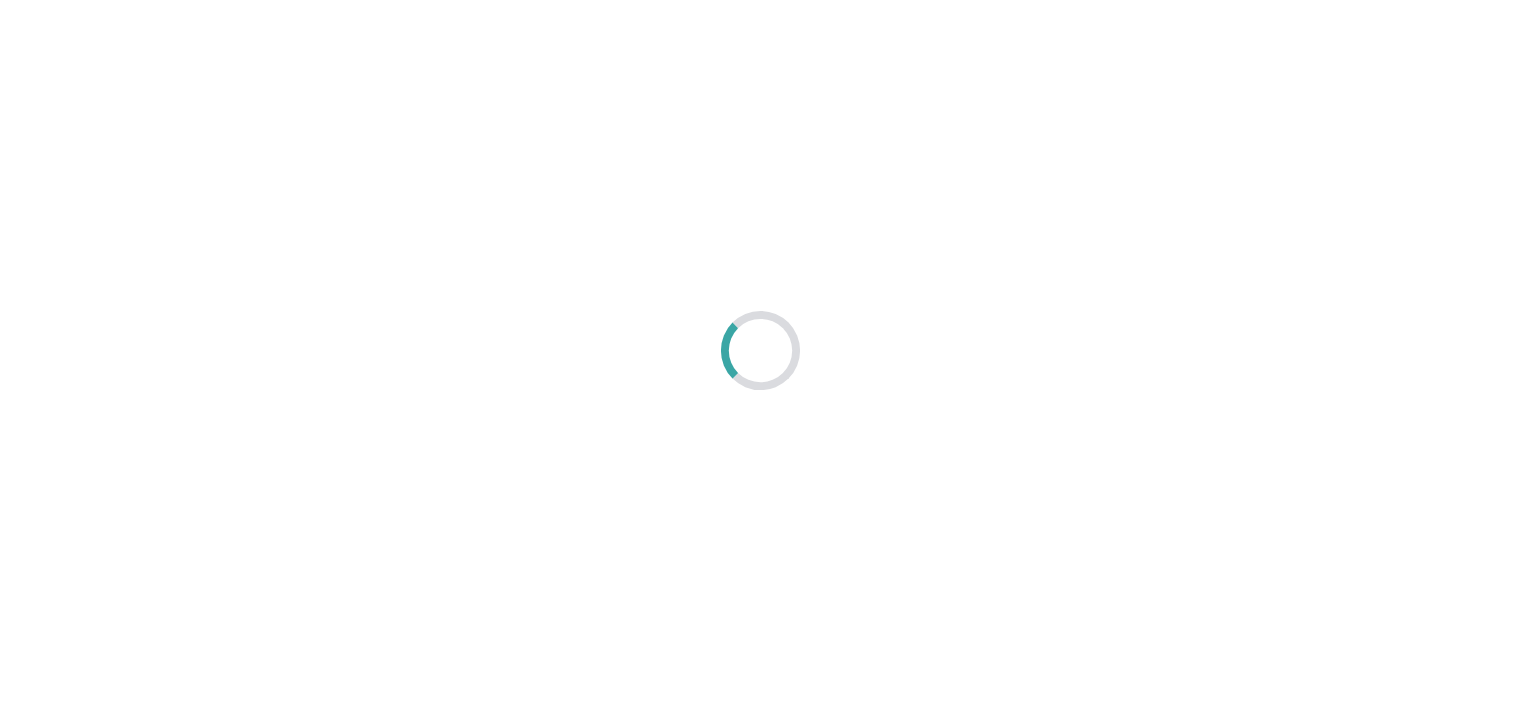 scroll, scrollTop: 0, scrollLeft: 0, axis: both 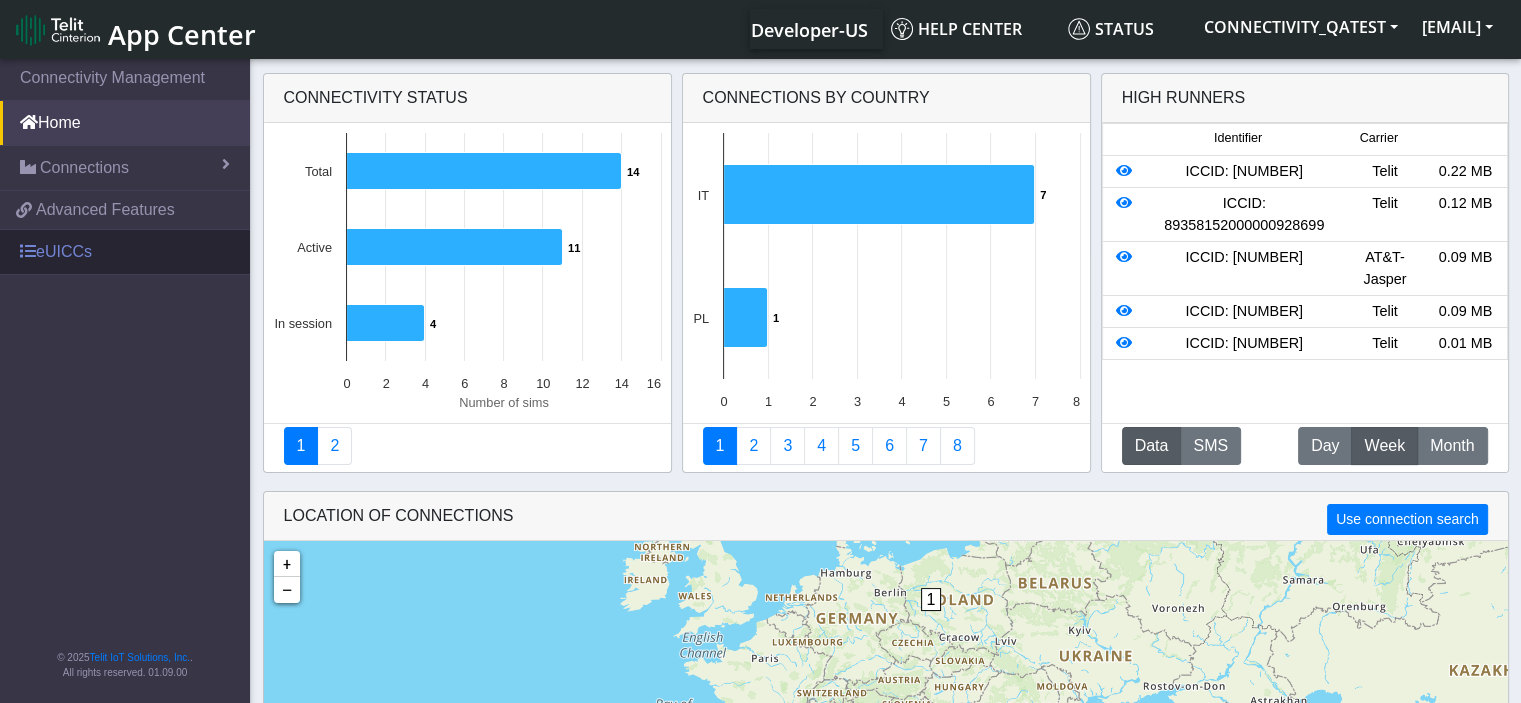click on "eUICCs" at bounding box center (125, 252) 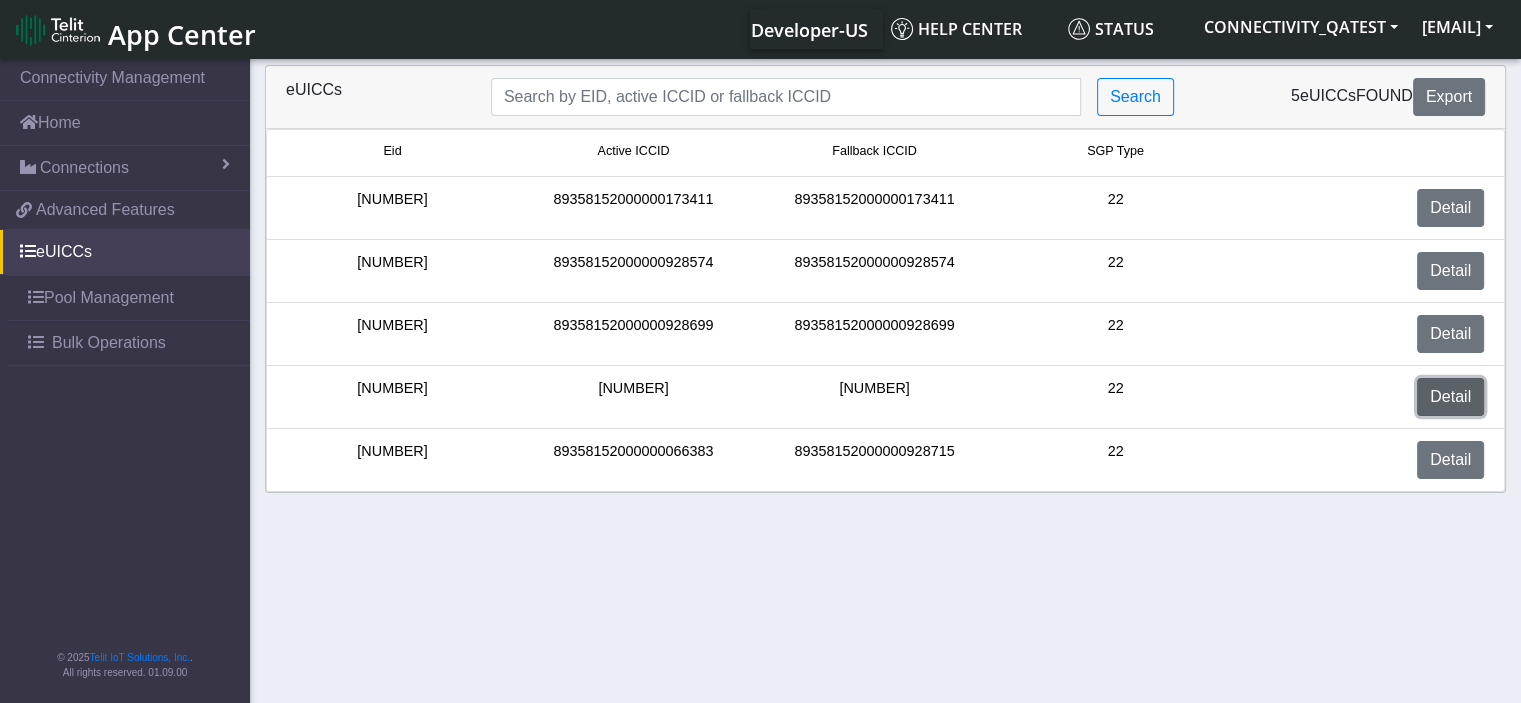click on "Detail" at bounding box center [1450, 397] 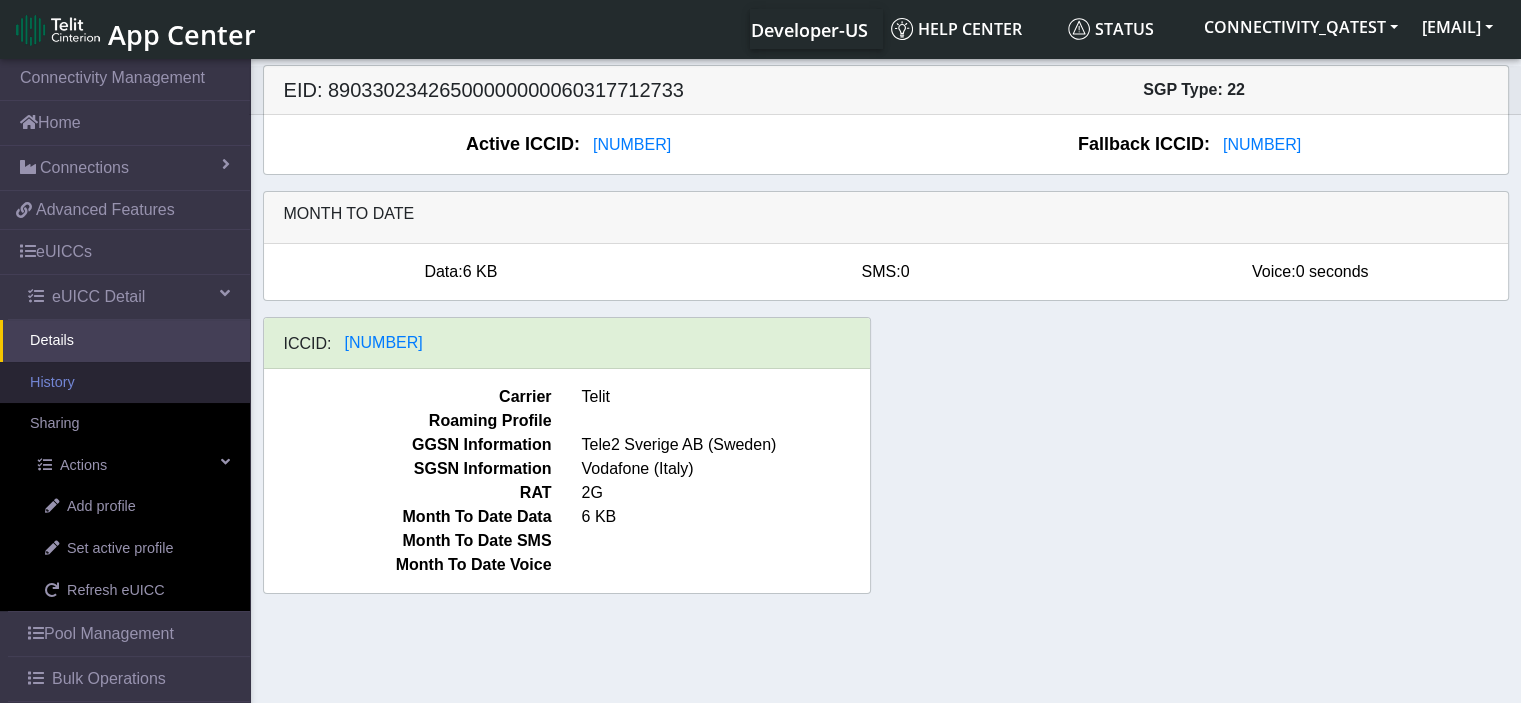 click on "History" at bounding box center [125, 383] 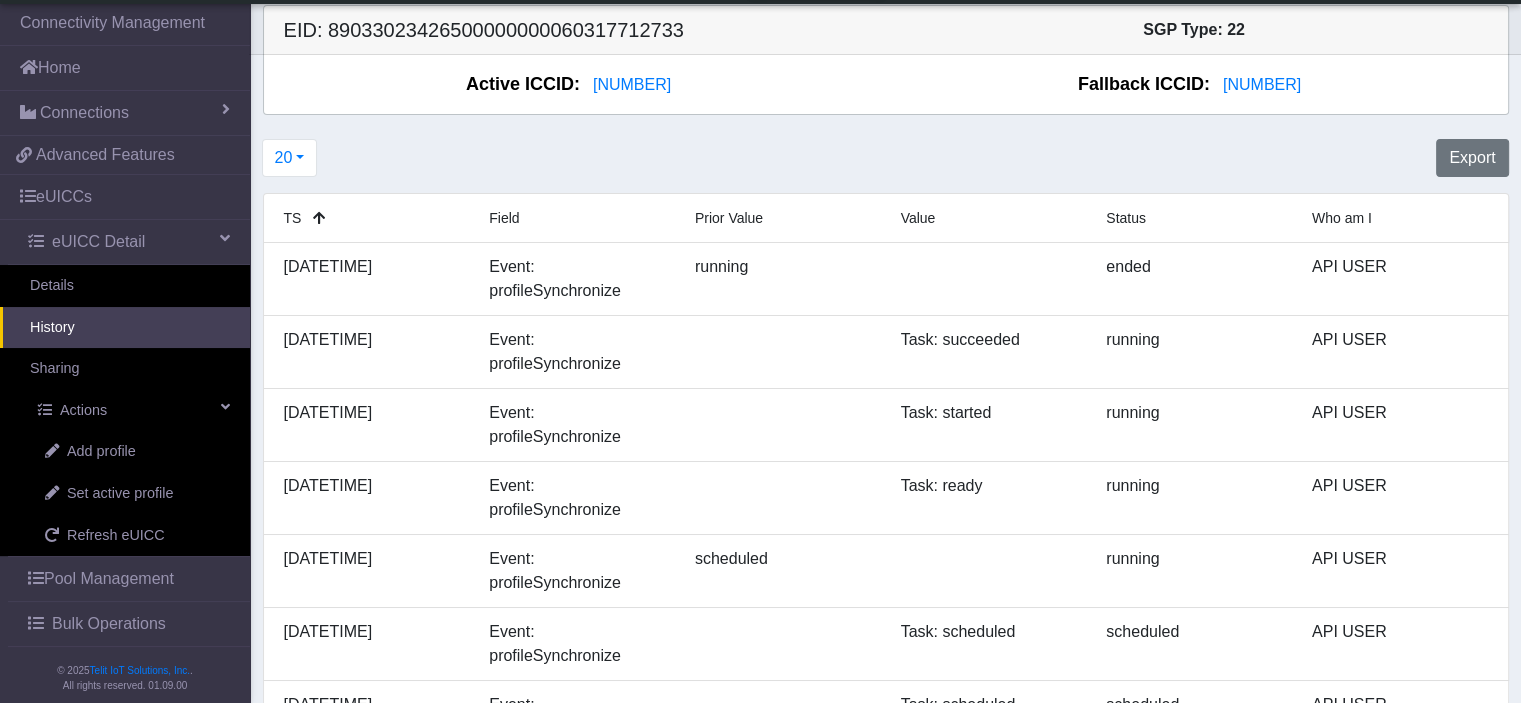 scroll, scrollTop: 0, scrollLeft: 0, axis: both 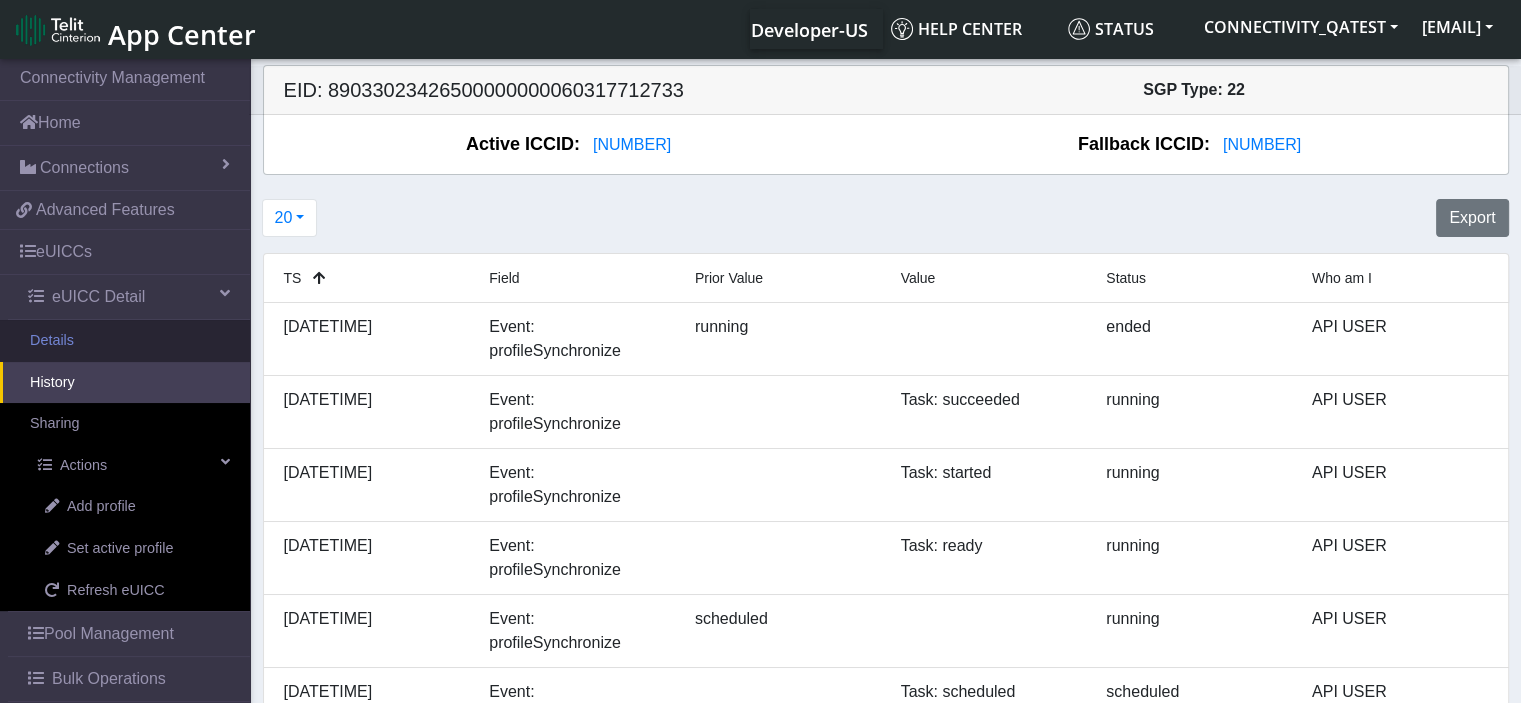 click on "Details" at bounding box center [125, 341] 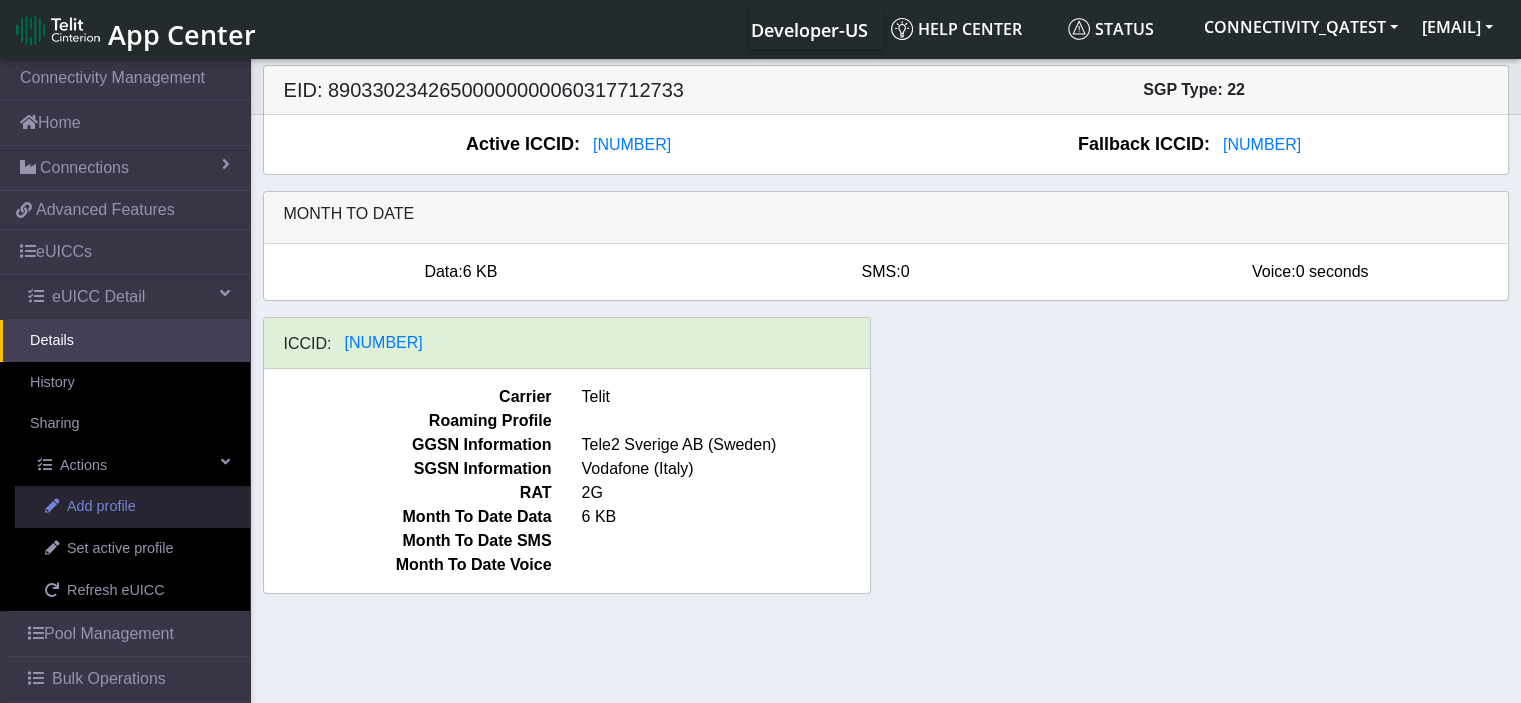 click on "Add profile" at bounding box center [101, 507] 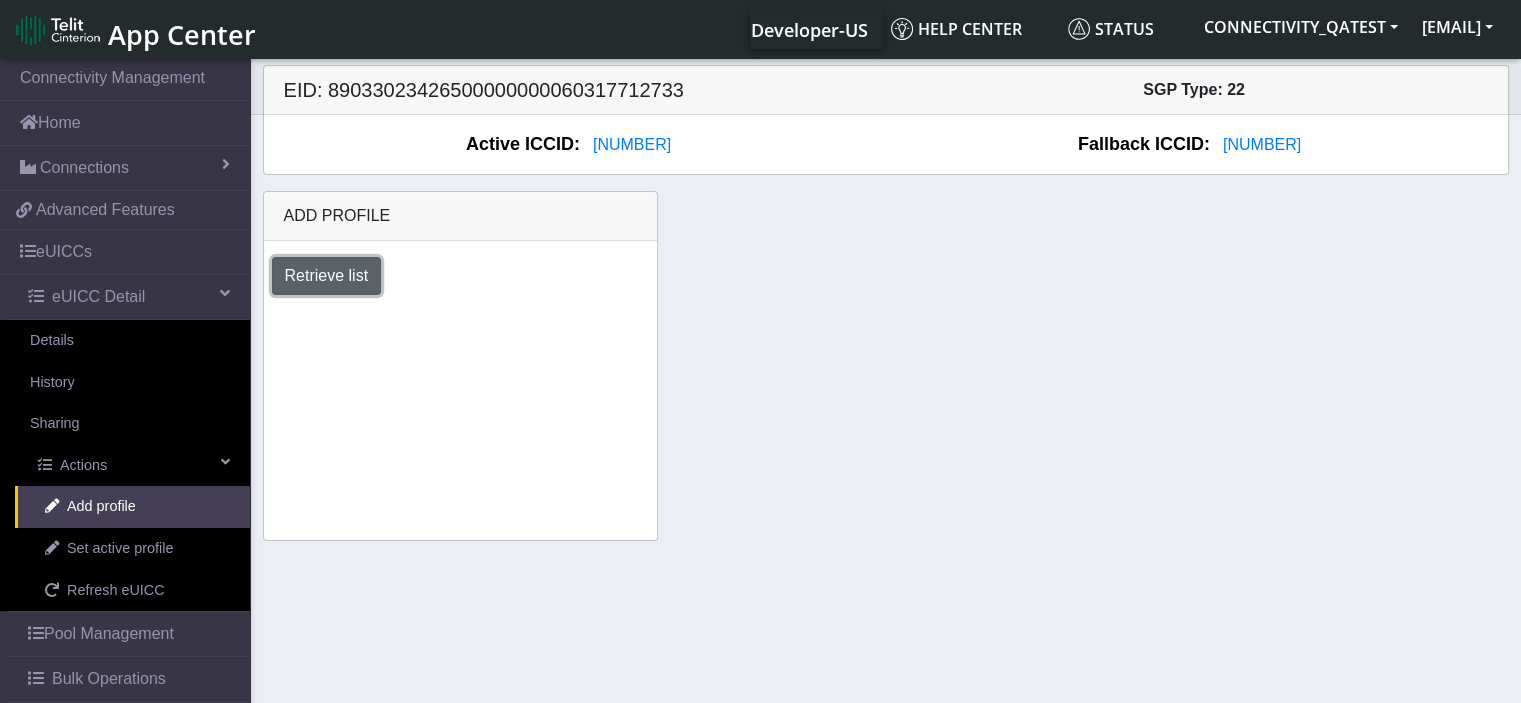 click on "Retrieve list" at bounding box center [327, 276] 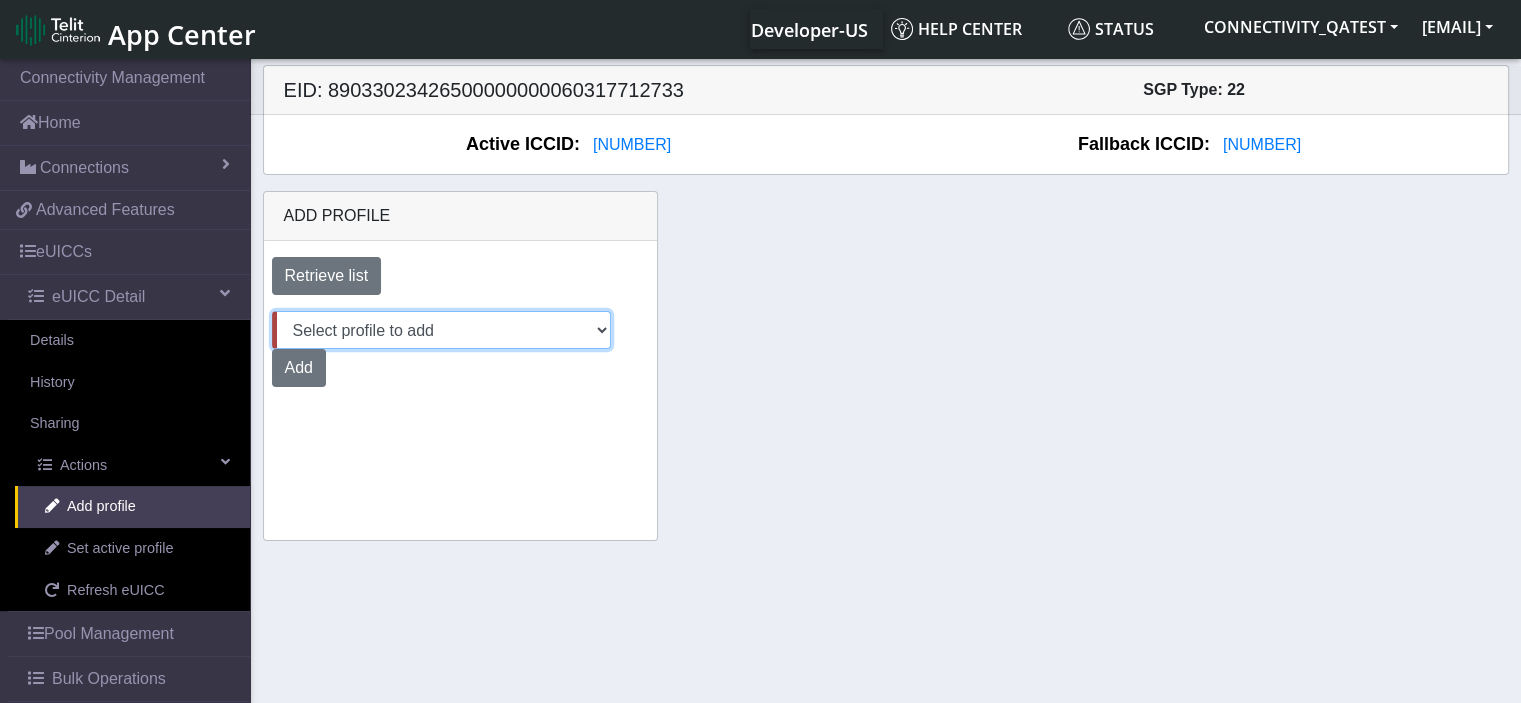 click on "Select profile to add June19R   (available: 0)  Aug04   (available: 0)  0207TestPool   (available: 0)  Agu04   (available: 0)  2306_CC   (available: 0)  Rosa_6_AUG   (available: 1)  0107_1   (available: 0)  JUN25_R   (available: 0)  Rosa_AUG4   (available: 0)  Aug01   (available: 0)  June25_RTest_2   (available: 0)  AT&T_24J_R_2att   (available: 0)  2706TestPool   (available: 0)  SpareRosa_4AUG   (available: 0)  June30   (available: 0)  23JuneR_CC   (available: 0)  2306   (available: 0)  1906Test_MVNO   (available: 0)  Aug04_ATT   (available: 0)  23July   (available: 0)  0107Test   (available: 0)  1906Test   (available: 0)  2306_CC   (available: 0)  QA-TEST-POOL-CMP   (available: 0)  QA-TEST-POOL-DYNAMIC   (available: 0)  JewelLiveTest   (available: 0)  Aug05_MVNO_1   (available: 0)  AT&T_testRosa   (available: 0)  testPool2006   (available: 0)  Aug05_MVNO   (available: 0)  2306   (available: 0)  June24_AT&T_R   (available: 0)  Aug01_Nxt   (available: 0)  AT&T_ROSA_4AUG   (available: 0)  4Jun  testPool2006" at bounding box center (441, 330) 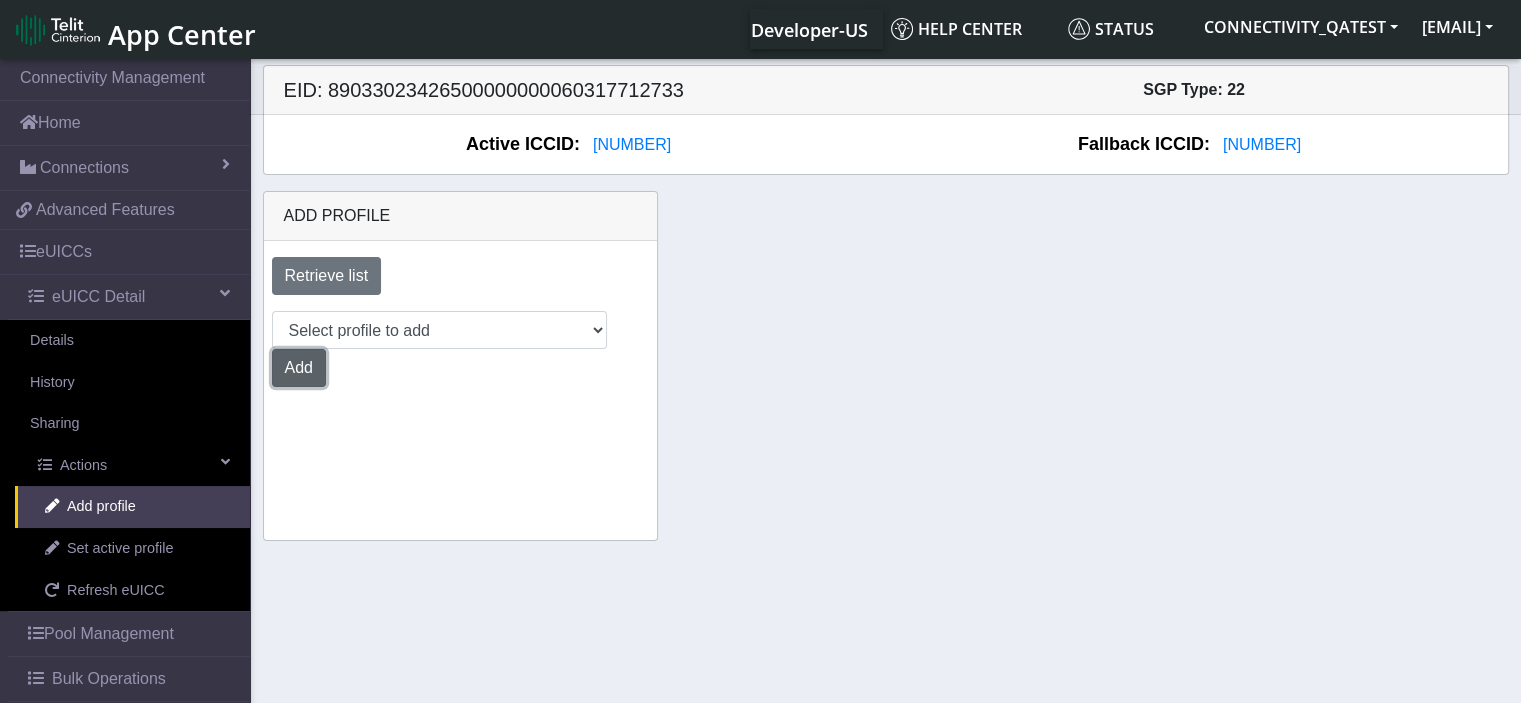 click on "Add" at bounding box center (299, 368) 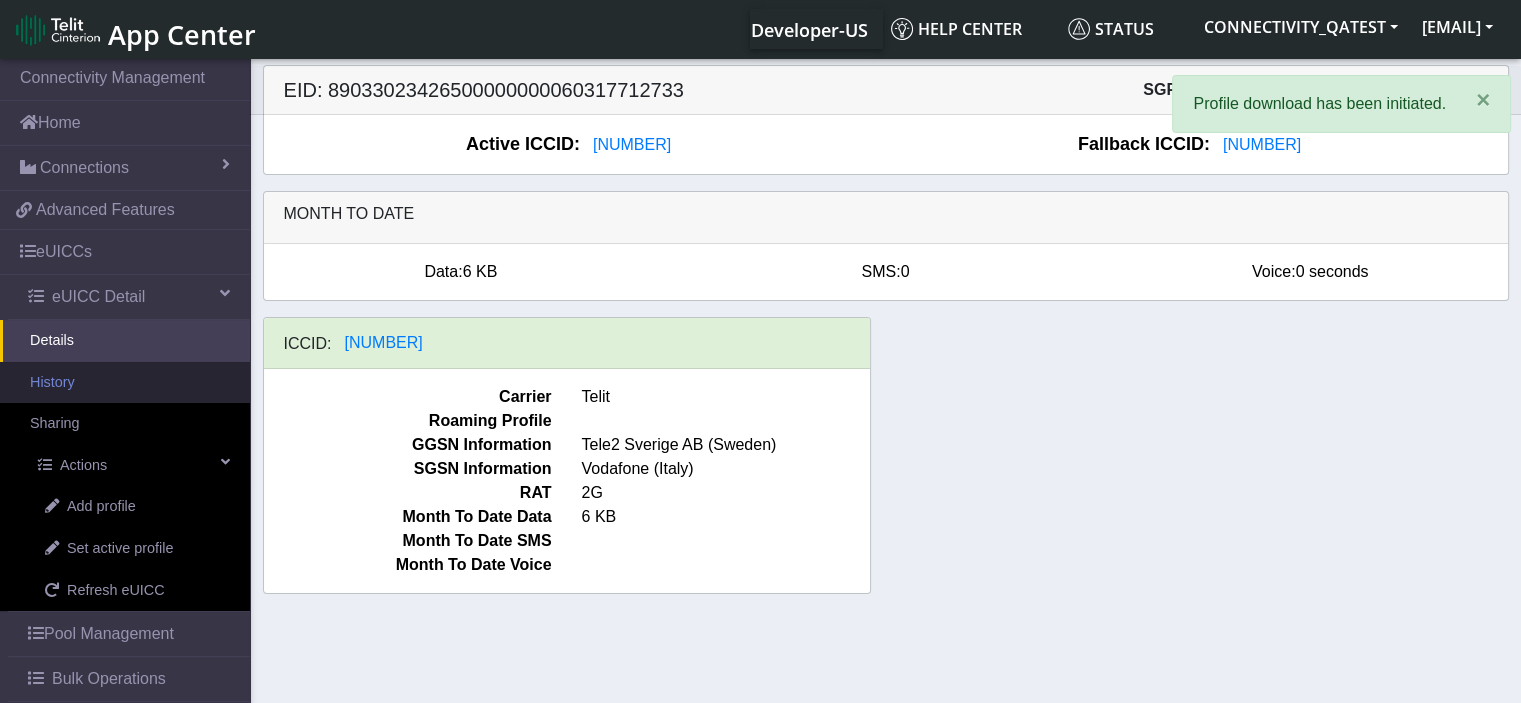 click on "History" at bounding box center (125, 383) 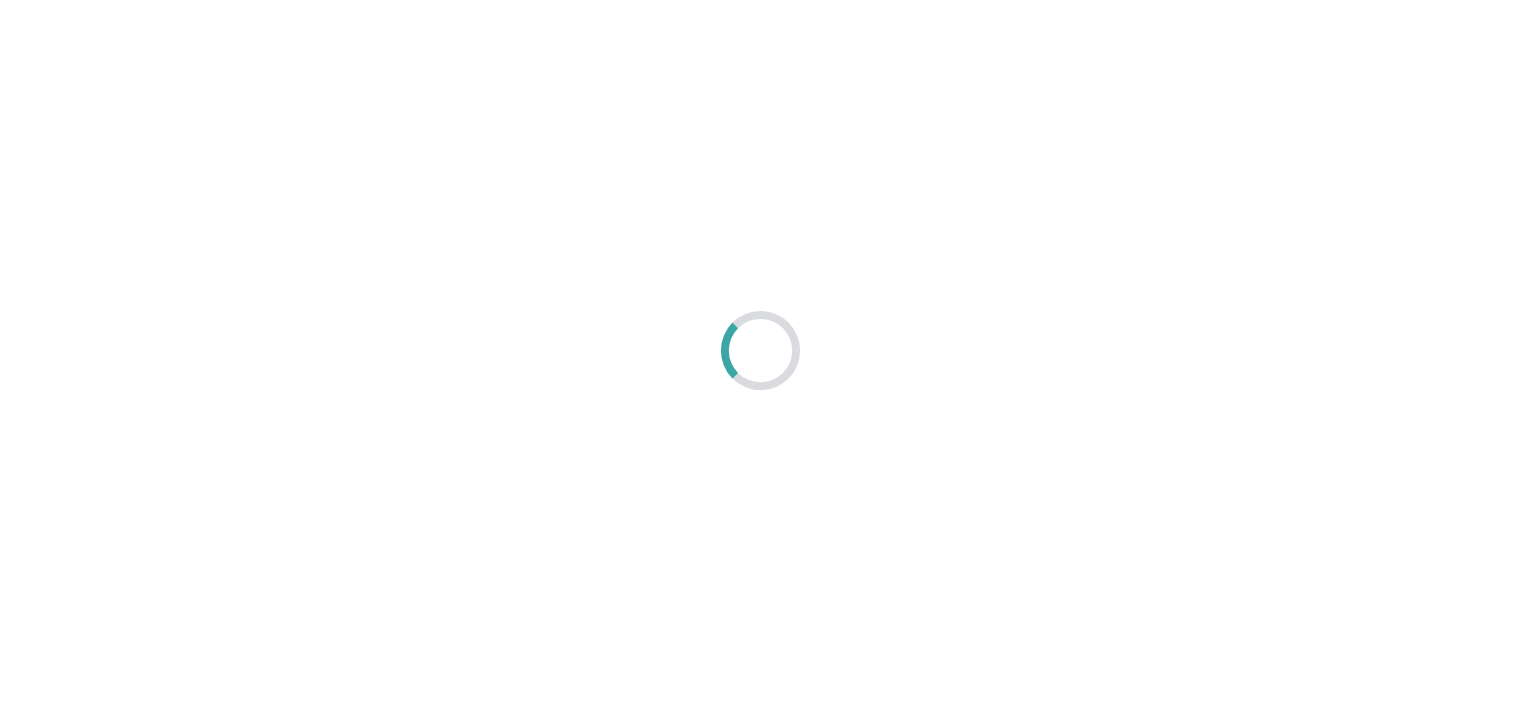 scroll, scrollTop: 0, scrollLeft: 0, axis: both 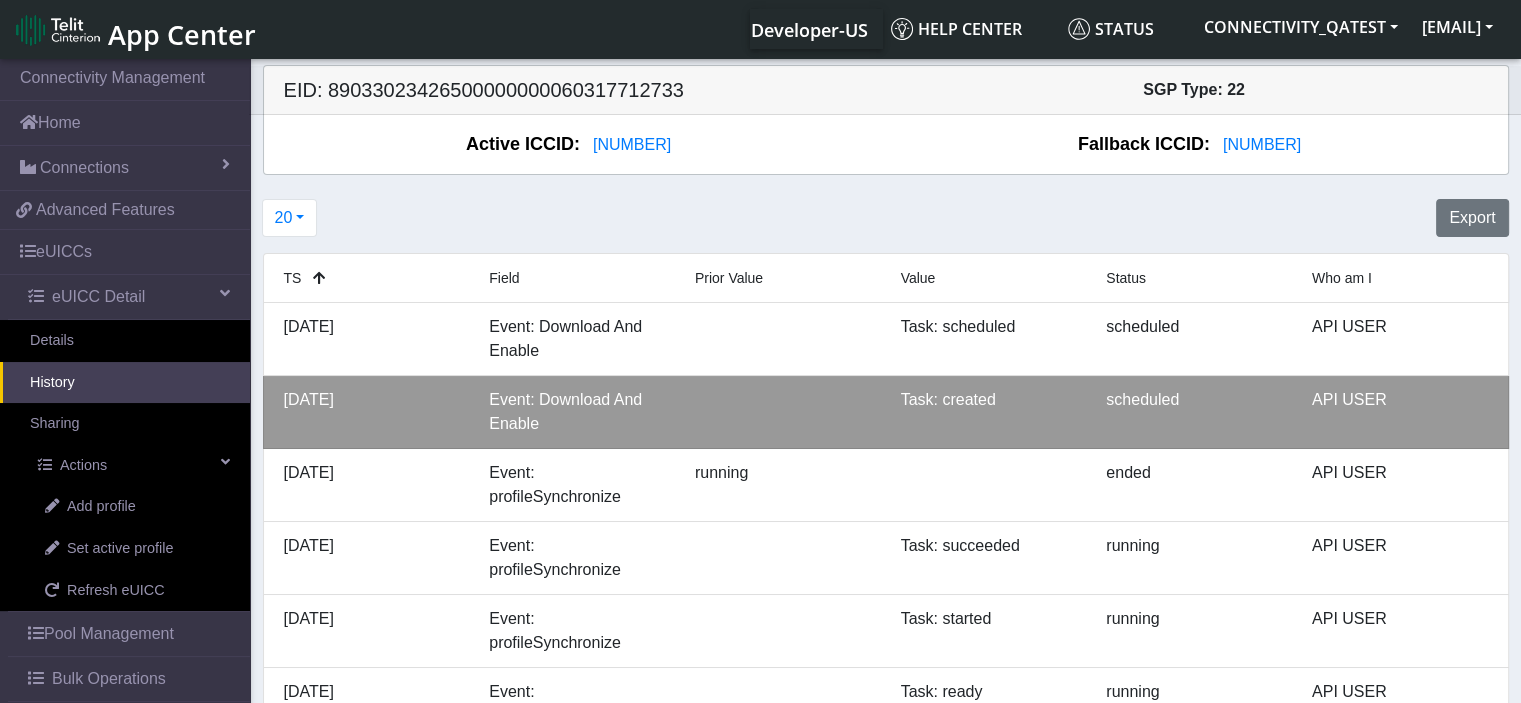 drag, startPoint x: 418, startPoint y: 434, endPoint x: 277, endPoint y: 403, distance: 144.36758 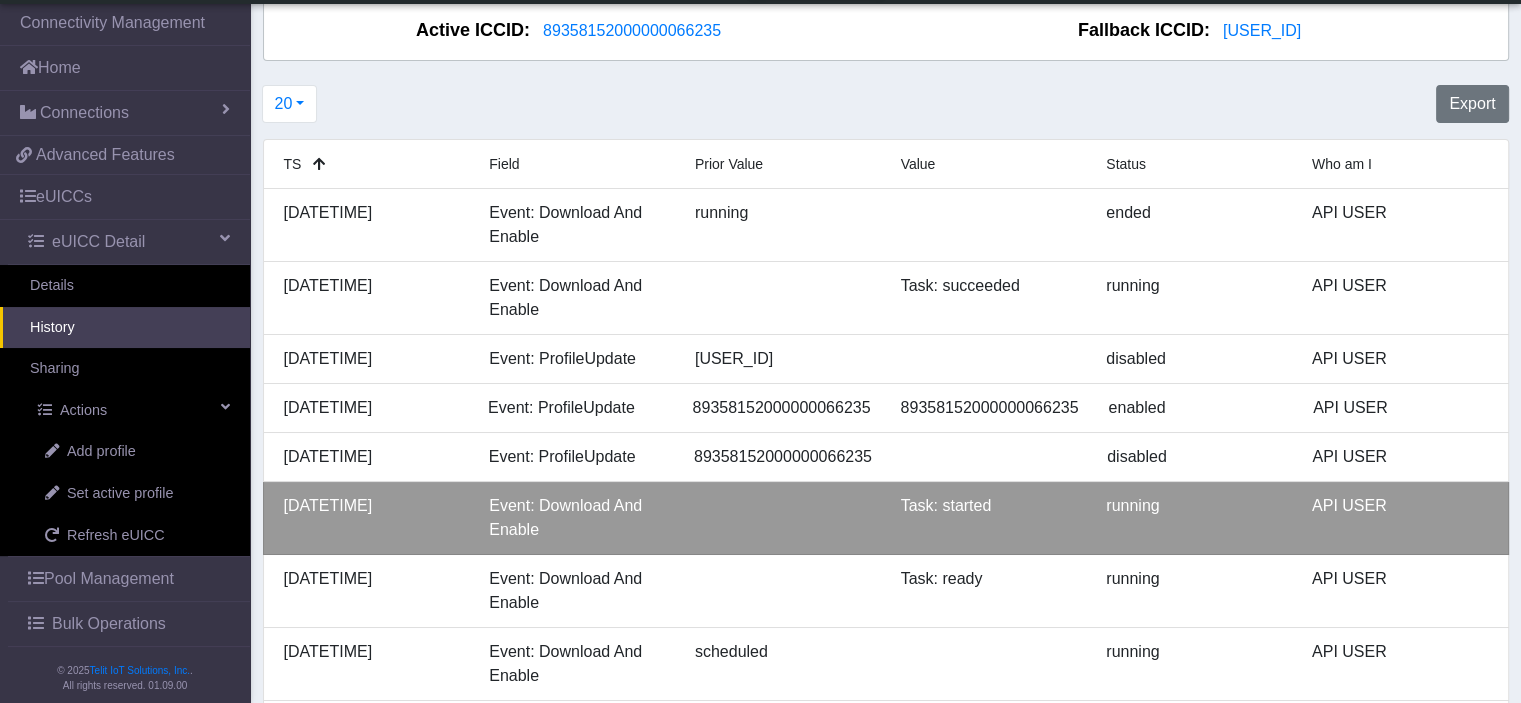 scroll, scrollTop: 0, scrollLeft: 0, axis: both 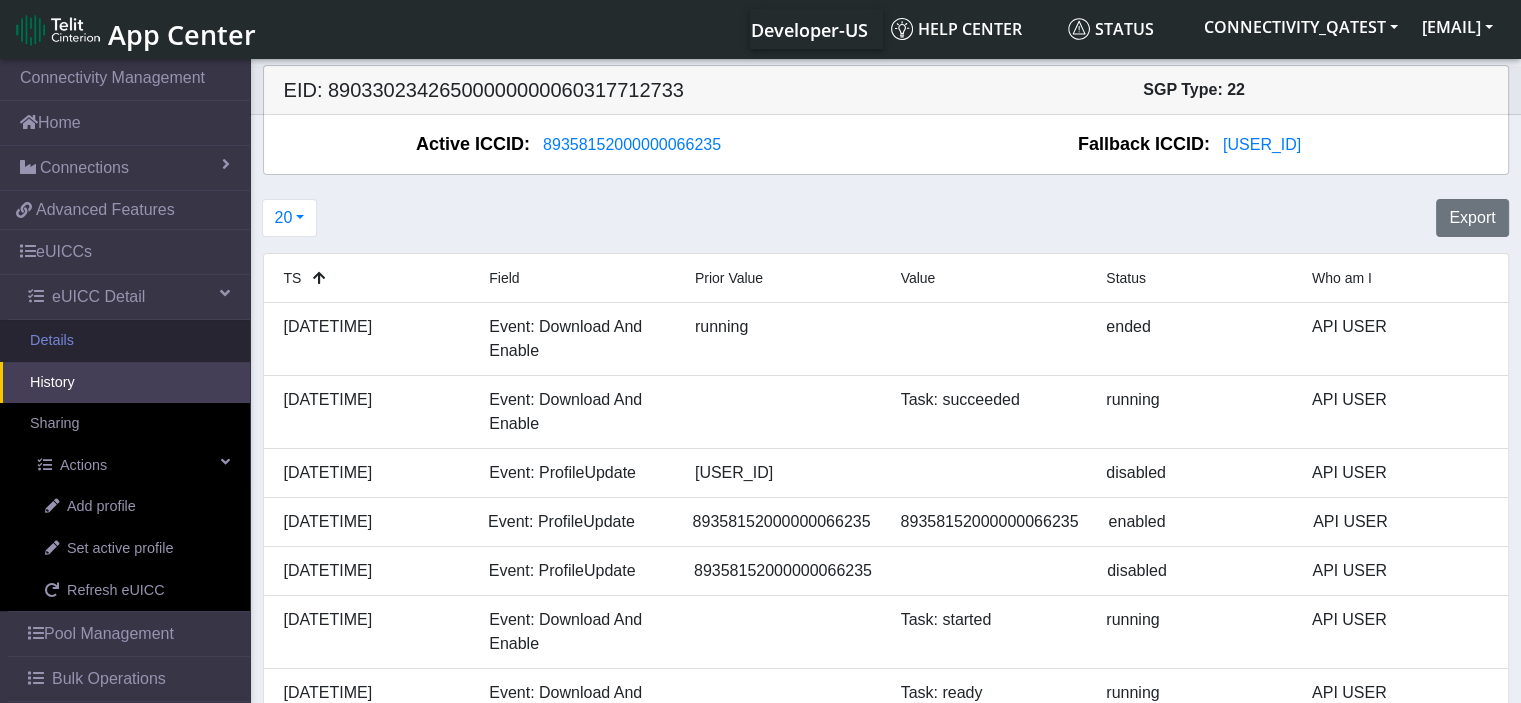 click on "Details" at bounding box center (125, 341) 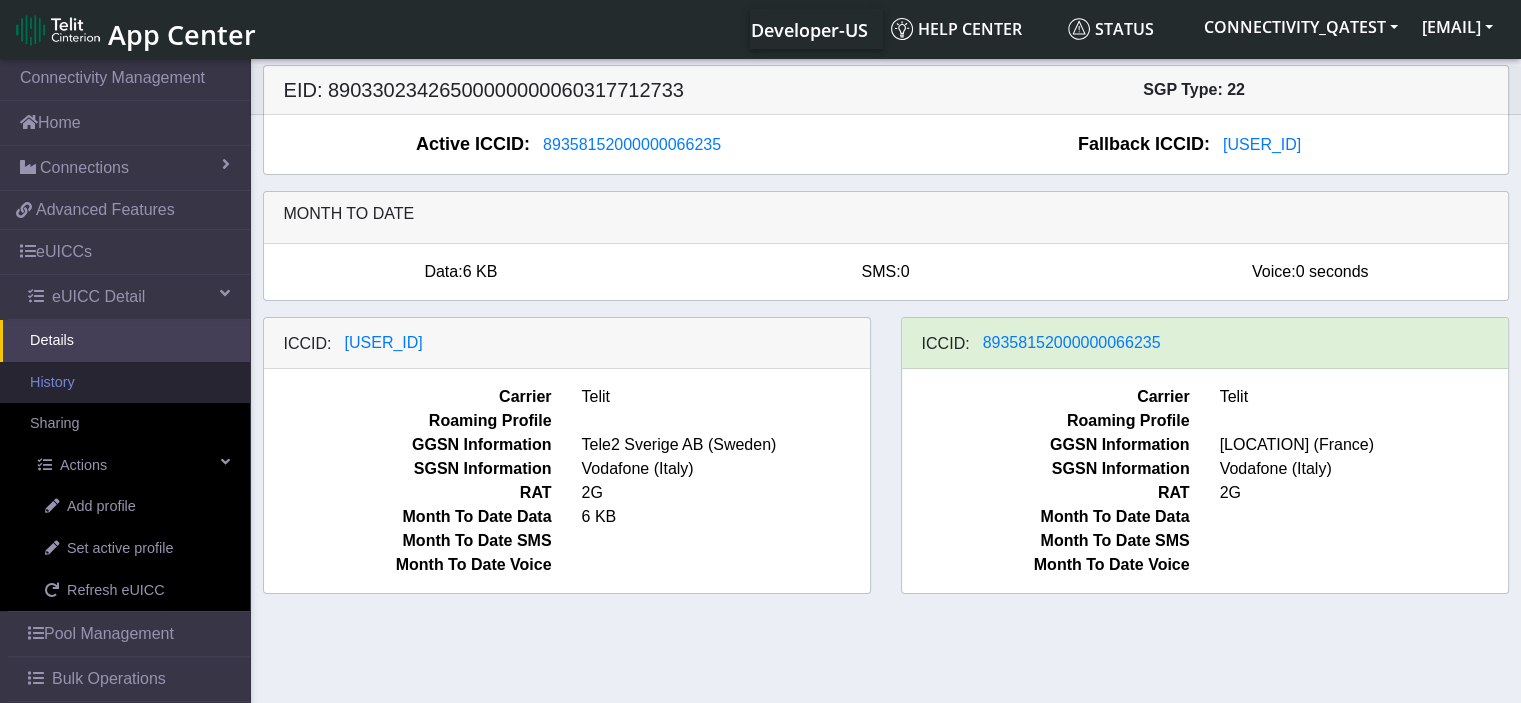 click on "History" at bounding box center (125, 383) 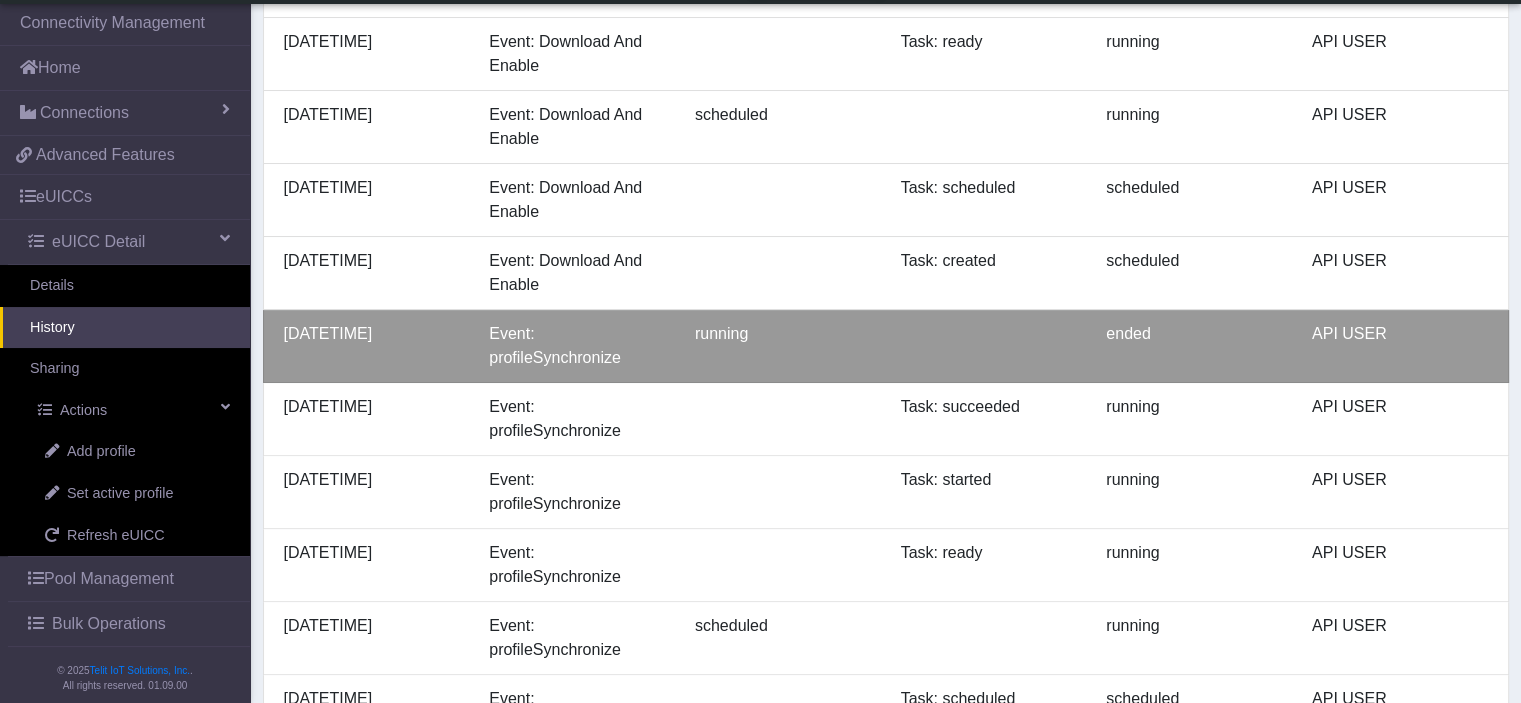 scroll, scrollTop: 600, scrollLeft: 0, axis: vertical 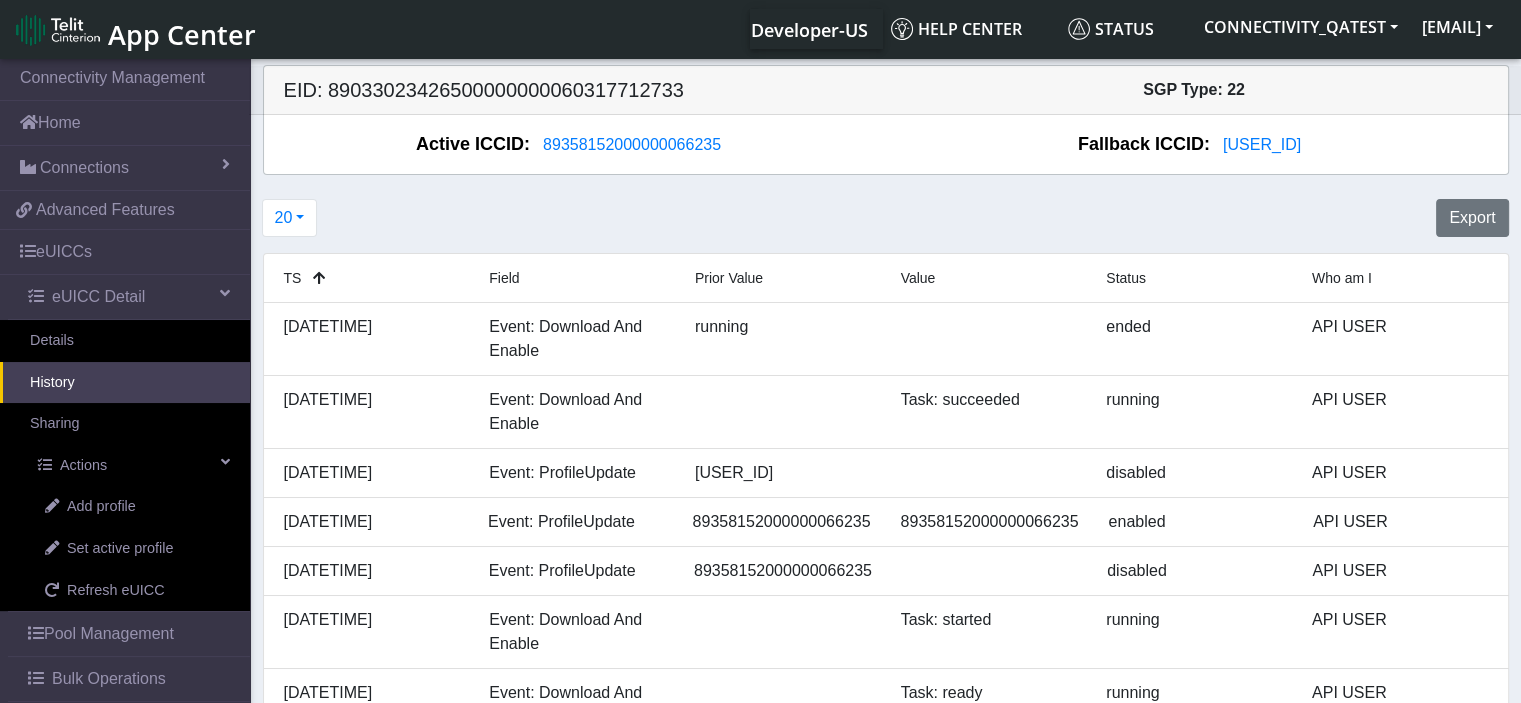 drag, startPoint x: 422, startPoint y: 354, endPoint x: 252, endPoint y: 331, distance: 171.54883 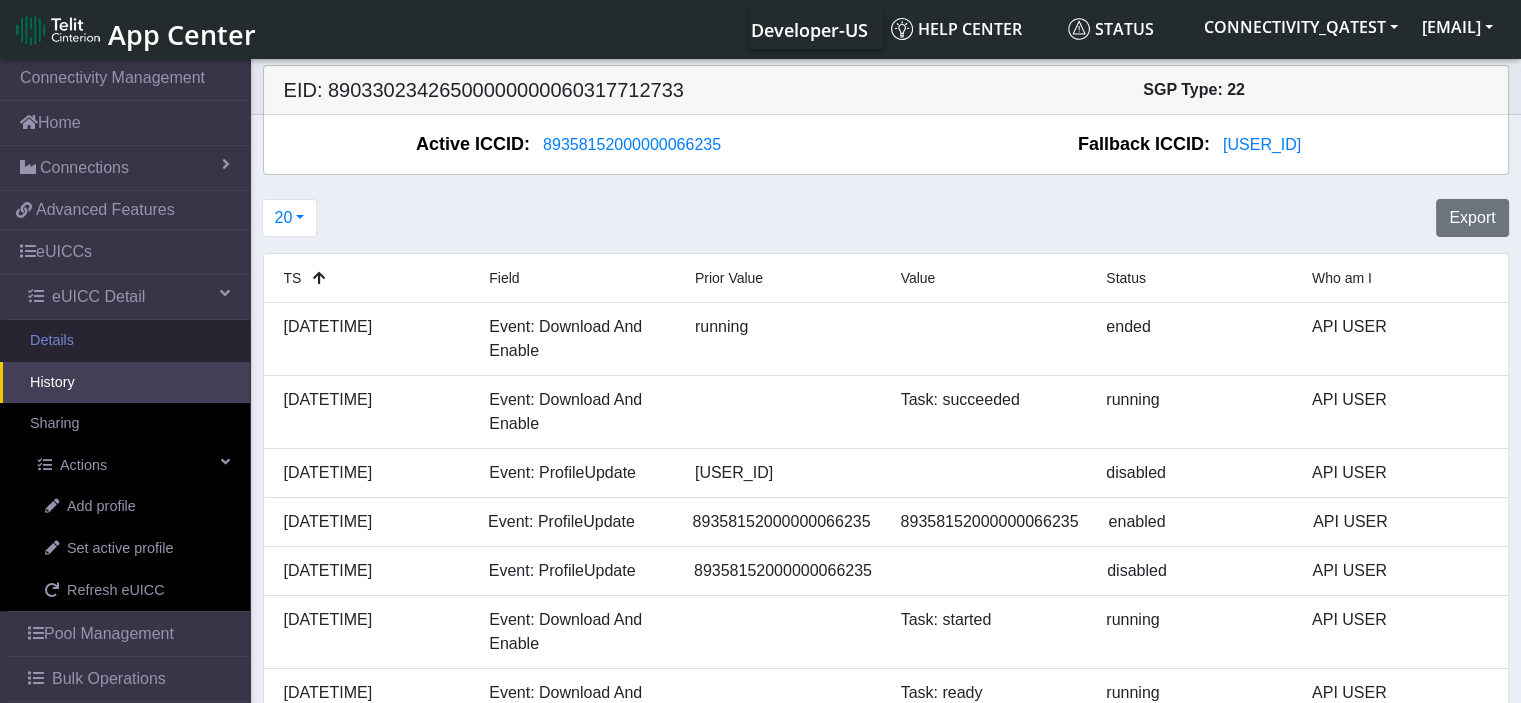 click on "Details" at bounding box center (125, 341) 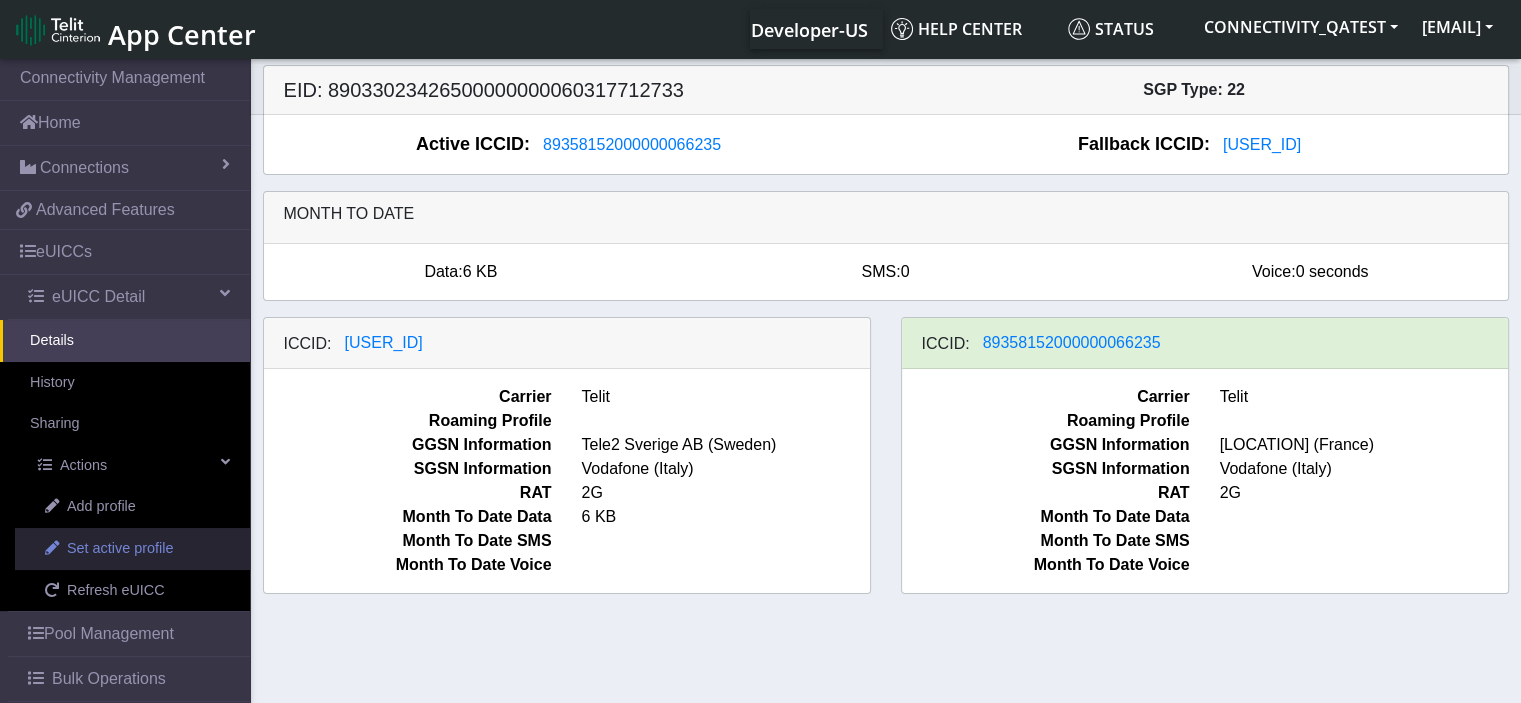 click on "Set active profile" at bounding box center [120, 549] 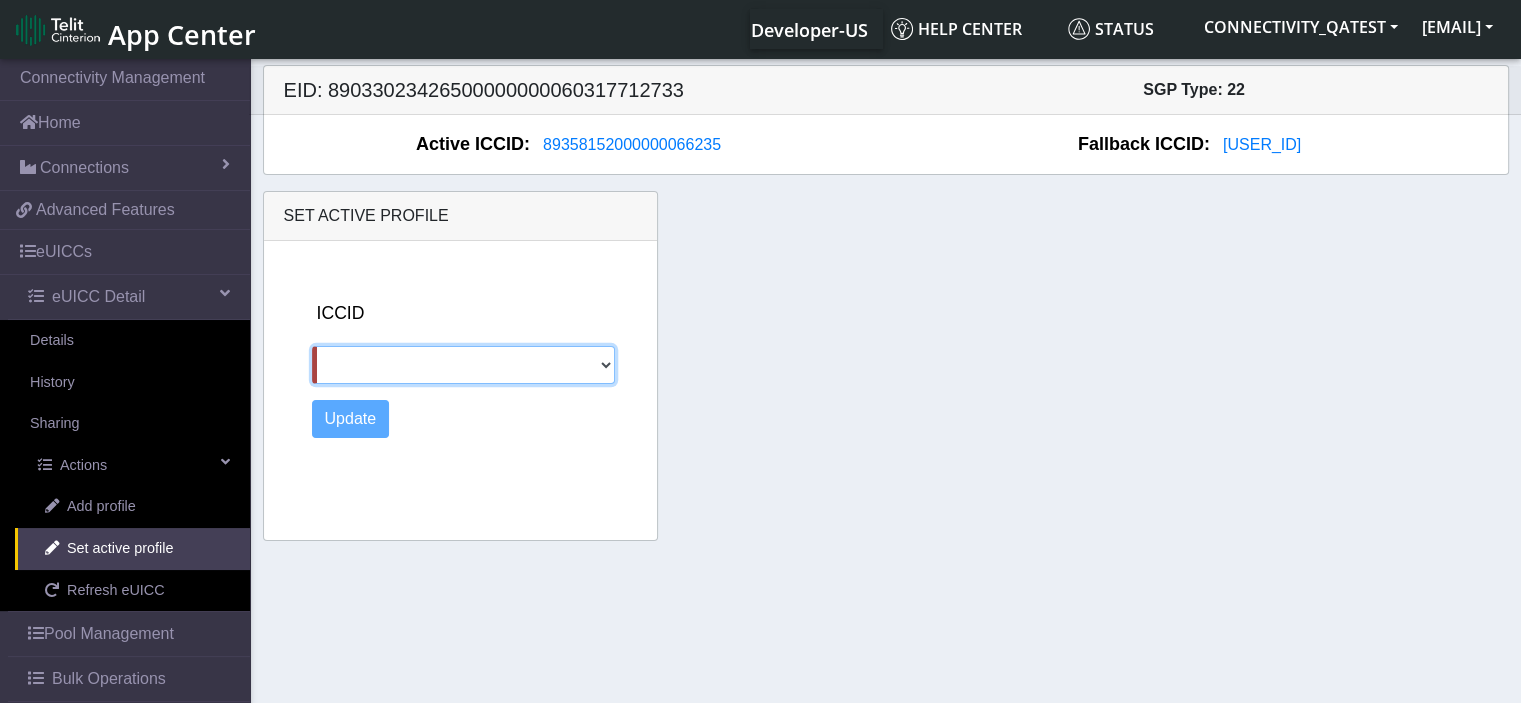 click on "[NUMBER]" 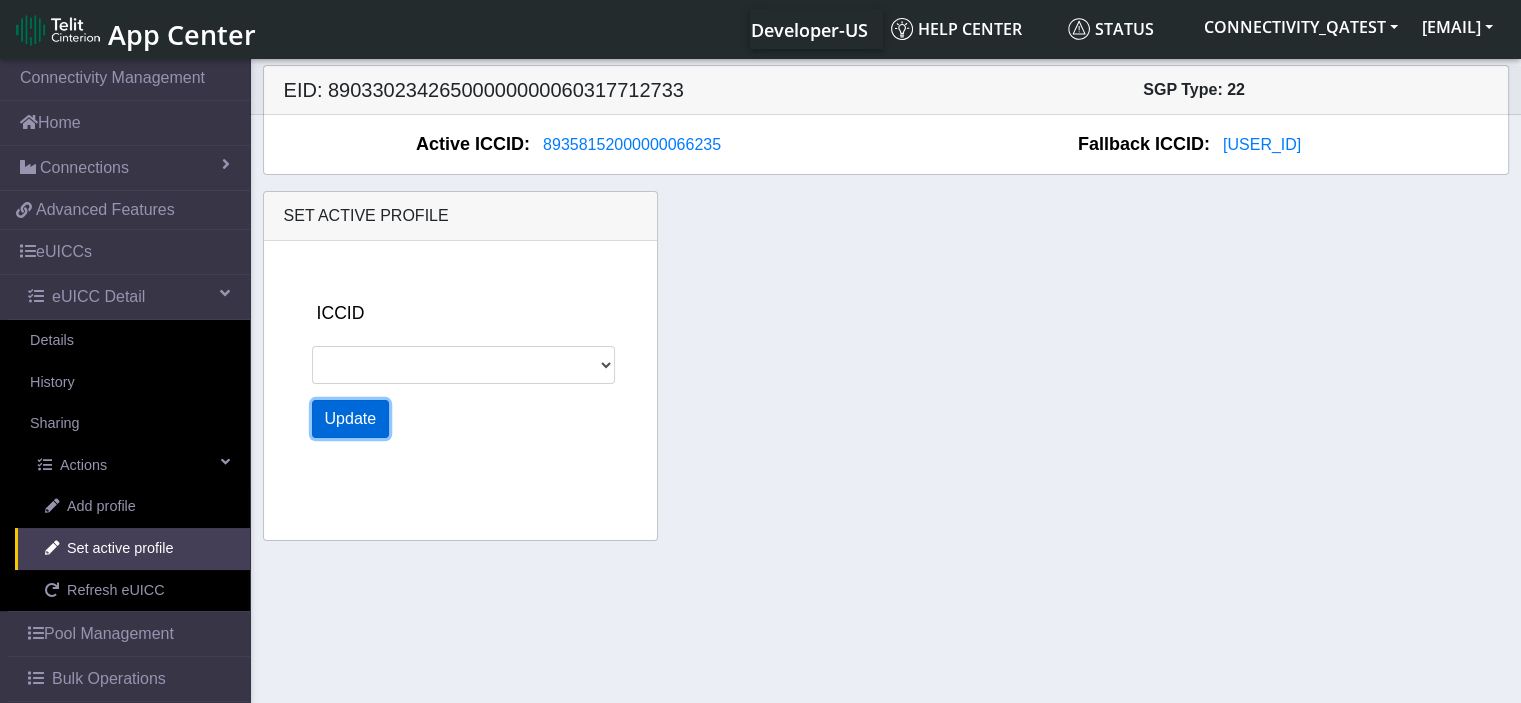 click on "Update" 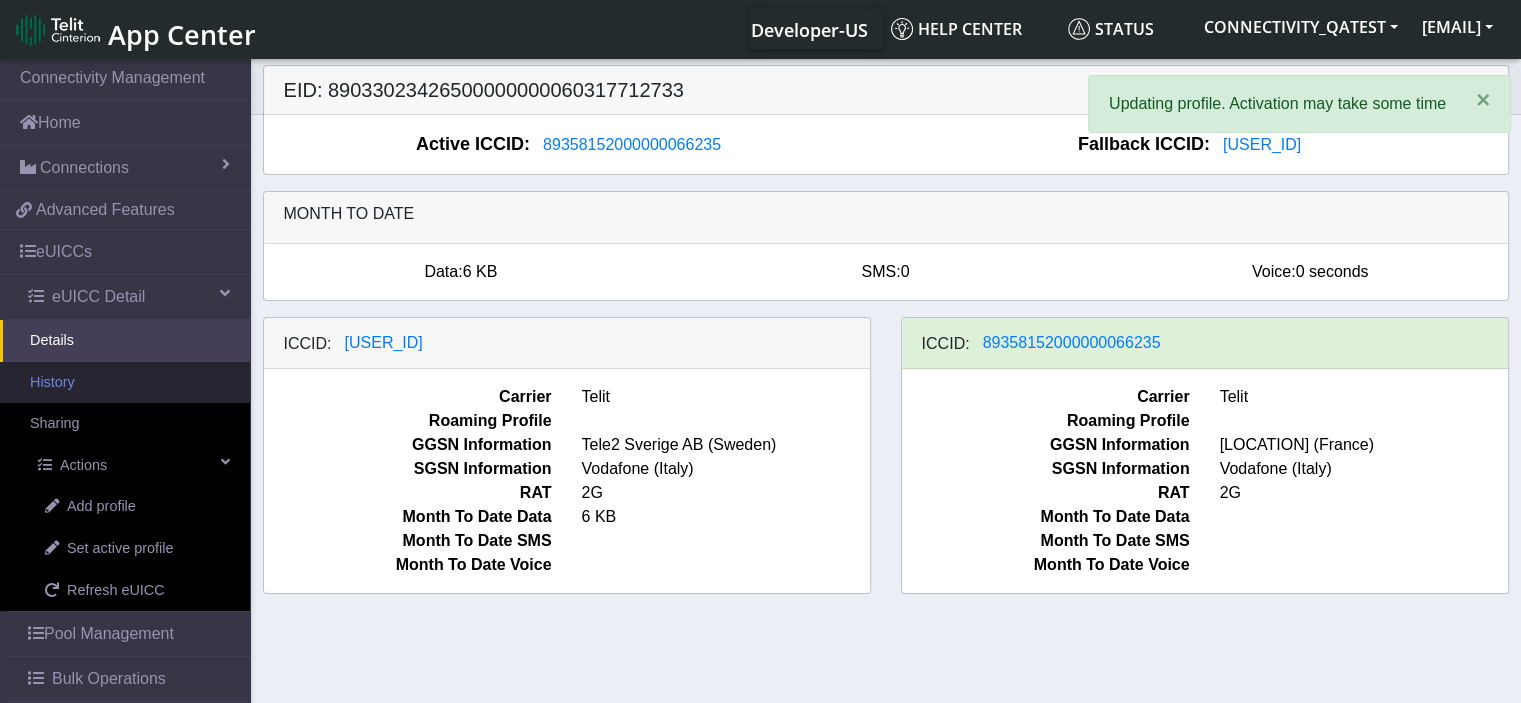 click on "History" at bounding box center [125, 383] 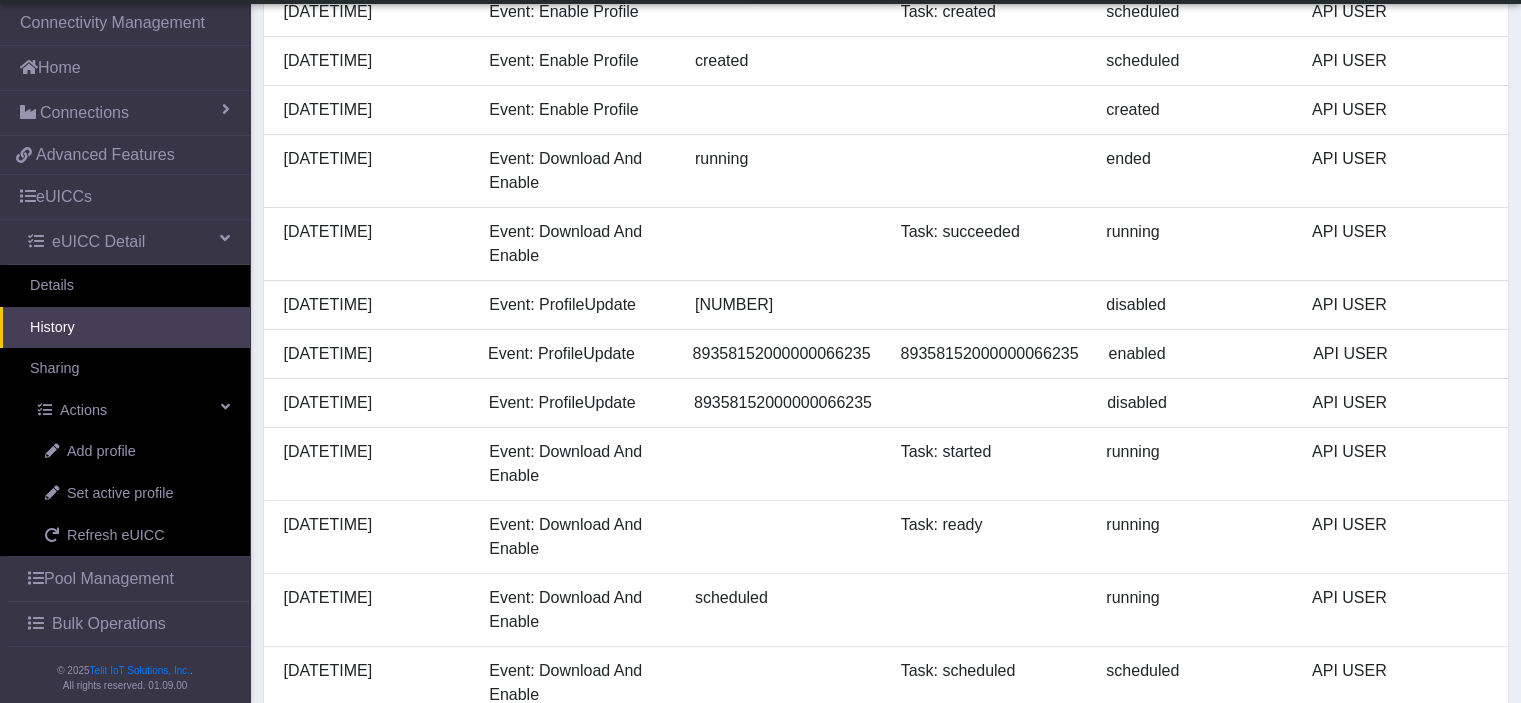 scroll, scrollTop: 500, scrollLeft: 0, axis: vertical 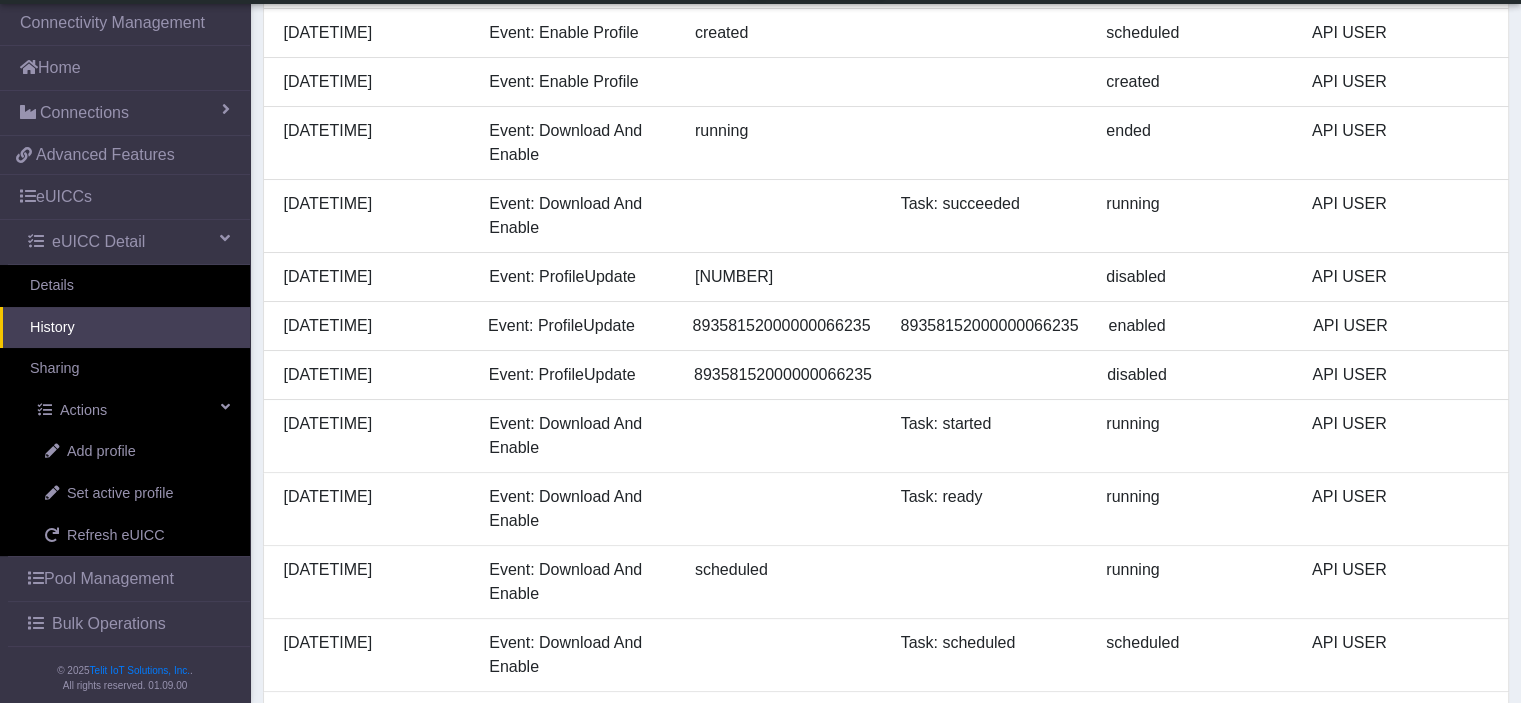 drag, startPoint x: 420, startPoint y: 248, endPoint x: 257, endPoint y: 224, distance: 164.7574 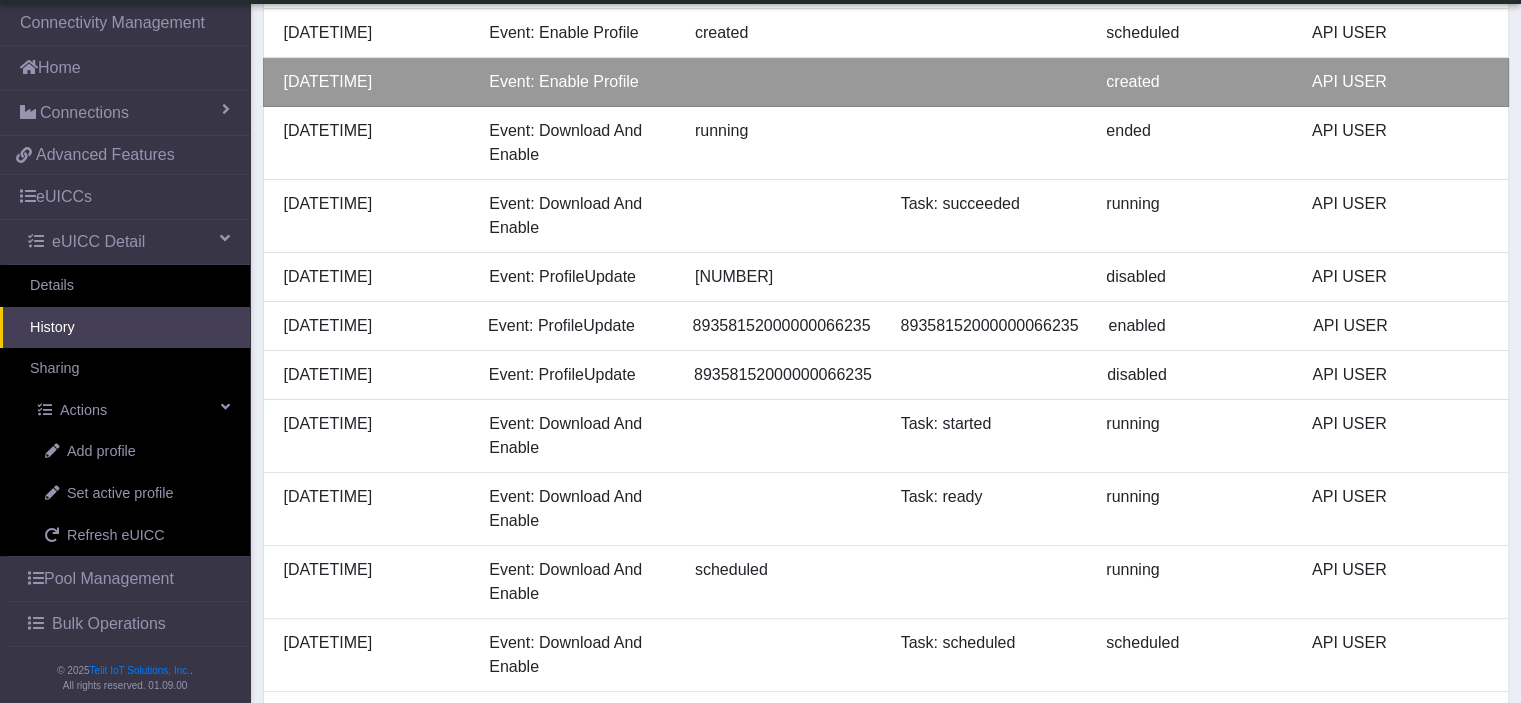 copy on "[DATETIME]" 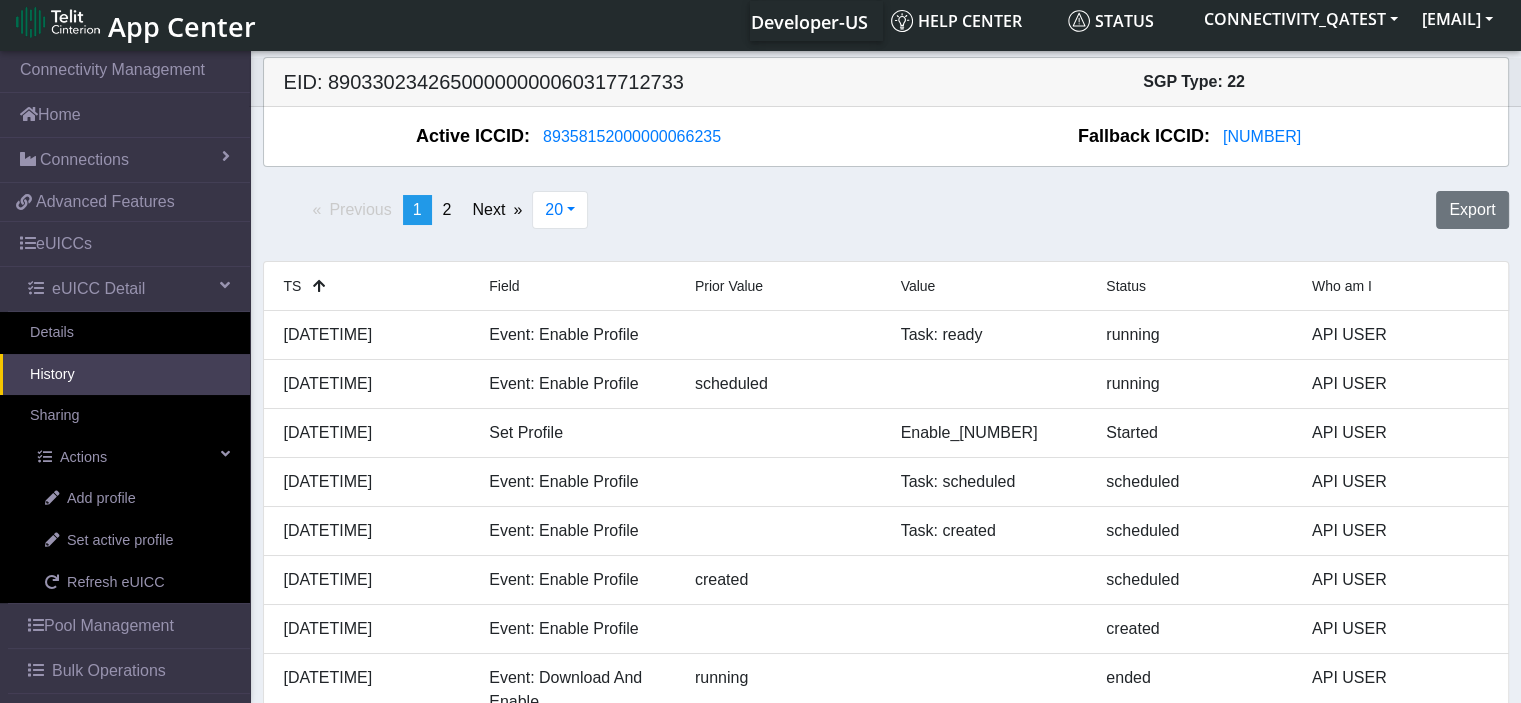 scroll, scrollTop: 0, scrollLeft: 0, axis: both 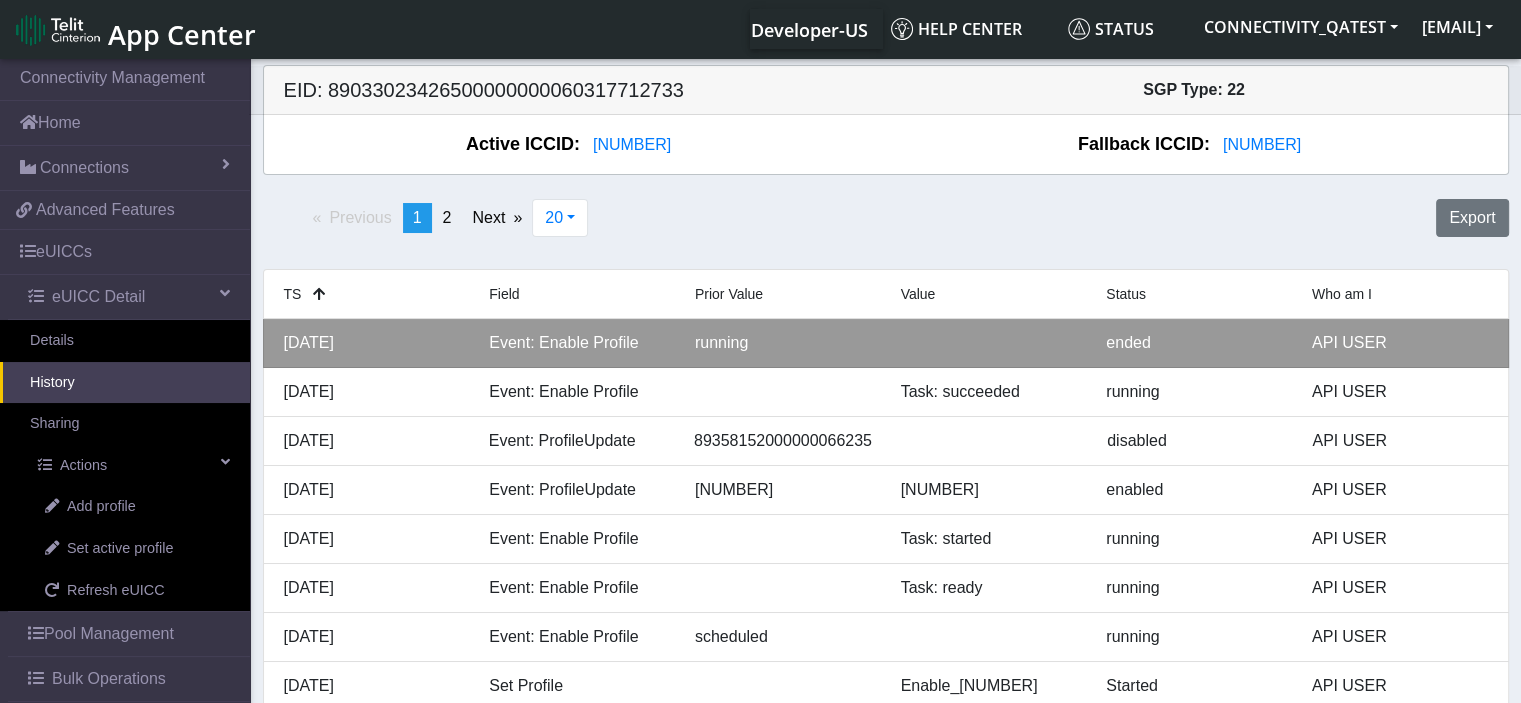 drag, startPoint x: 432, startPoint y: 370, endPoint x: 280, endPoint y: 345, distance: 154.0422 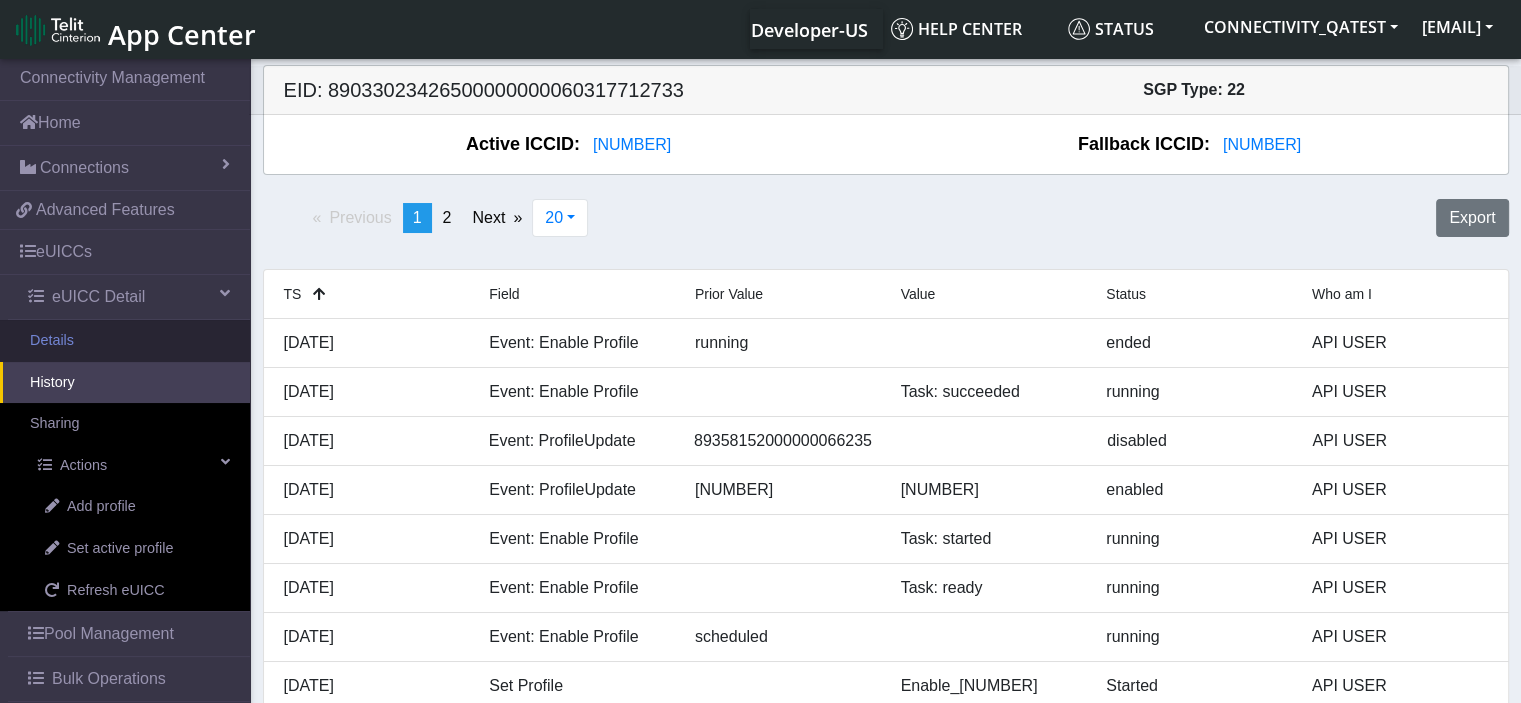 click on "Details" at bounding box center [125, 341] 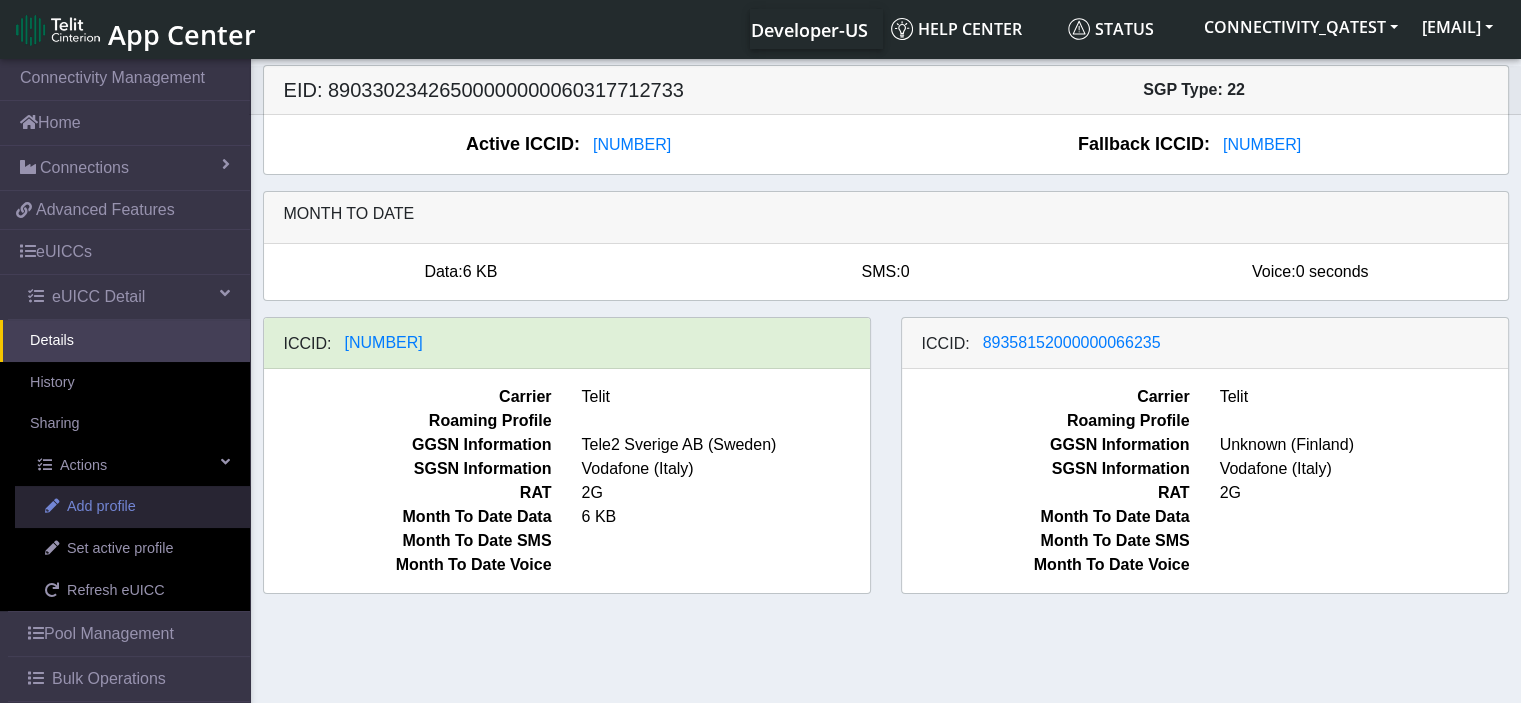click on "Add profile" at bounding box center (101, 507) 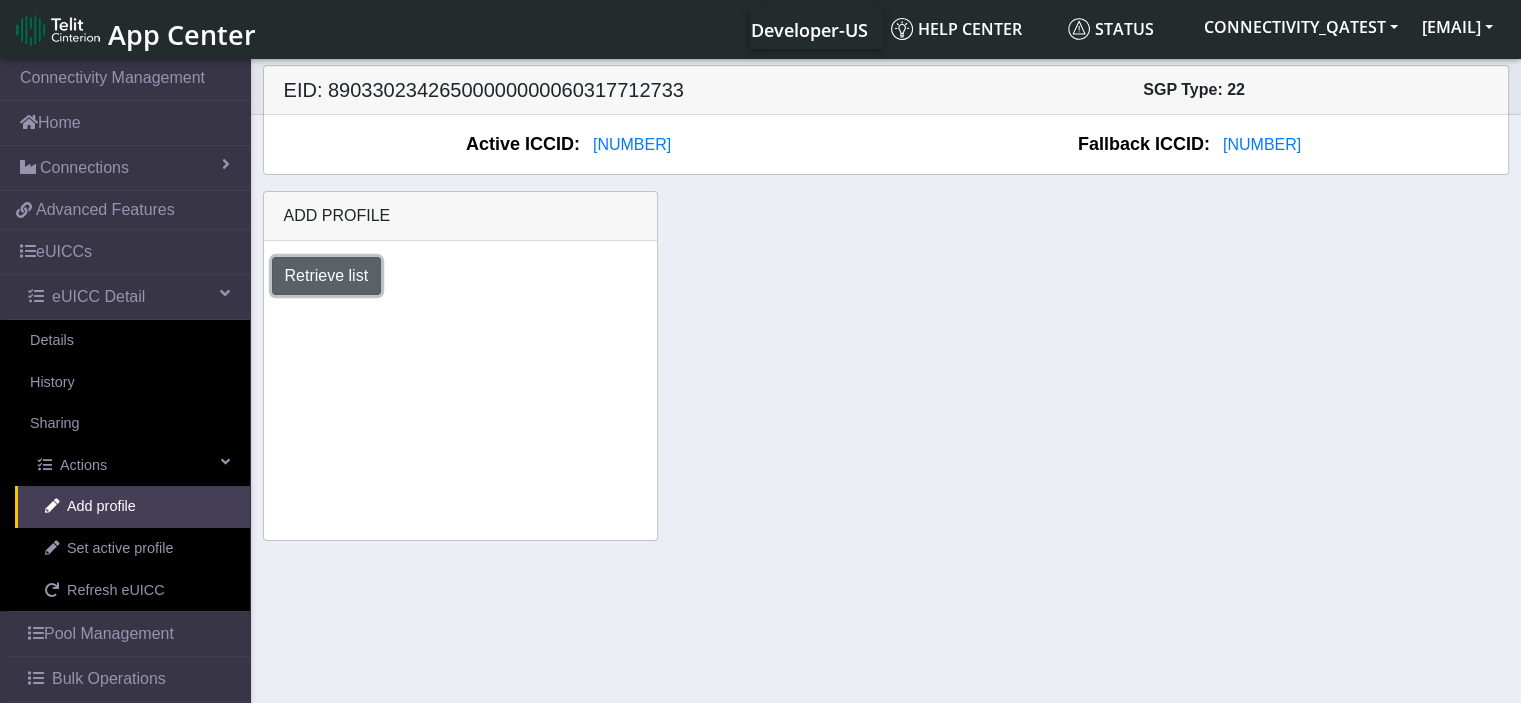 click on "Retrieve list" at bounding box center (327, 276) 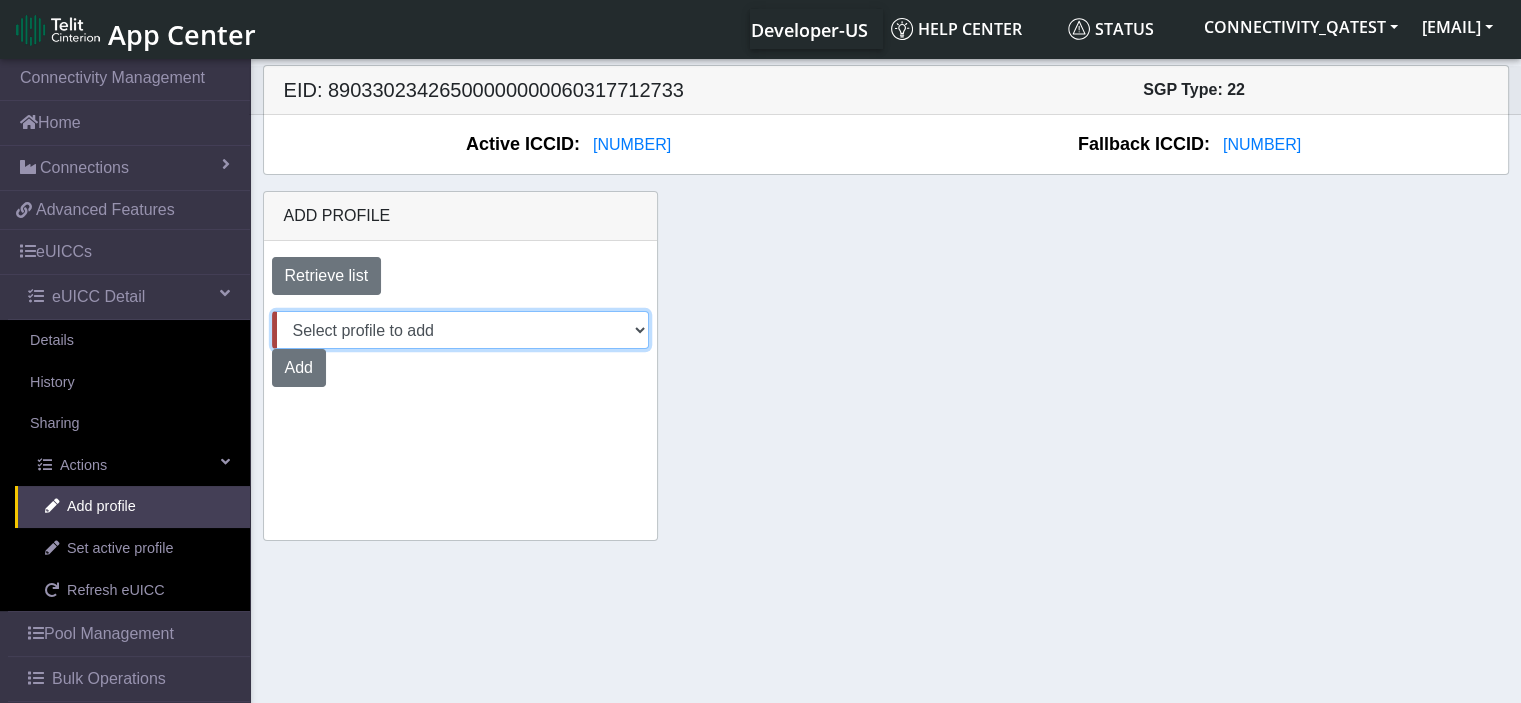 click on "Select profile to add June19R   (available: 0)  Aug04   (available: 0)  0207TestPool   (available: 0)  Agu04   (available: 0)  2306_CC   (available: 0)  Rosa_6_AUG   (available: 0)  0107_1   (available: 0)  JUN25_R   (available: 0)  Rosa_AUG4   (available: 0)  Aug01   (available: 0)  June25_RTest_2   (available: 0)  AT&T_24J_R_2att   (available: 0)  2706TestPool   (available: 0)  AT&T_ROSA_6_AUG   (available: 1)  SpareRosa_4AUG   (available: 0)  June30   (available: 0)  23JuneR_CC   (available: 0)  2306   (available: 0)  1906Test_MVNO   (available: 0)  Aug04_ATT   (available: 0)  23July   (available: 0)  0107Test   (available: 0)  1906Test   (available: 0)  2306_CC   (available: 0)  QA-TEST-POOL-CMP   (available: 0)  QA-TEST-POOL-DYNAMIC   (available: 0)  JewelLiveTest   (available: 0)  Aug05_MVNO_1   (available: 0)  AT&T_testRosa   (available: 0)  testPool2006   (available: 0)  Aug05_MVNO   (available: 0)  2306   (available: 0)  June24_AT&T_R   (available: 0)  Aug01_Nxt   (available: 0)  AT&T_ROSA_4AUG" at bounding box center [460, 330] 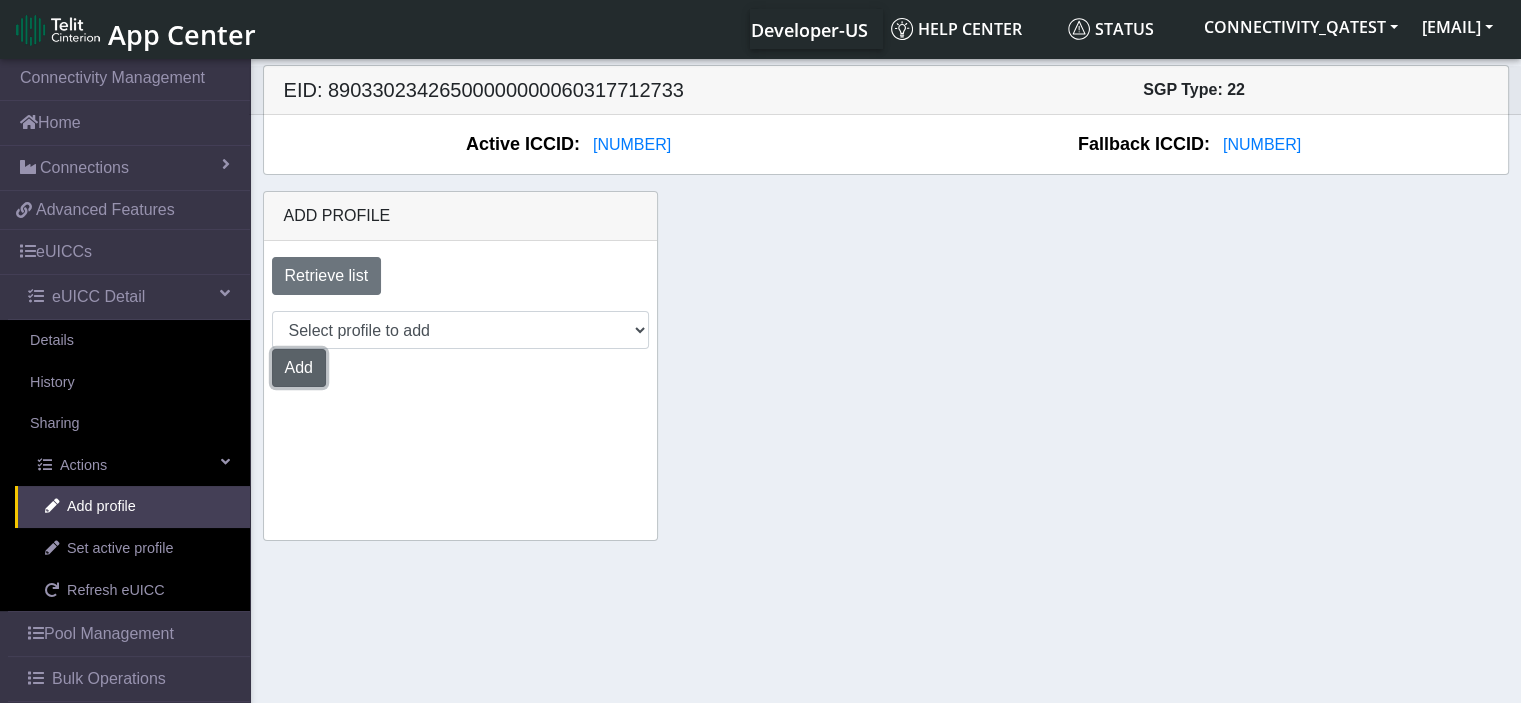 click on "Add" at bounding box center [299, 368] 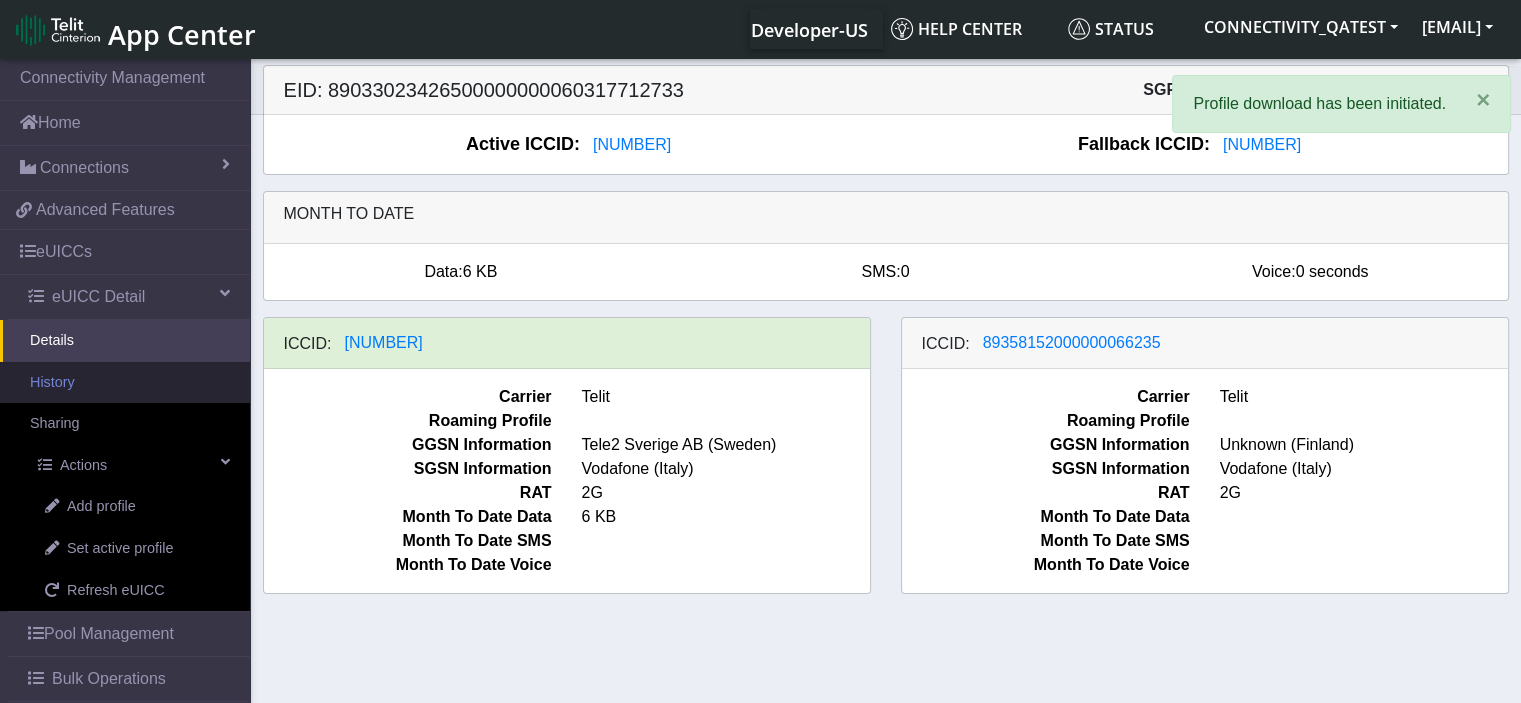 click on "History" at bounding box center (125, 383) 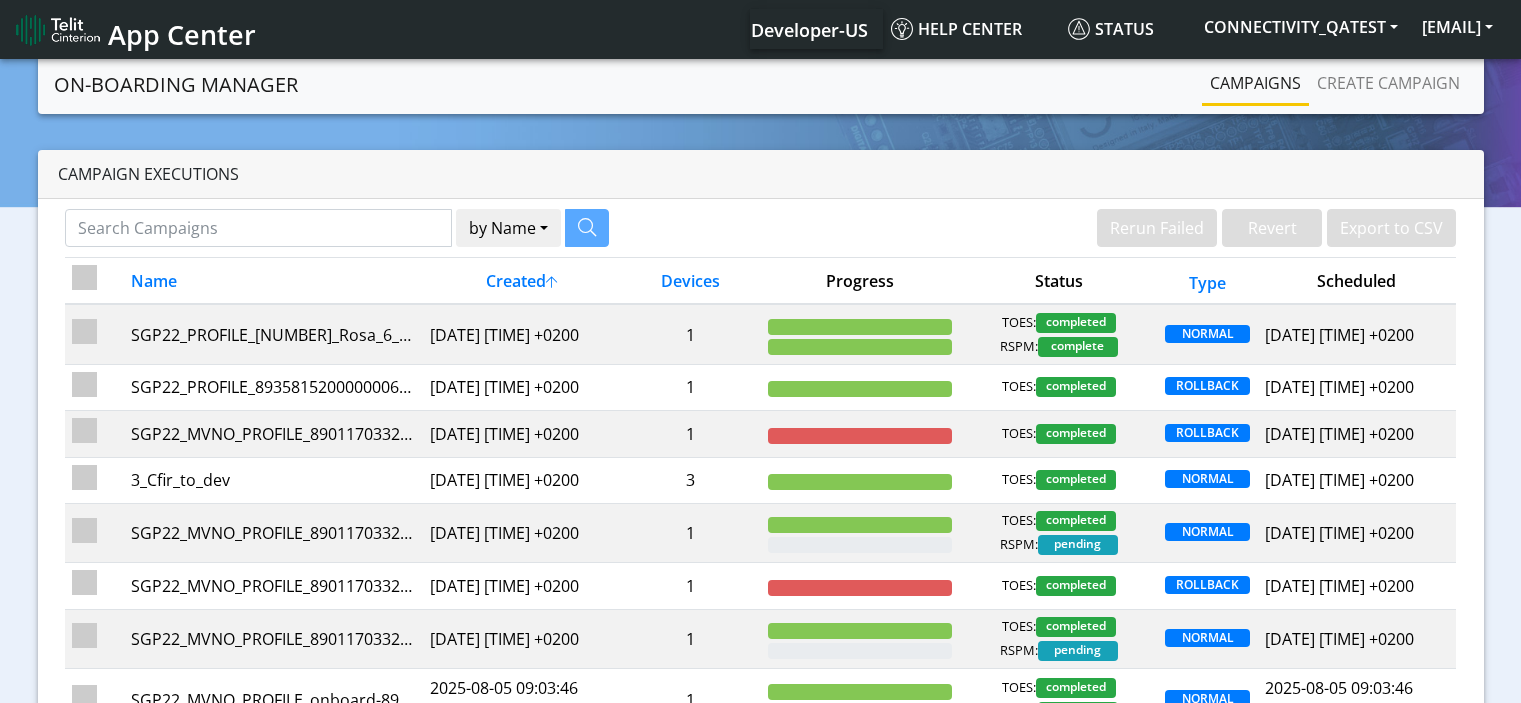 scroll, scrollTop: 0, scrollLeft: 0, axis: both 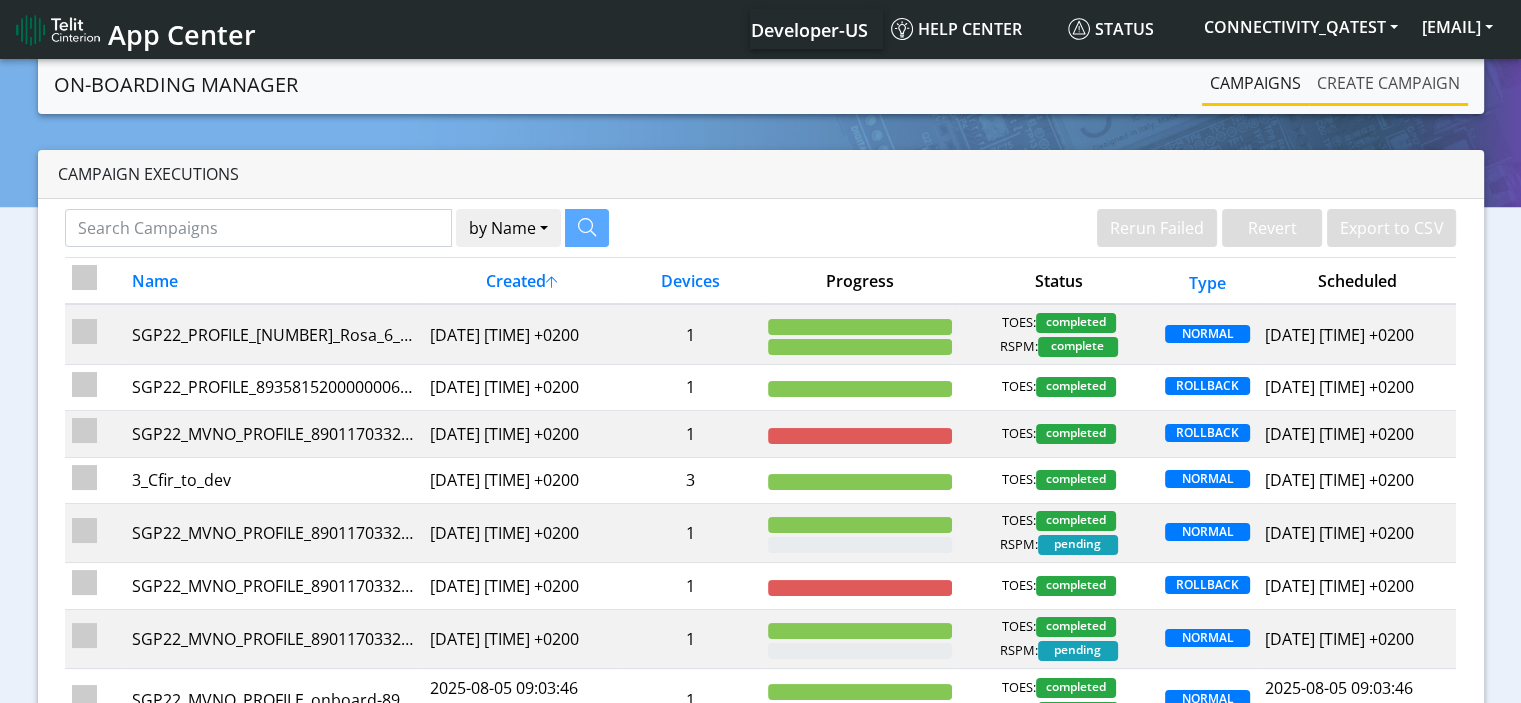 click on "Create campaign" 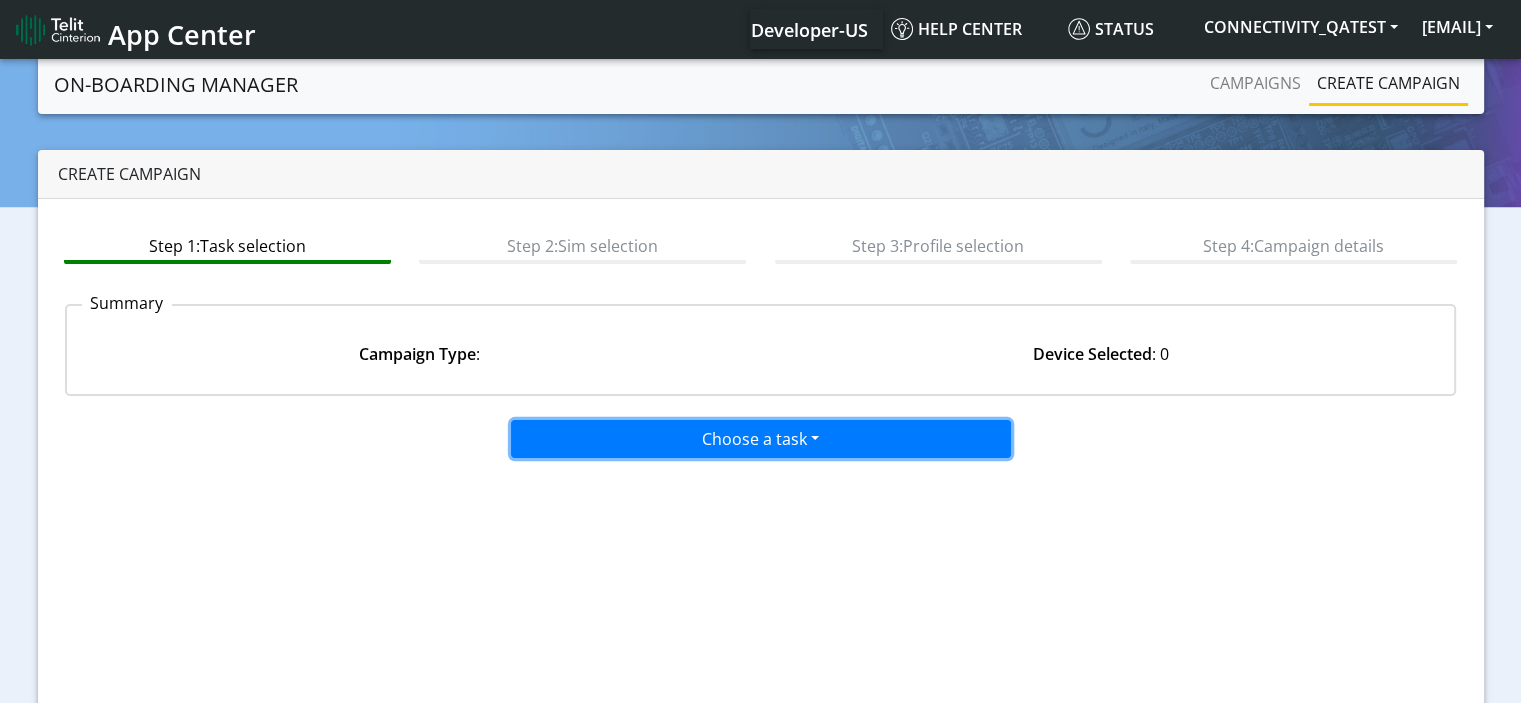 click on "Choose a task" at bounding box center [761, 439] 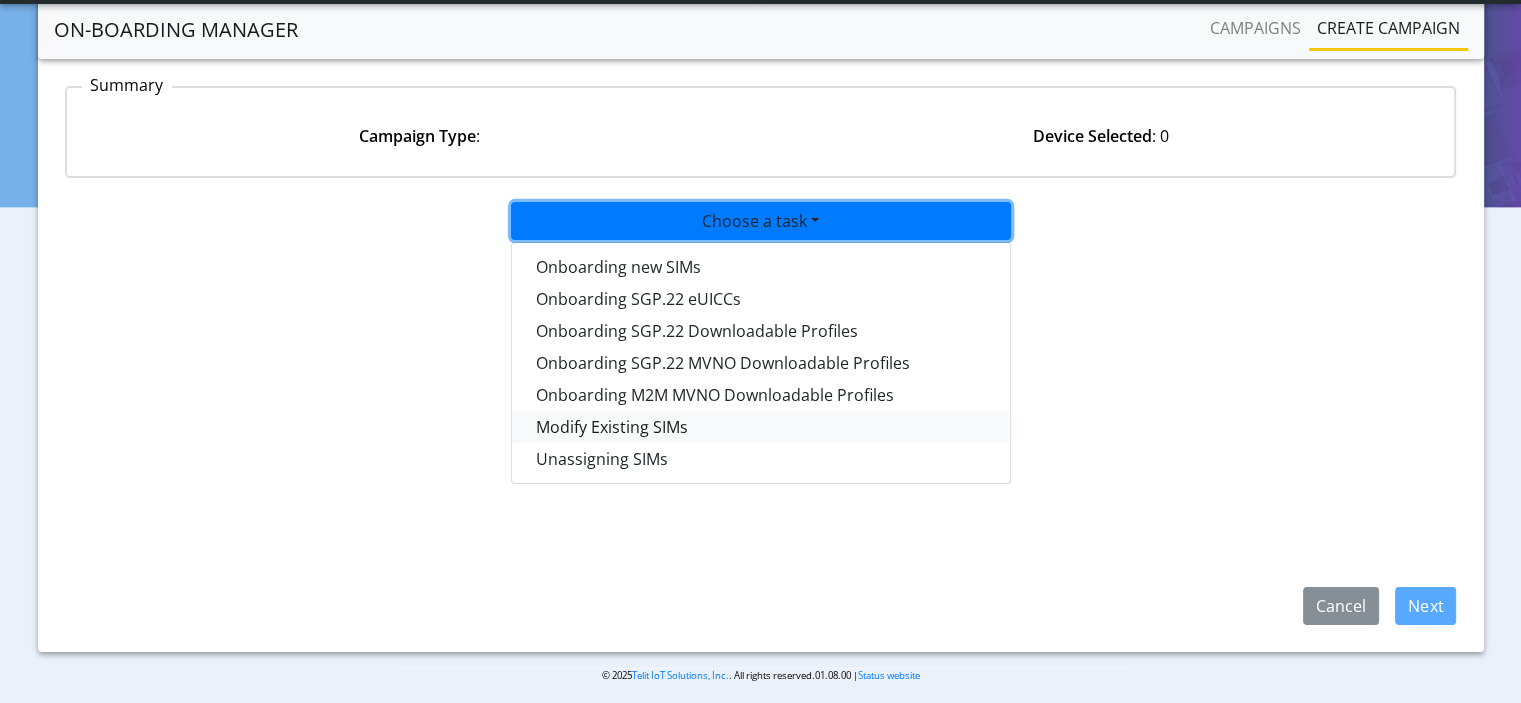 scroll, scrollTop: 174, scrollLeft: 0, axis: vertical 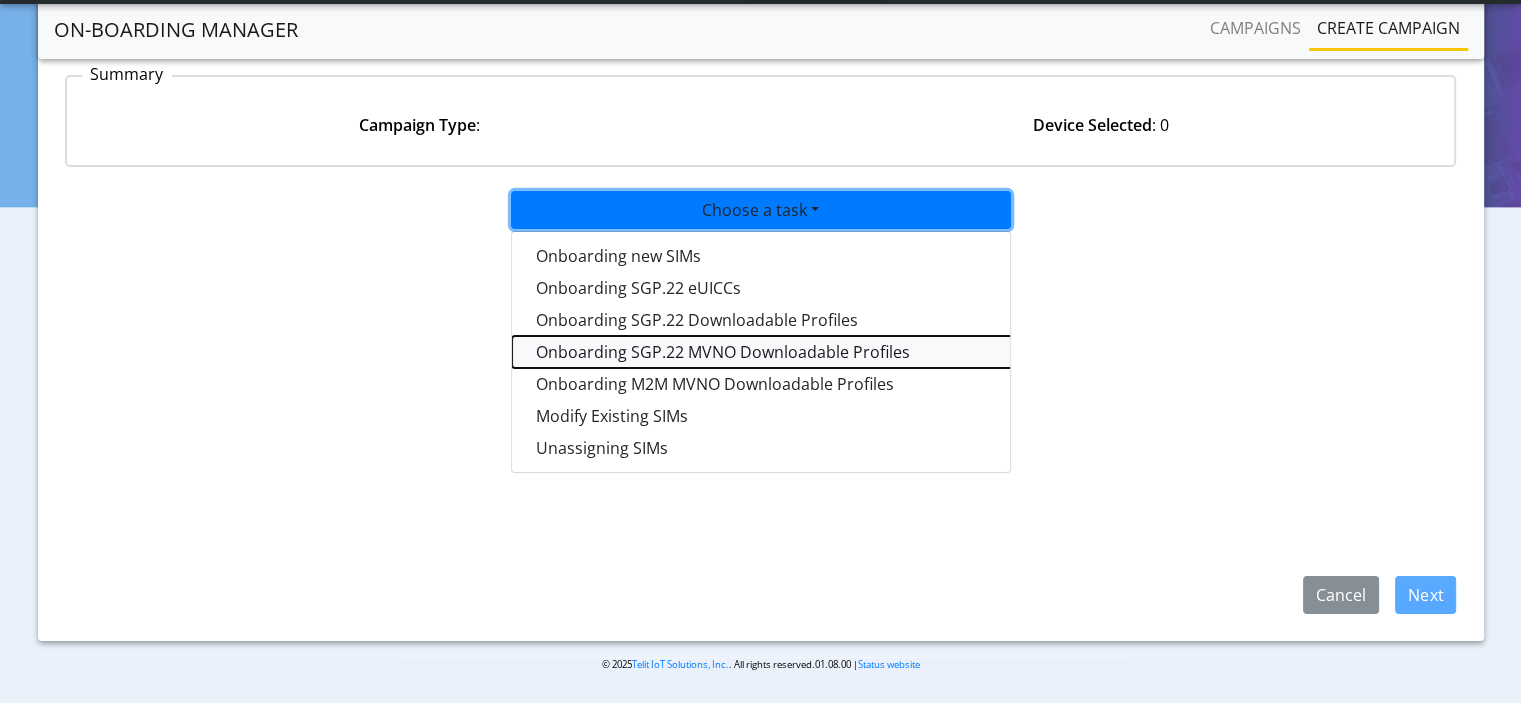 click on "Onboarding SGP.22 MVNO Downloadable Profiles" at bounding box center (762, 352) 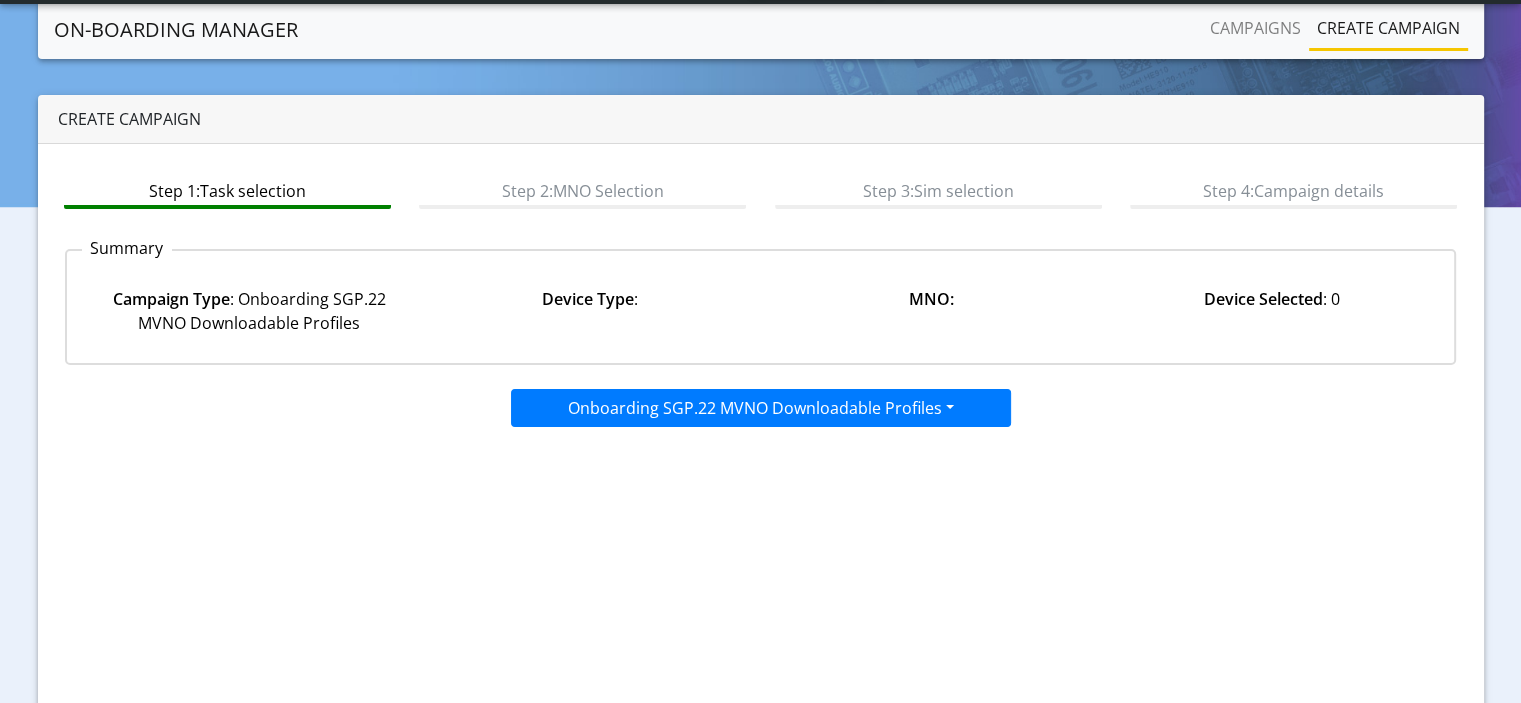 scroll, scrollTop: 174, scrollLeft: 0, axis: vertical 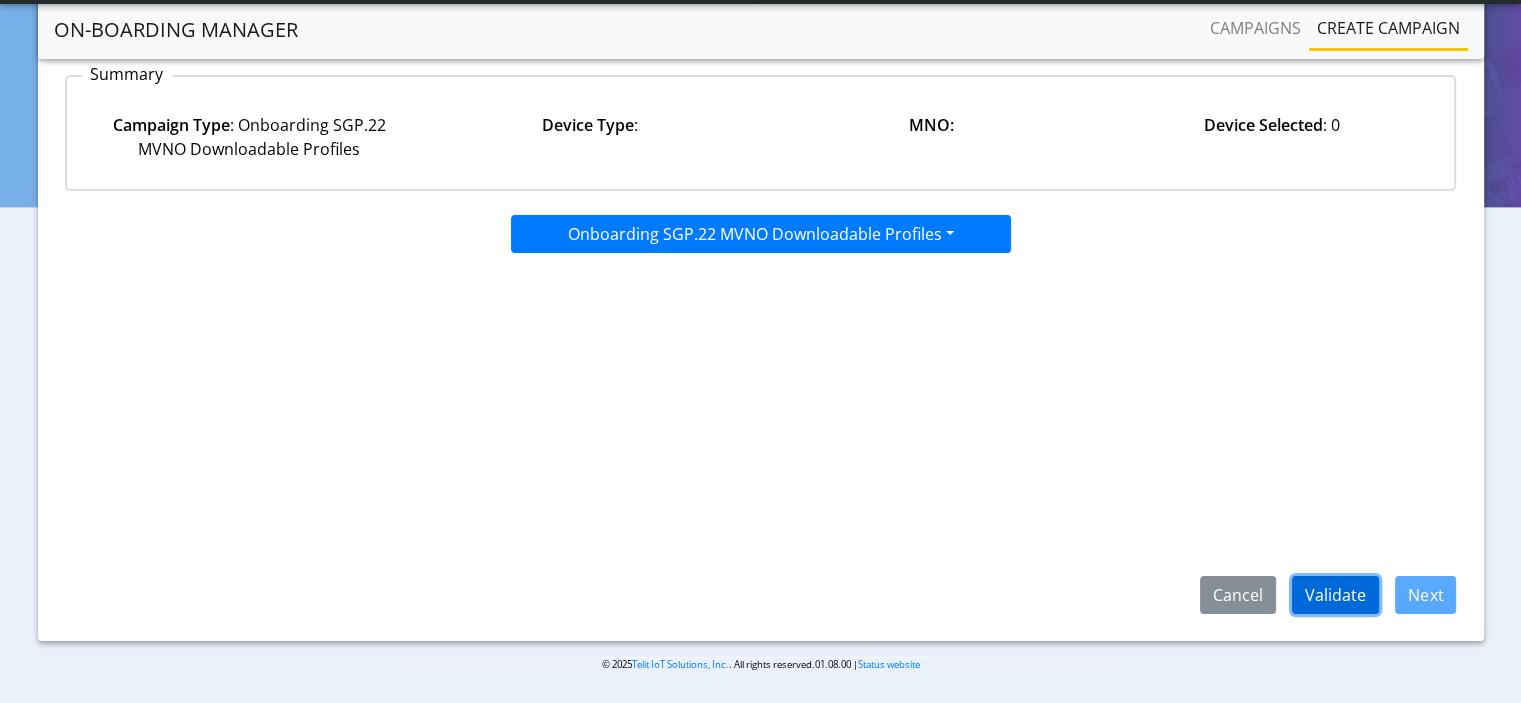 click on "Validate" at bounding box center (1335, 595) 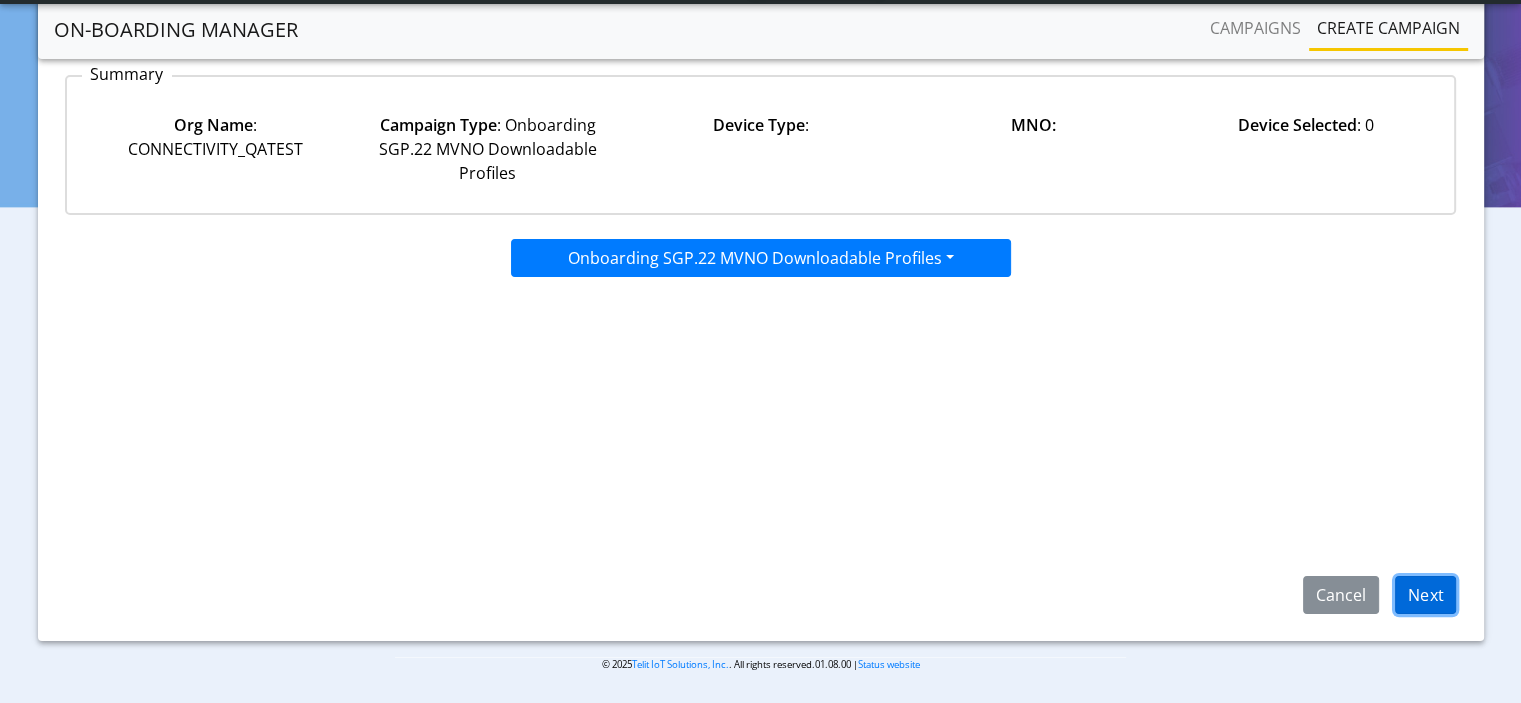 click on "Next" at bounding box center (1425, 595) 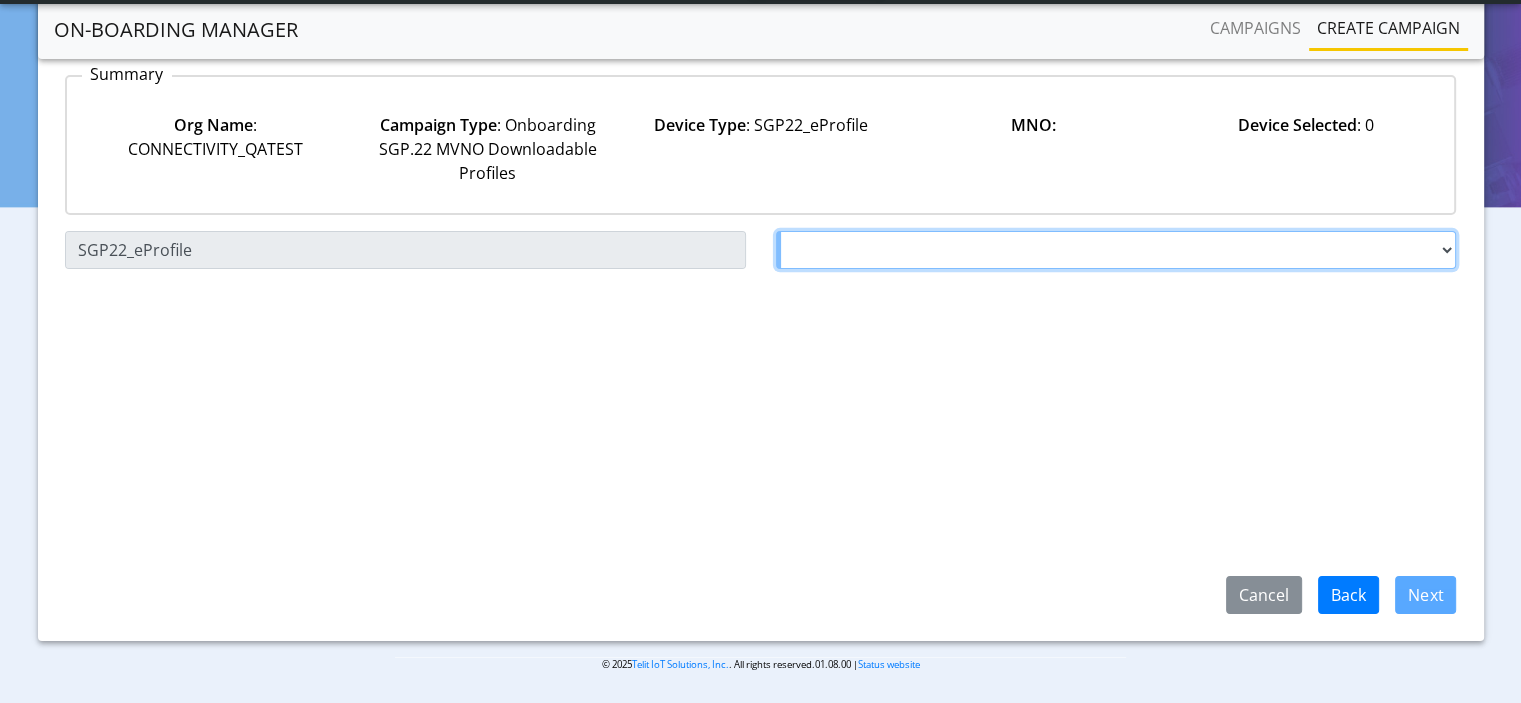 click on "Choose a MNO TELIT AT&T Wireless FutureProfile NLT-Brazil AT&T JASPER SGP22" at bounding box center [1116, 250] 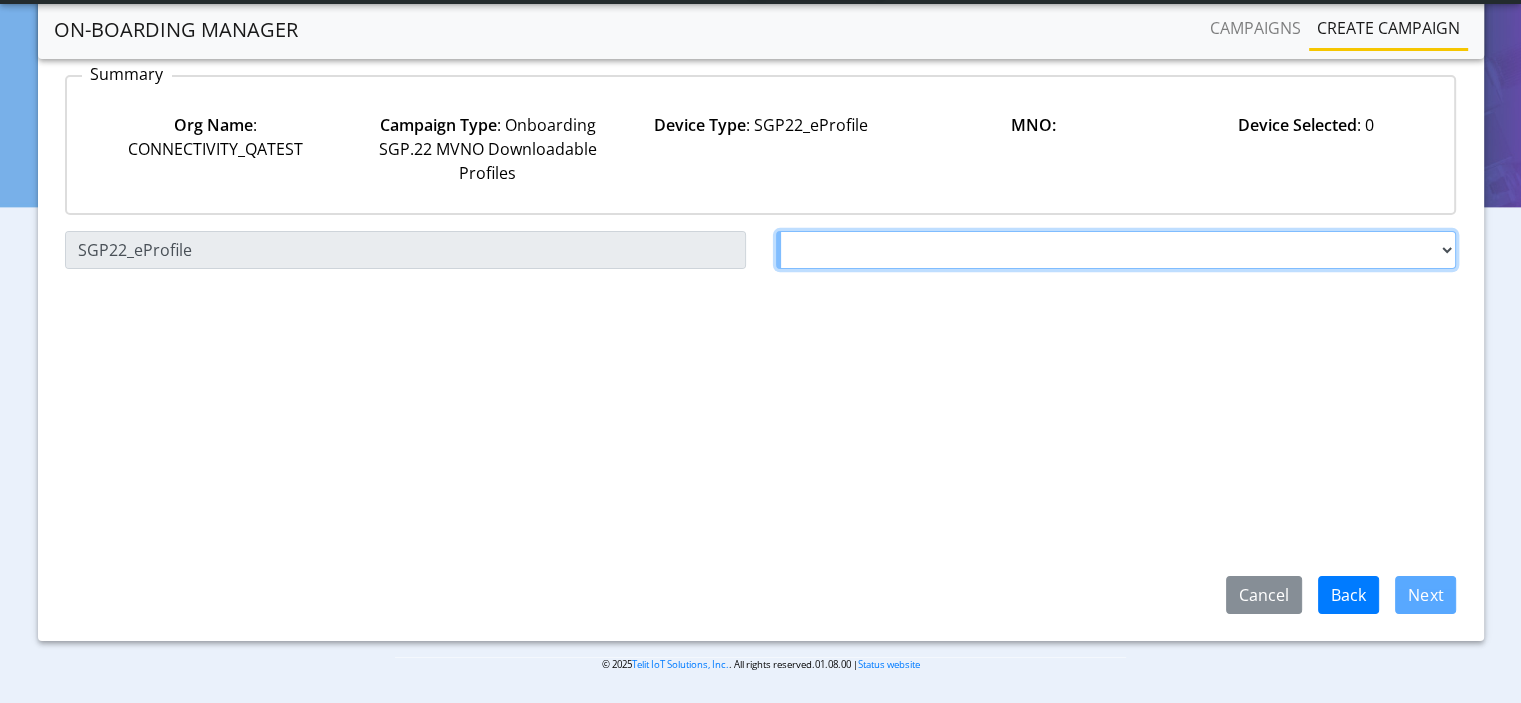 select on "1.3.5.6.7" 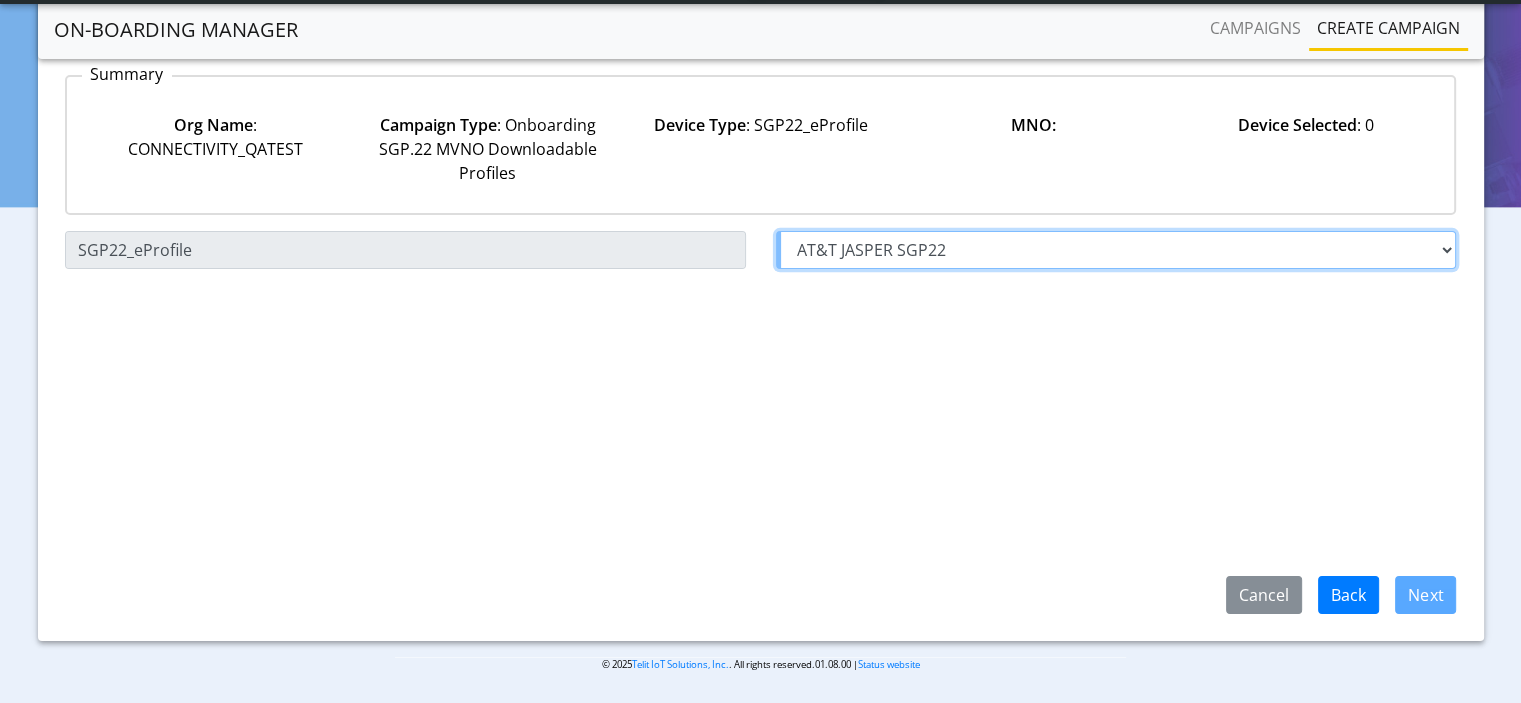 click on "Choose a MNO TELIT AT&T Wireless FutureProfile NLT-Brazil AT&T JASPER SGP22" at bounding box center (1116, 250) 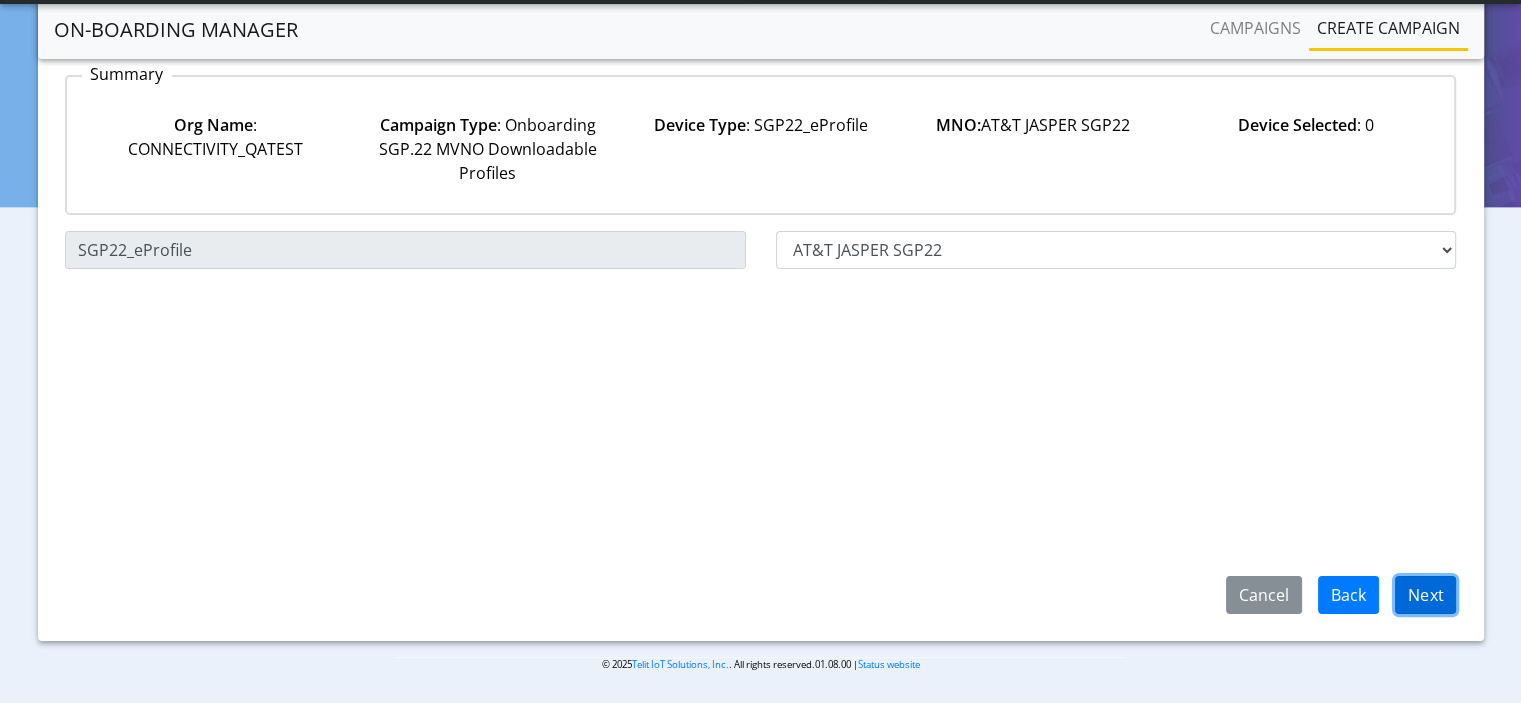 click on "Next" at bounding box center (1425, 595) 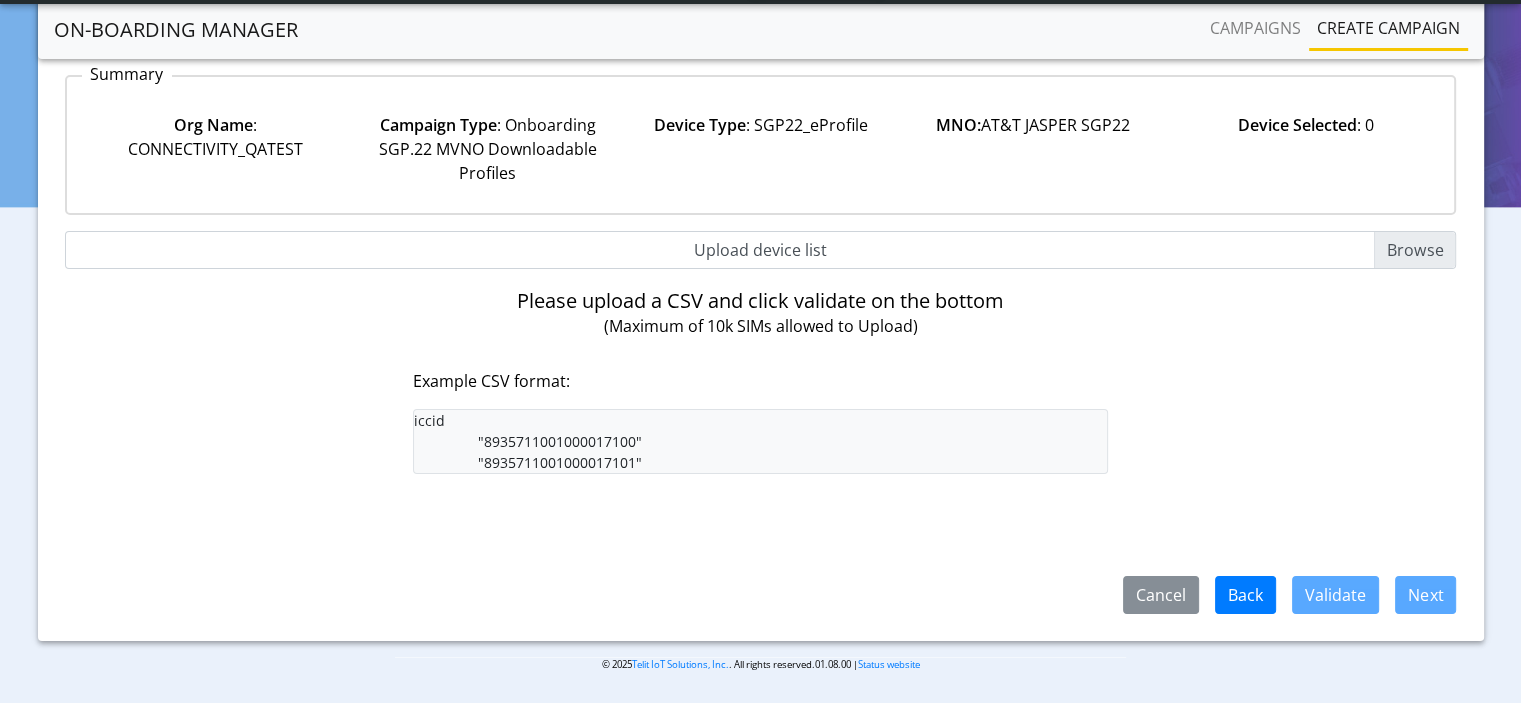 click on "Upload device list" at bounding box center (761, 250) 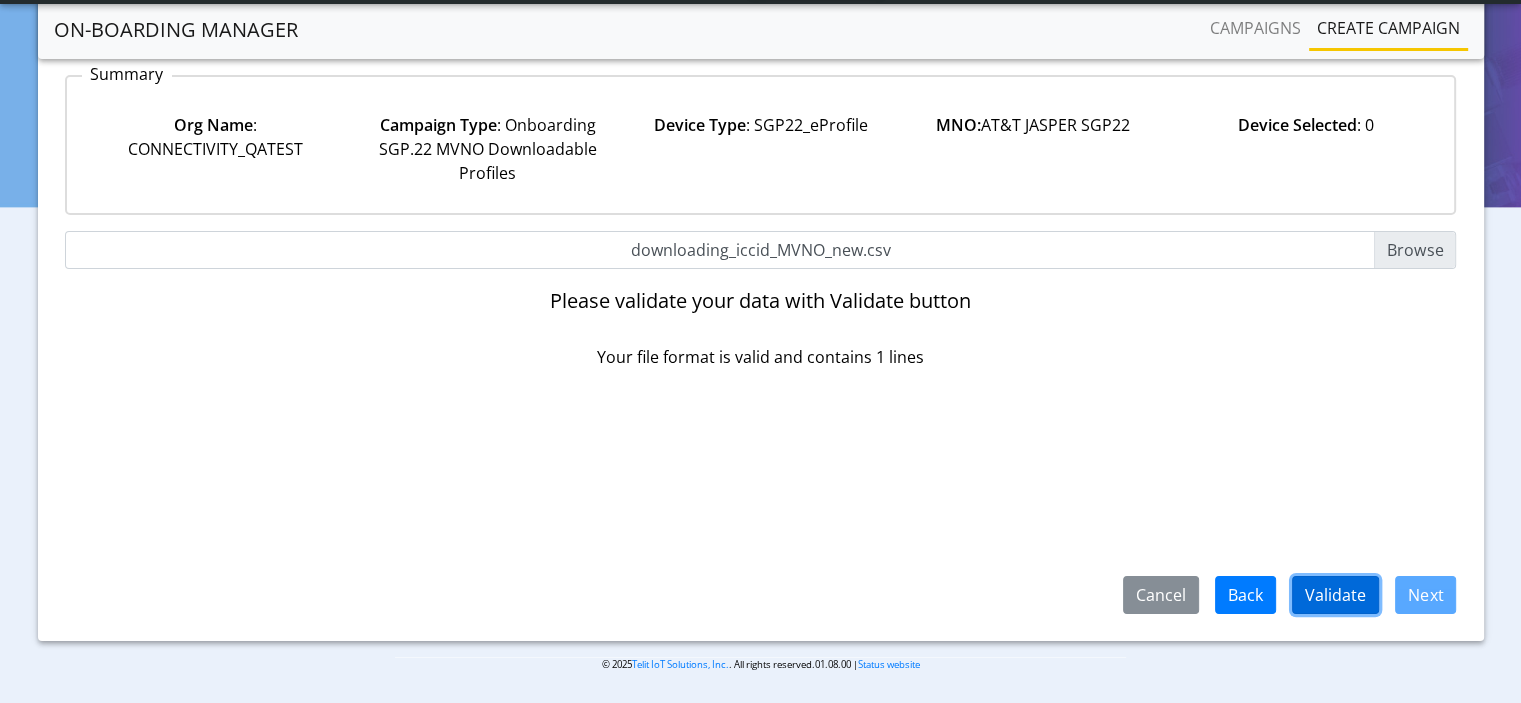 click on "Validate" at bounding box center [1335, 595] 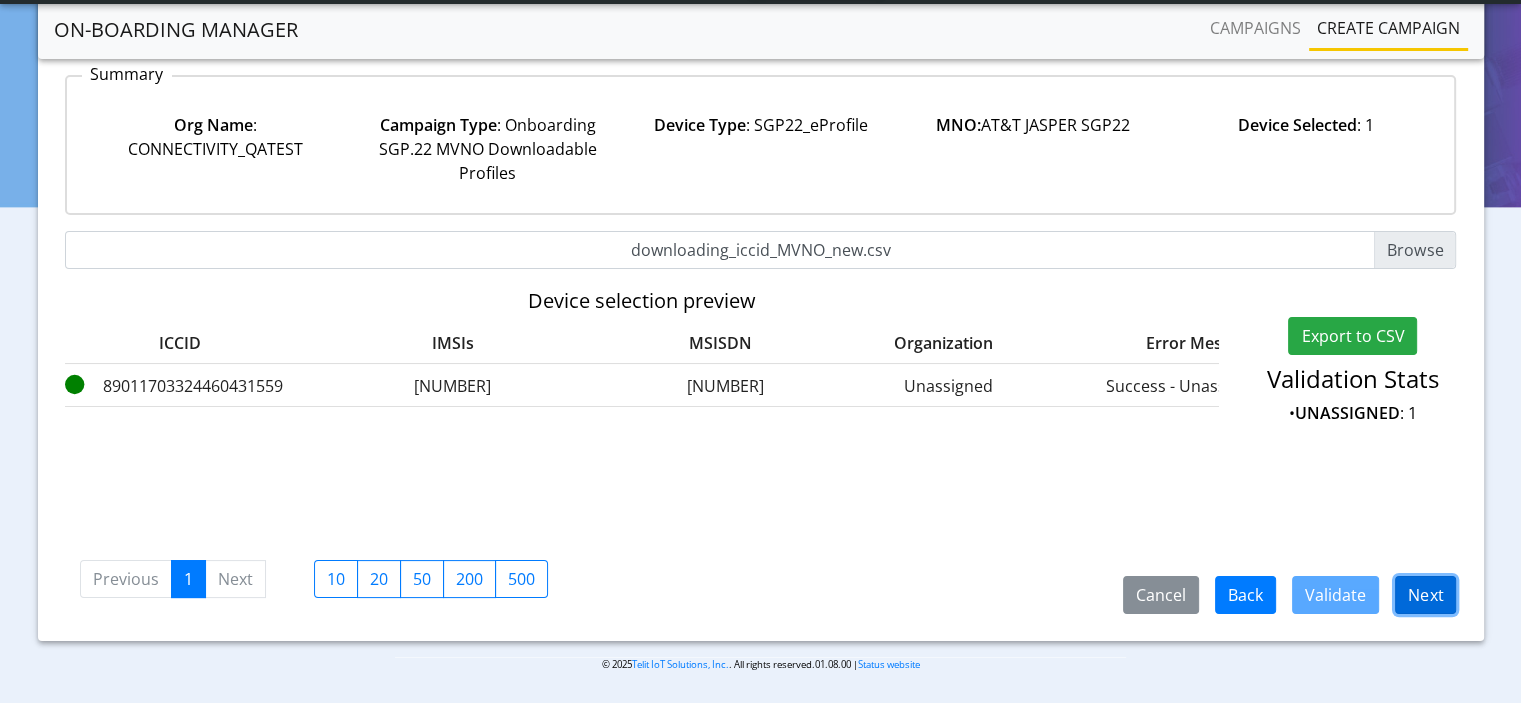 click on "Next" at bounding box center [1425, 595] 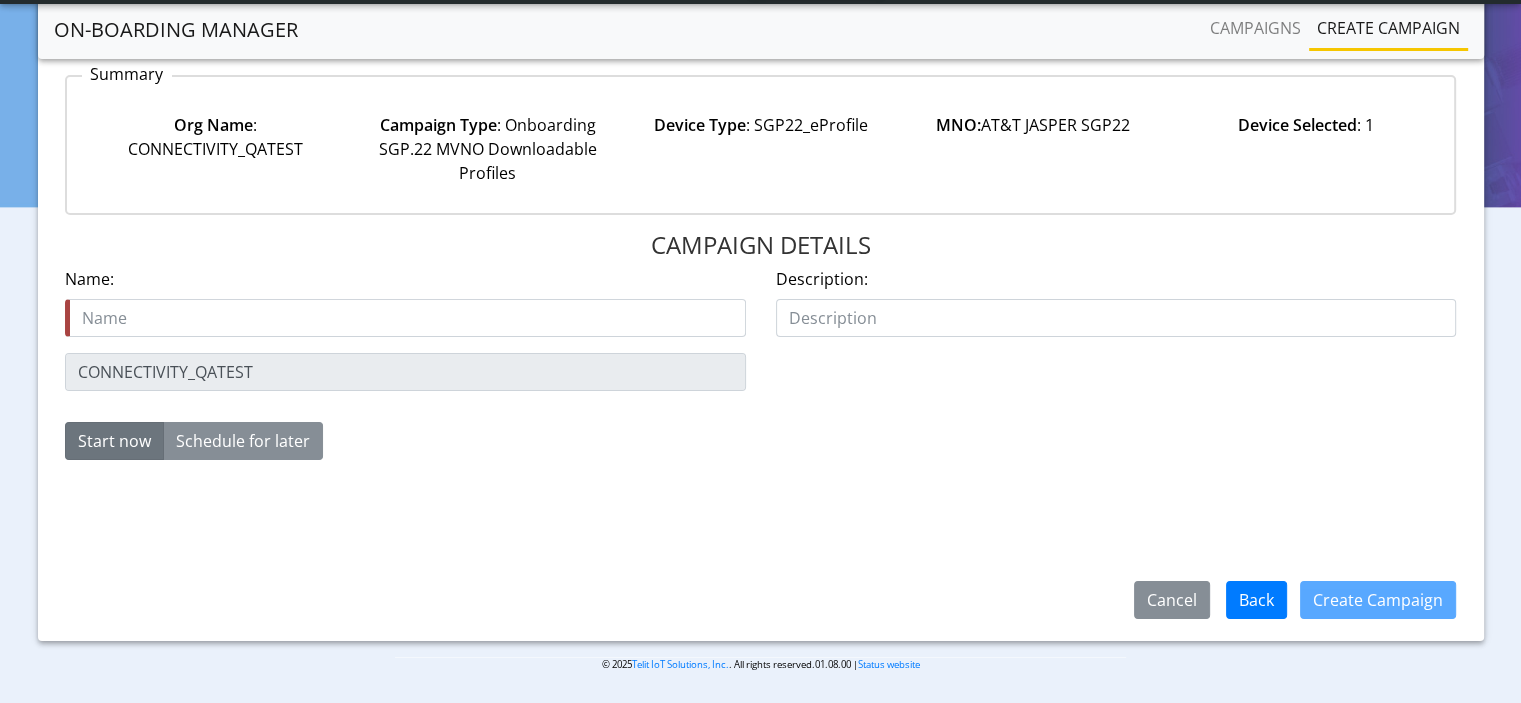 click at bounding box center (405, 318) 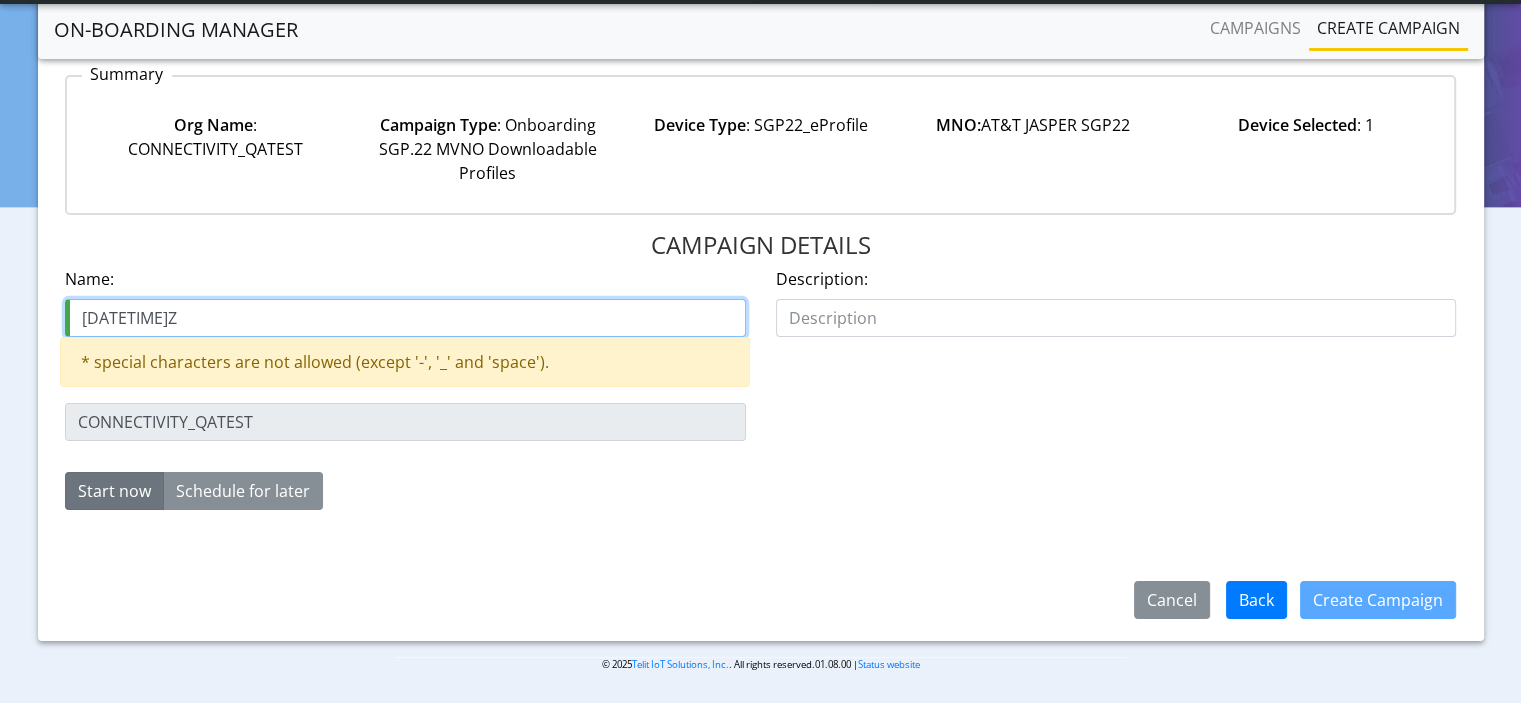 drag, startPoint x: 311, startPoint y: 323, endPoint x: 47, endPoint y: 309, distance: 264.37094 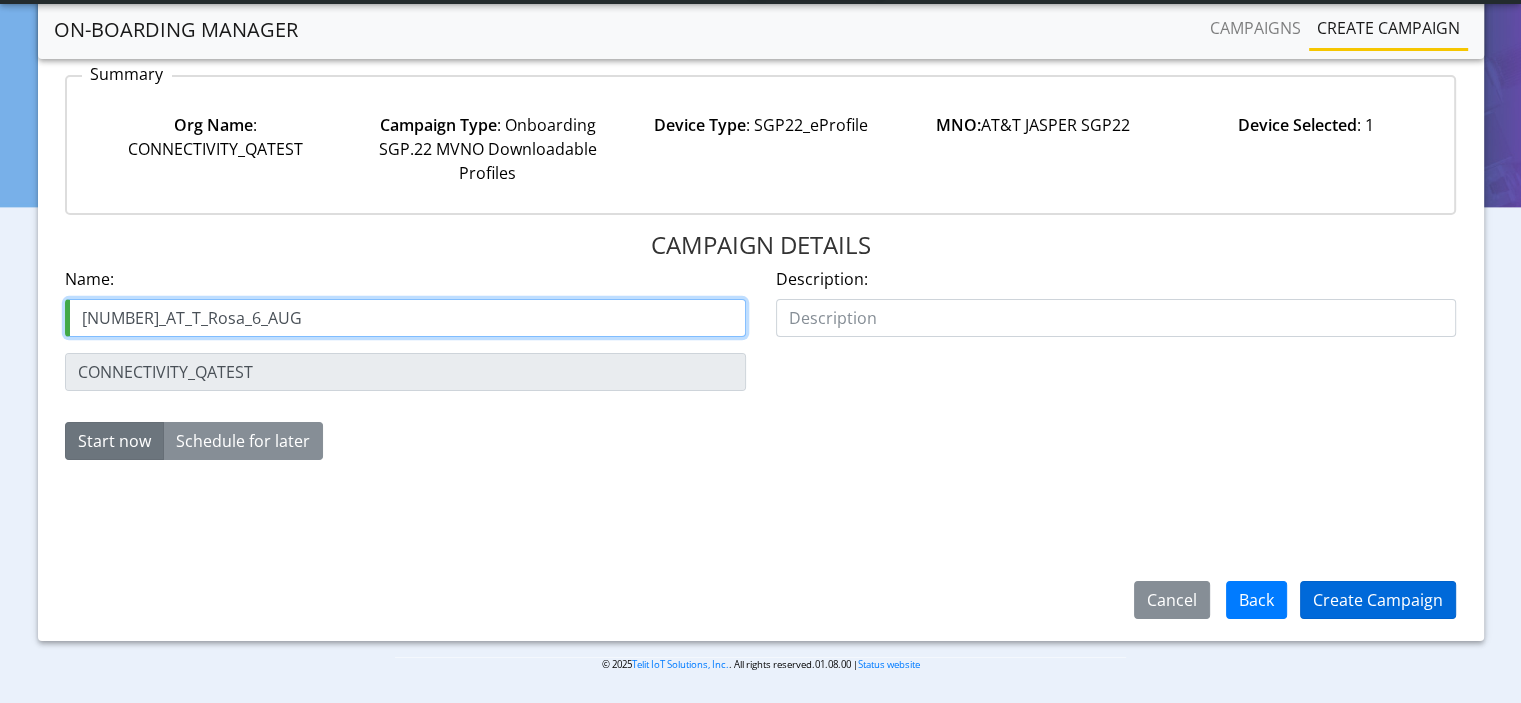 type on "89011703324460431559_AT_T_Rosa_6_AUG" 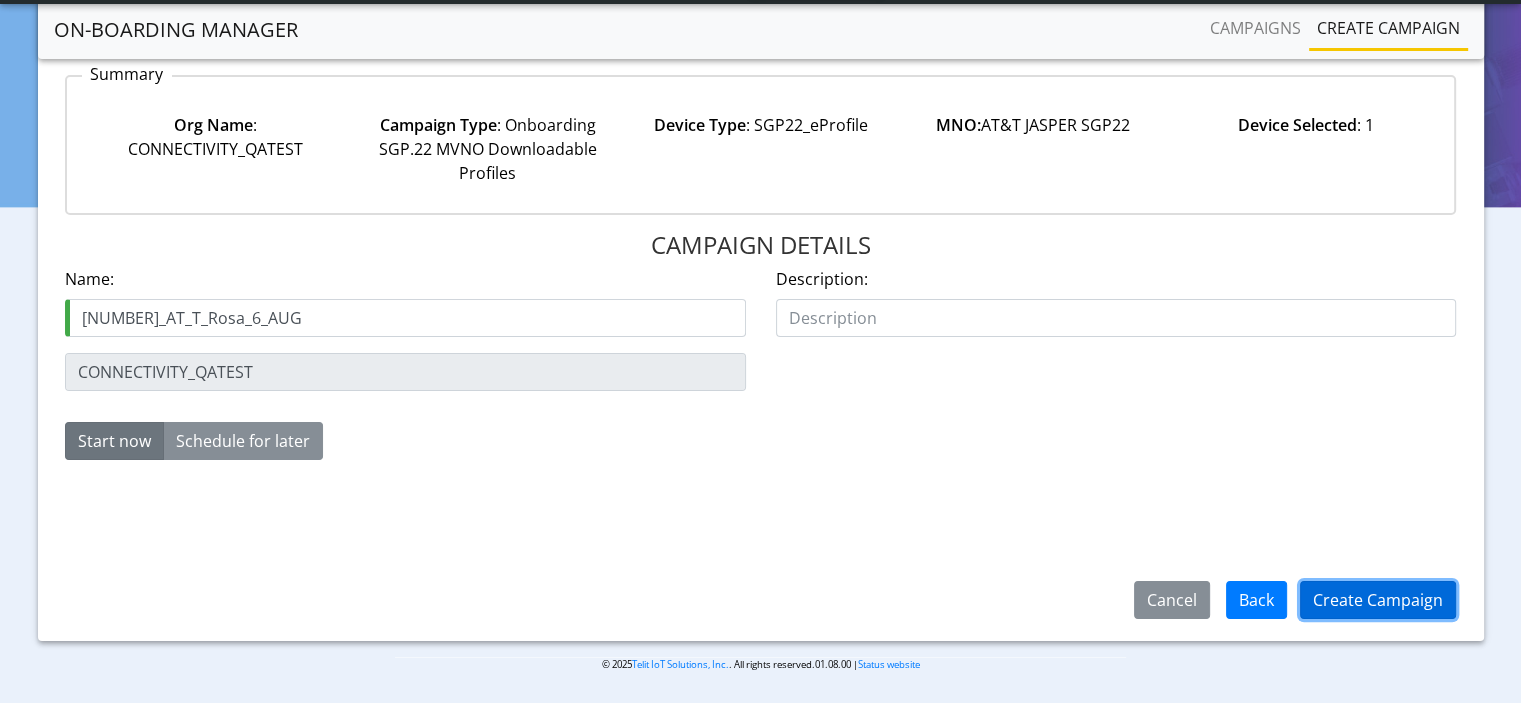 click on "Create Campaign" at bounding box center (1378, 600) 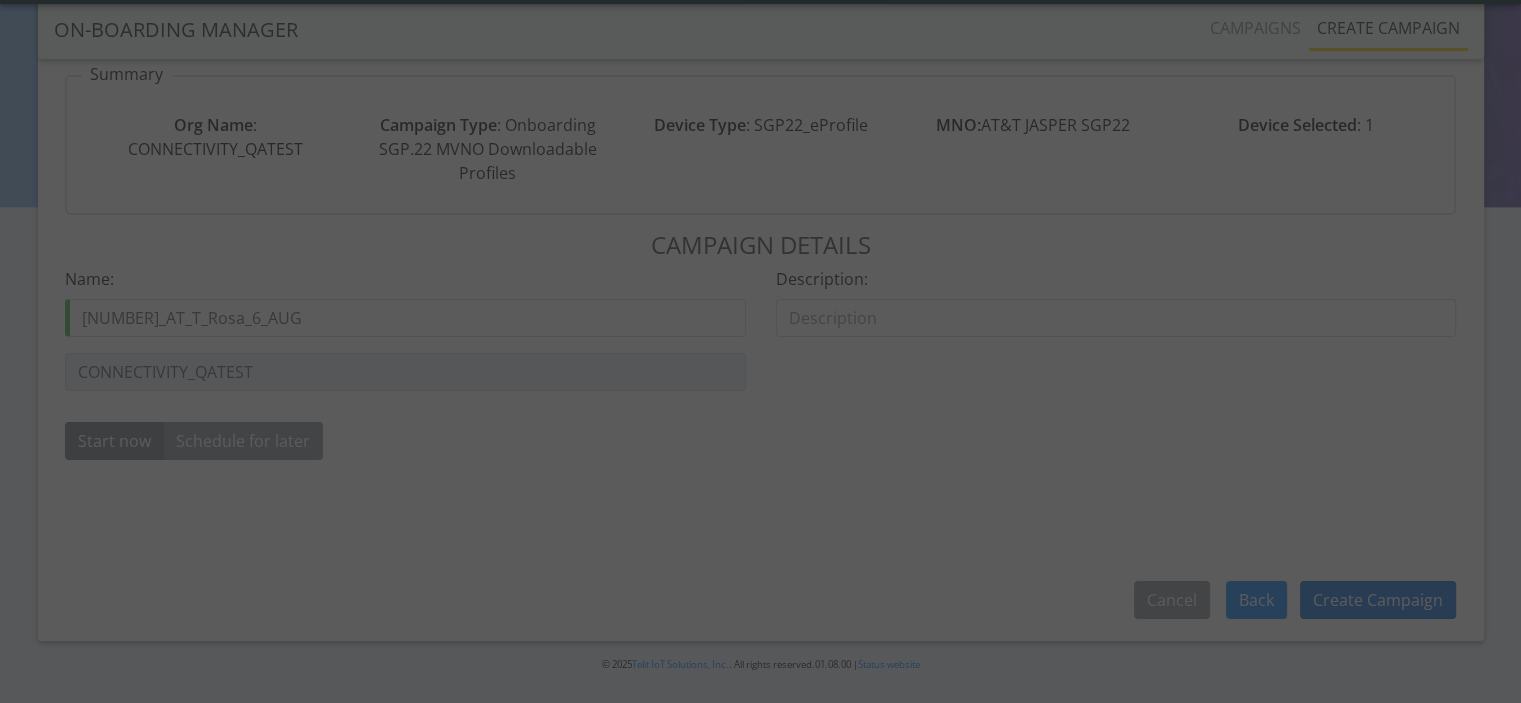 scroll, scrollTop: 0, scrollLeft: 0, axis: both 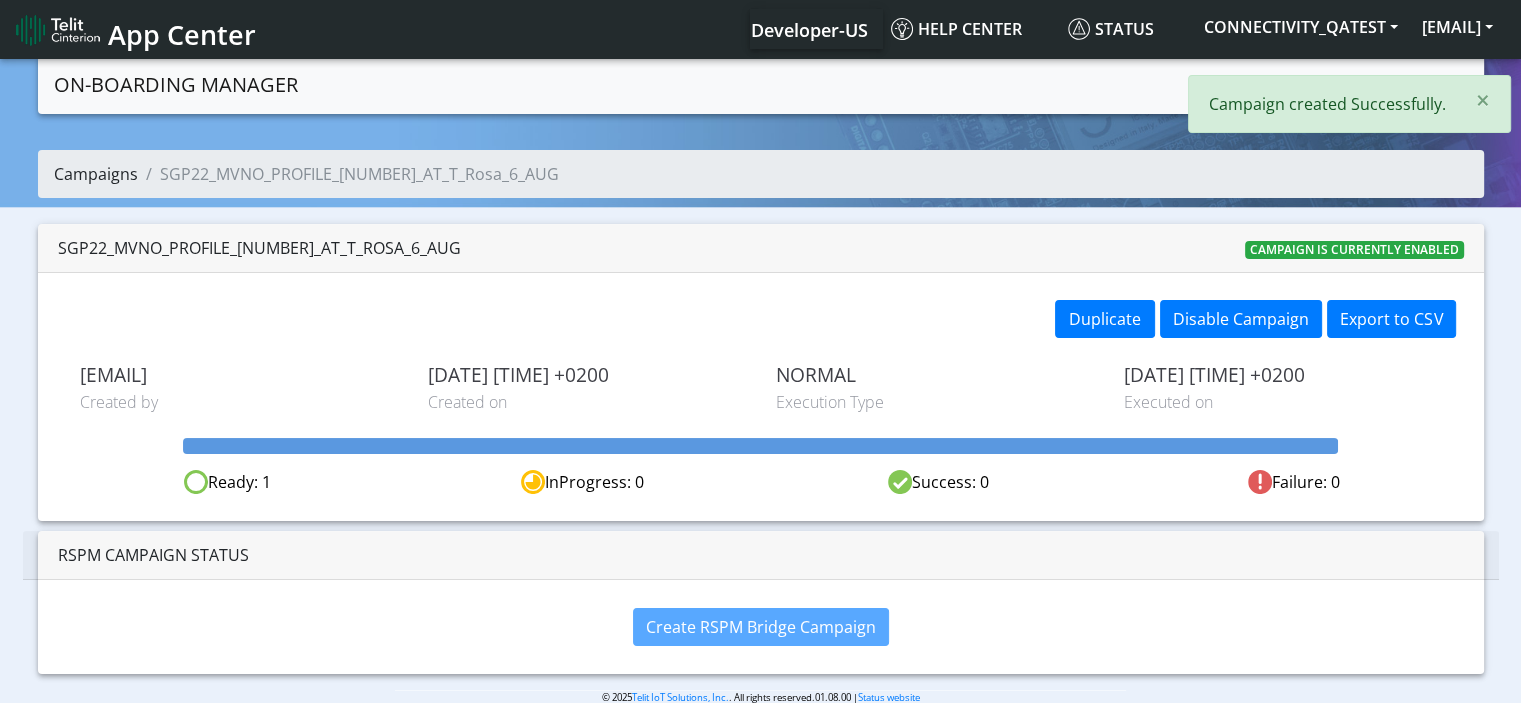 click on "Campaigns" 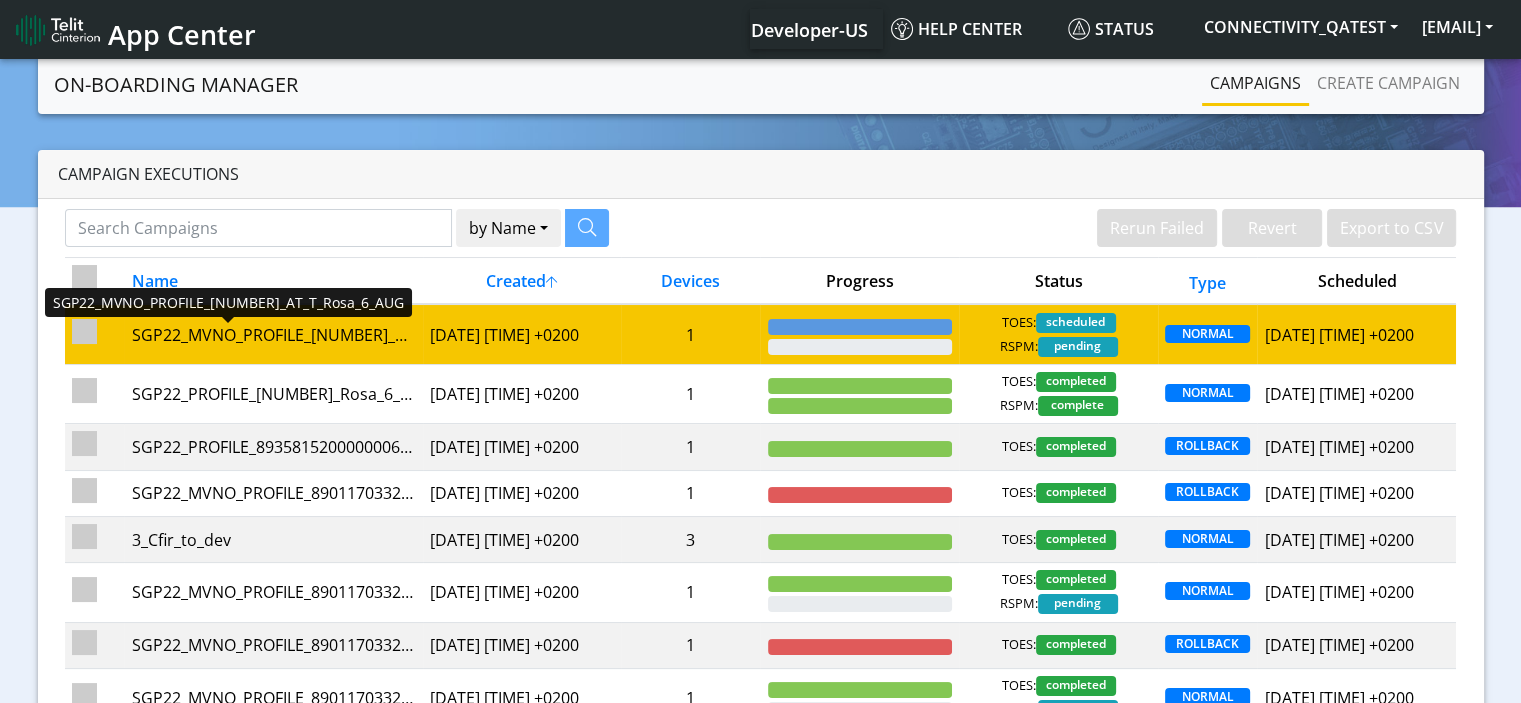 click on "SGP22_MVNO_PROFILE_89011703324460431559_AT_T_Rosa_6_AUG" at bounding box center (273, 335) 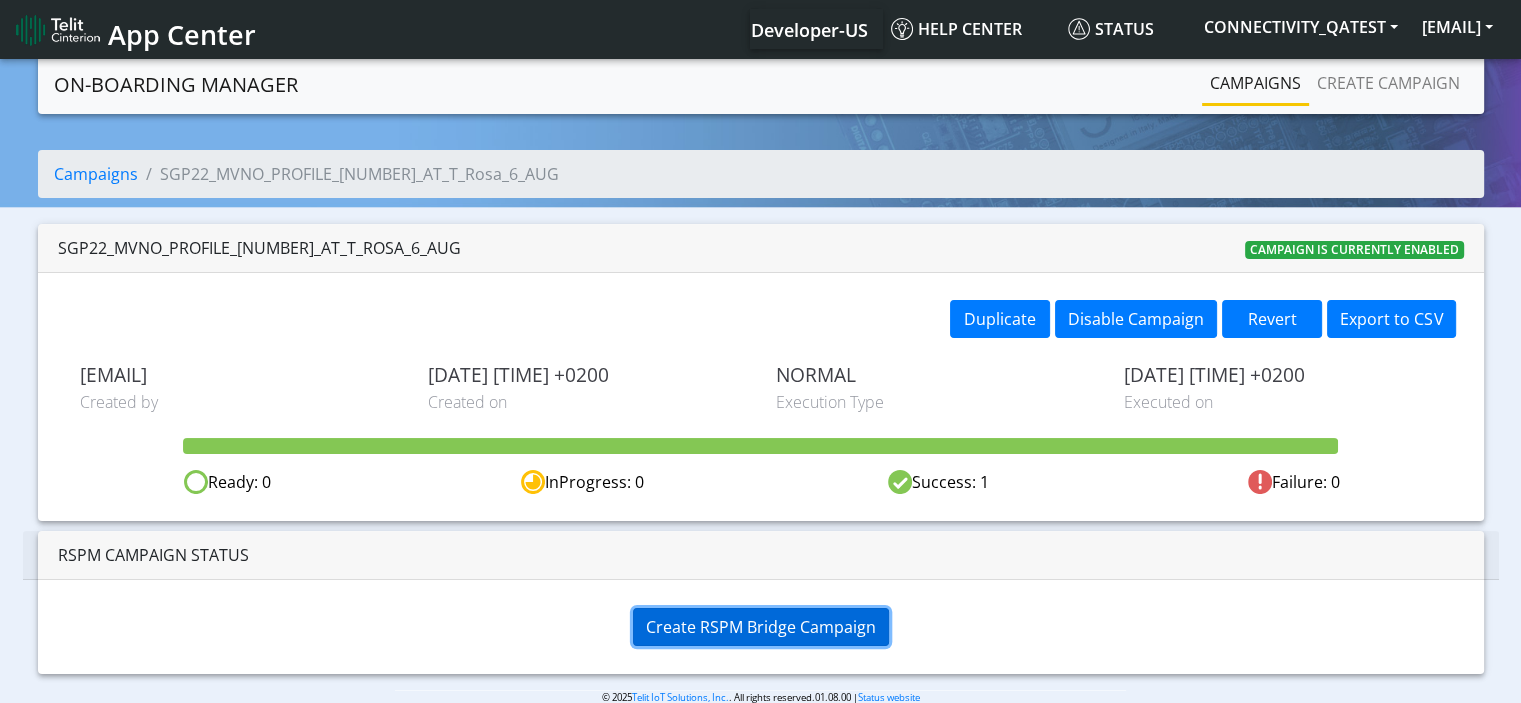 click on "Create RSPM Bridge Campaign" at bounding box center [761, 627] 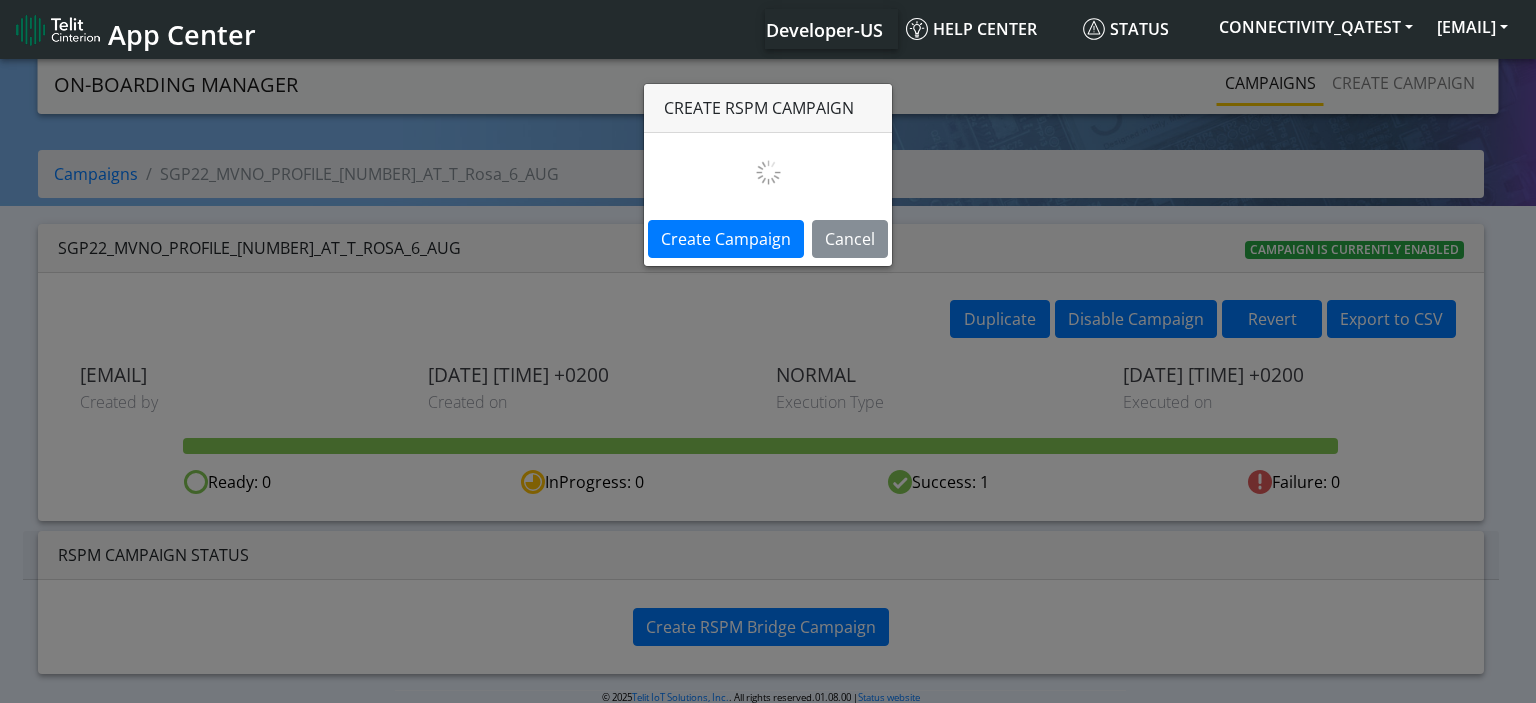 select 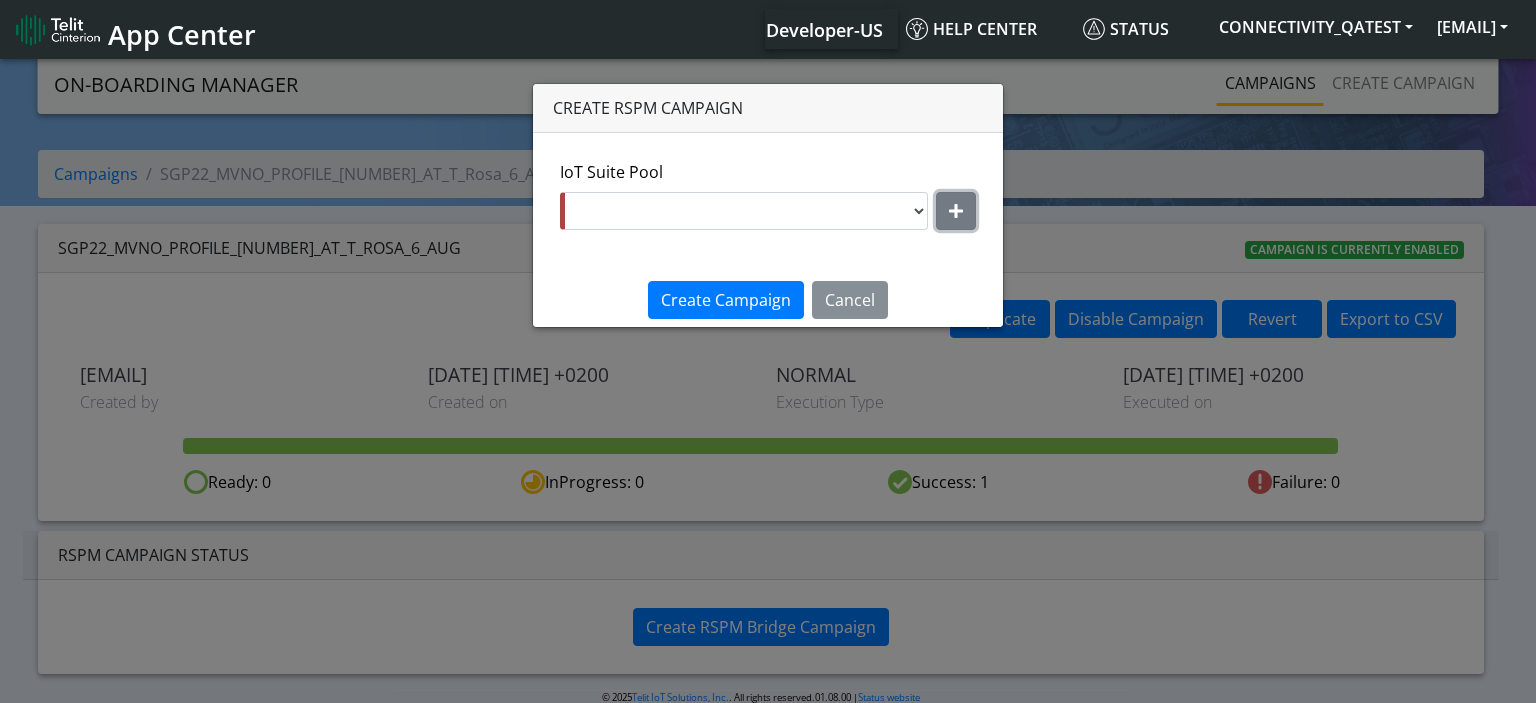 click at bounding box center (956, 211) 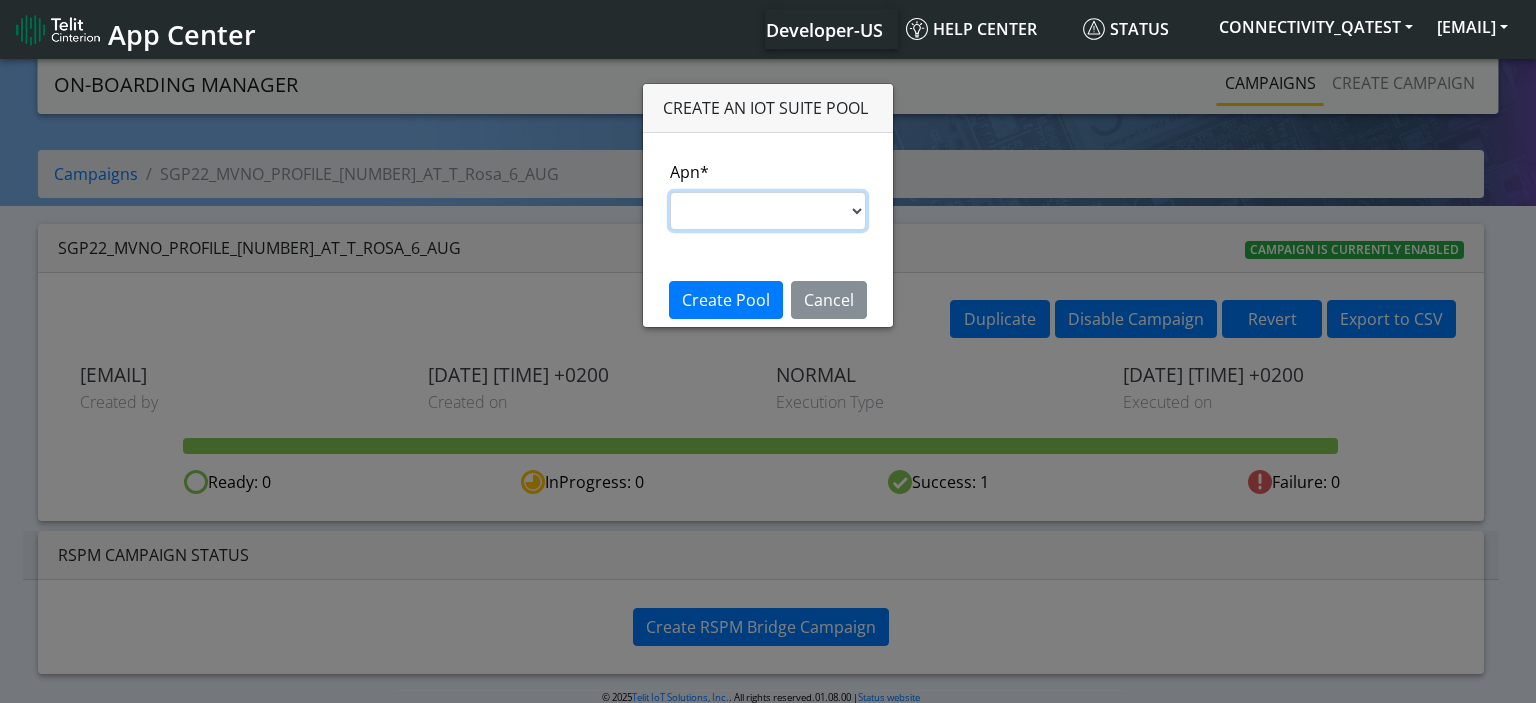 click on "s.test nxt20p.net nxtesim1.net nxt17.ue nxt20c.net nxt20.net ims nxt23.net jasper.migration.att" at bounding box center [768, 211] 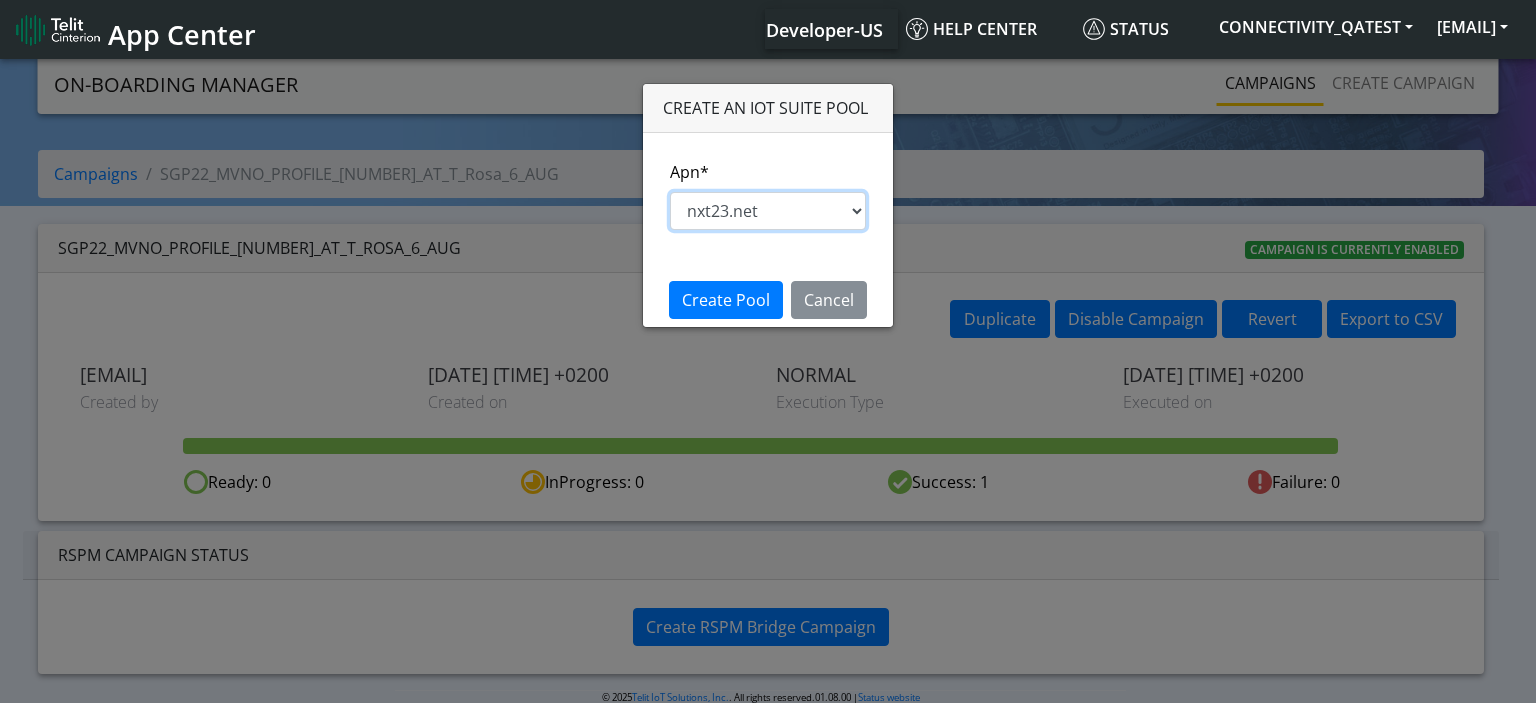 click on "s.test nxt20p.net nxtesim1.net nxt17.ue nxt20c.net nxt20.net ims nxt23.net jasper.migration.att" at bounding box center (768, 211) 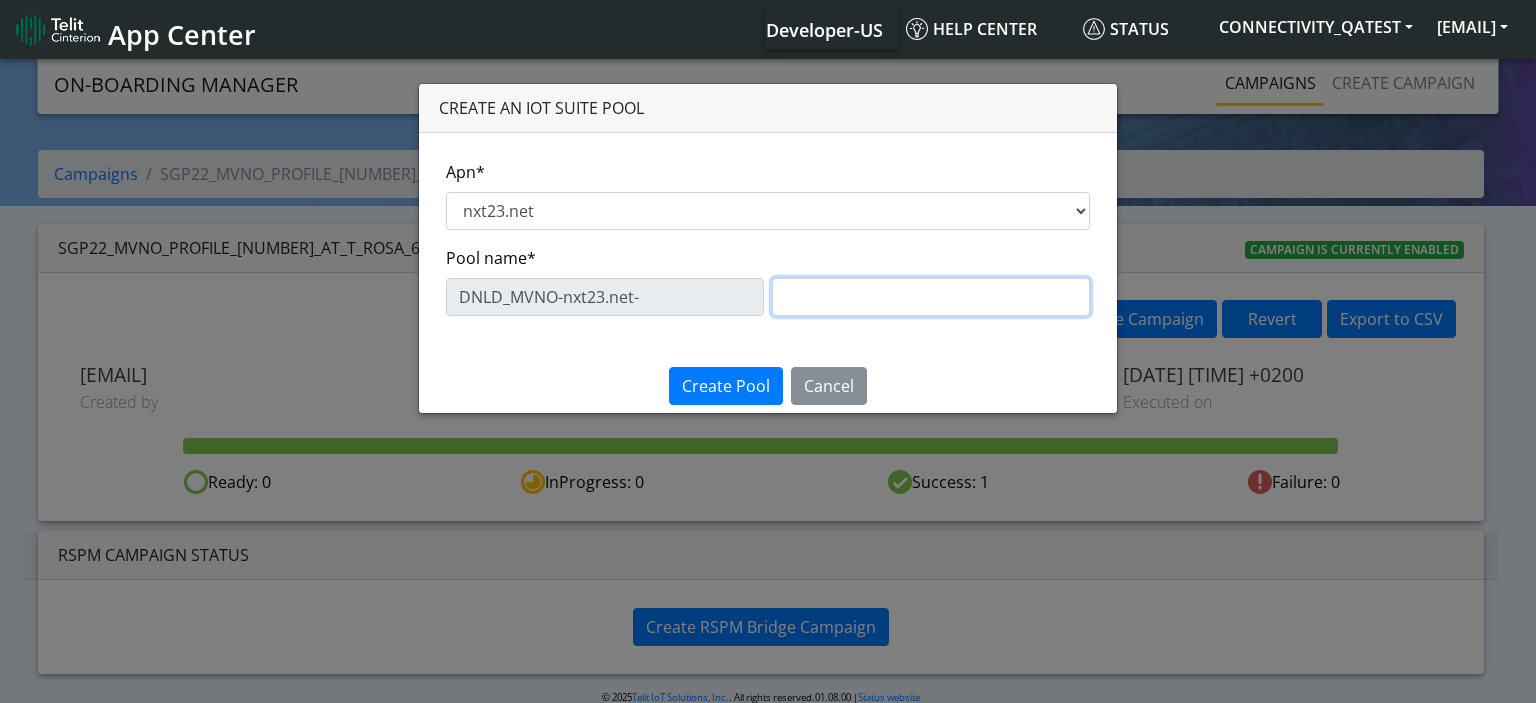 click at bounding box center [931, 297] 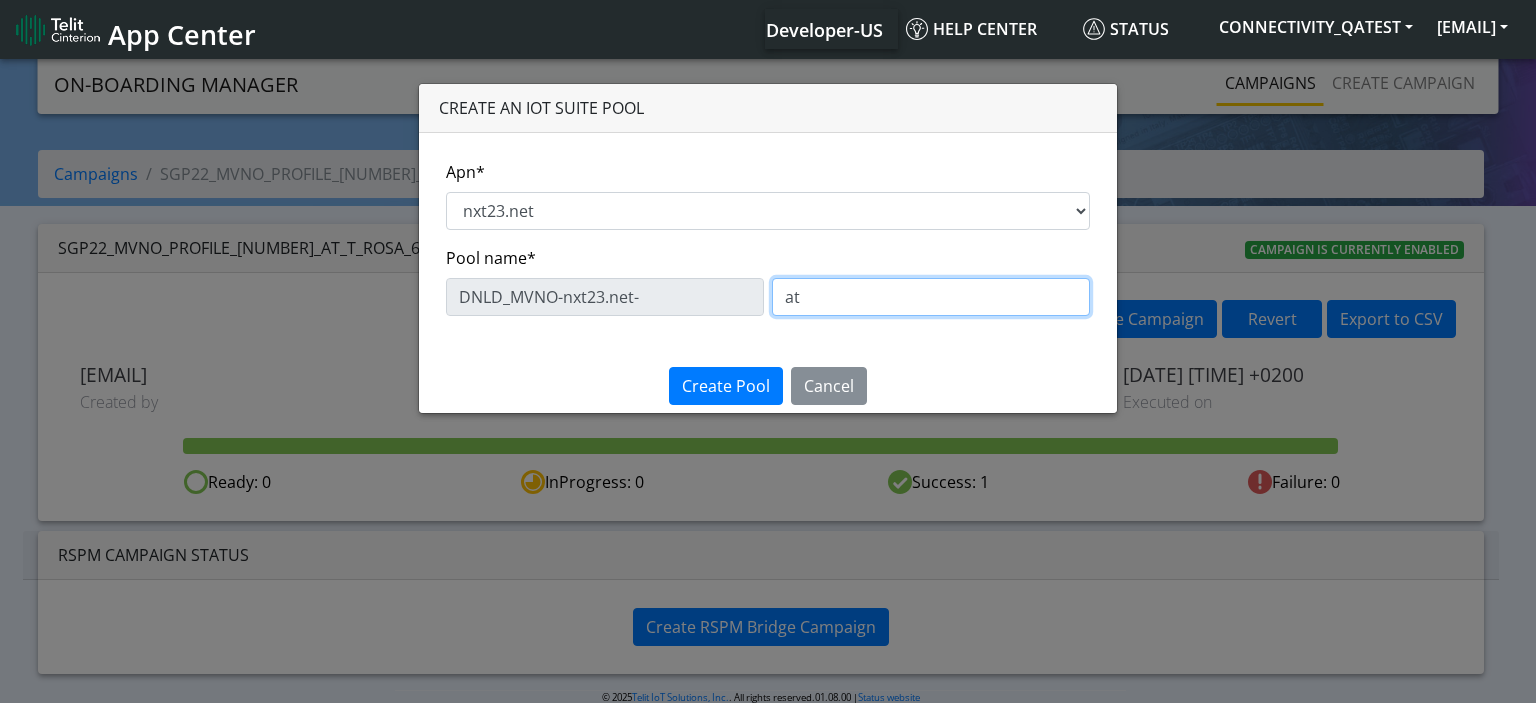type on "a" 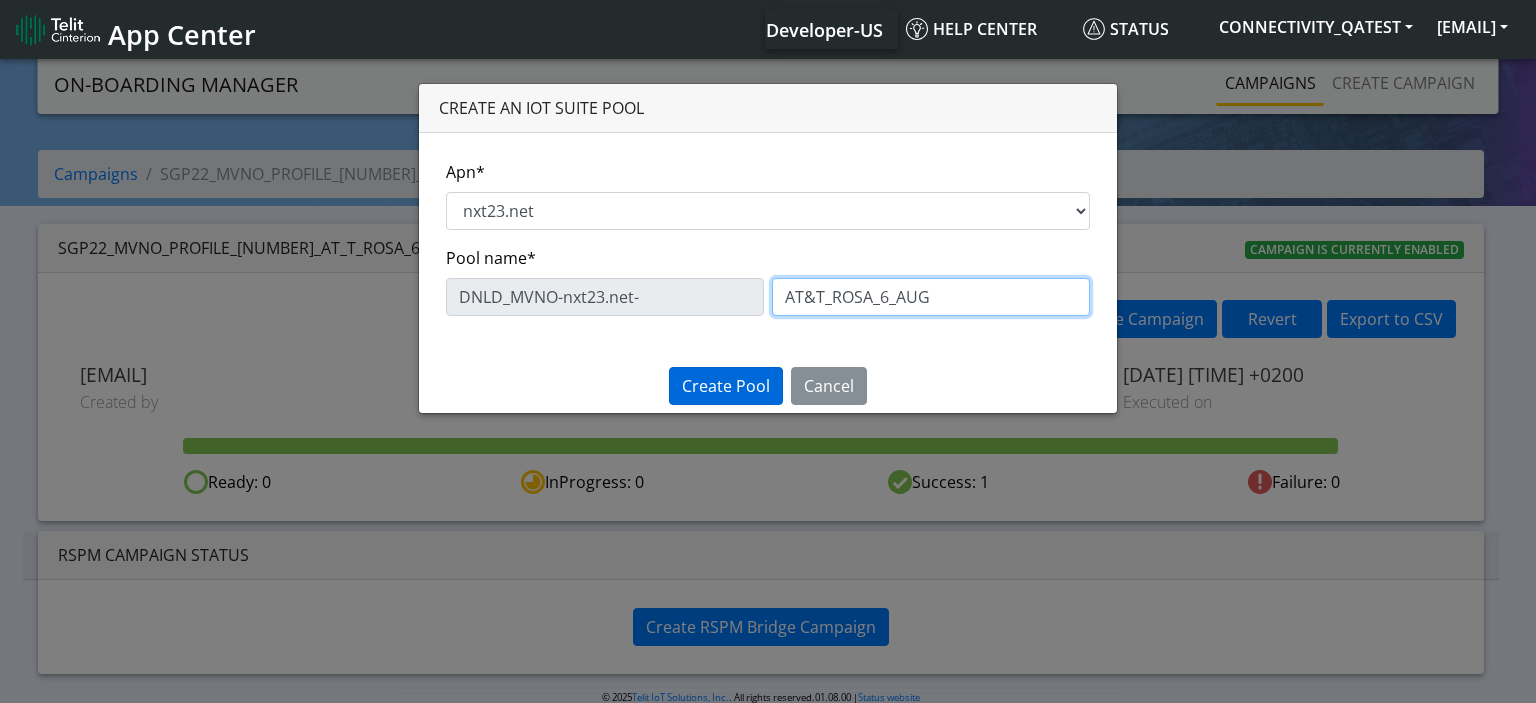 type on "AT&T_ROSA_6_AUG" 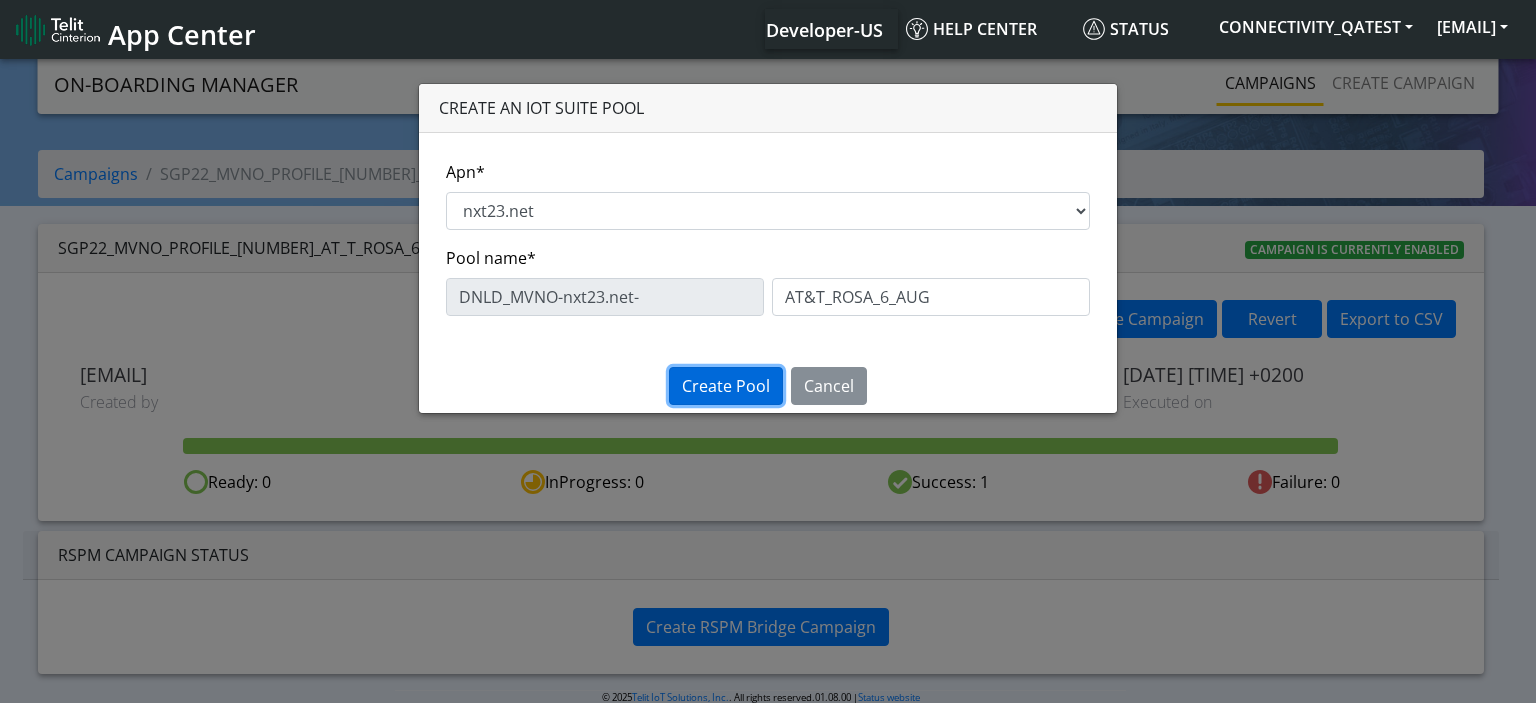 click on "Create Pool" at bounding box center [726, 386] 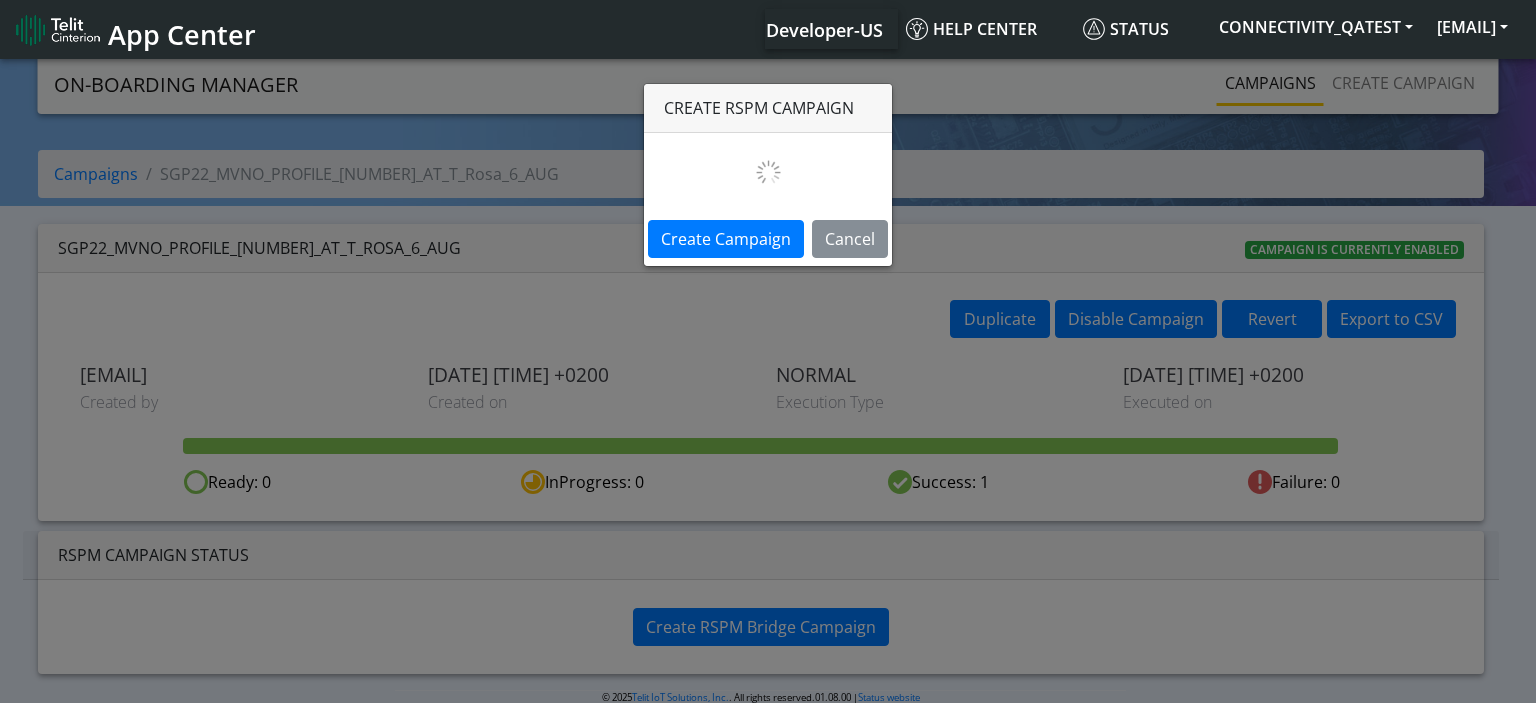 select on "39b1aca3-af81-4b2a-84dc-b5a3846963d1" 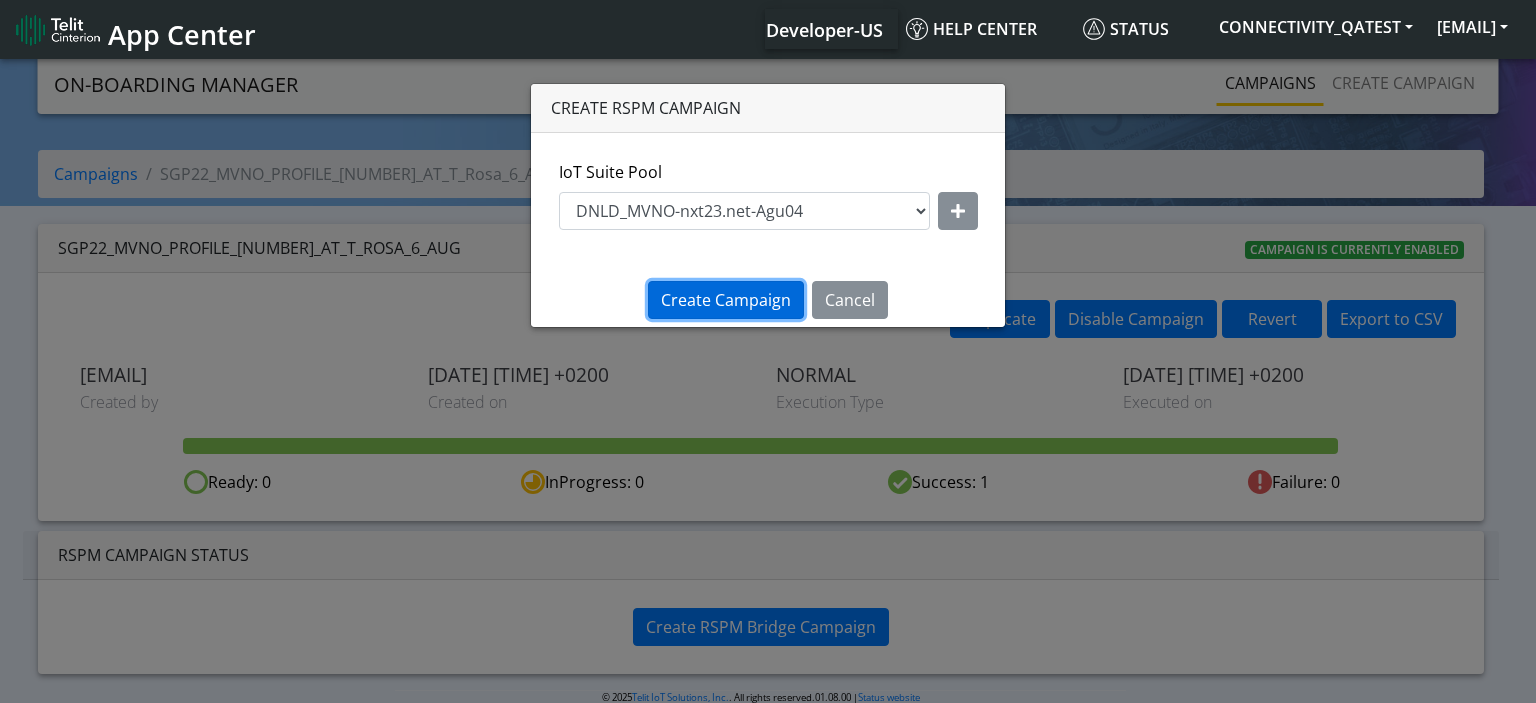 click on "Create Campaign" at bounding box center [726, 300] 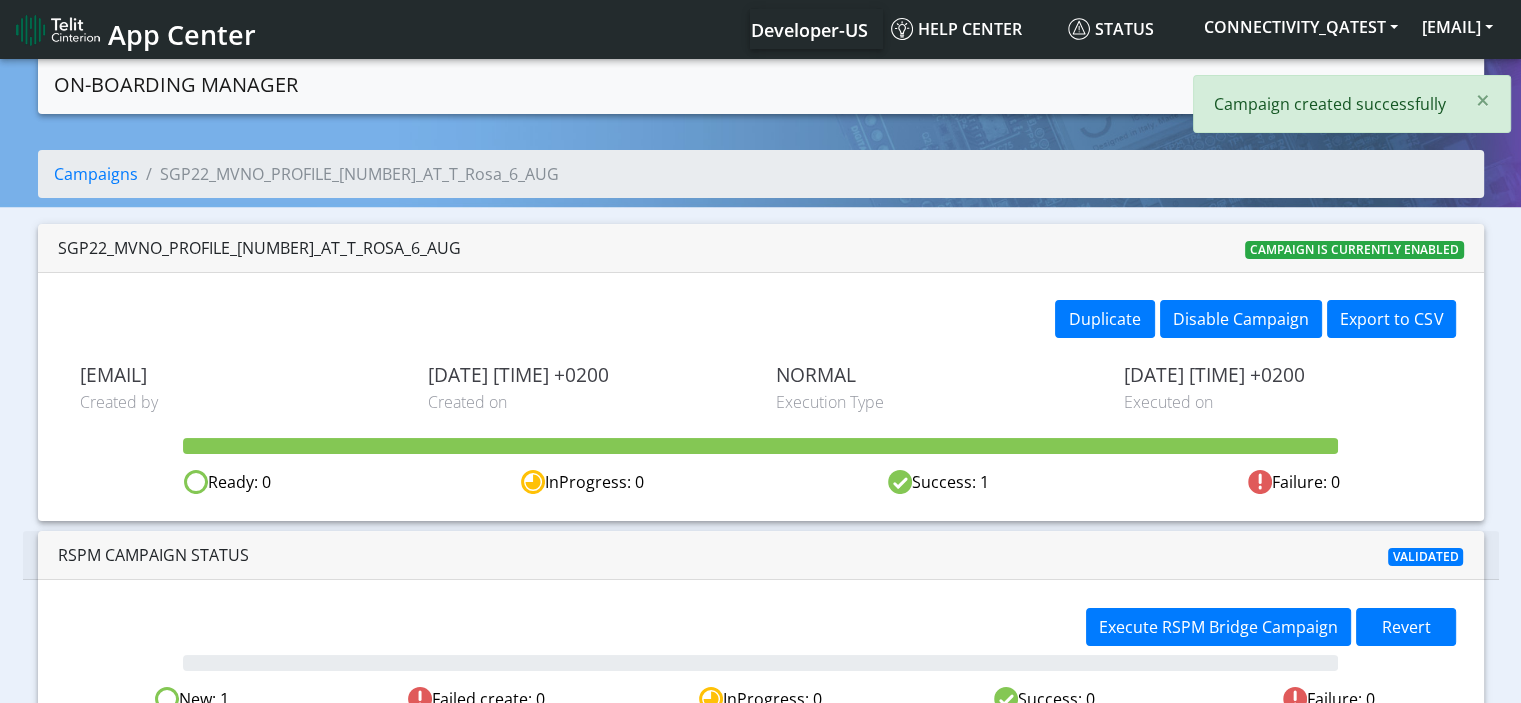scroll, scrollTop: 40, scrollLeft: 0, axis: vertical 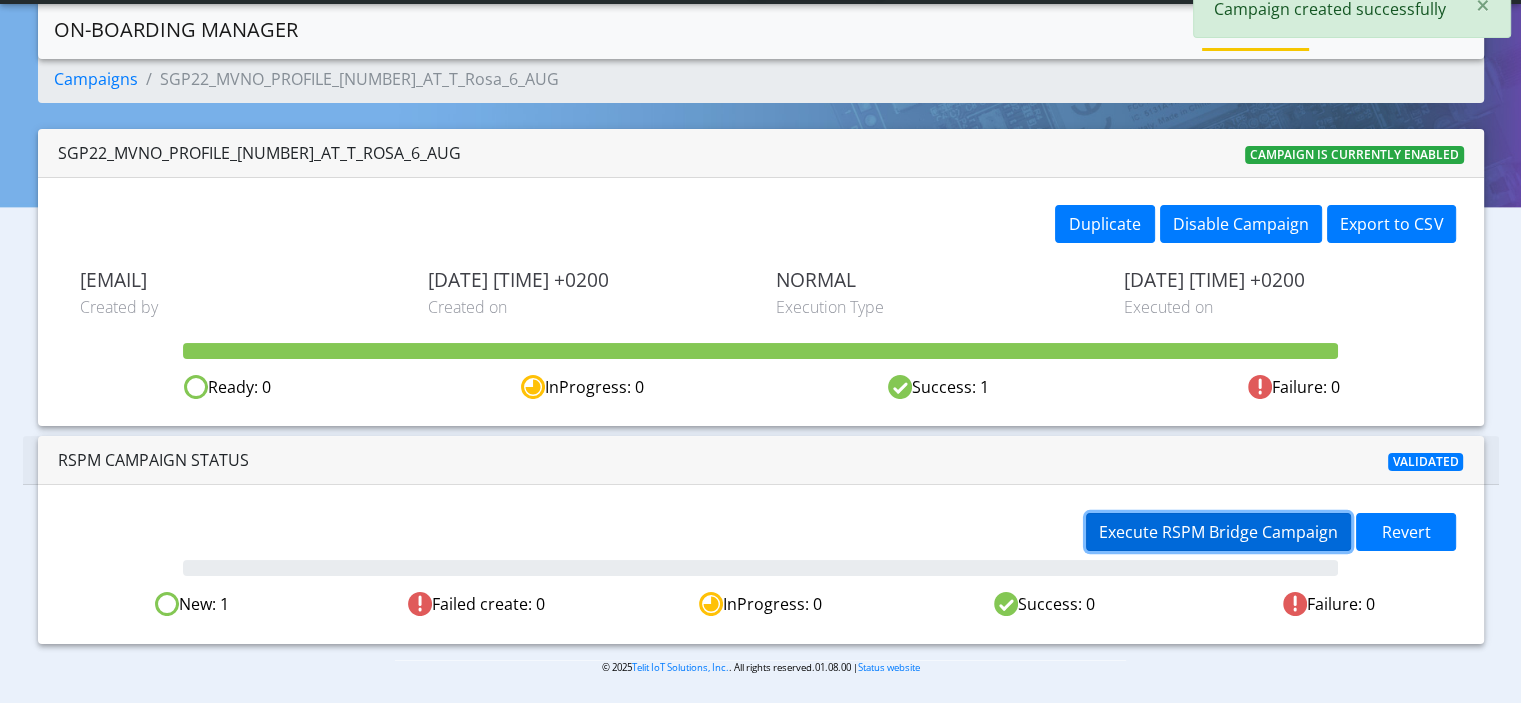 click on "Execute RSPM Bridge Campaign" at bounding box center (1218, 532) 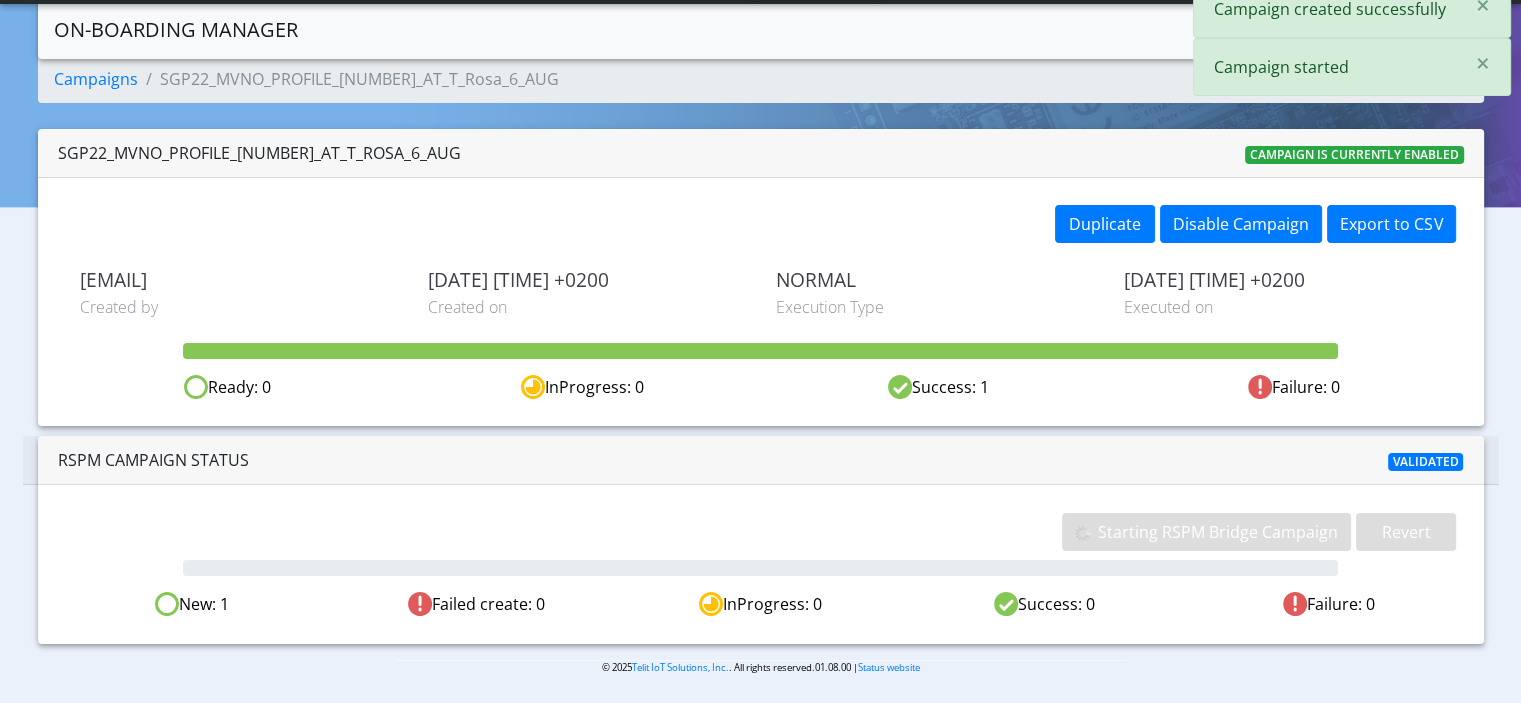 scroll, scrollTop: 0, scrollLeft: 0, axis: both 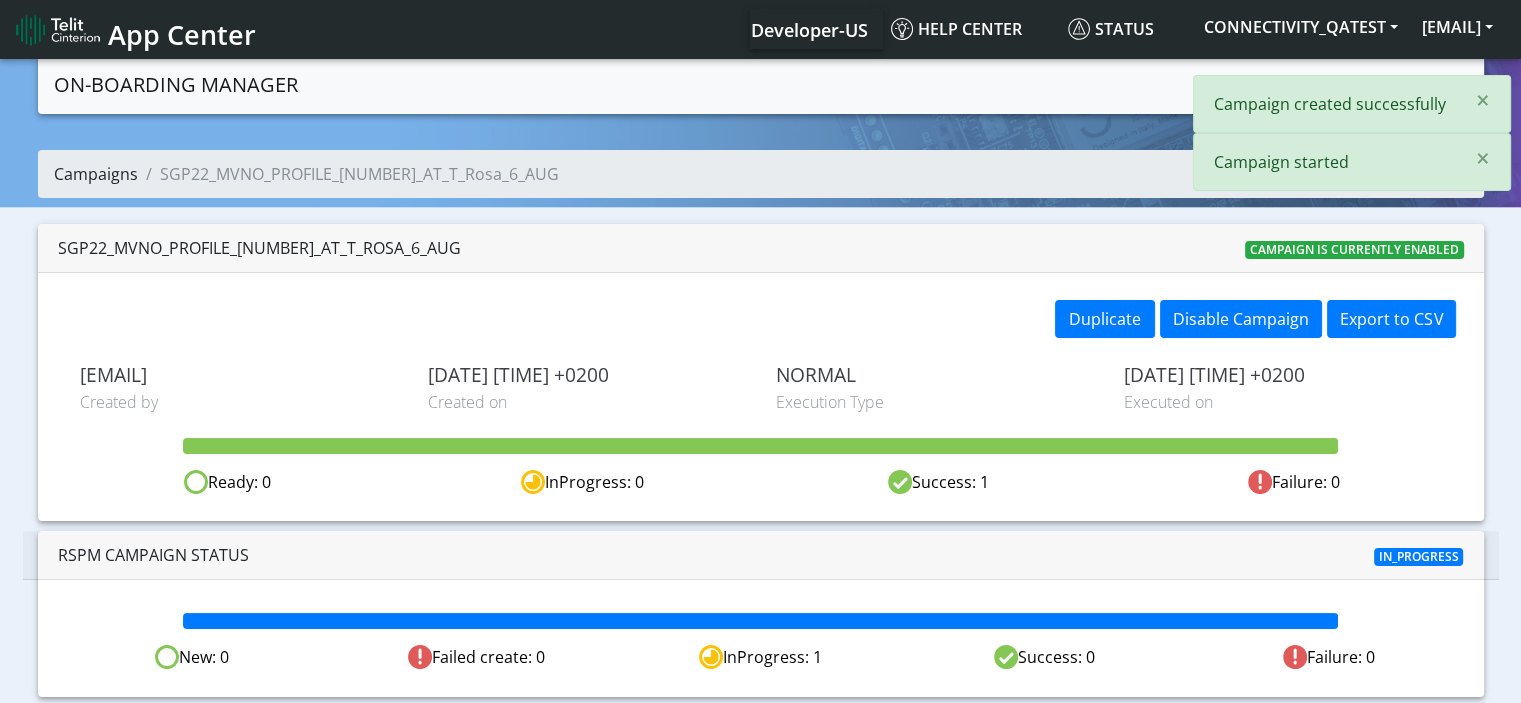 click on "Campaigns" 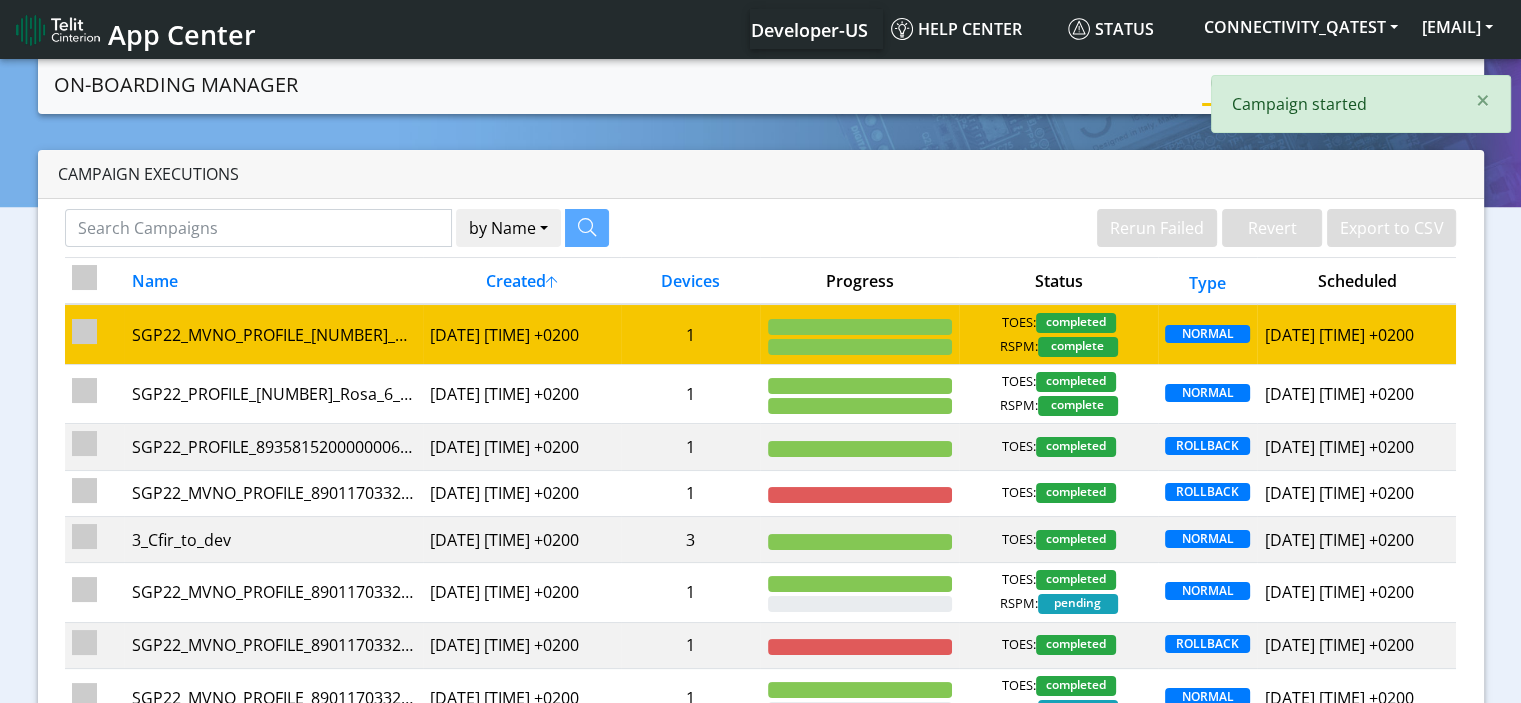 click on "SGP22_MVNO_PROFILE_89011703324460431559_AT_T_Rosa_6_AUG" at bounding box center [273, 334] 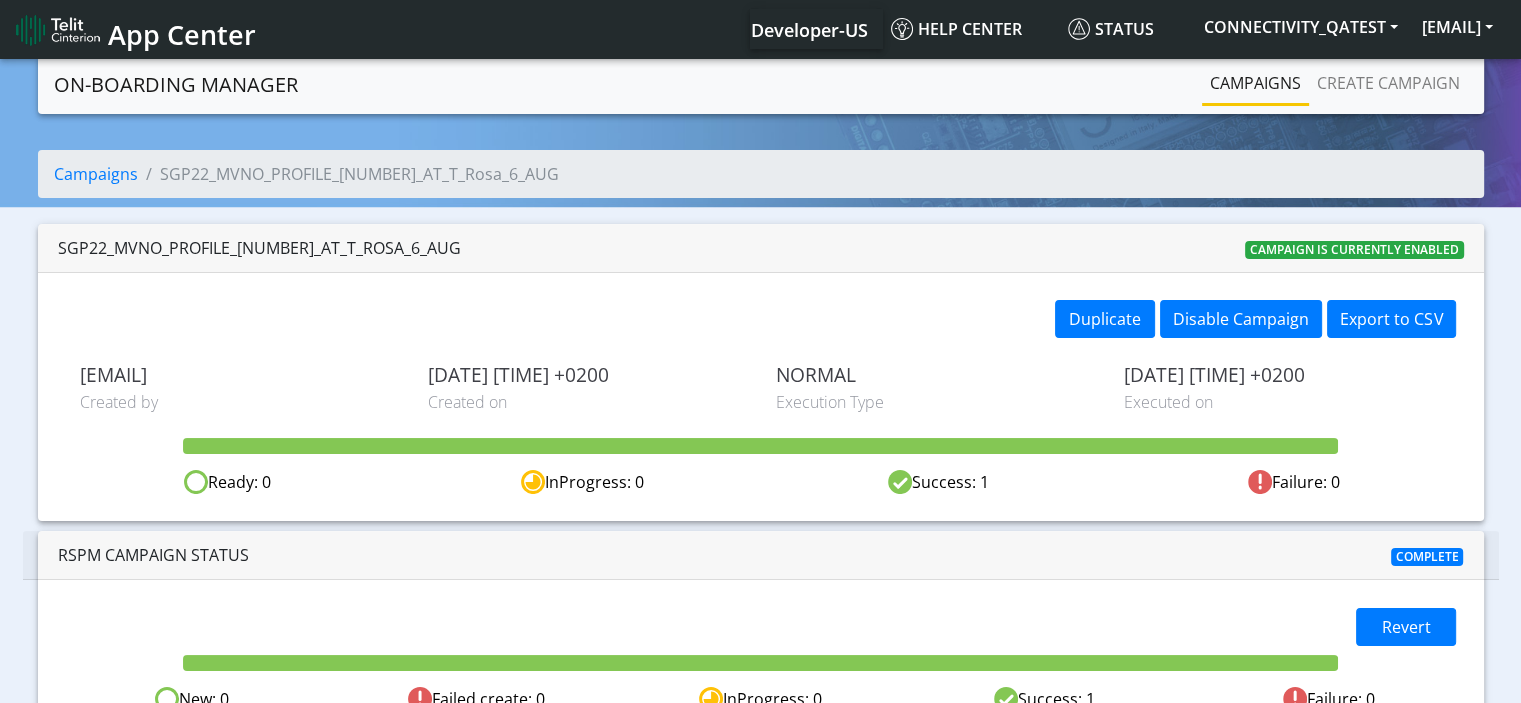 drag, startPoint x: 552, startPoint y: 245, endPoint x: 27, endPoint y: 259, distance: 525.18665 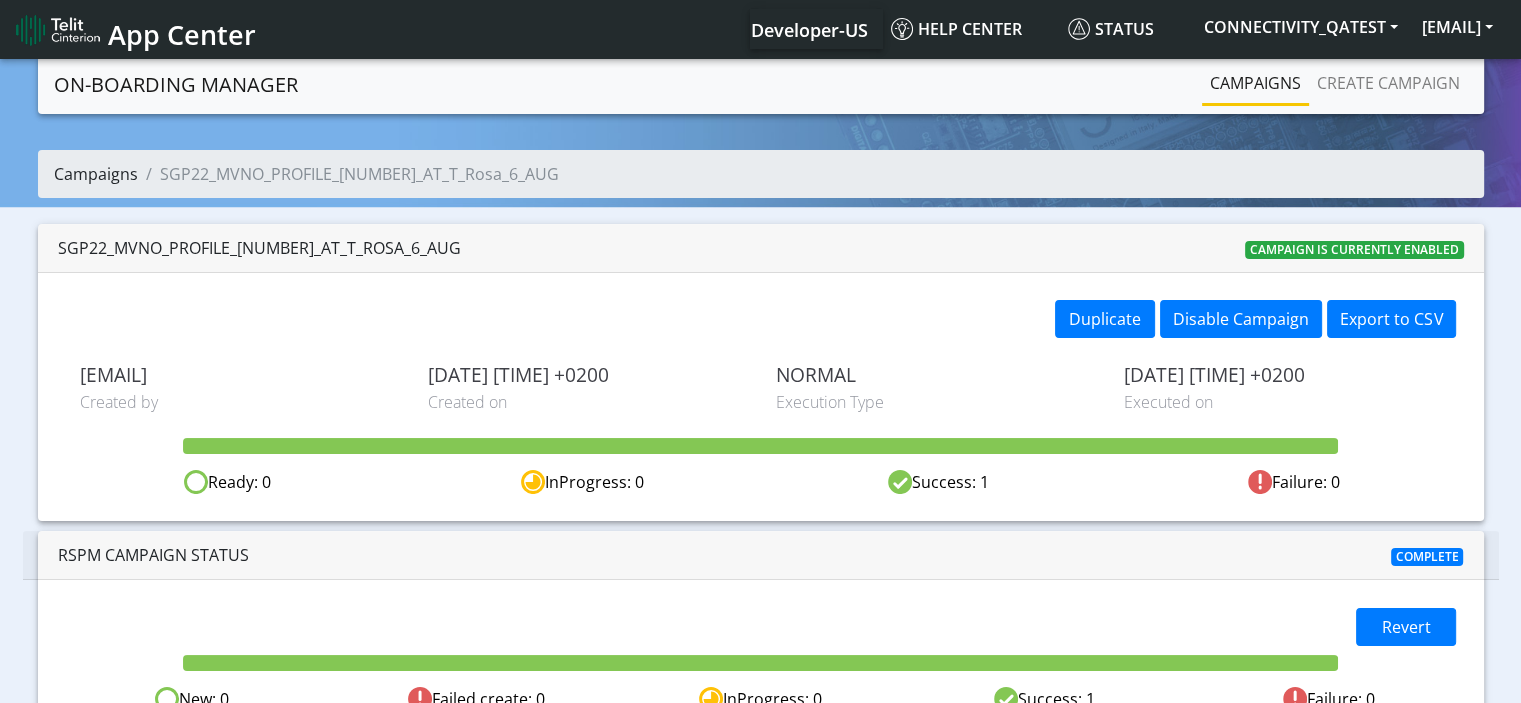 click on "Campaigns" 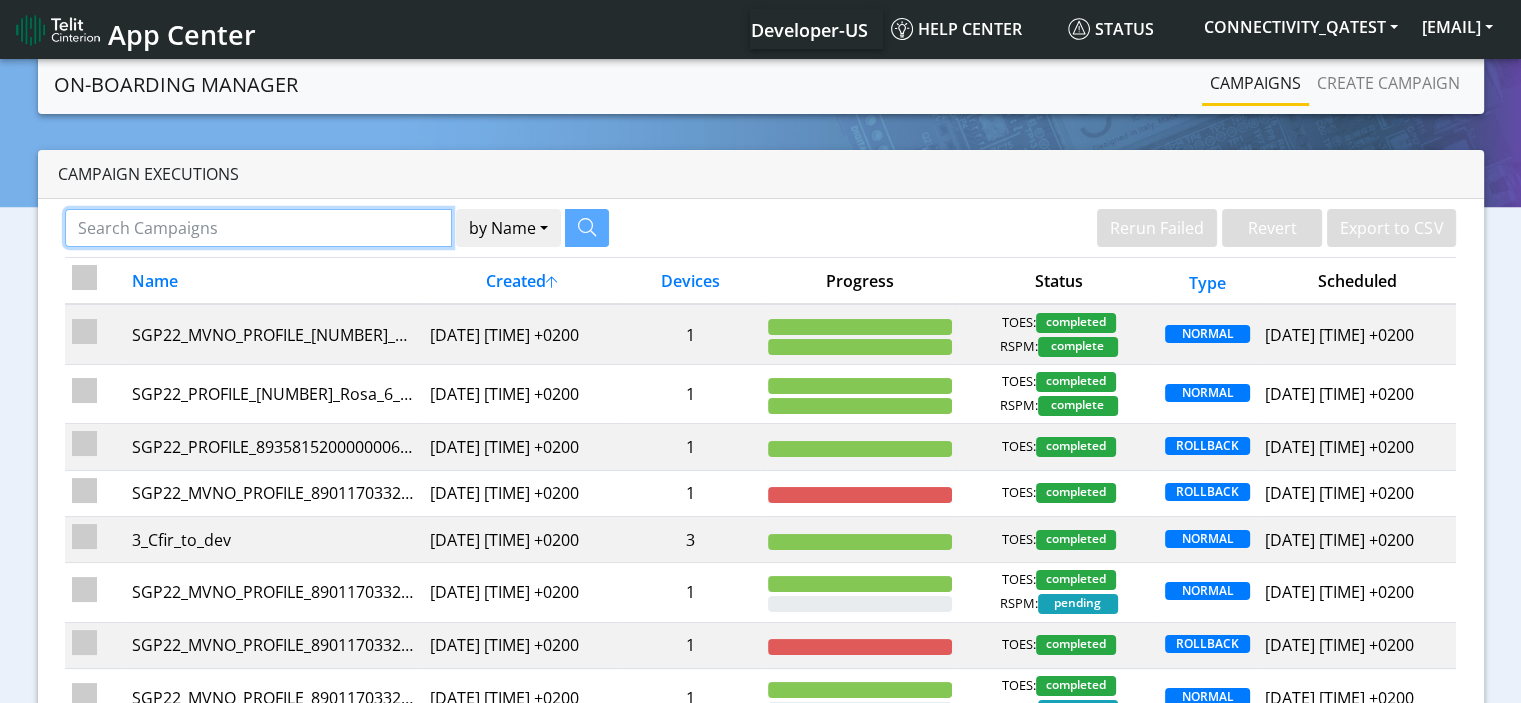 click 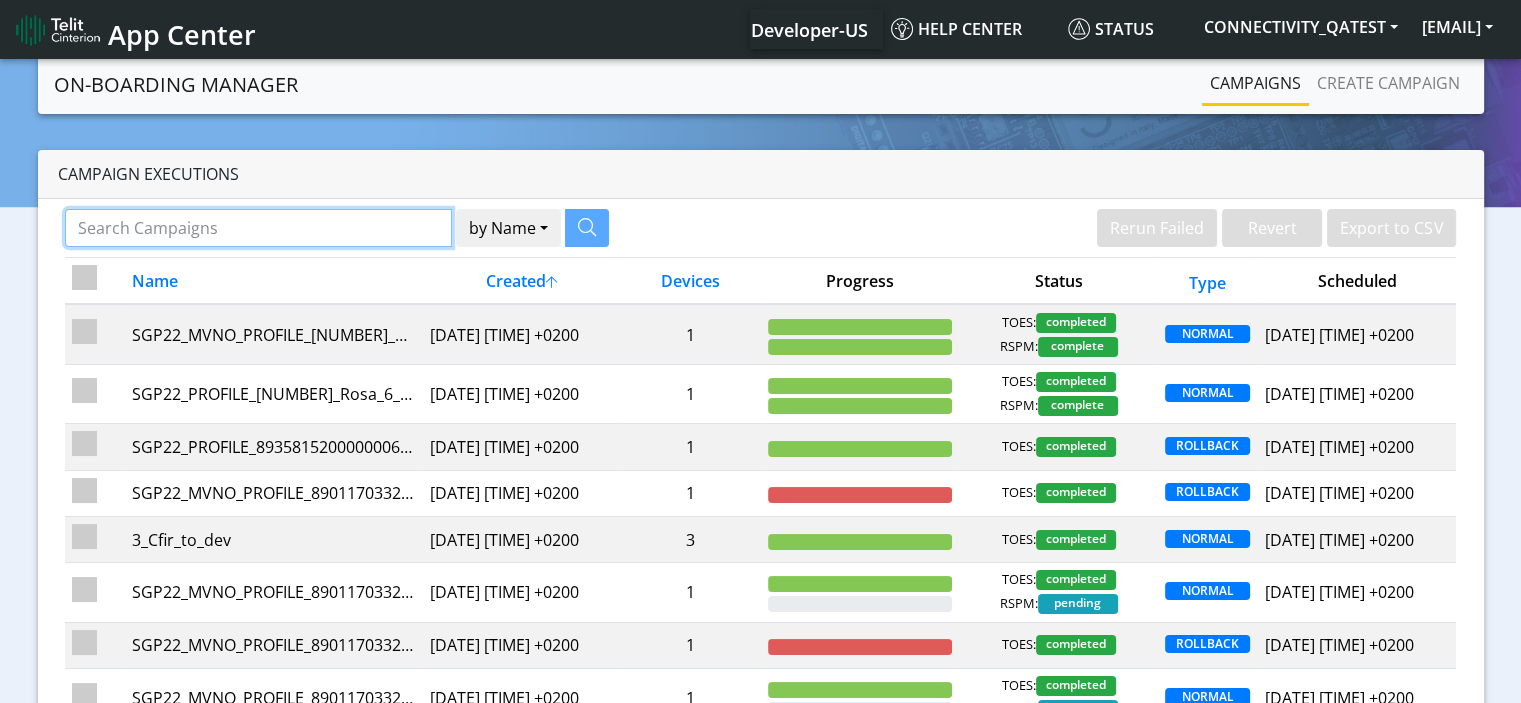paste on "[NUMBER]" 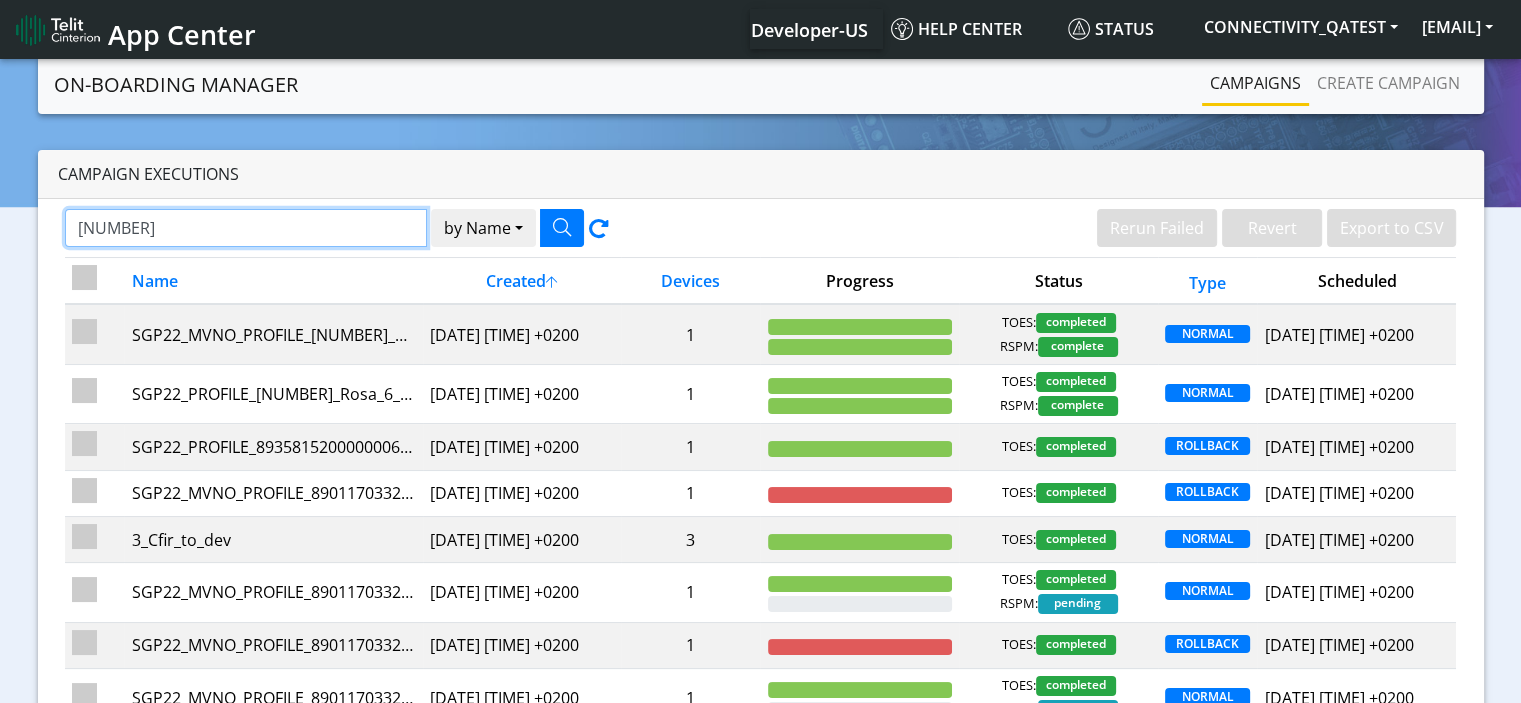 type on "[NUMBER]" 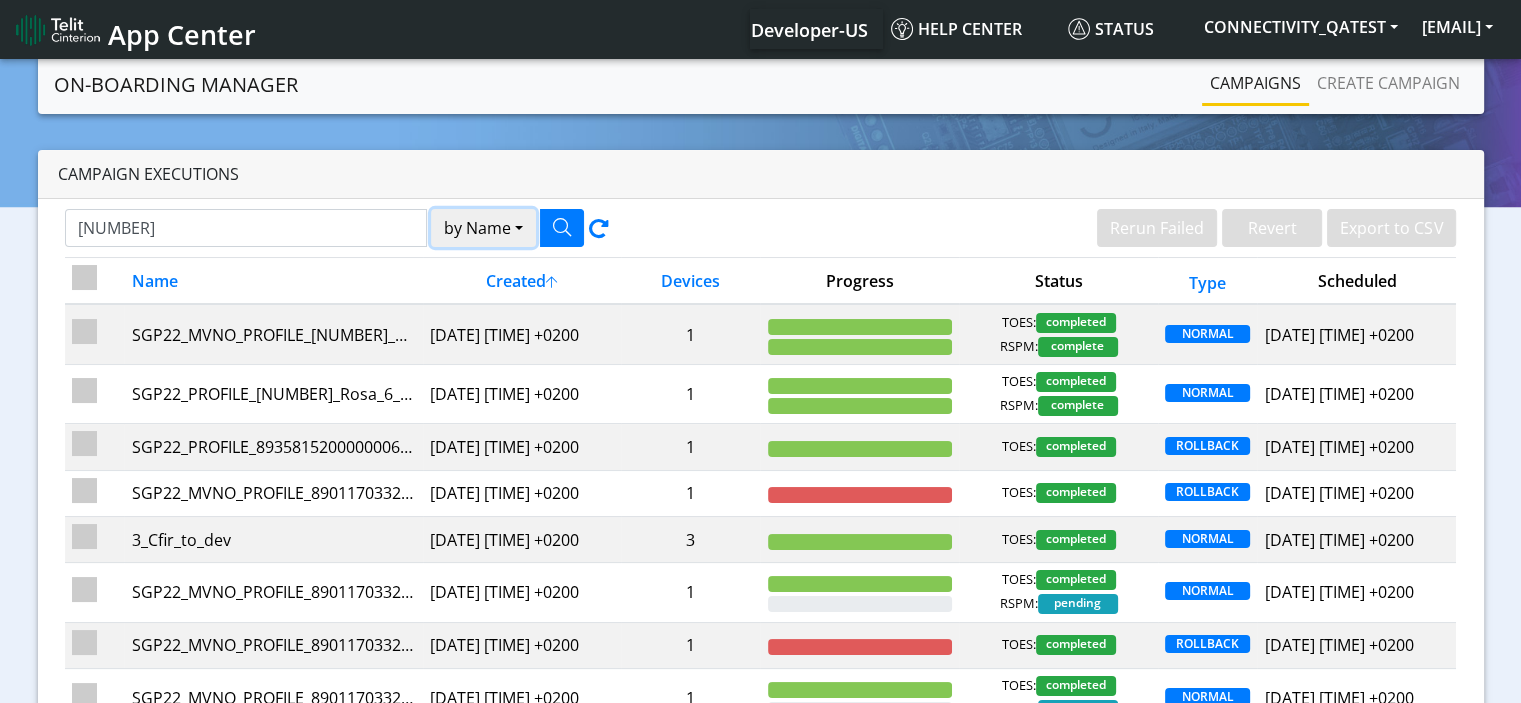 click on "by Name" at bounding box center (483, 228) 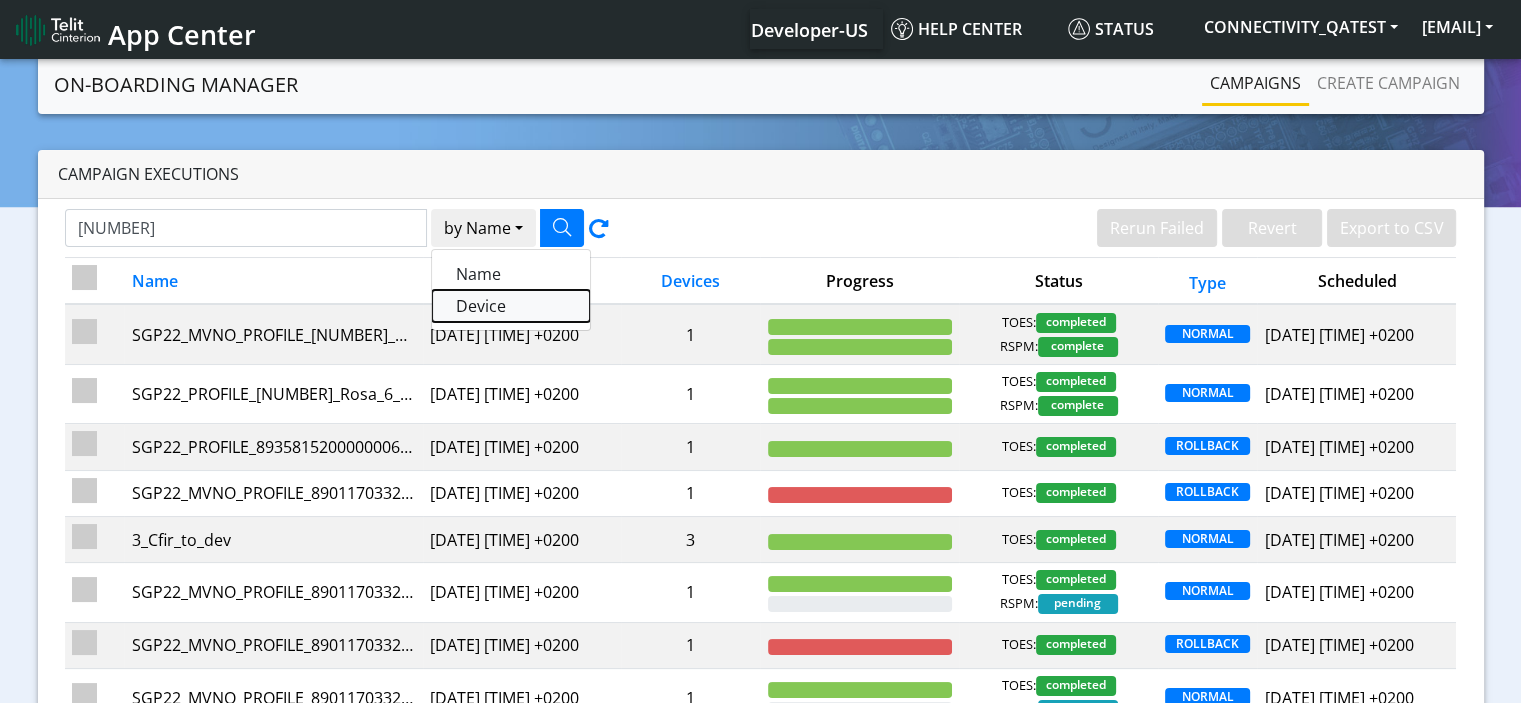 click on "Device" 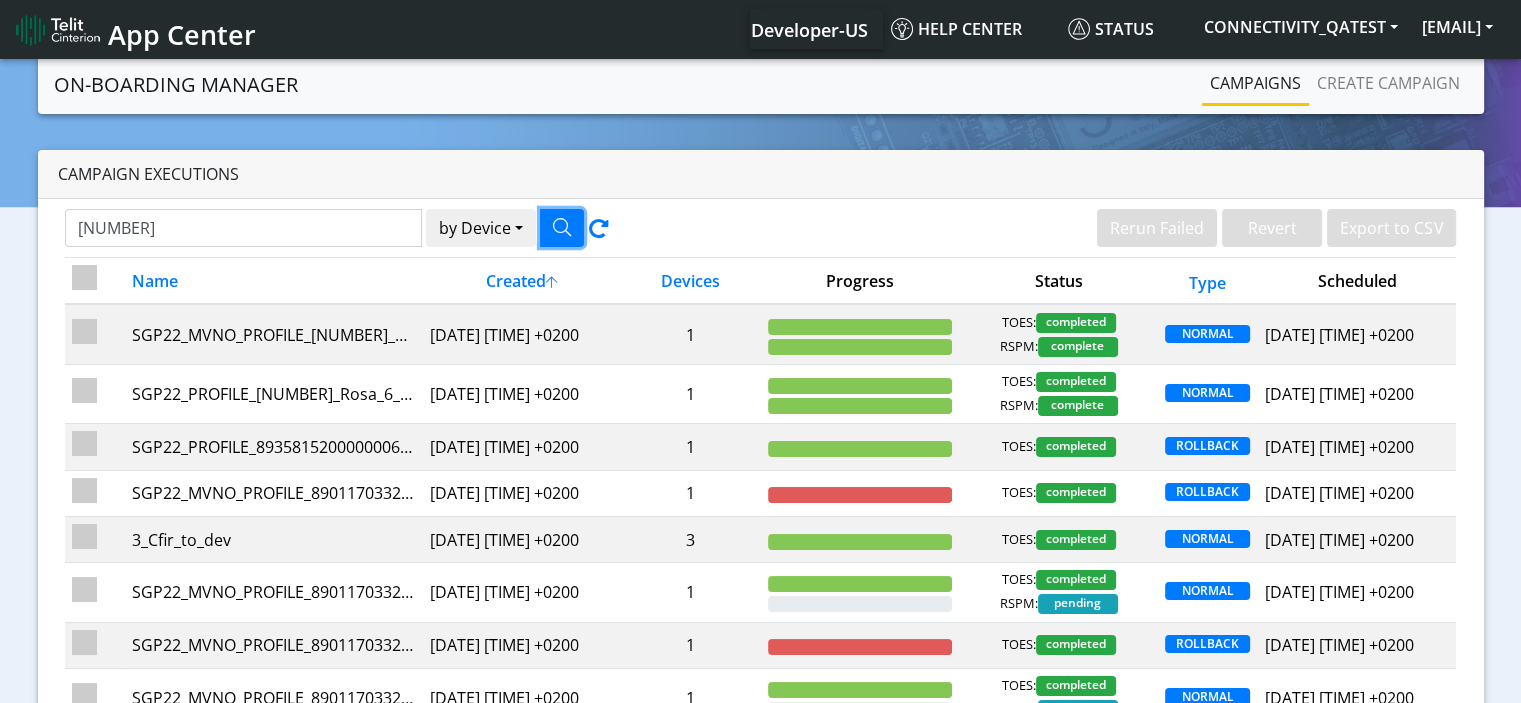 click at bounding box center [562, 228] 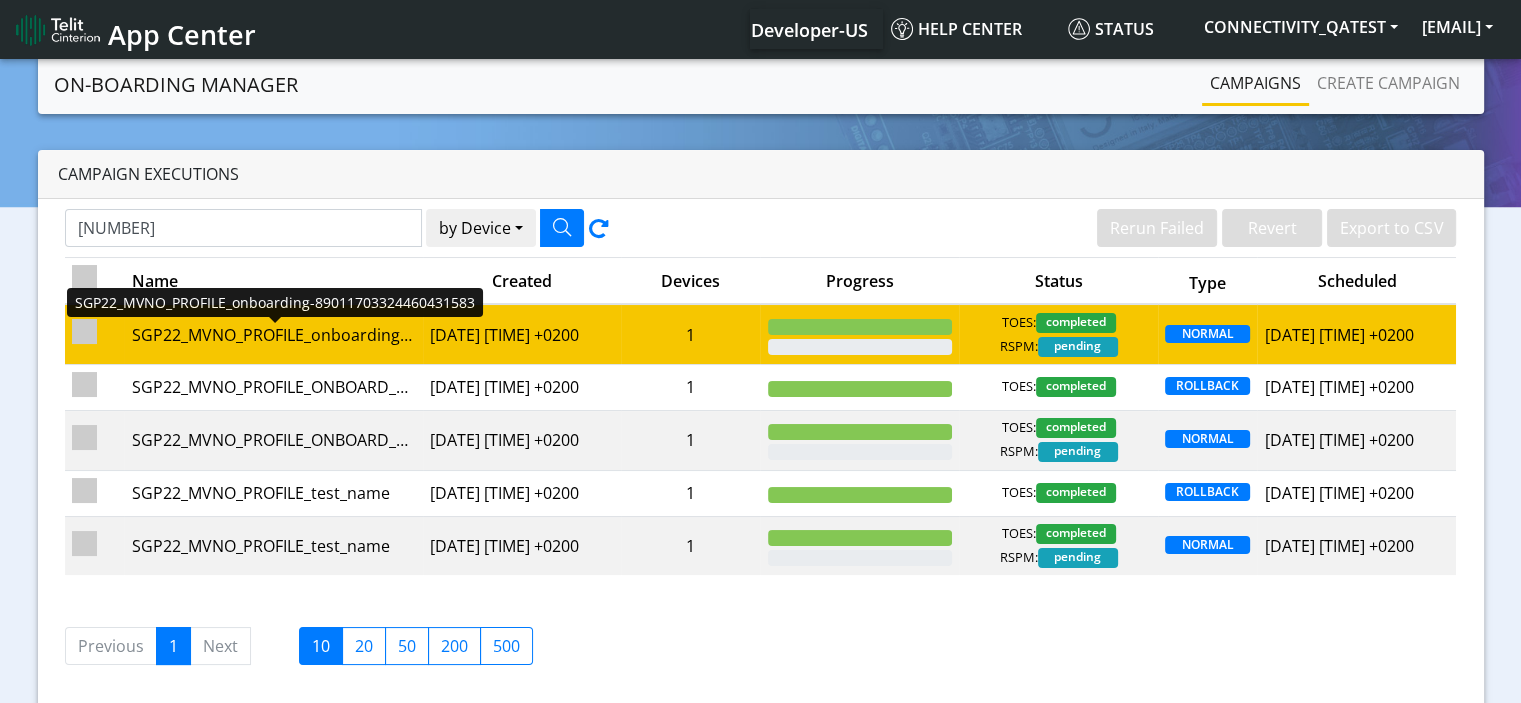 click on "SGP22_MVNO_PROFILE_onboarding-89011703324460431583" at bounding box center (273, 335) 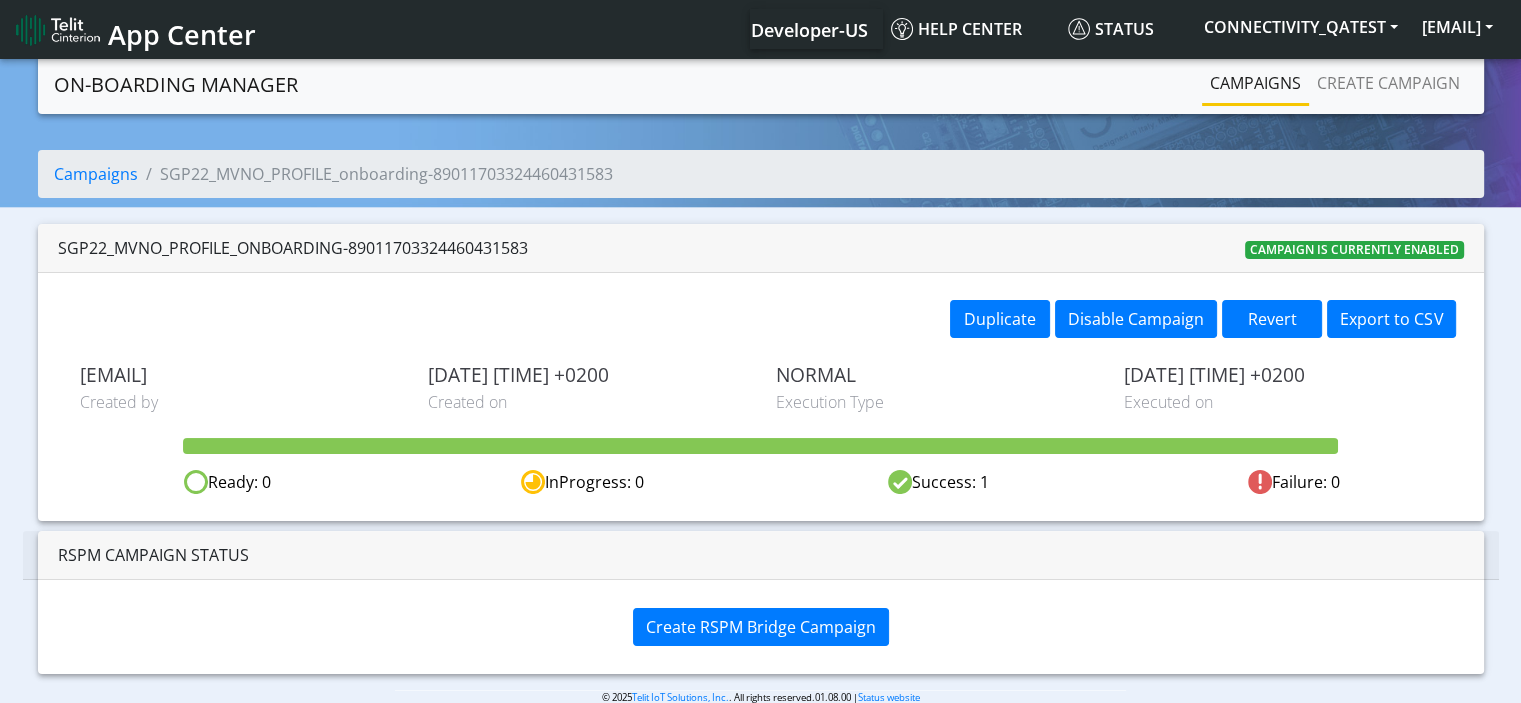 drag, startPoint x: 551, startPoint y: 249, endPoint x: 351, endPoint y: 245, distance: 200.04 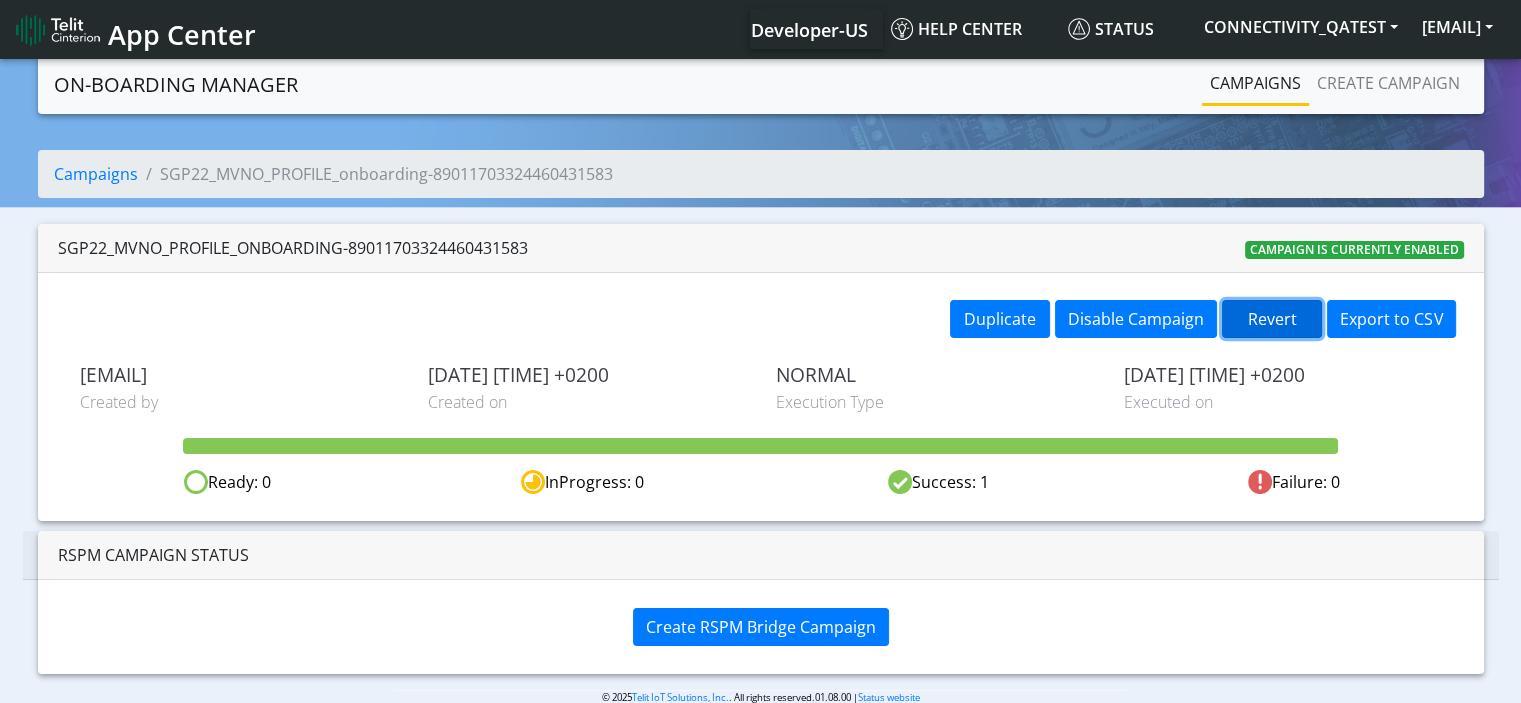 click on "Revert" at bounding box center [1272, 319] 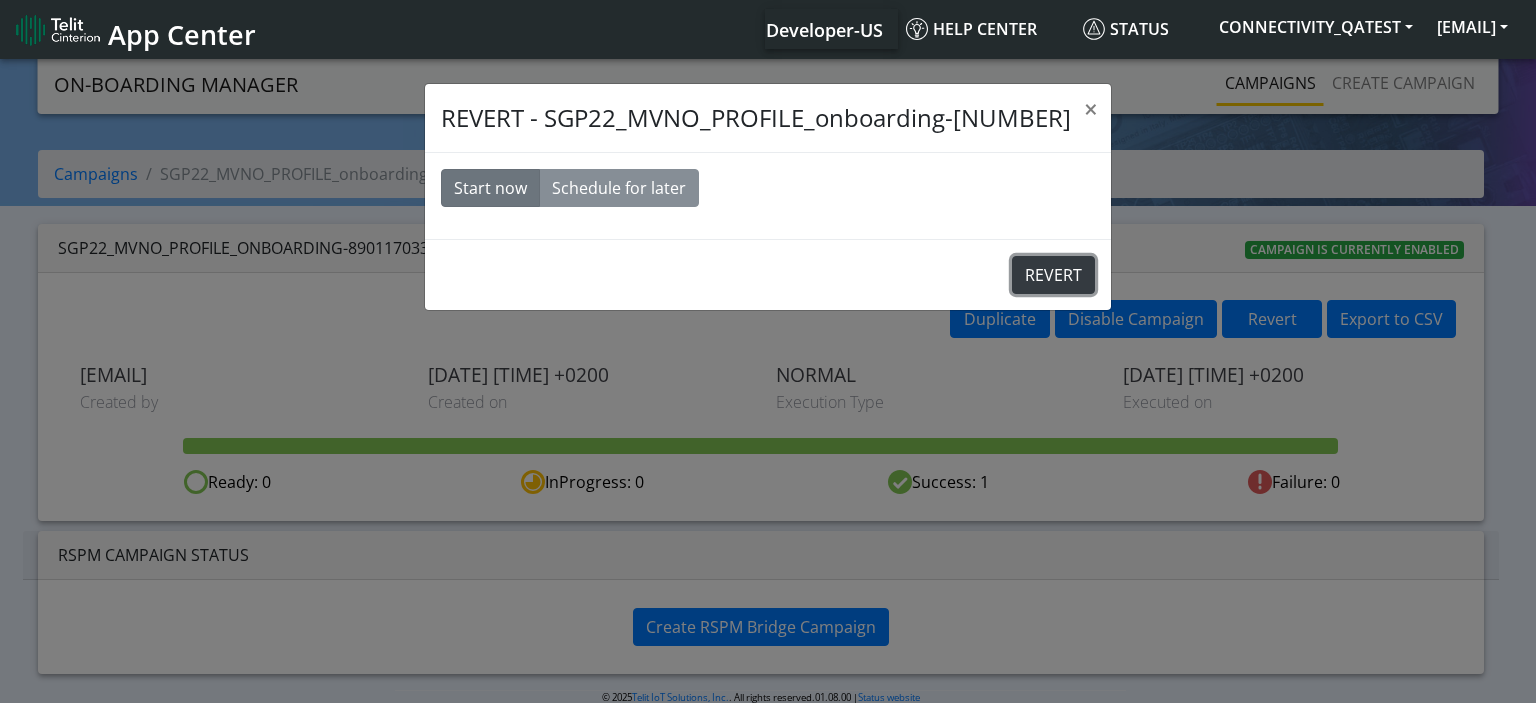 click on "REVERT" 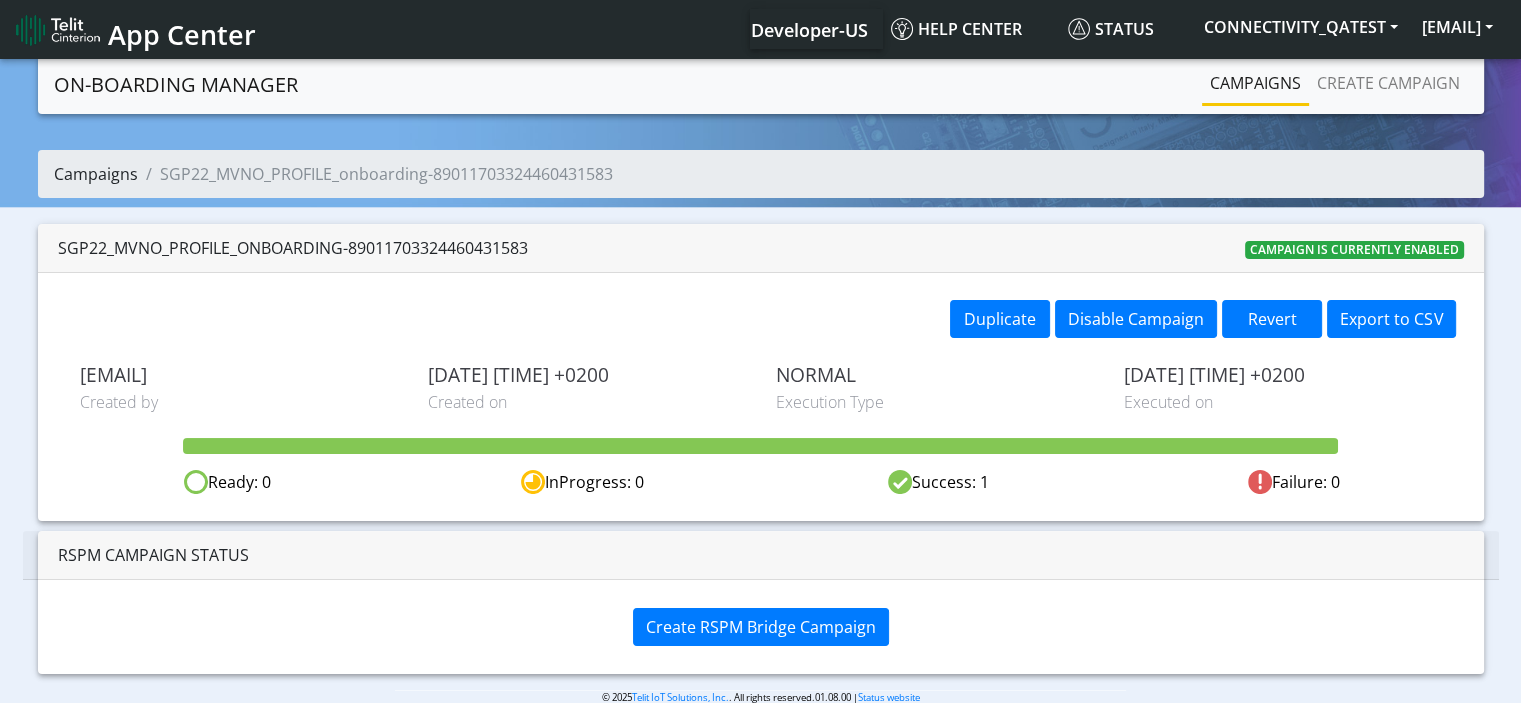 click on "Campaigns" 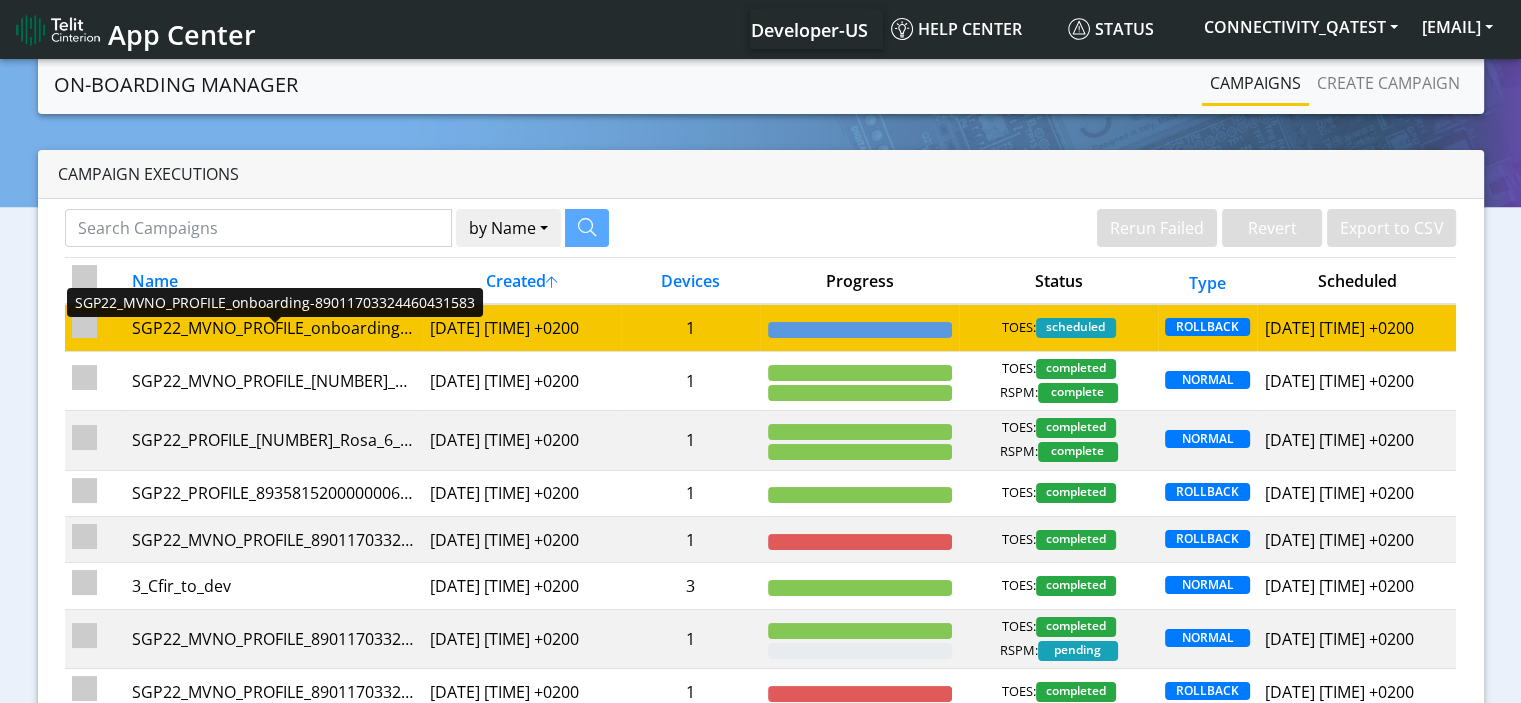 click on "SGP22_MVNO_PROFILE_onboarding-89011703324460431583" at bounding box center [273, 328] 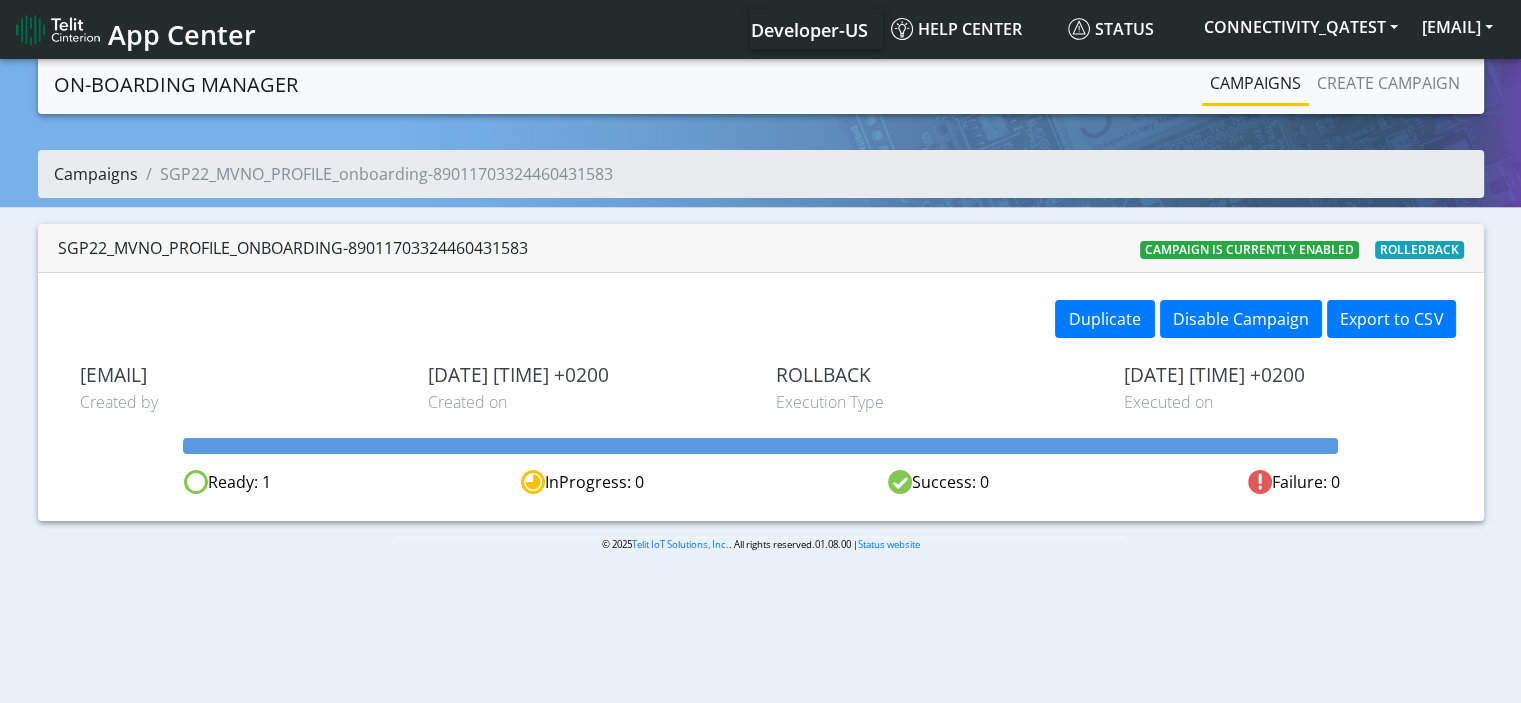click on "Campaigns" 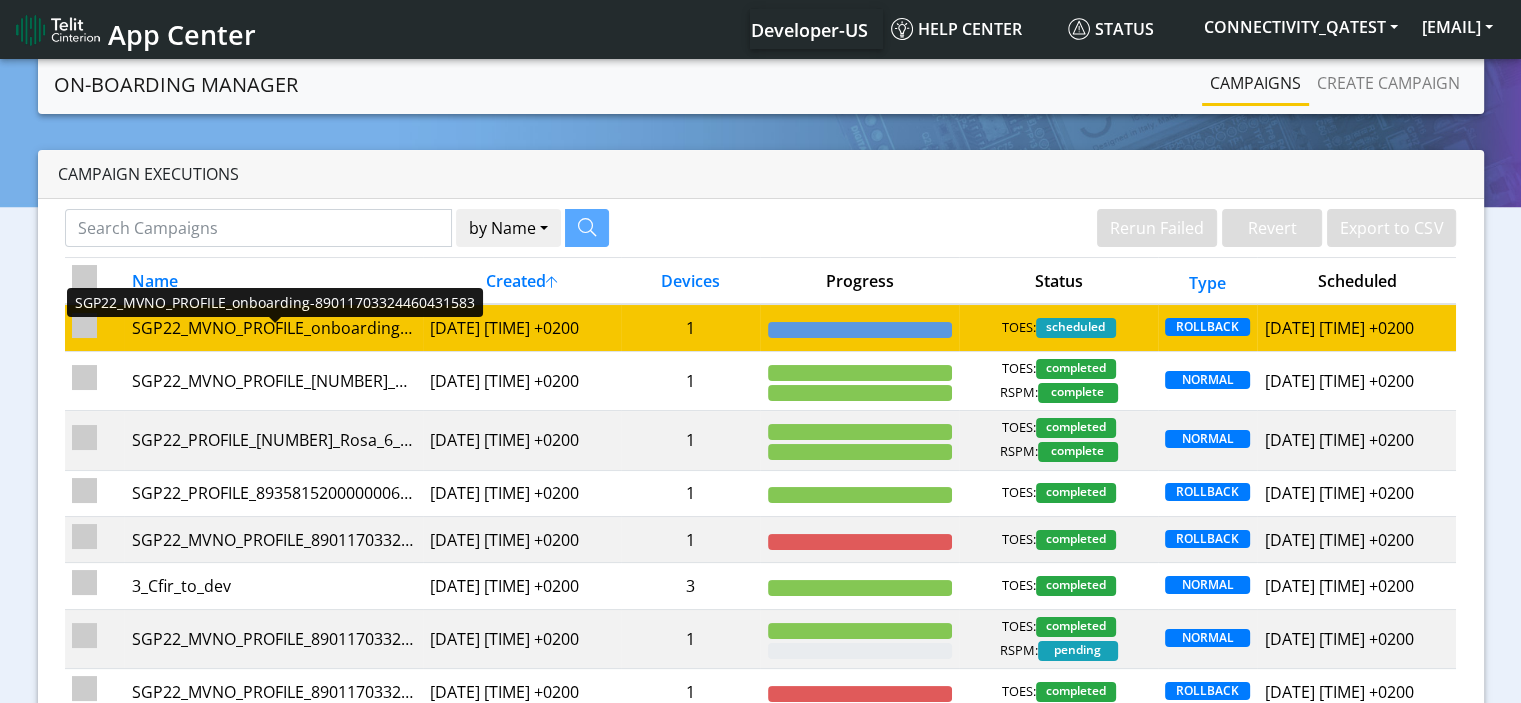 click on "SGP22_MVNO_PROFILE_onboarding-89011703324460431583" at bounding box center [273, 328] 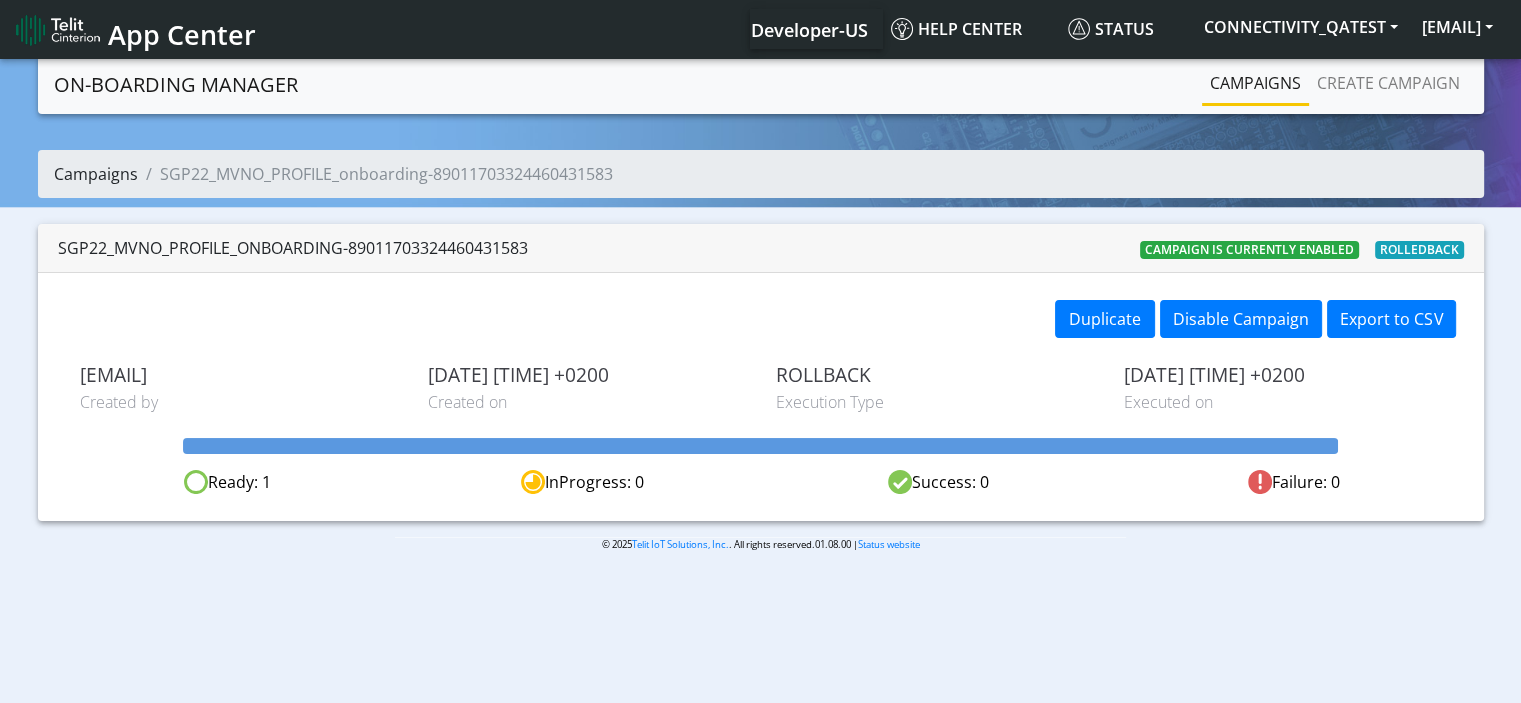click on "Campaigns" 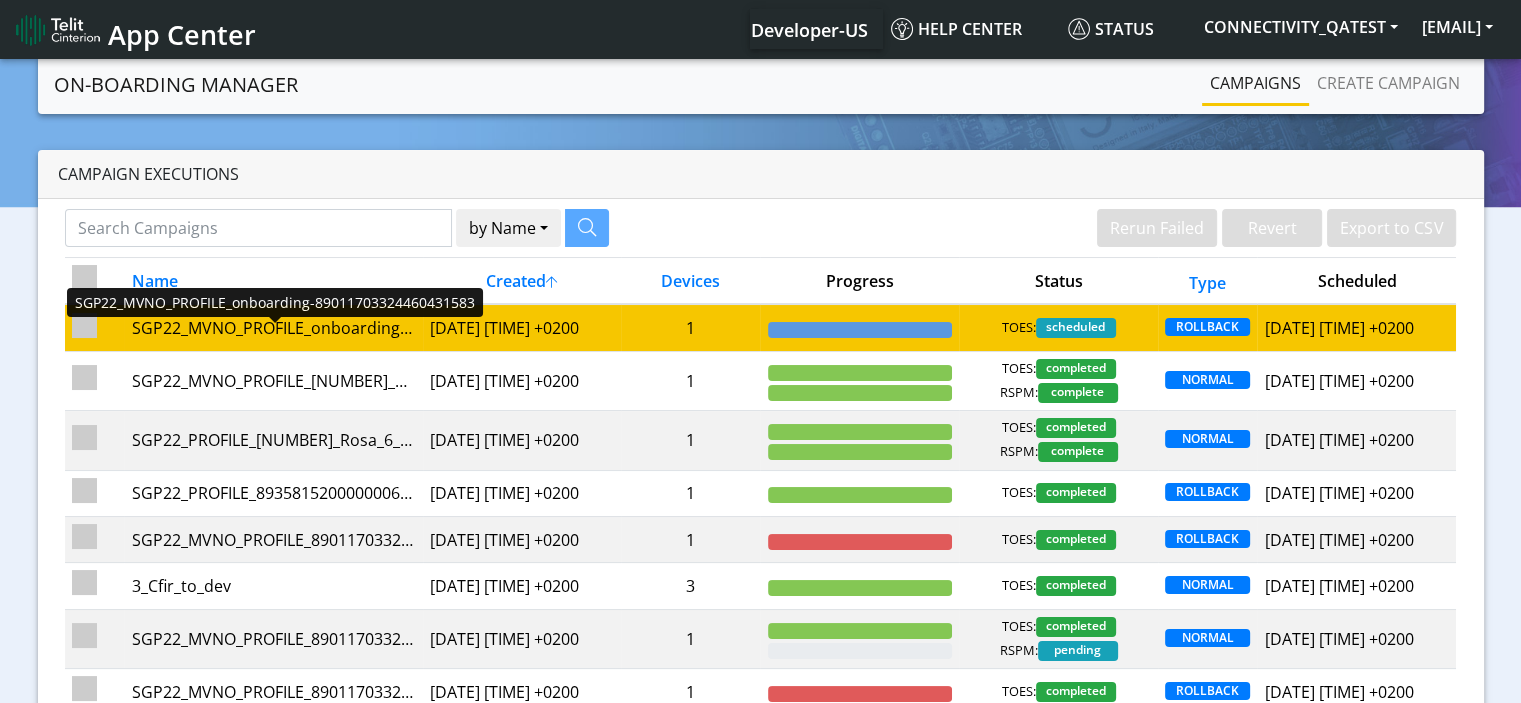 click on "SGP22_MVNO_PROFILE_onboarding-89011703324460431583" at bounding box center [273, 328] 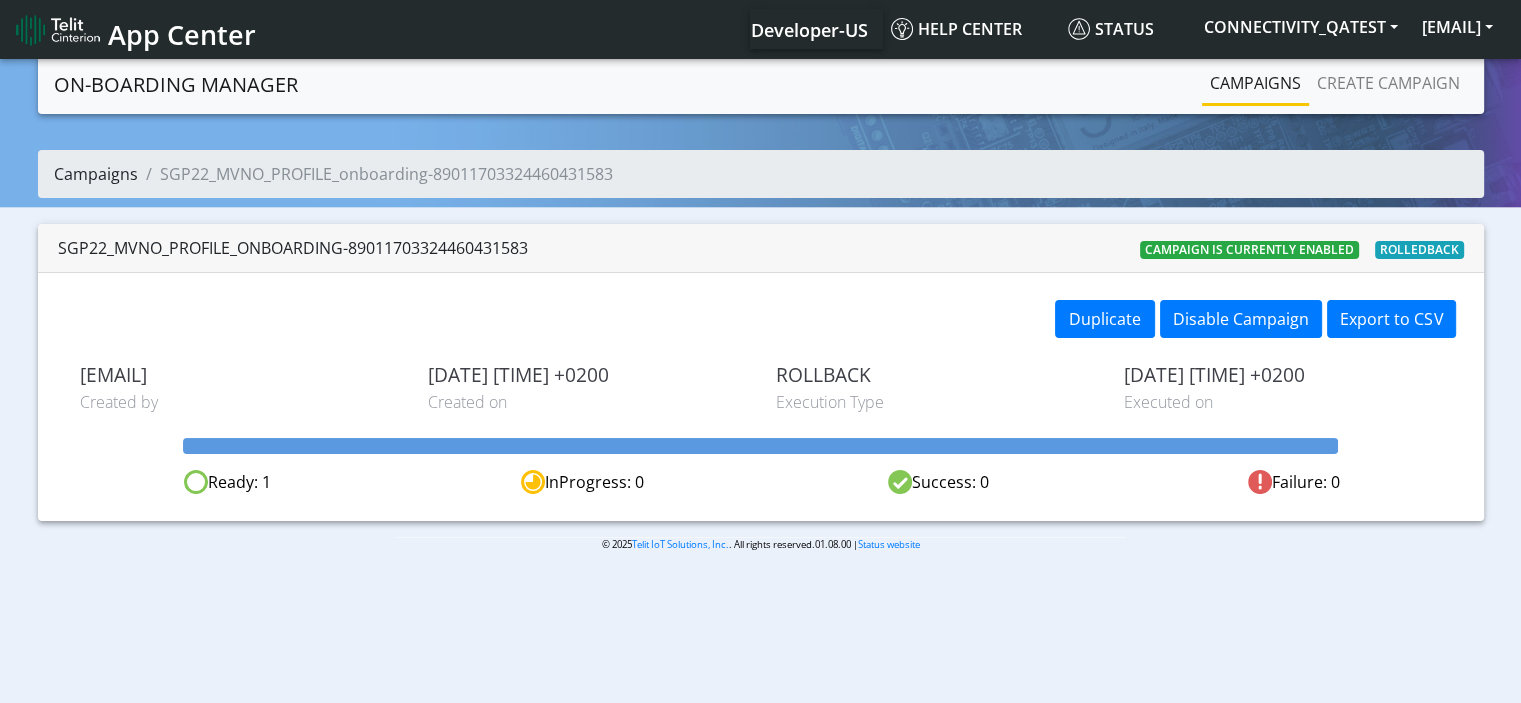 click on "Campaigns" 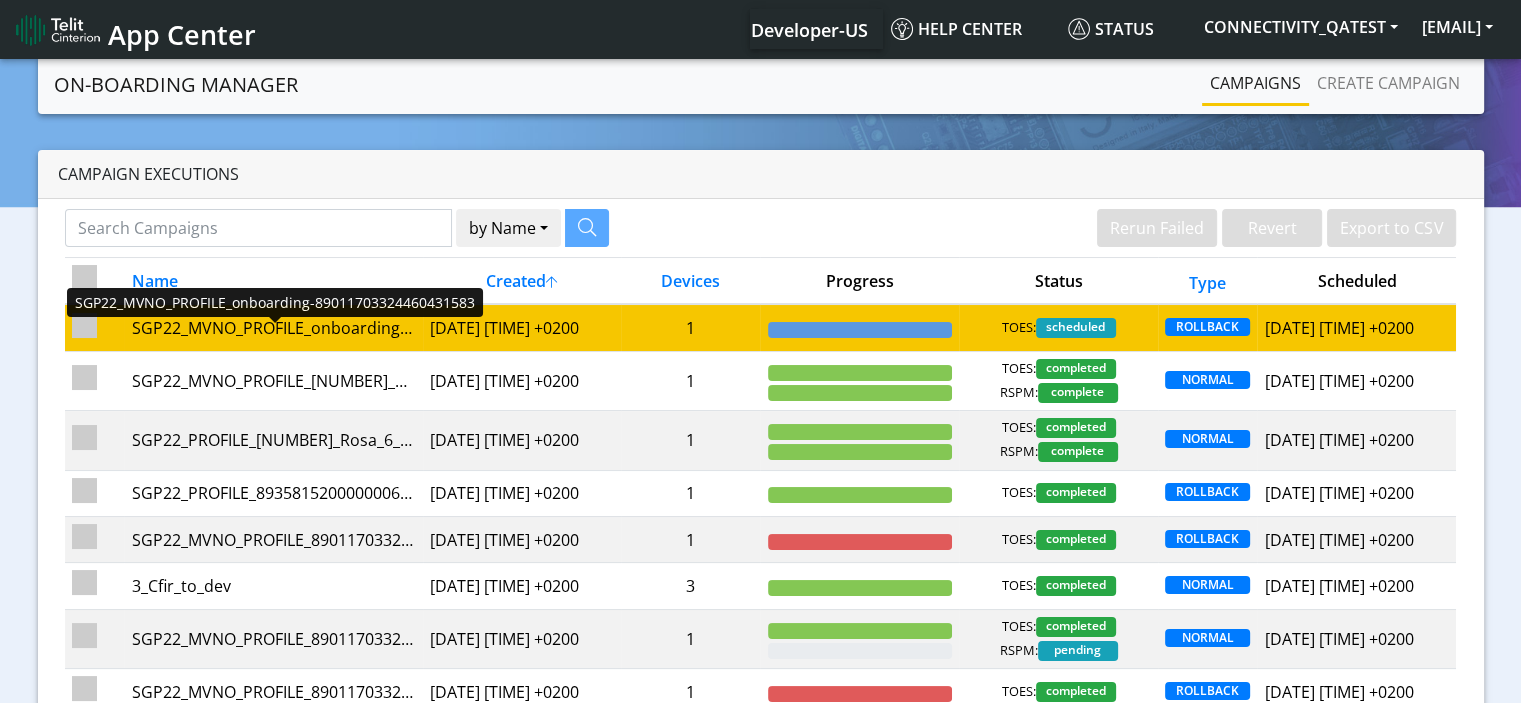 click on "SGP22_MVNO_PROFILE_onboarding-89011703324460431583" at bounding box center [273, 328] 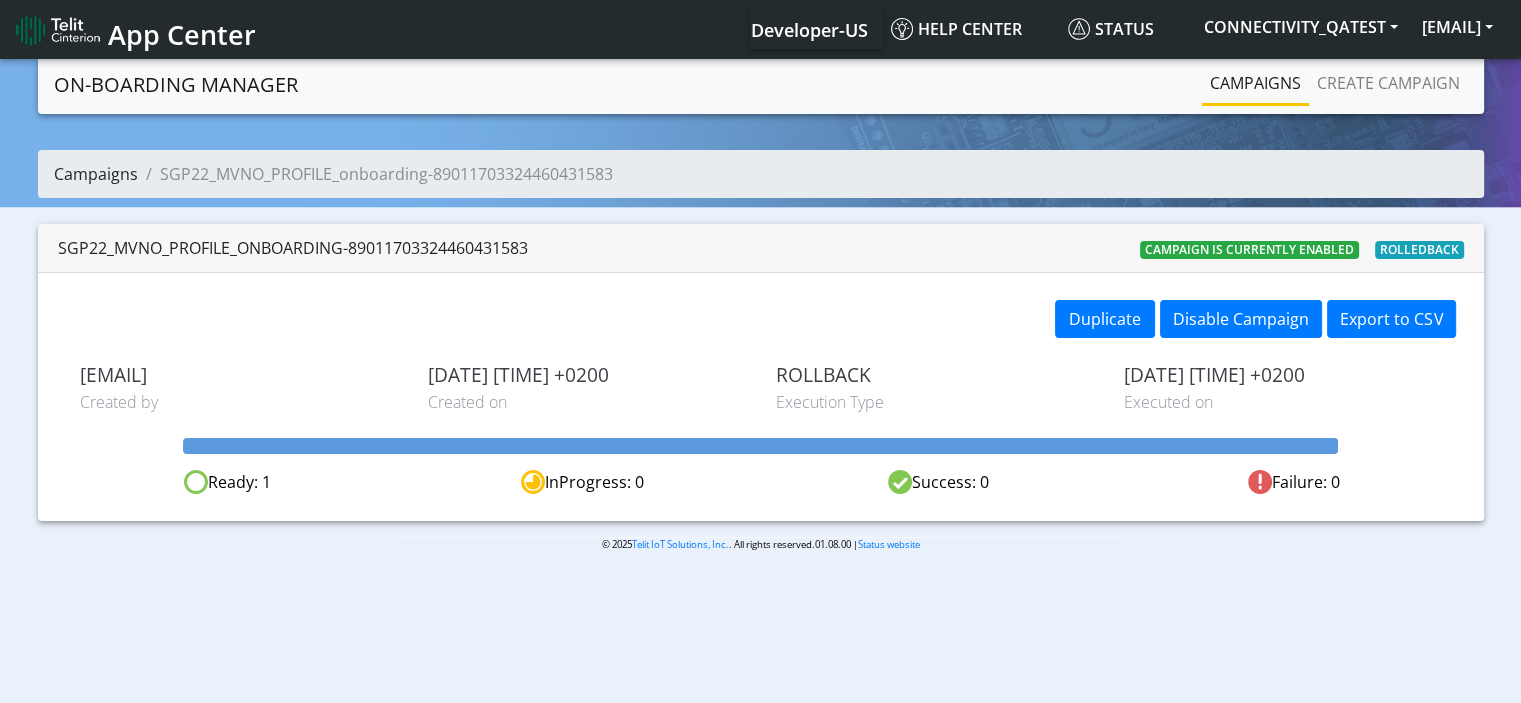 click on "Campaigns" 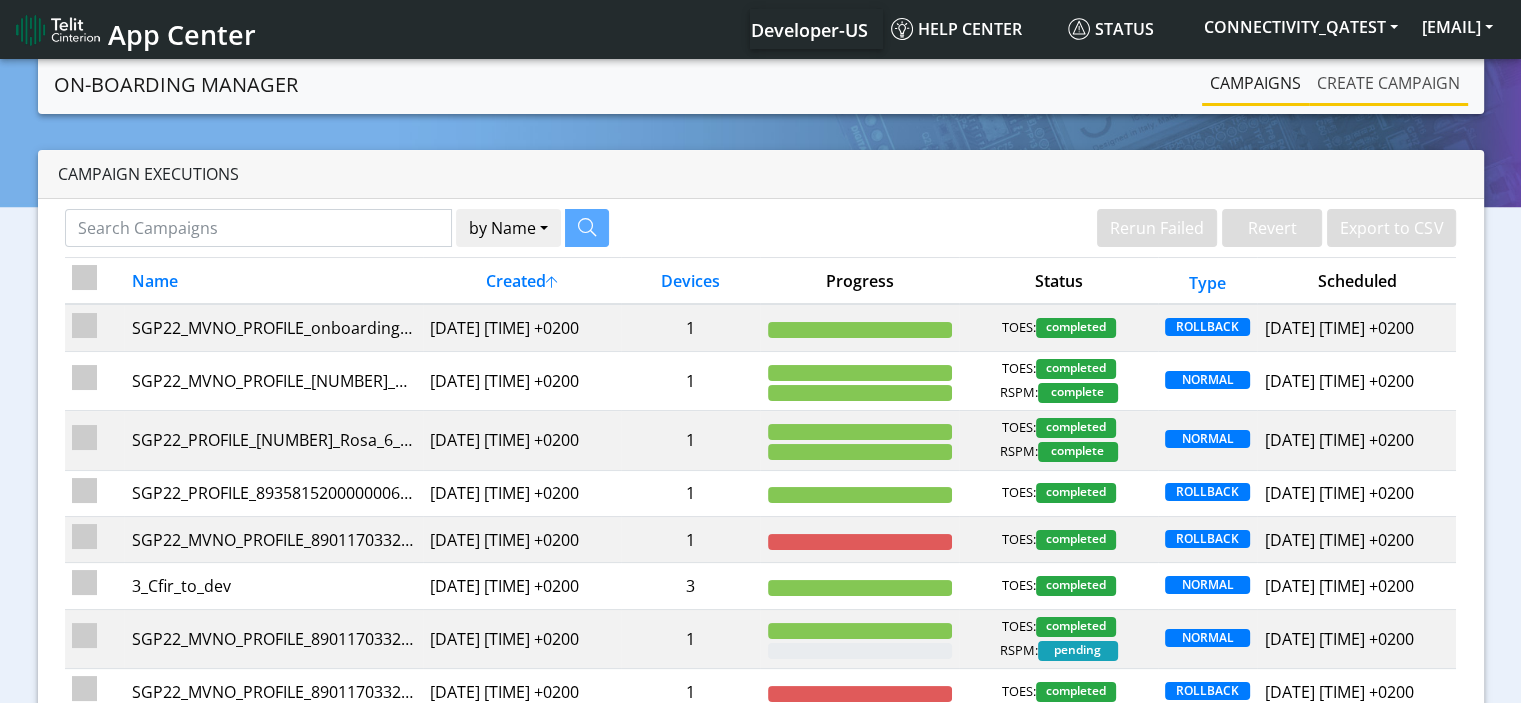 click on "Create campaign" 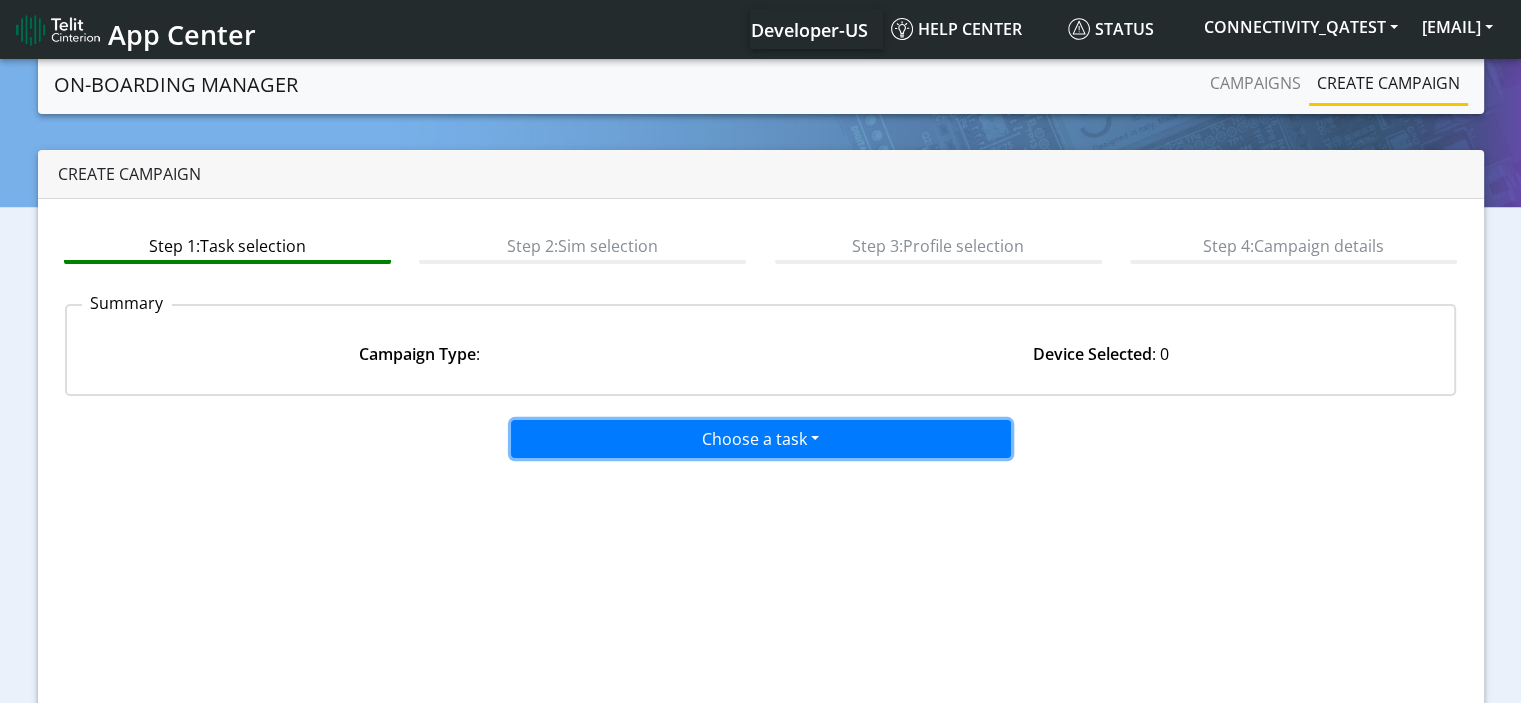 click on "Choose a task" at bounding box center (761, 439) 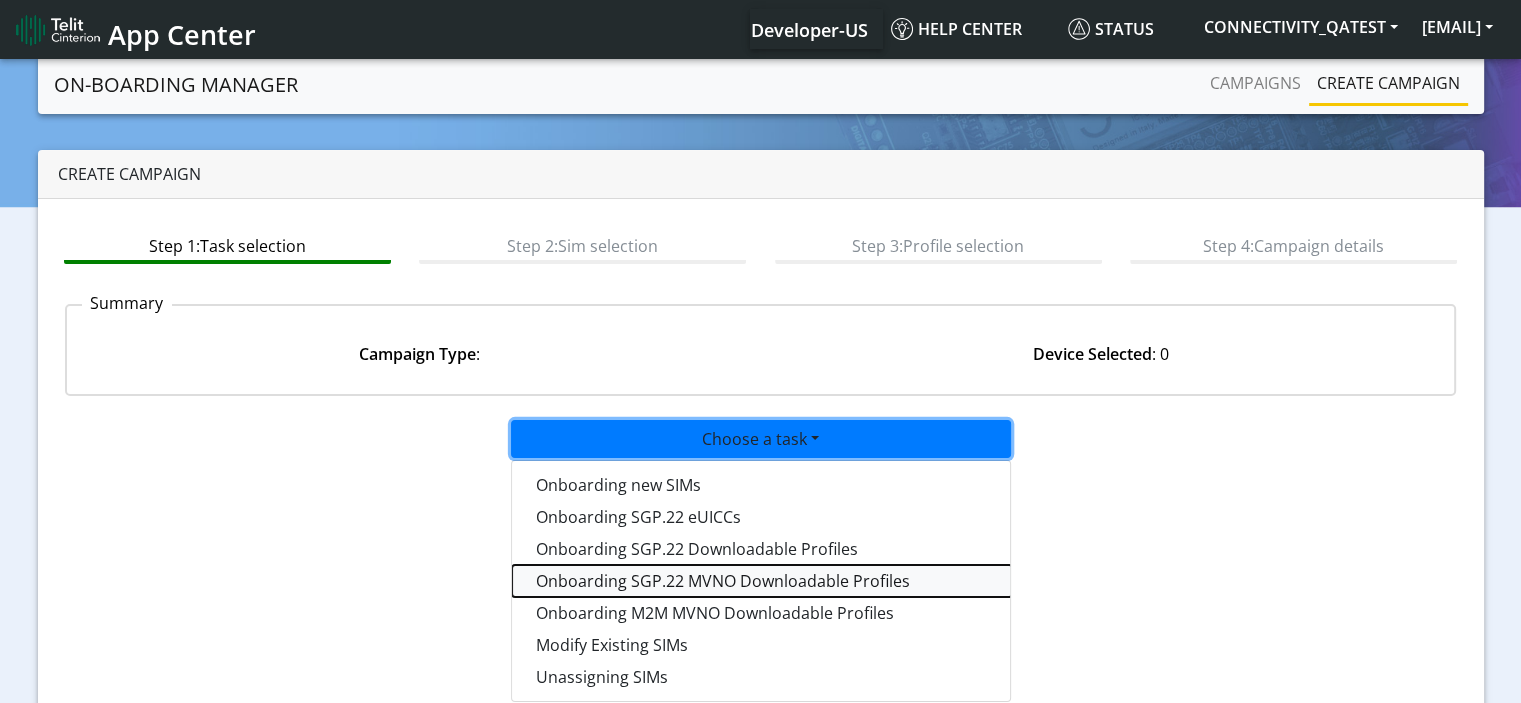 click on "Onboarding SGP.22 MVNO Downloadable Profiles" at bounding box center (762, 581) 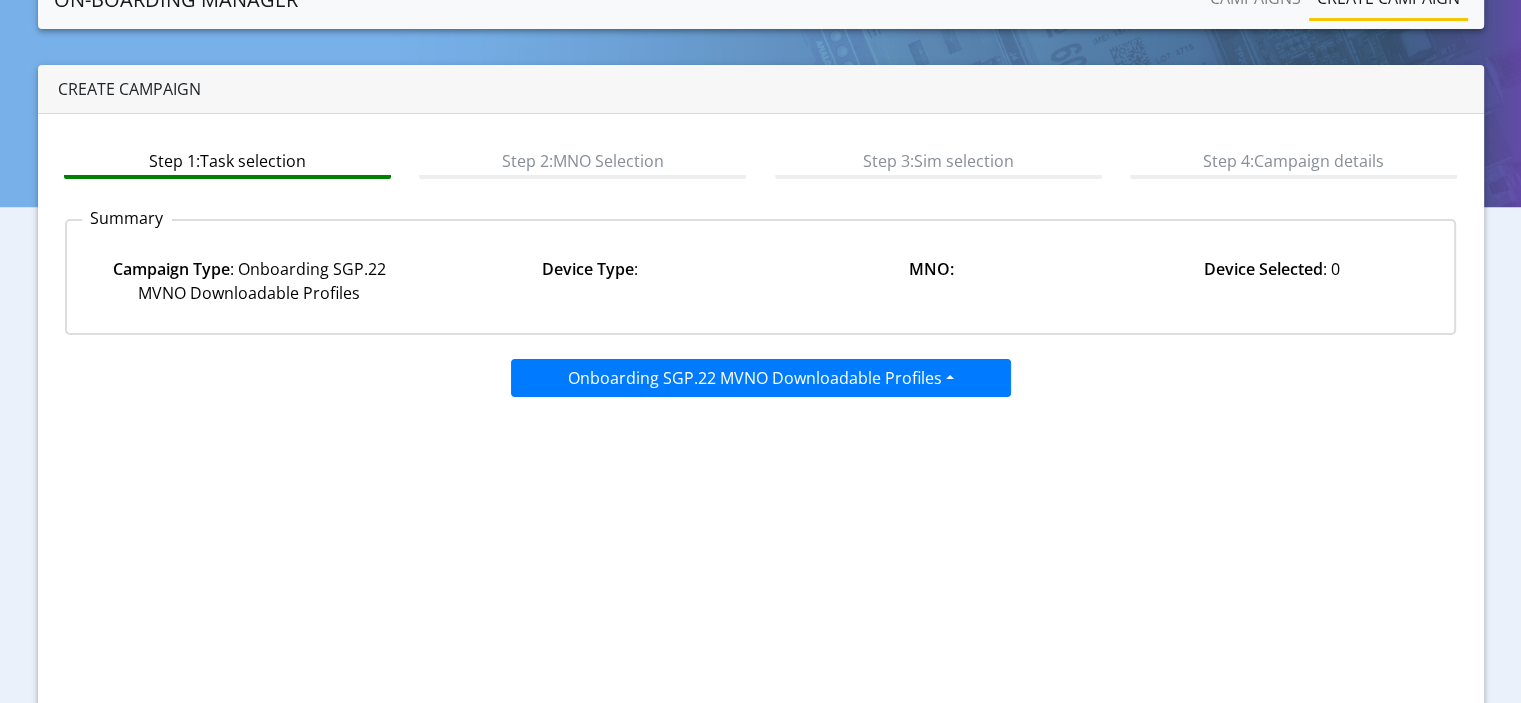 scroll, scrollTop: 174, scrollLeft: 0, axis: vertical 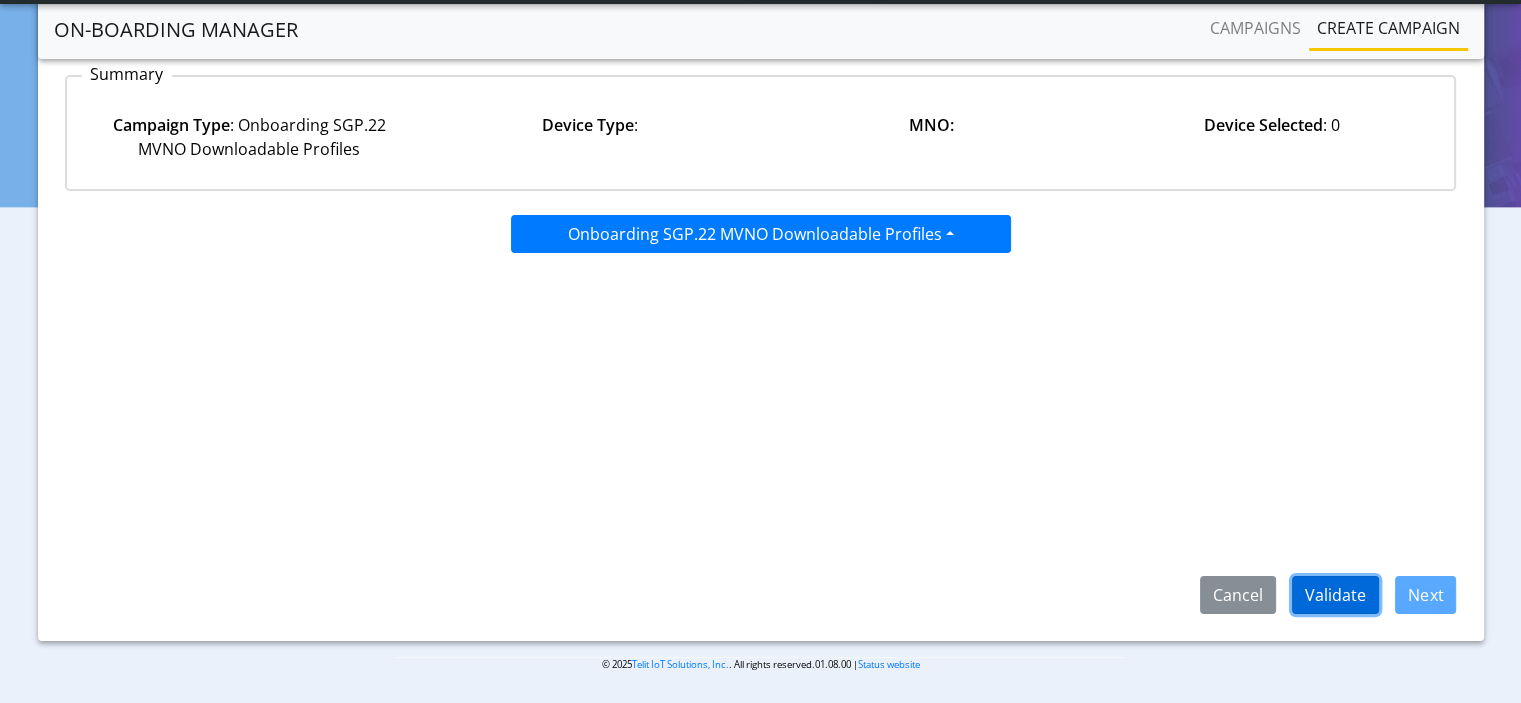 click on "Validate" at bounding box center (1335, 595) 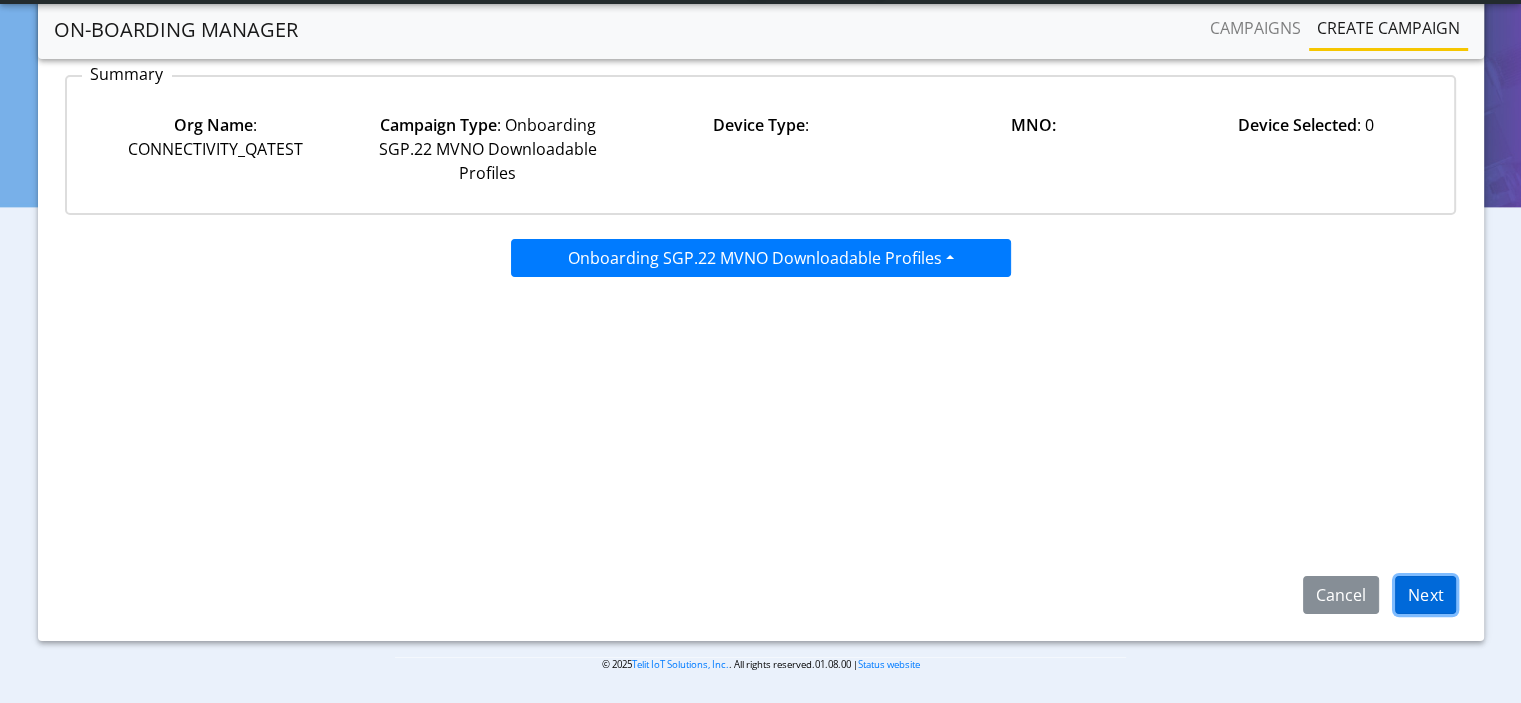 click on "Next" at bounding box center [1425, 595] 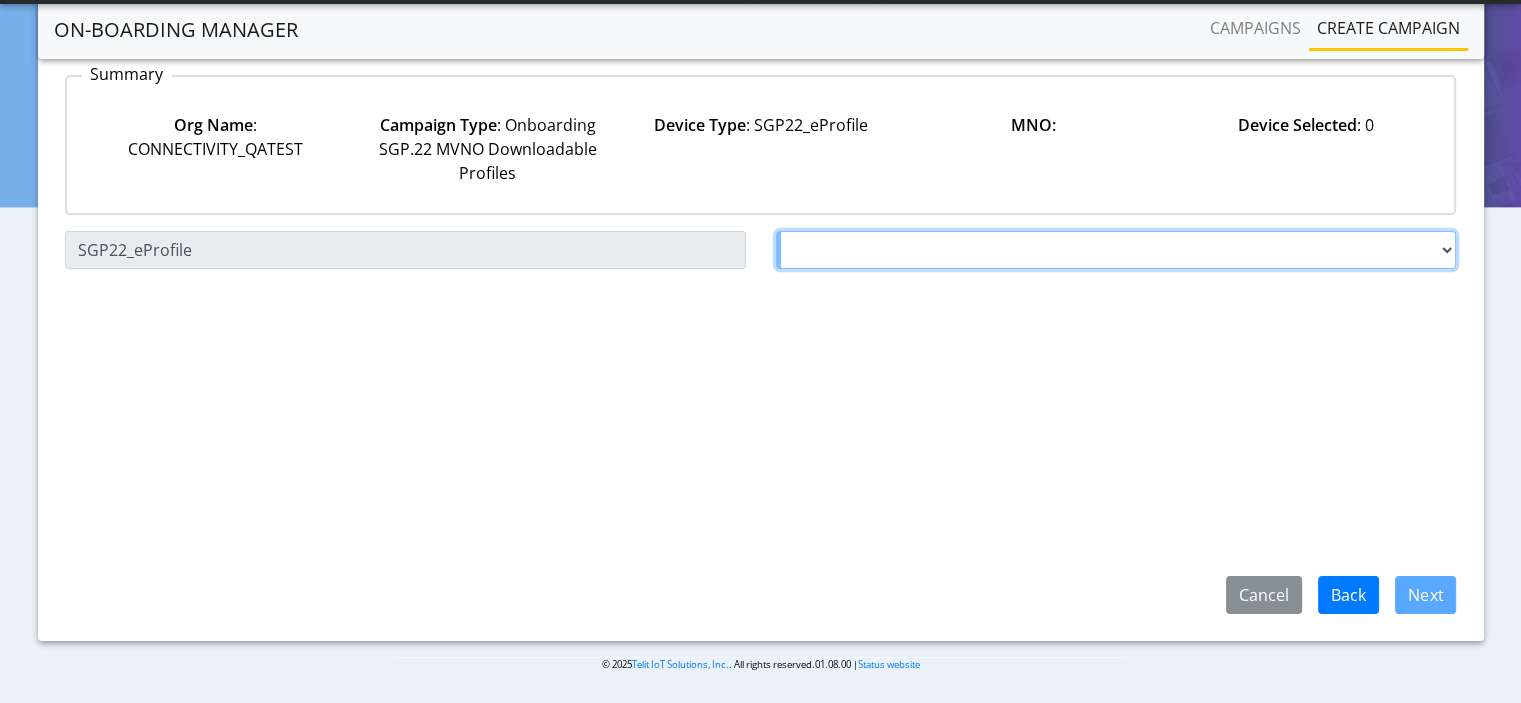 drag, startPoint x: 1438, startPoint y: 239, endPoint x: 1416, endPoint y: 253, distance: 26.076809 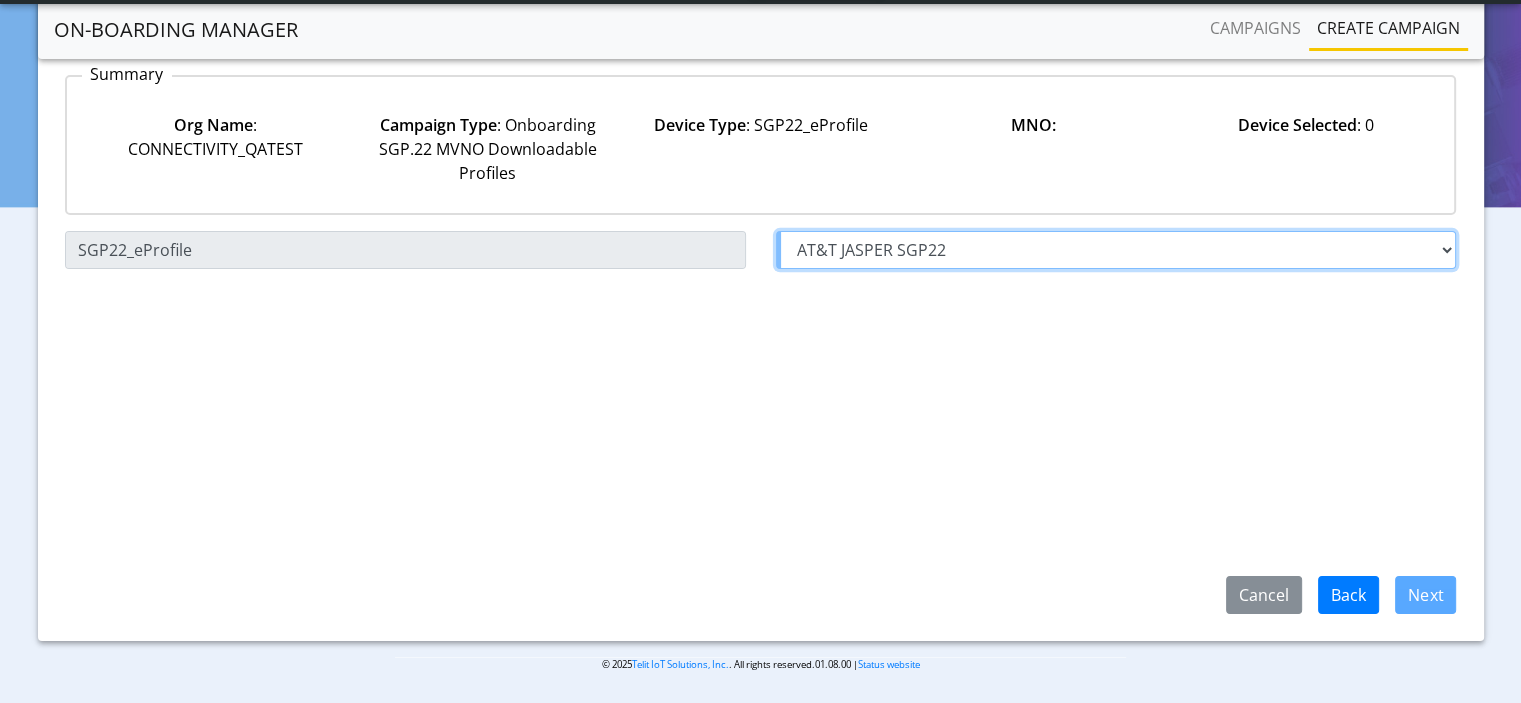 click on "Choose a MNO TELIT AT&T Wireless FutureProfile NLT-Brazil AT&T JASPER SGP22" at bounding box center (1116, 250) 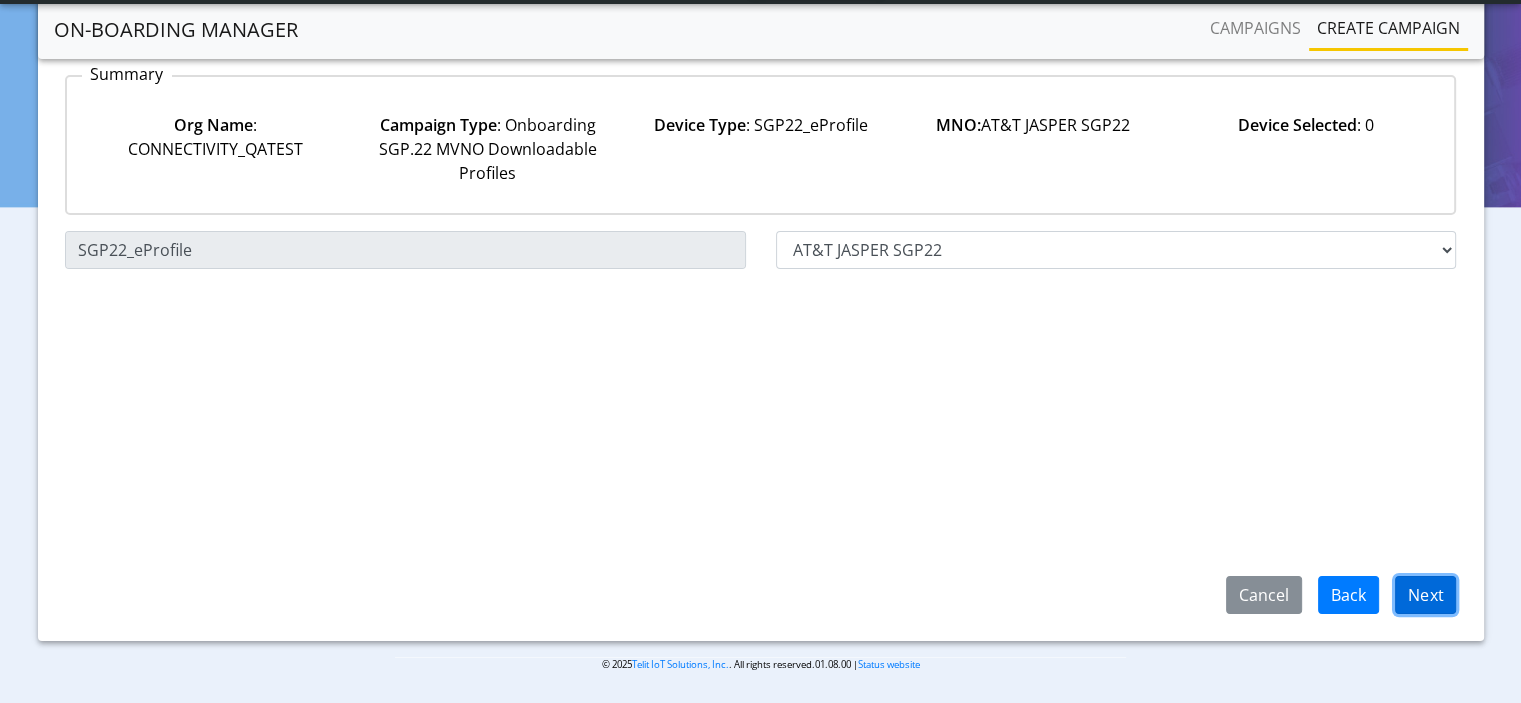 click on "Next" at bounding box center (1425, 595) 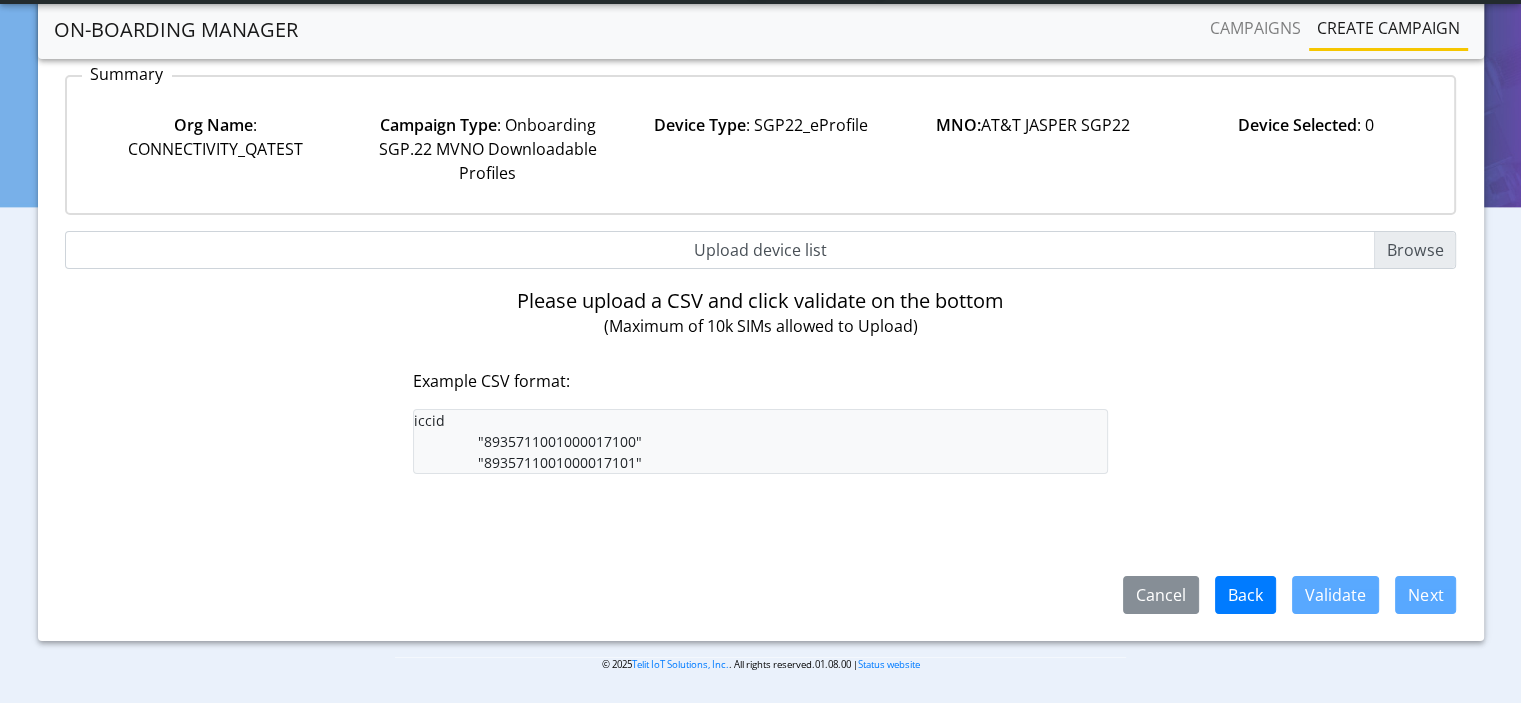 click on "Upload device list" at bounding box center [761, 250] 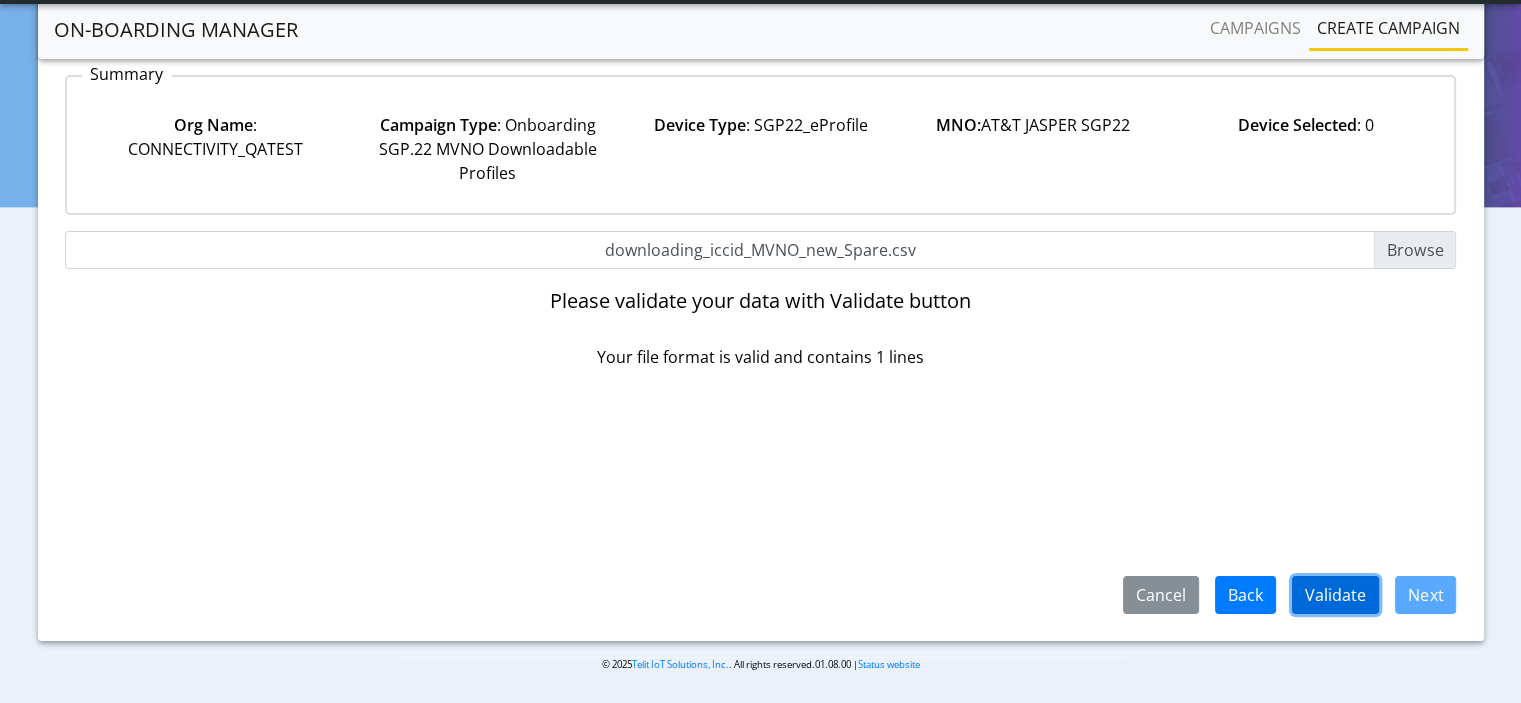 click on "Validate" at bounding box center (1335, 595) 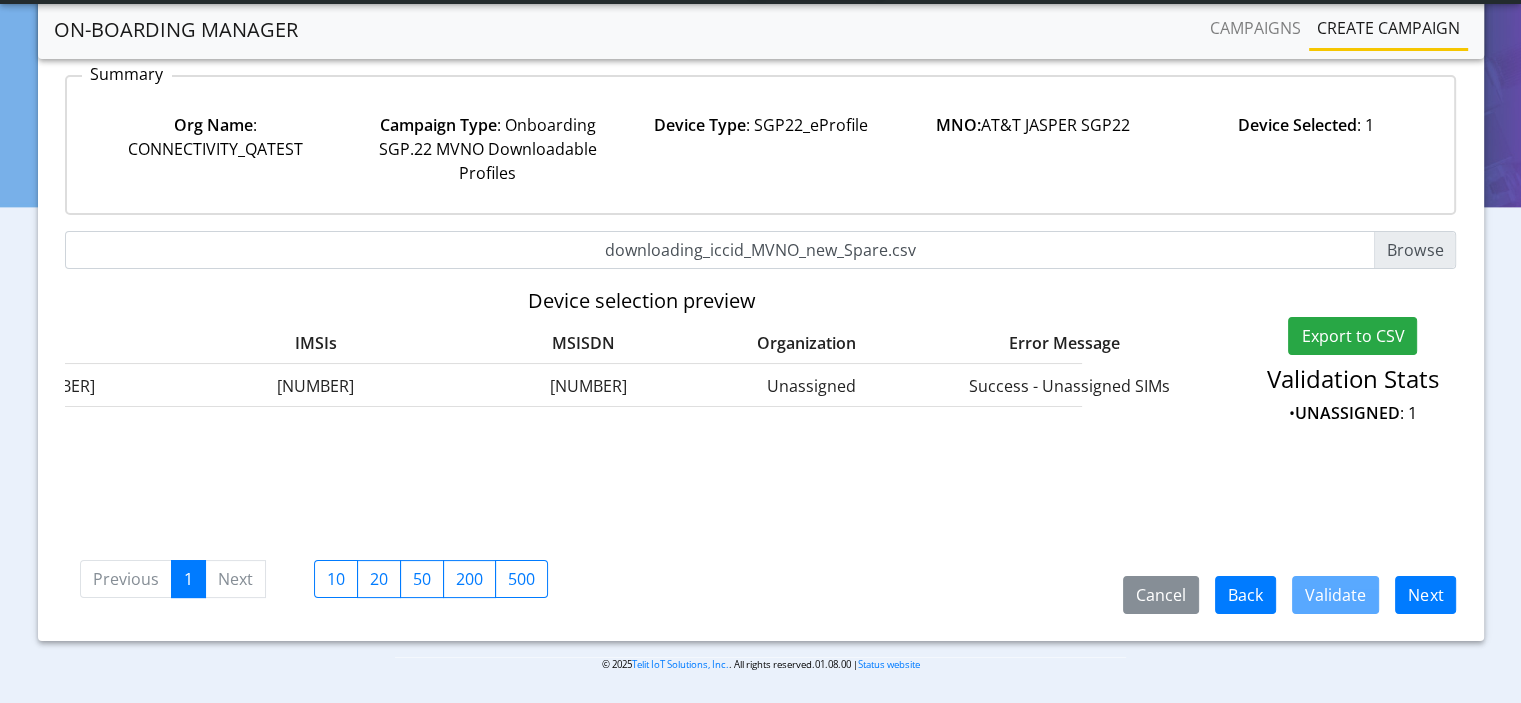 scroll, scrollTop: 0, scrollLeft: 0, axis: both 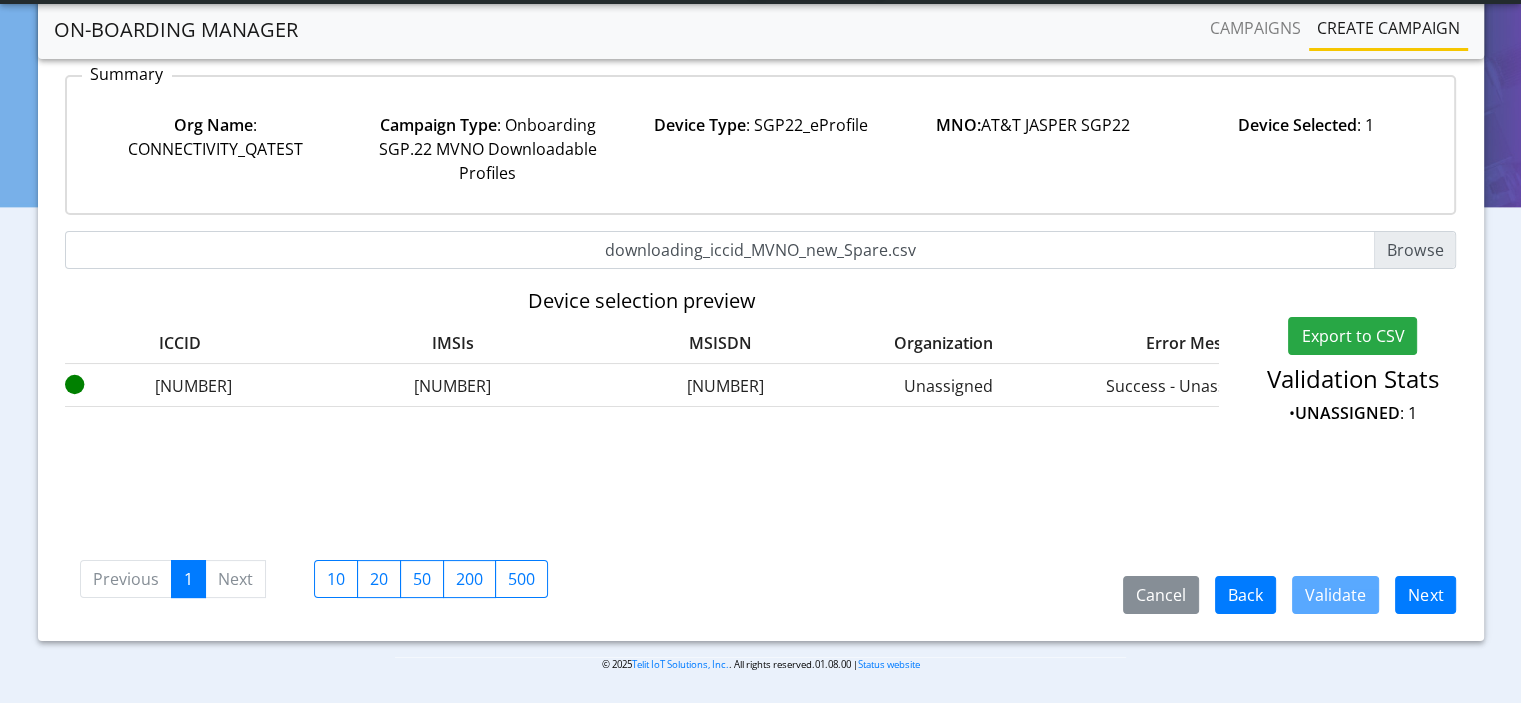 drag, startPoint x: 285, startPoint y: 388, endPoint x: 101, endPoint y: 388, distance: 184 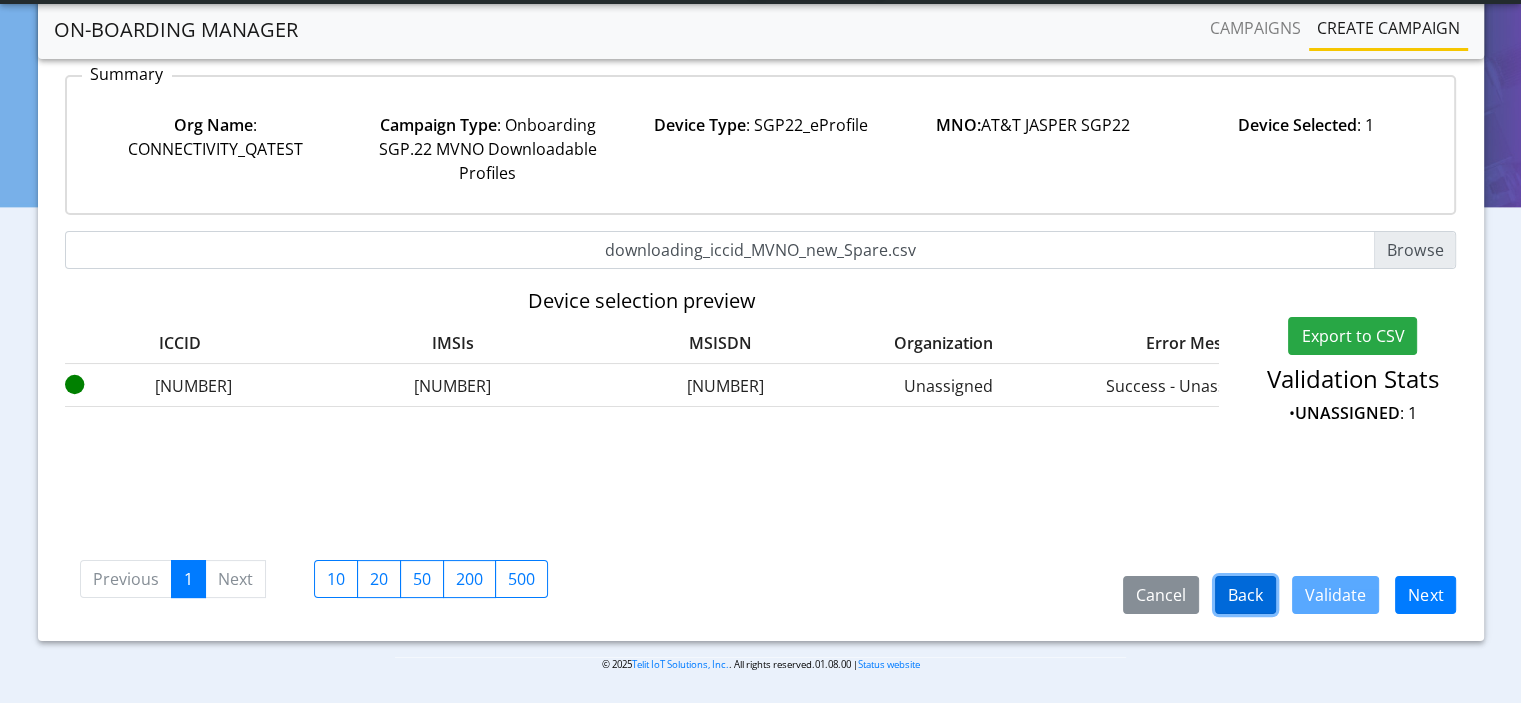 click on "Back" 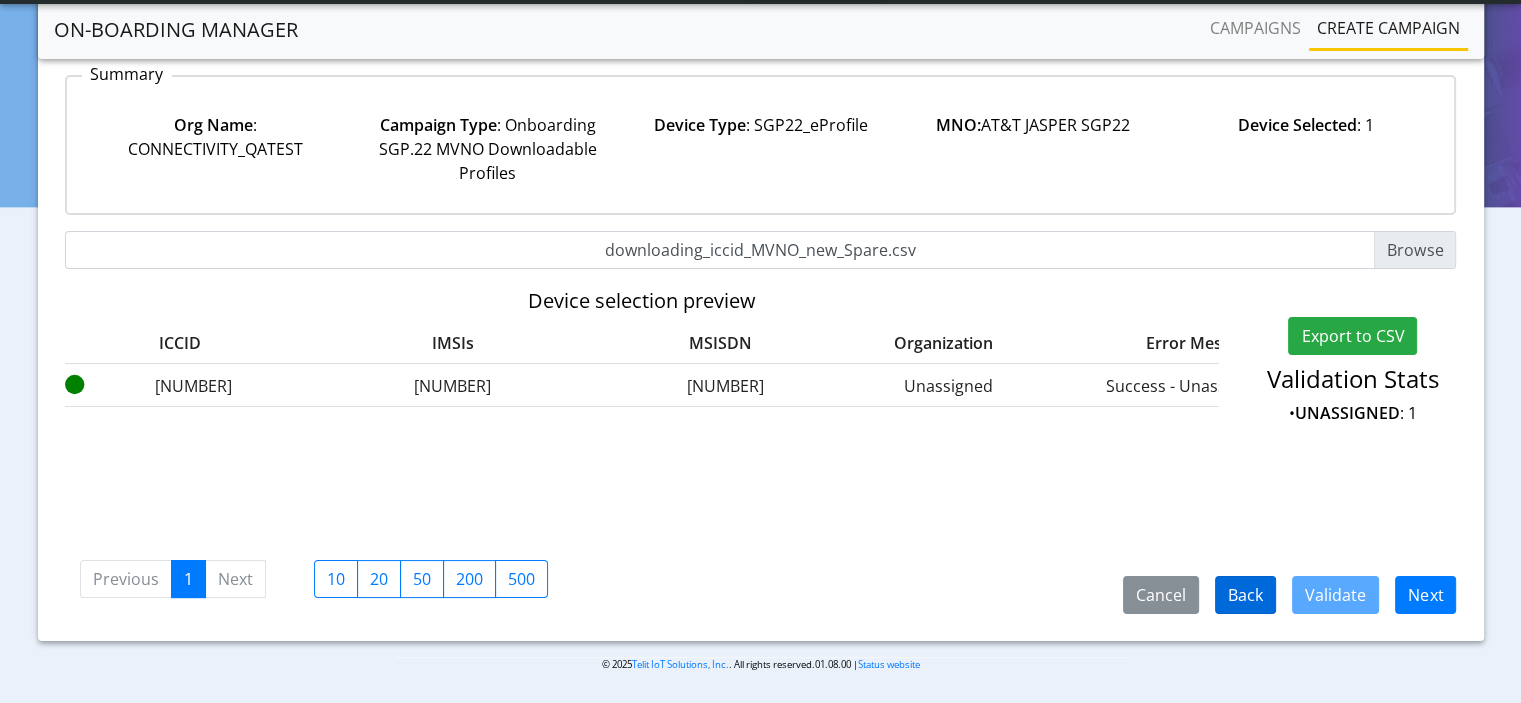 select on "1.3.5.6.7" 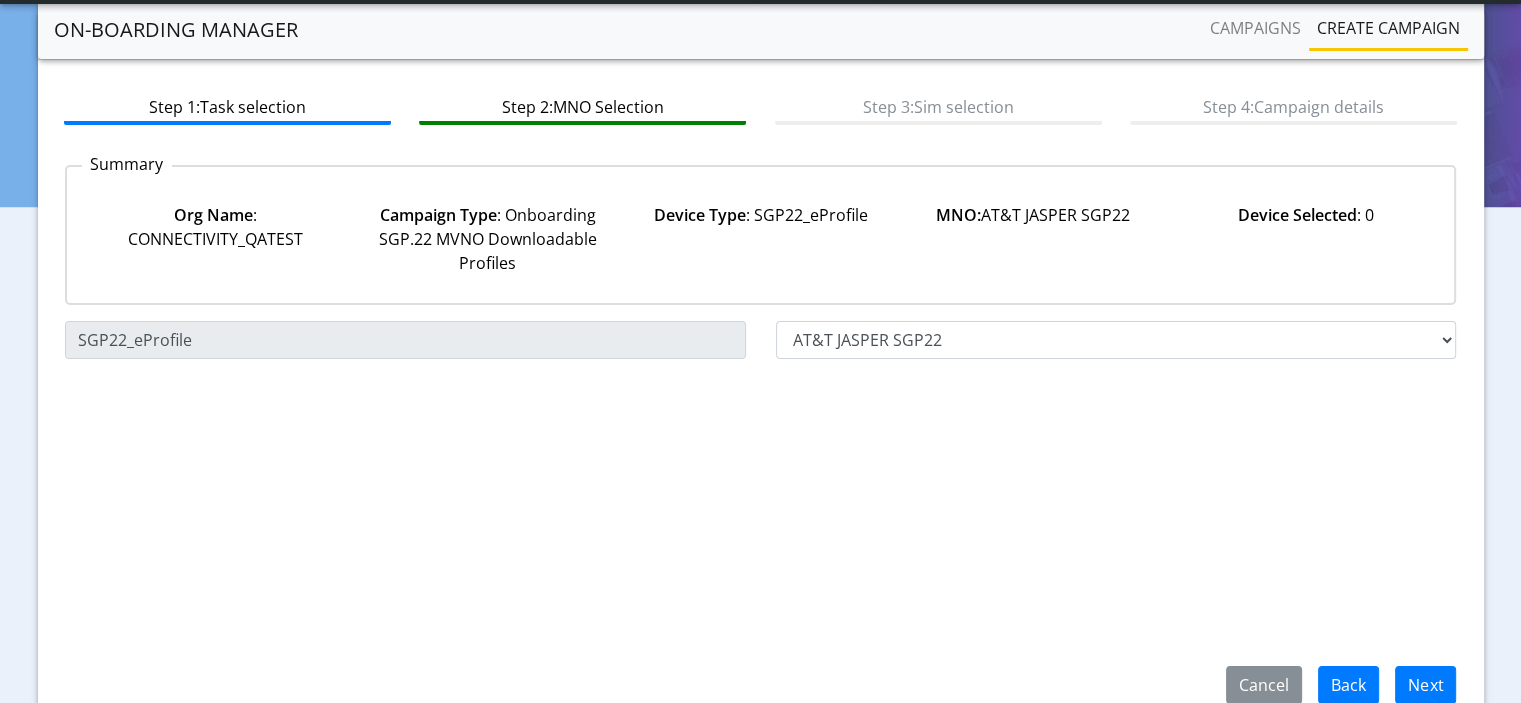 scroll, scrollTop: 0, scrollLeft: 0, axis: both 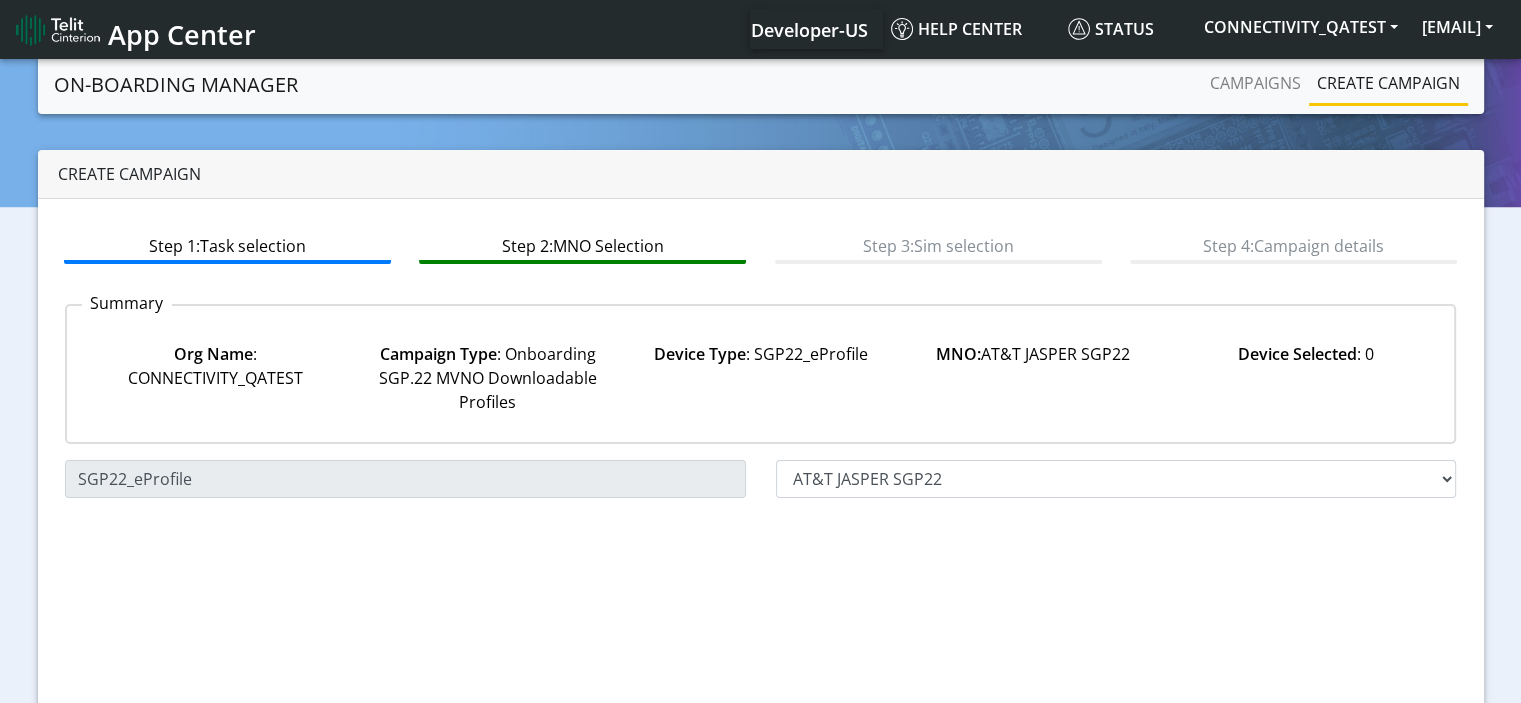 click on "Create campaign" 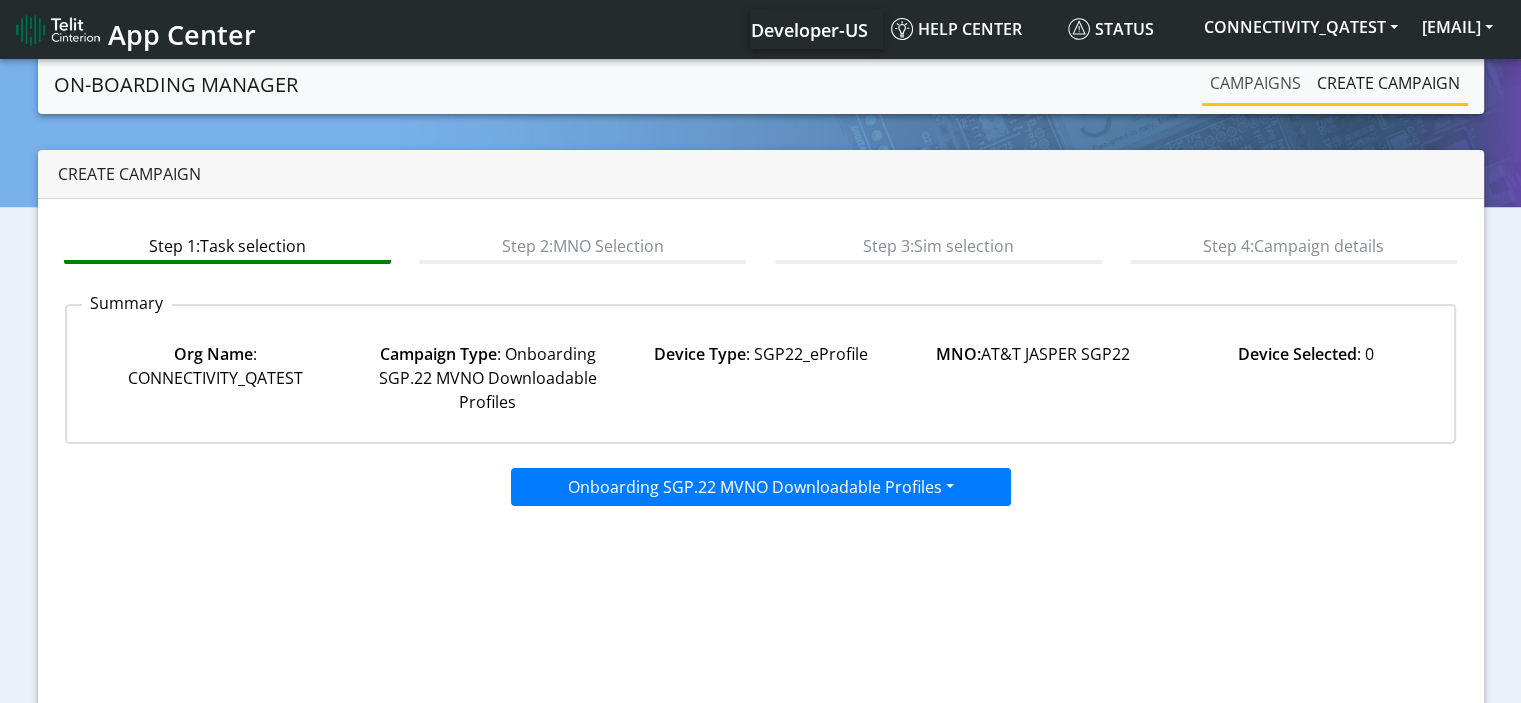 click on "Campaigns" 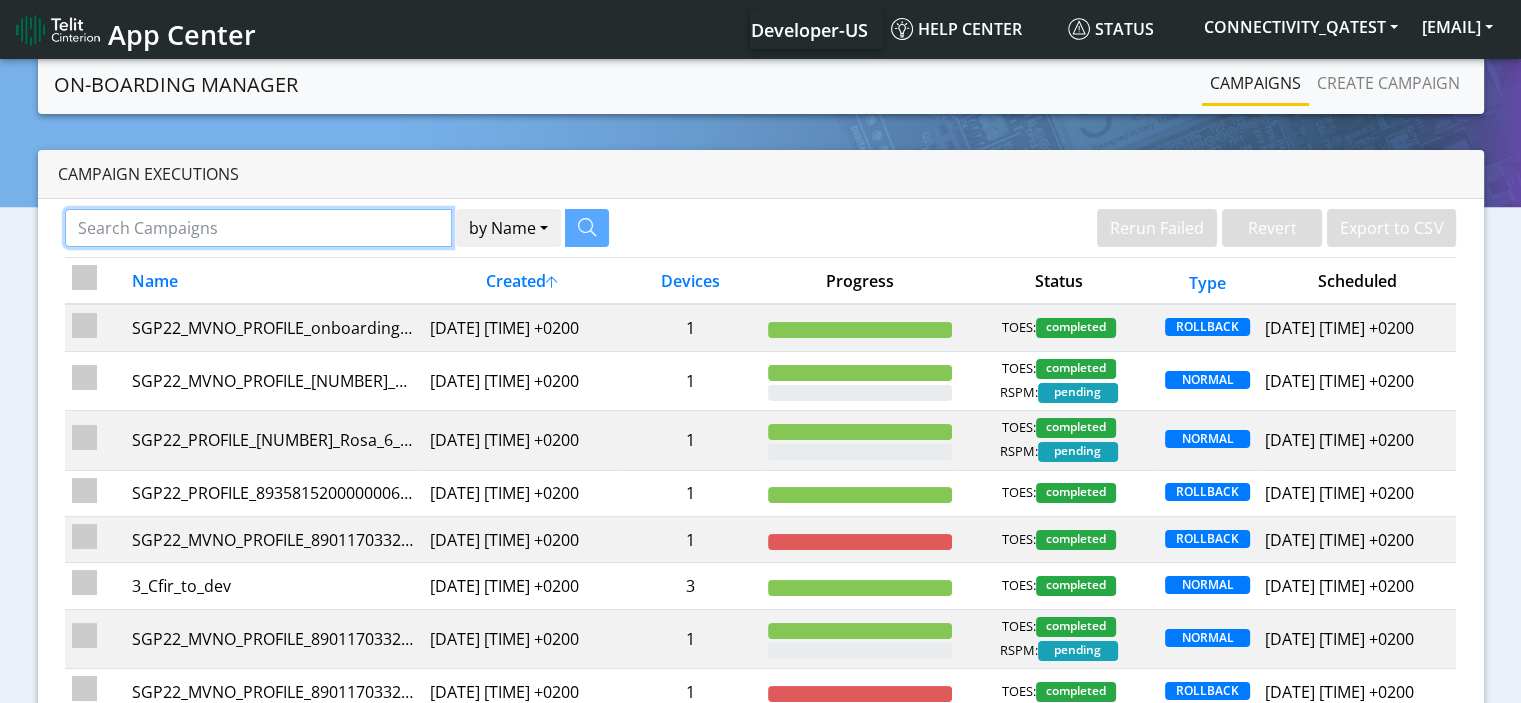 click 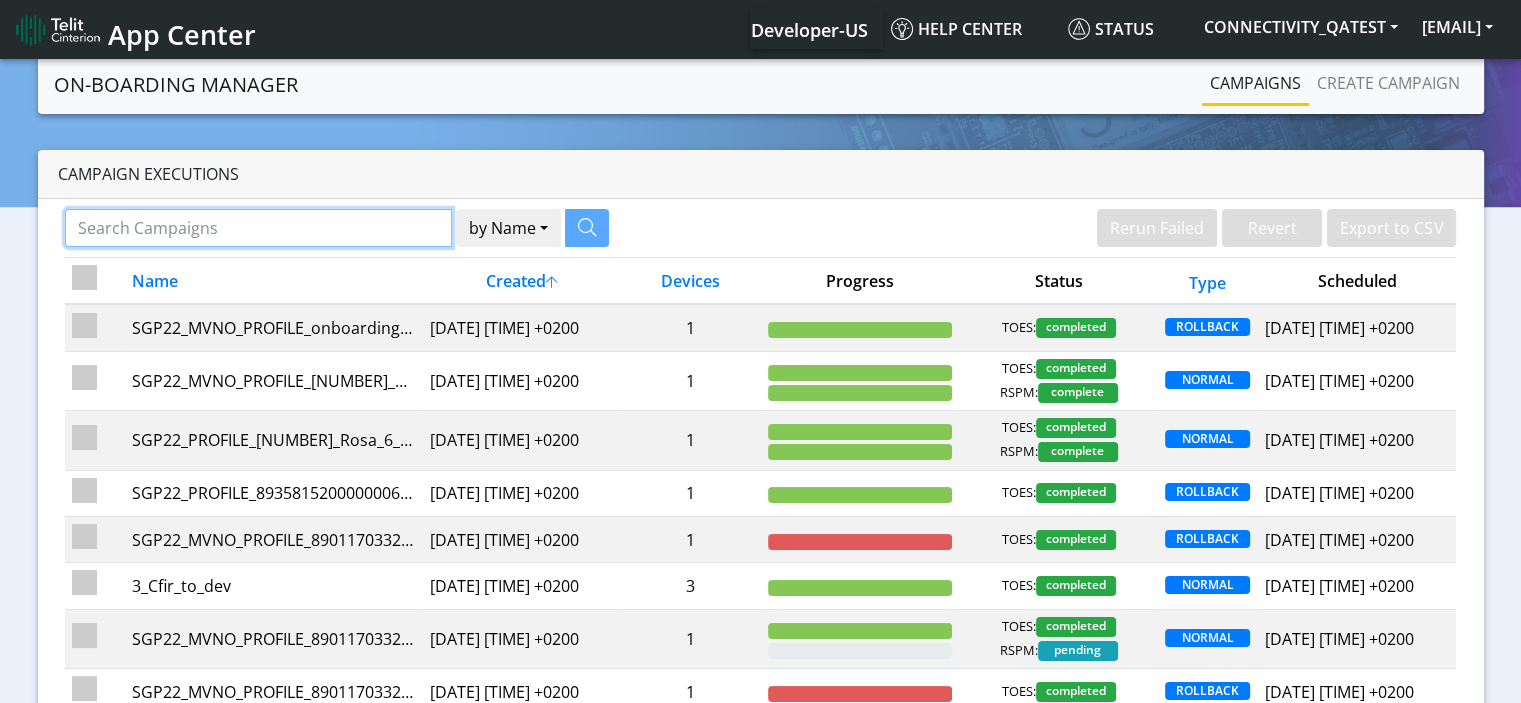paste on "89011703324460431567" 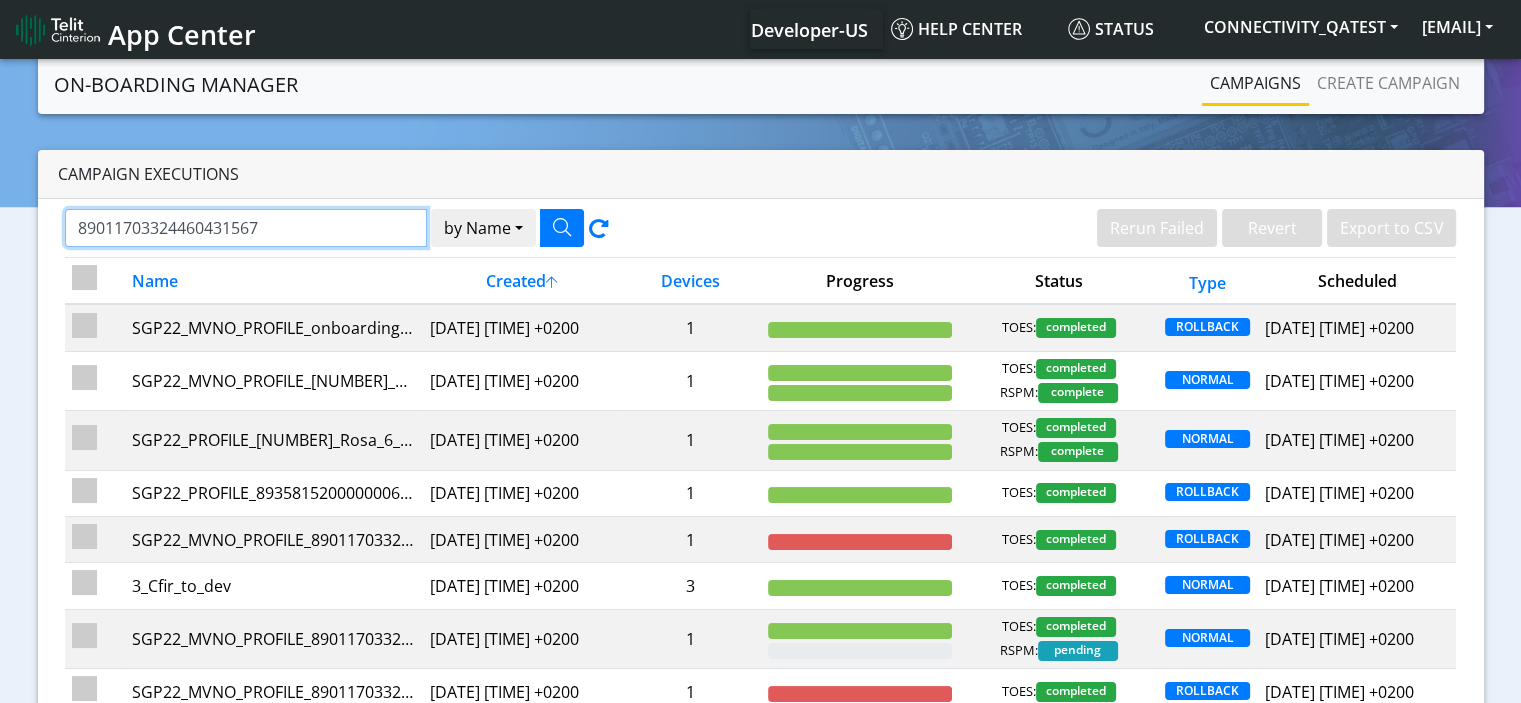 type on "89011703324460431567" 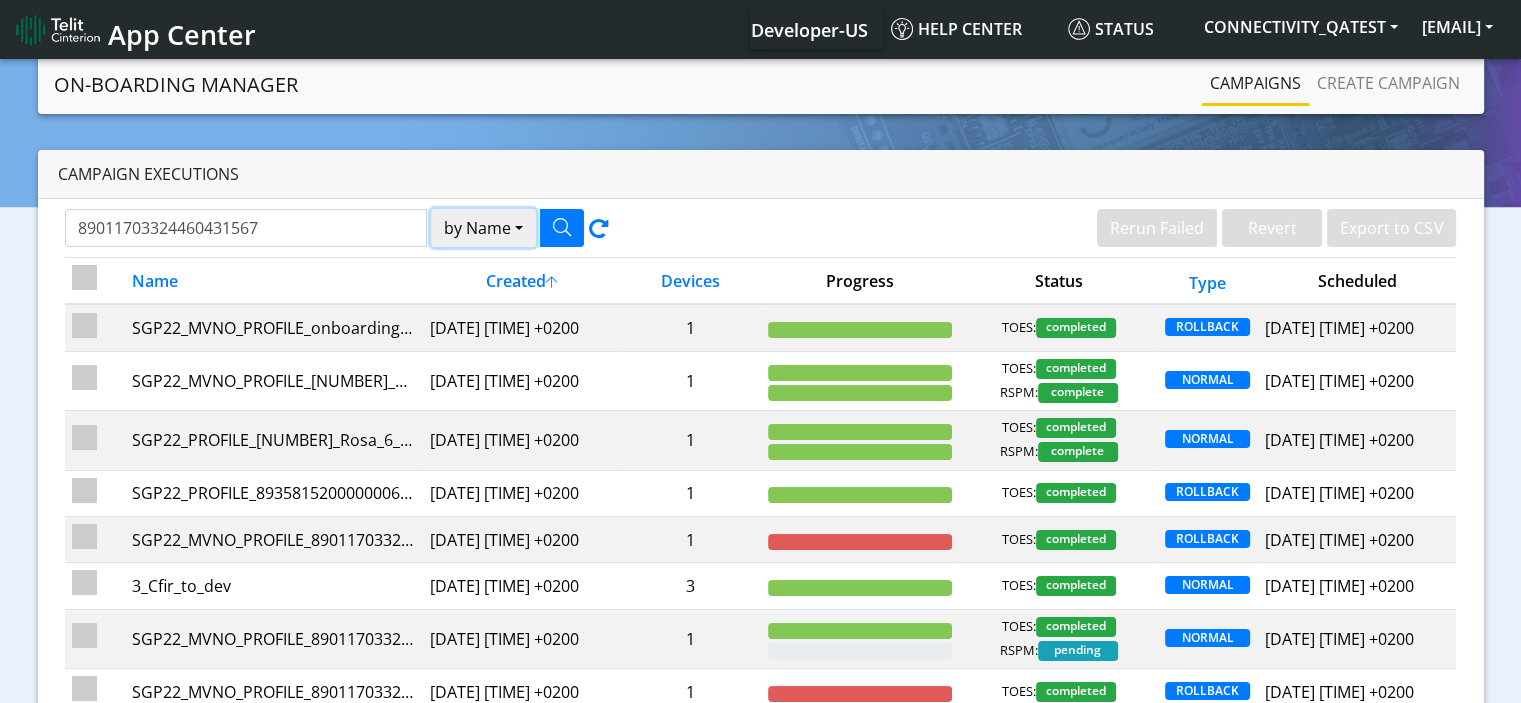 click on "by Name" at bounding box center [483, 228] 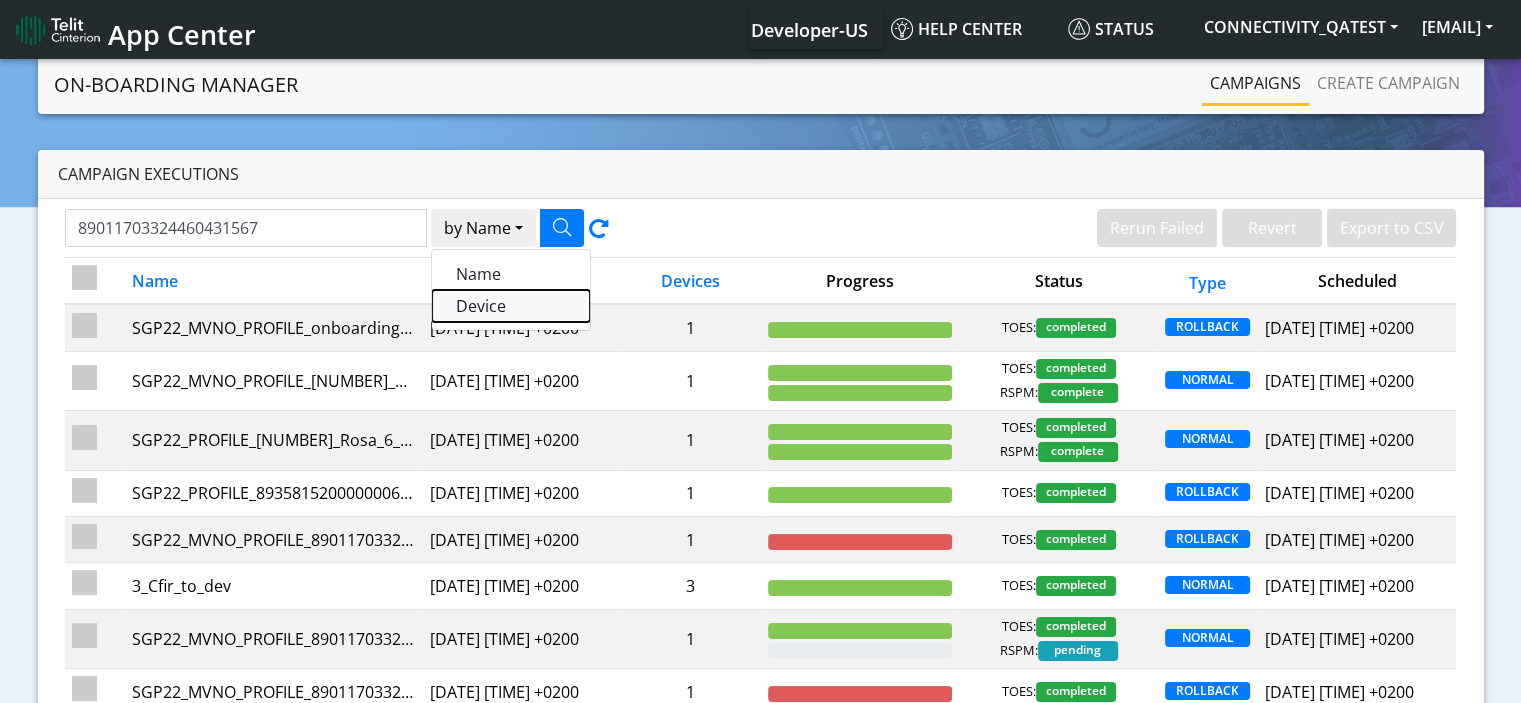 click on "Device" 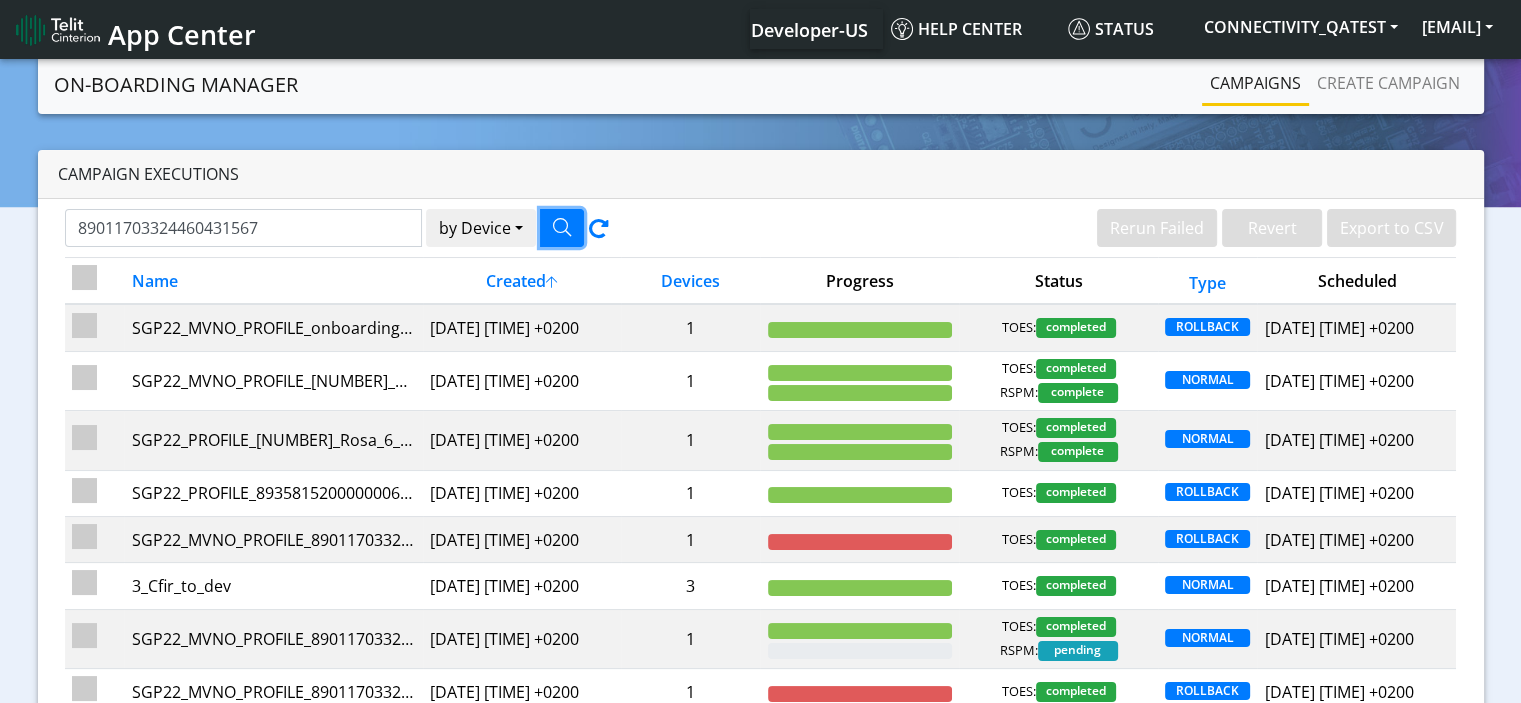 click at bounding box center [562, 227] 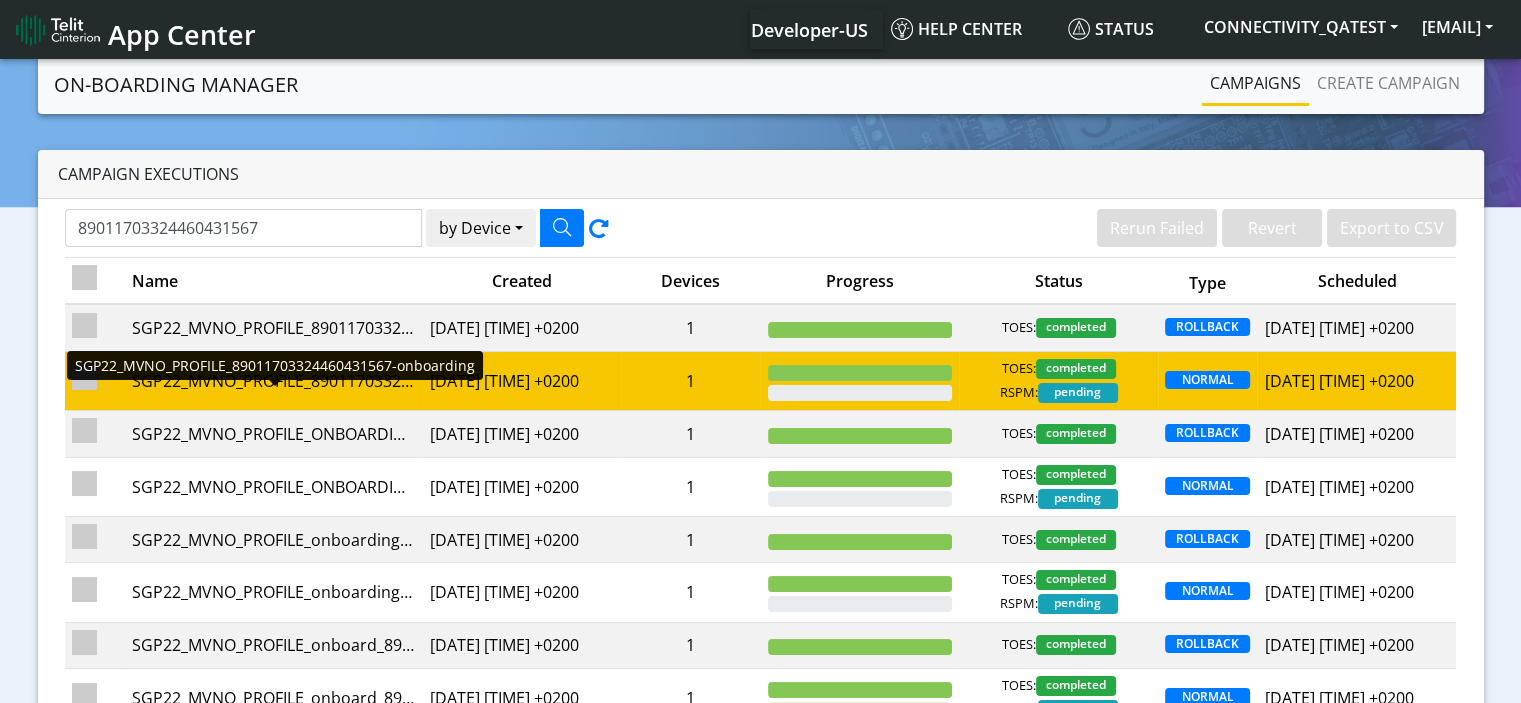 click on "SGP22_MVNO_PROFILE_89011703324460431567-onboarding" at bounding box center [273, 381] 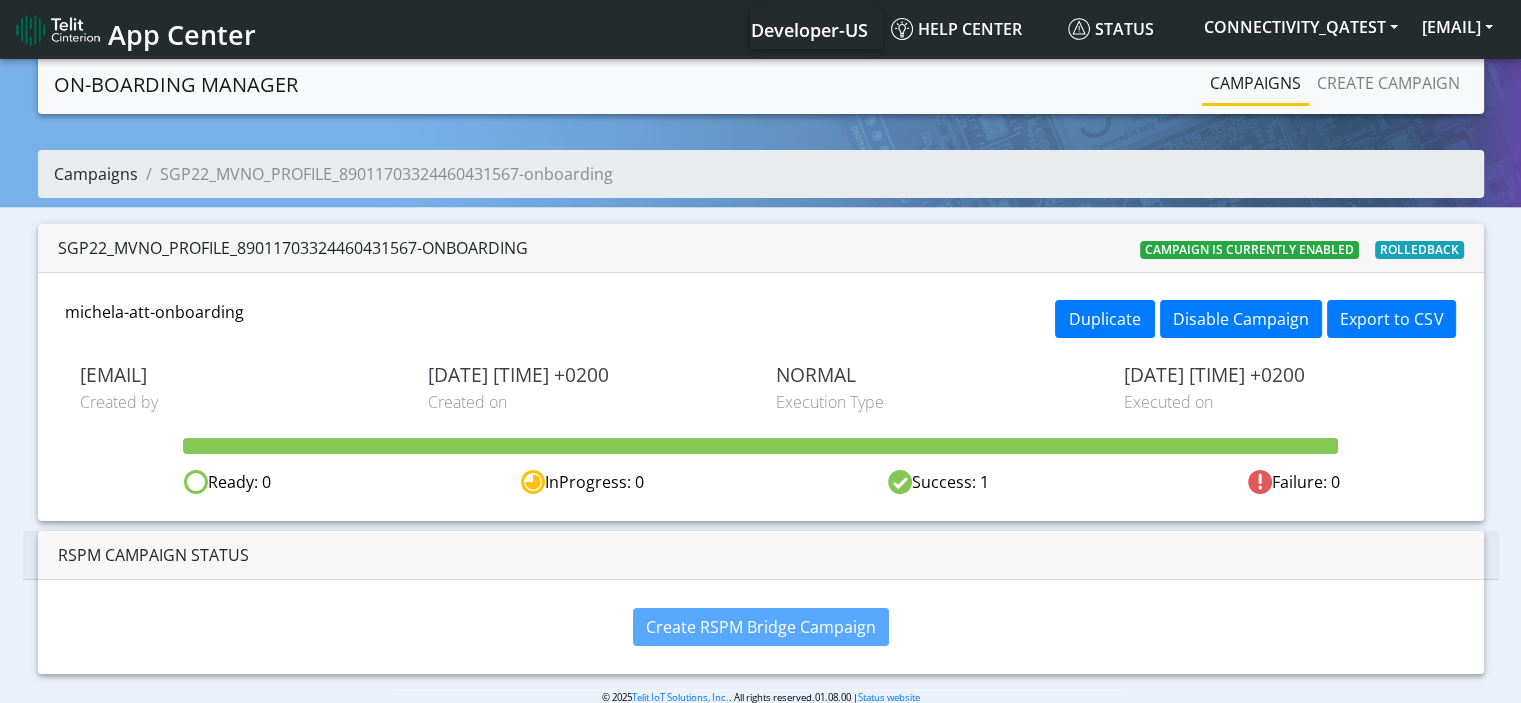 click on "Campaigns" 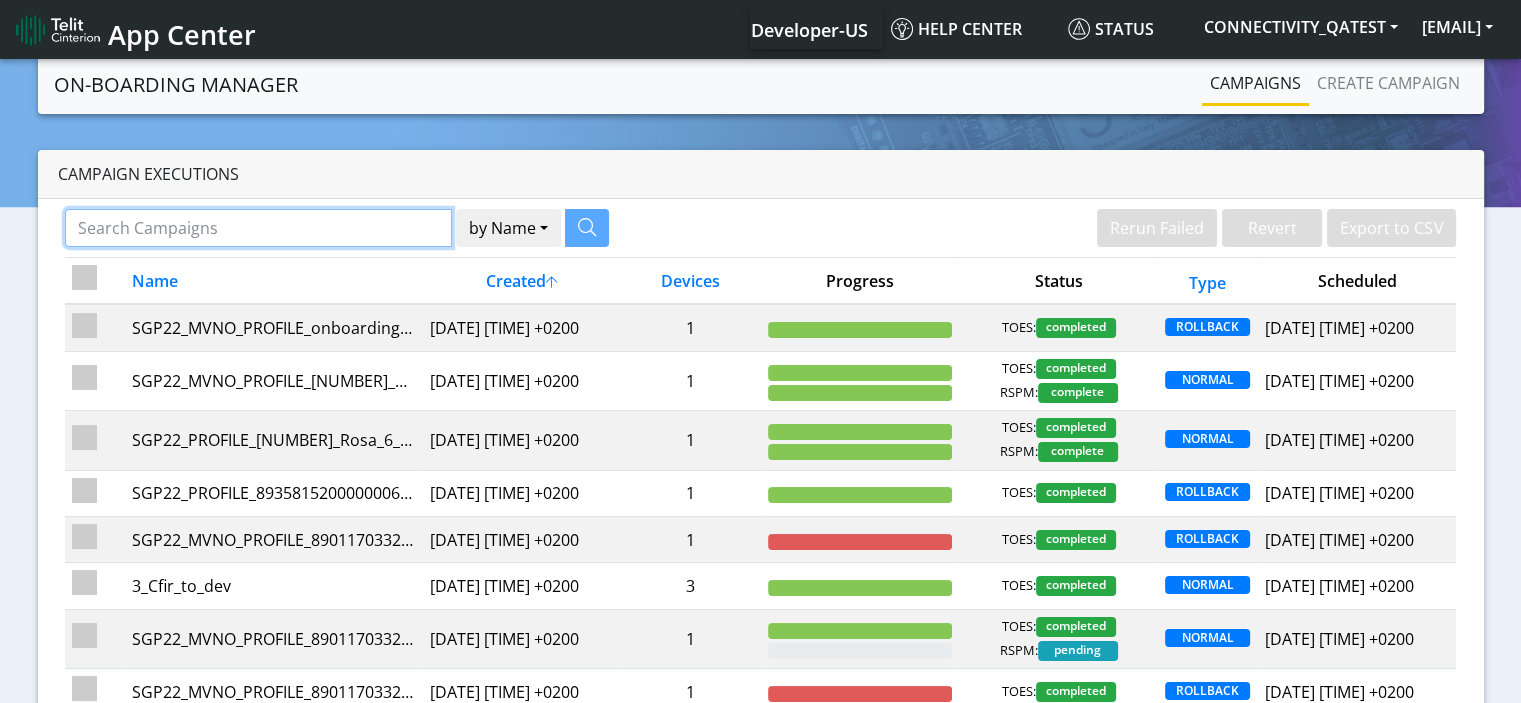 click 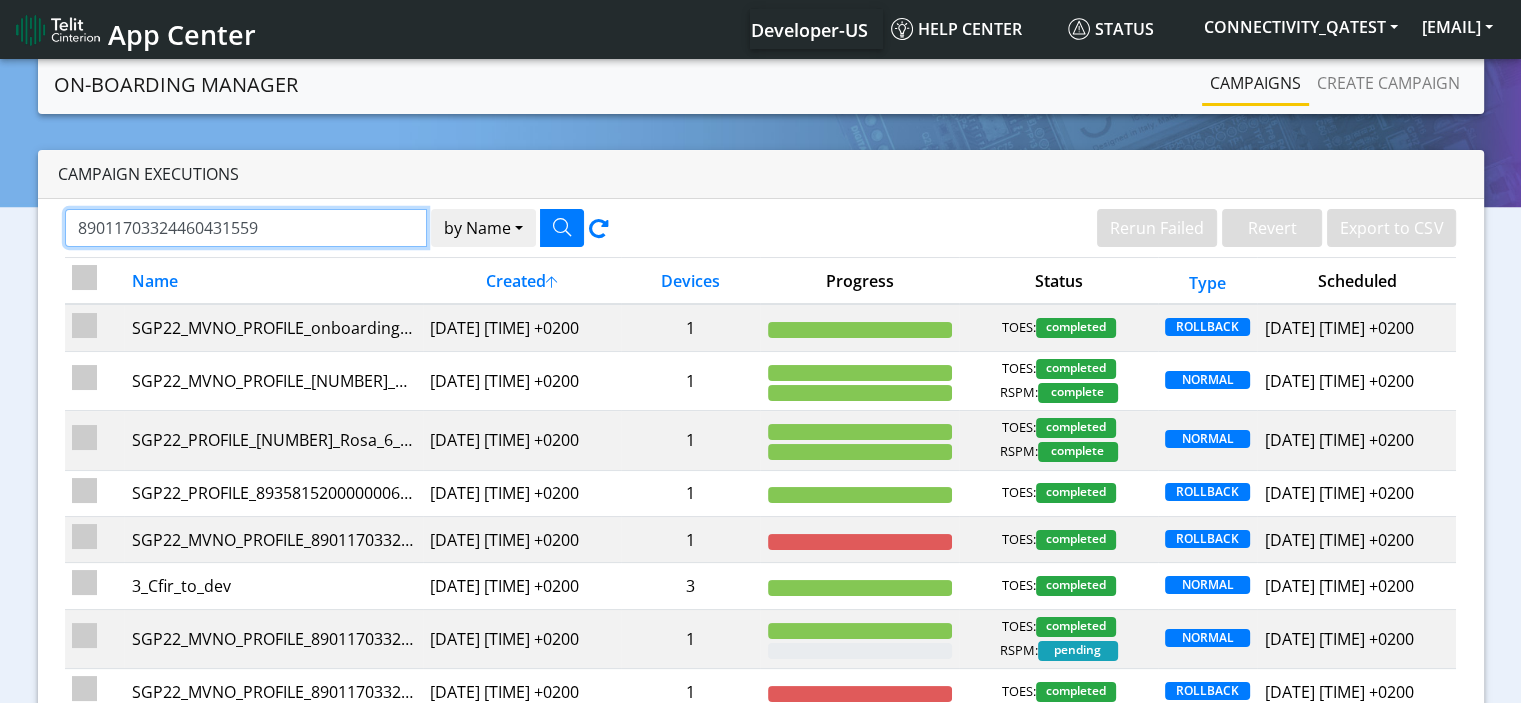 type on "89011703324460431559" 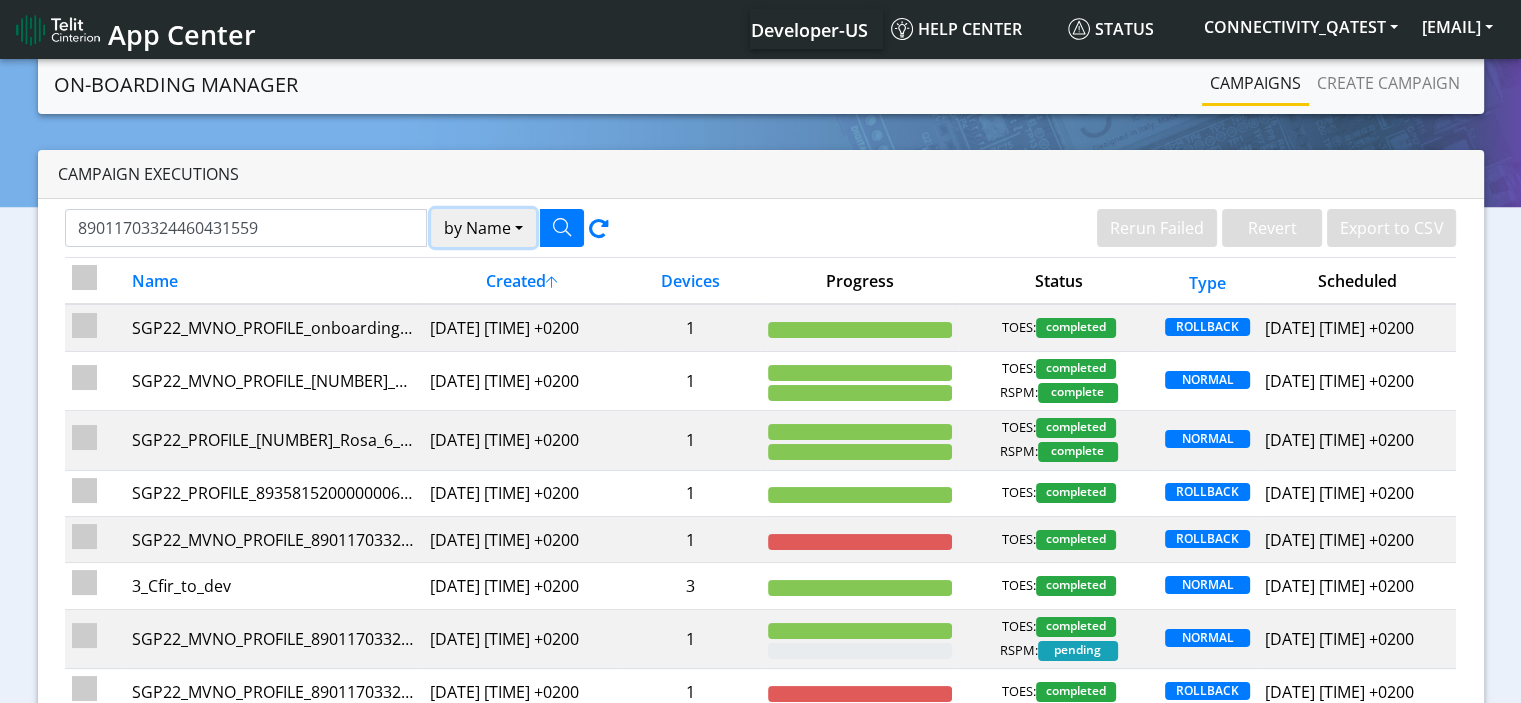 click on "by Name" at bounding box center (483, 228) 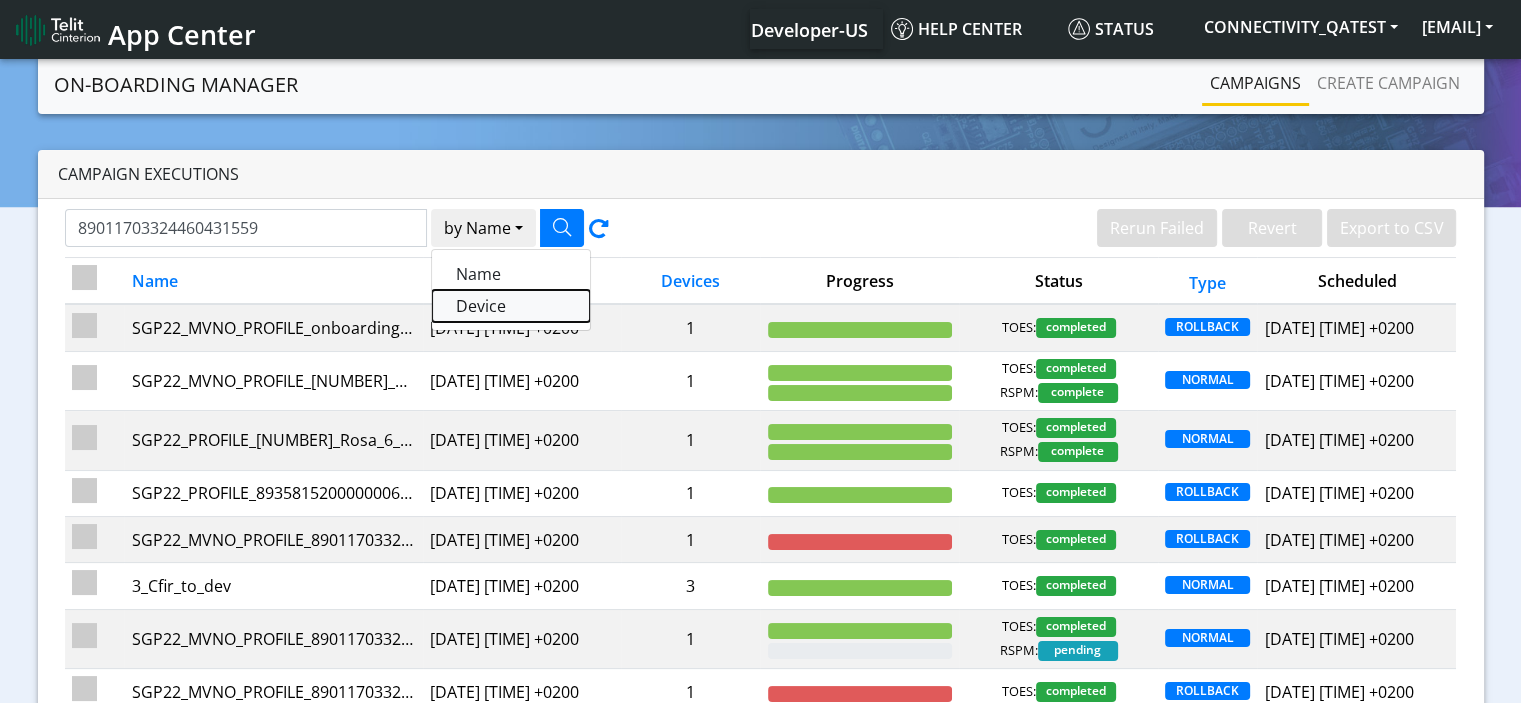 click on "Device" 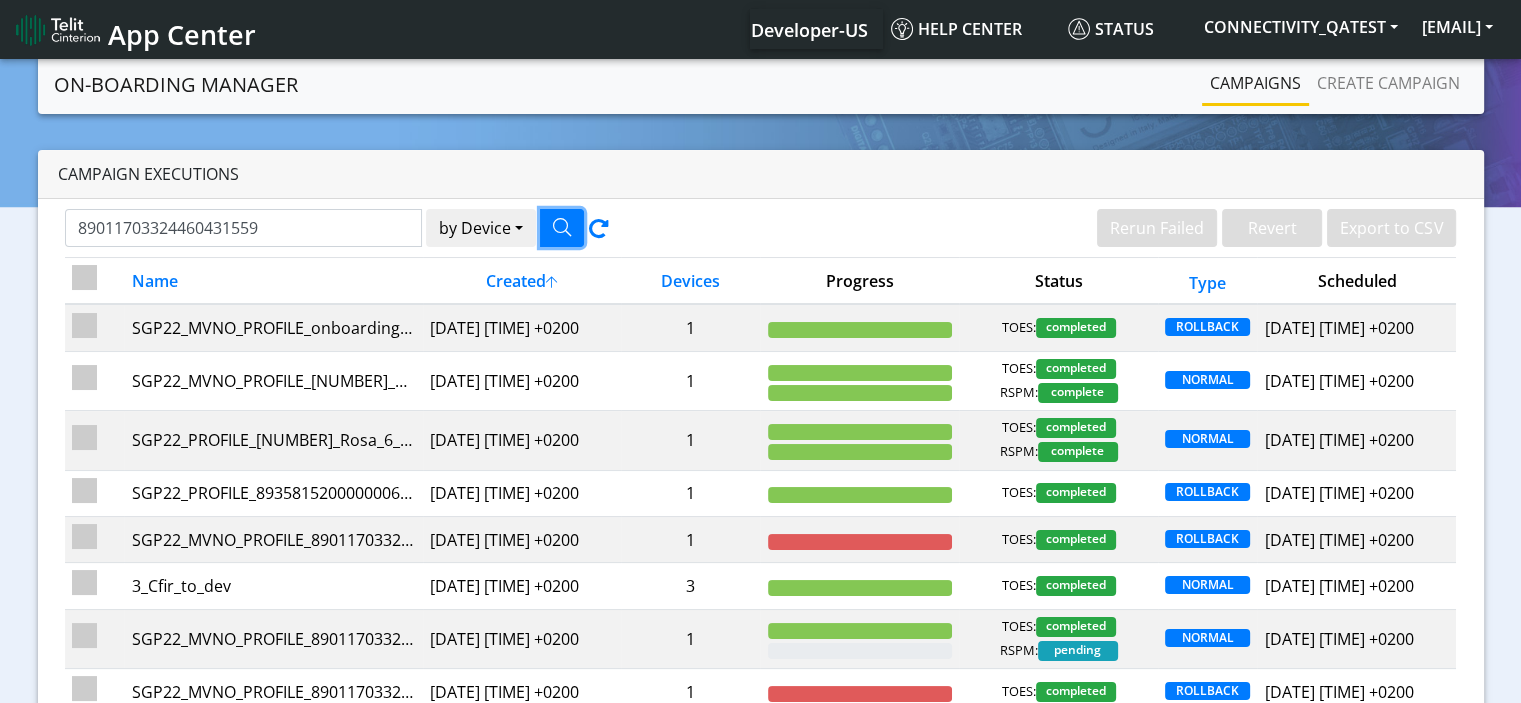 click at bounding box center (562, 227) 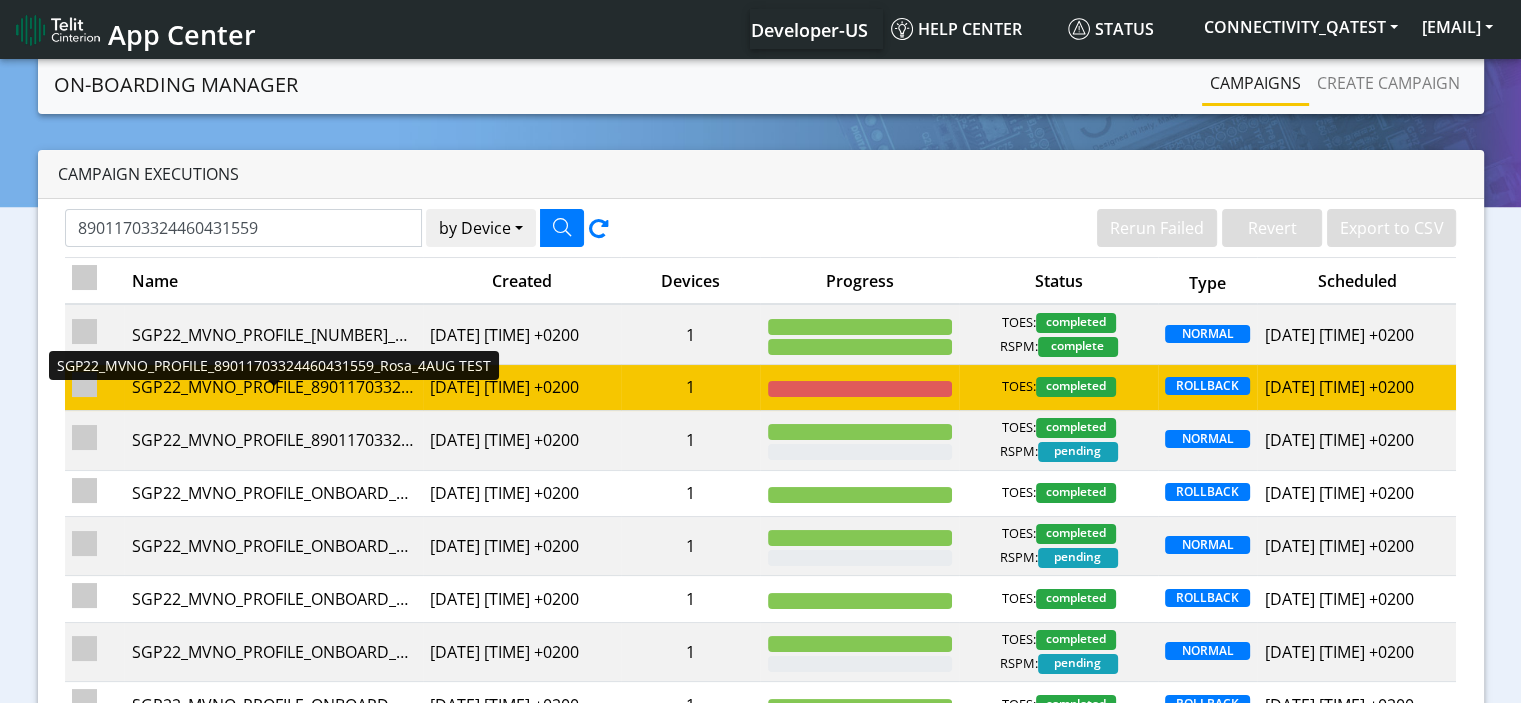 click on "SGP22_MVNO_PROFILE_89011703324460431559_Rosa_4AUG TEST" at bounding box center [273, 387] 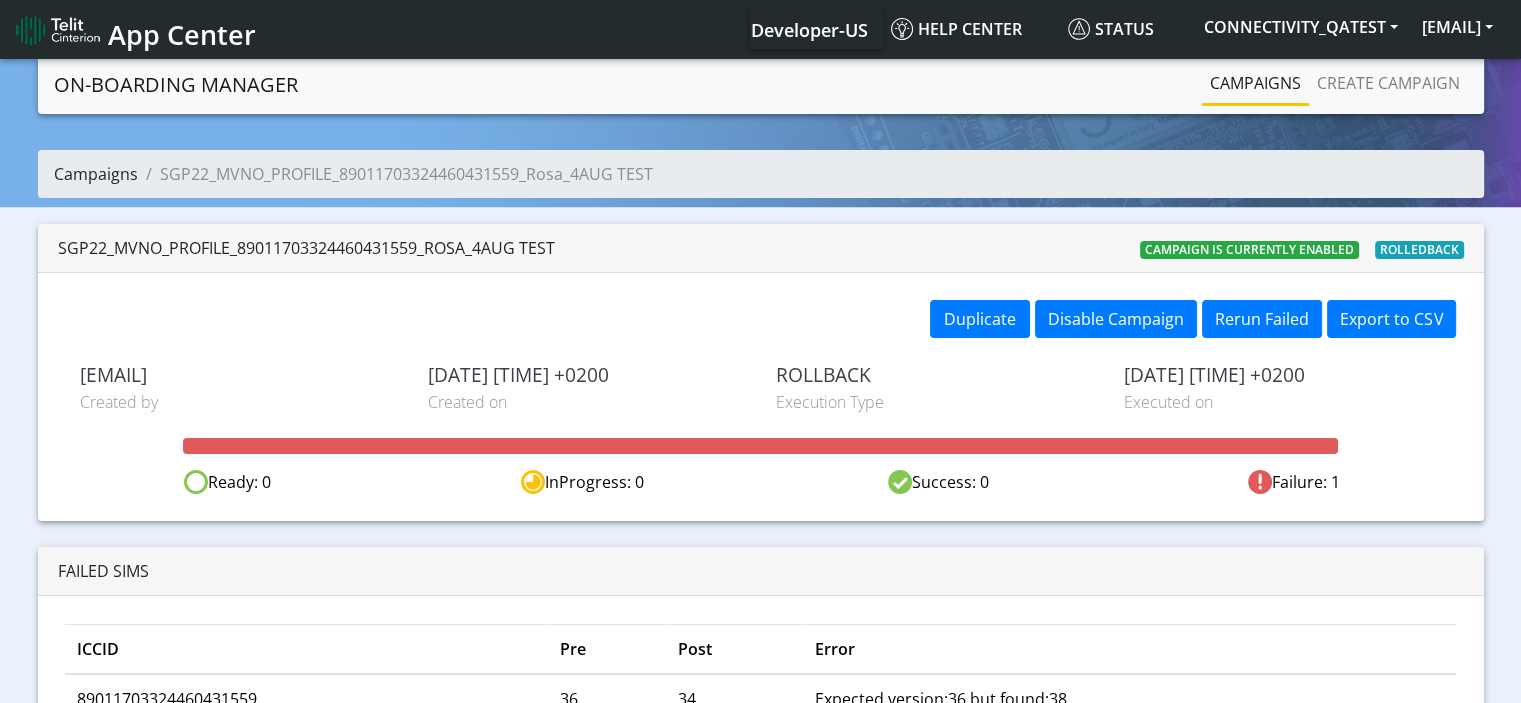 click on "Campaigns" 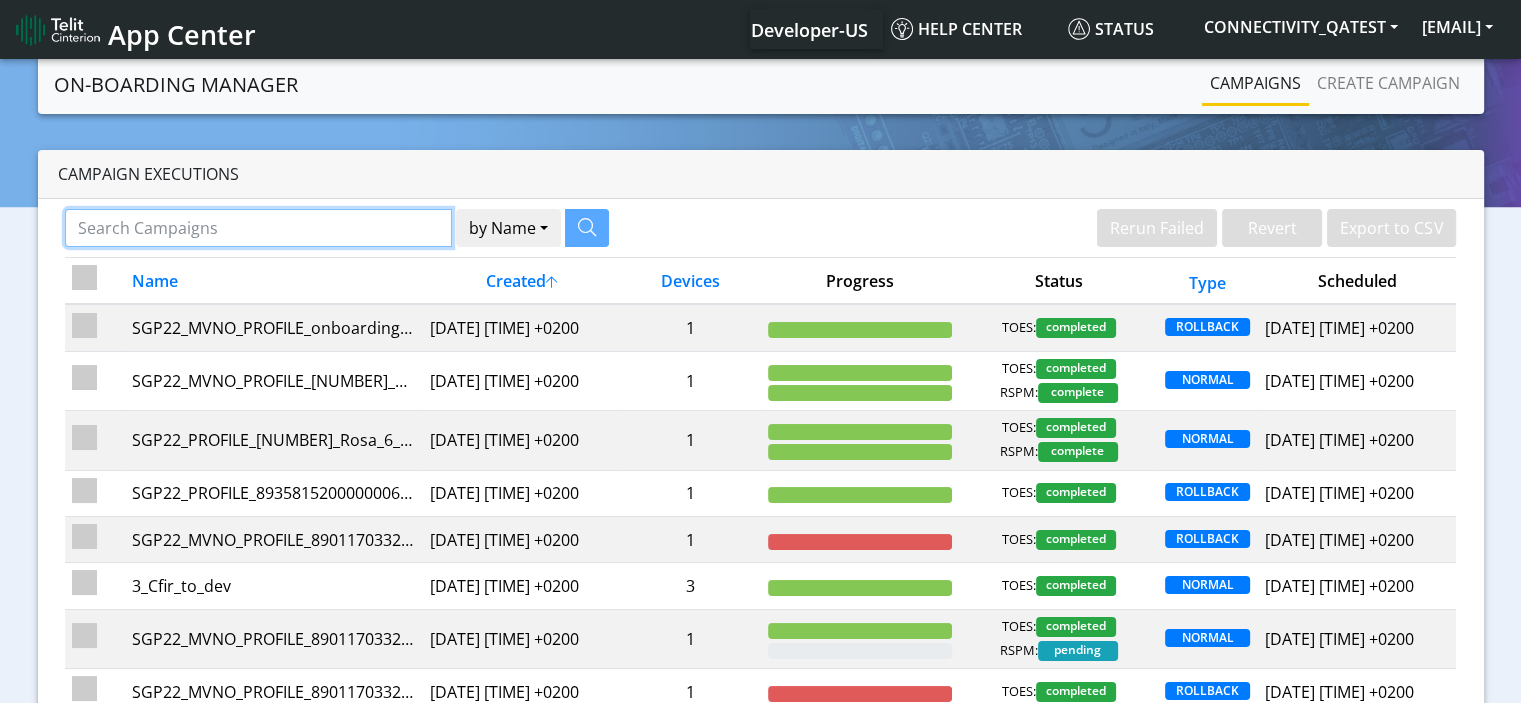 click 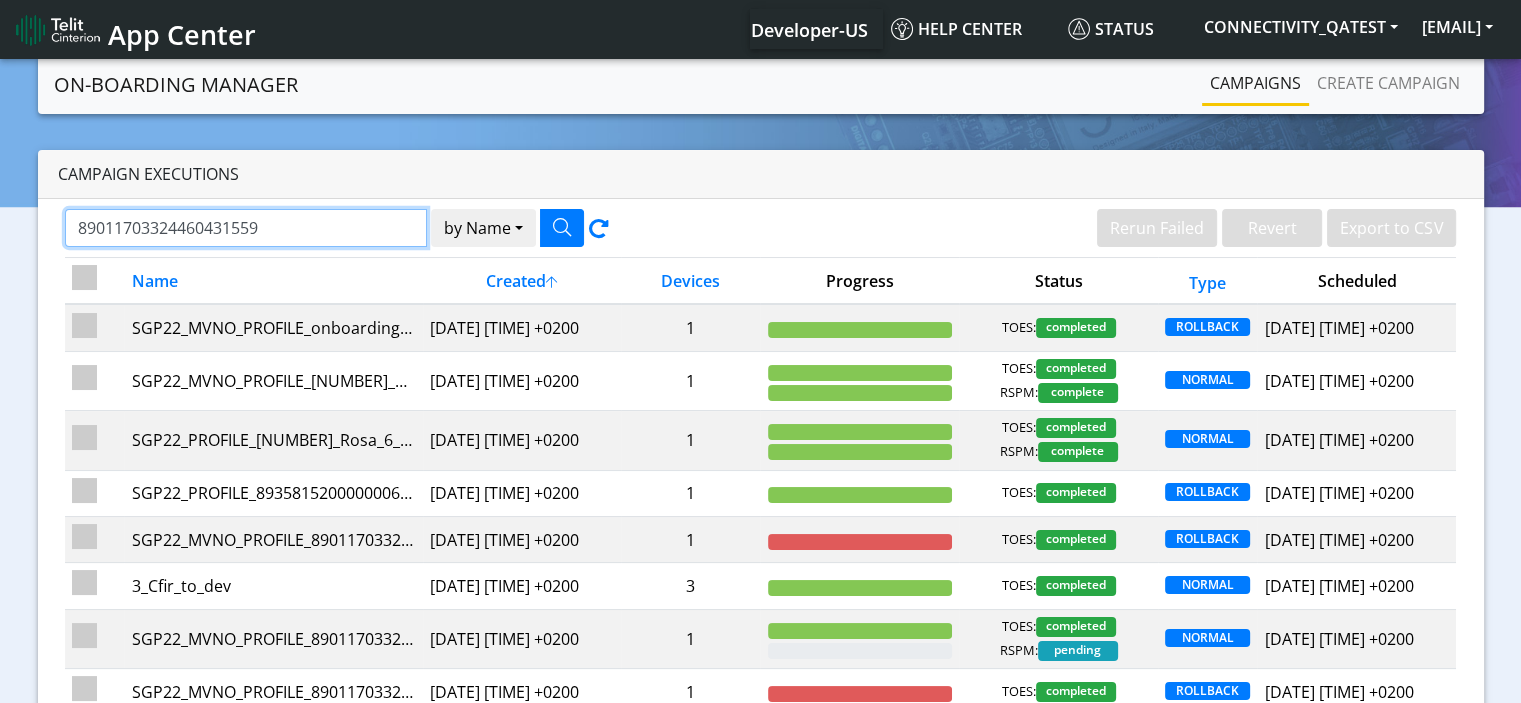 type on "89011703324460431559" 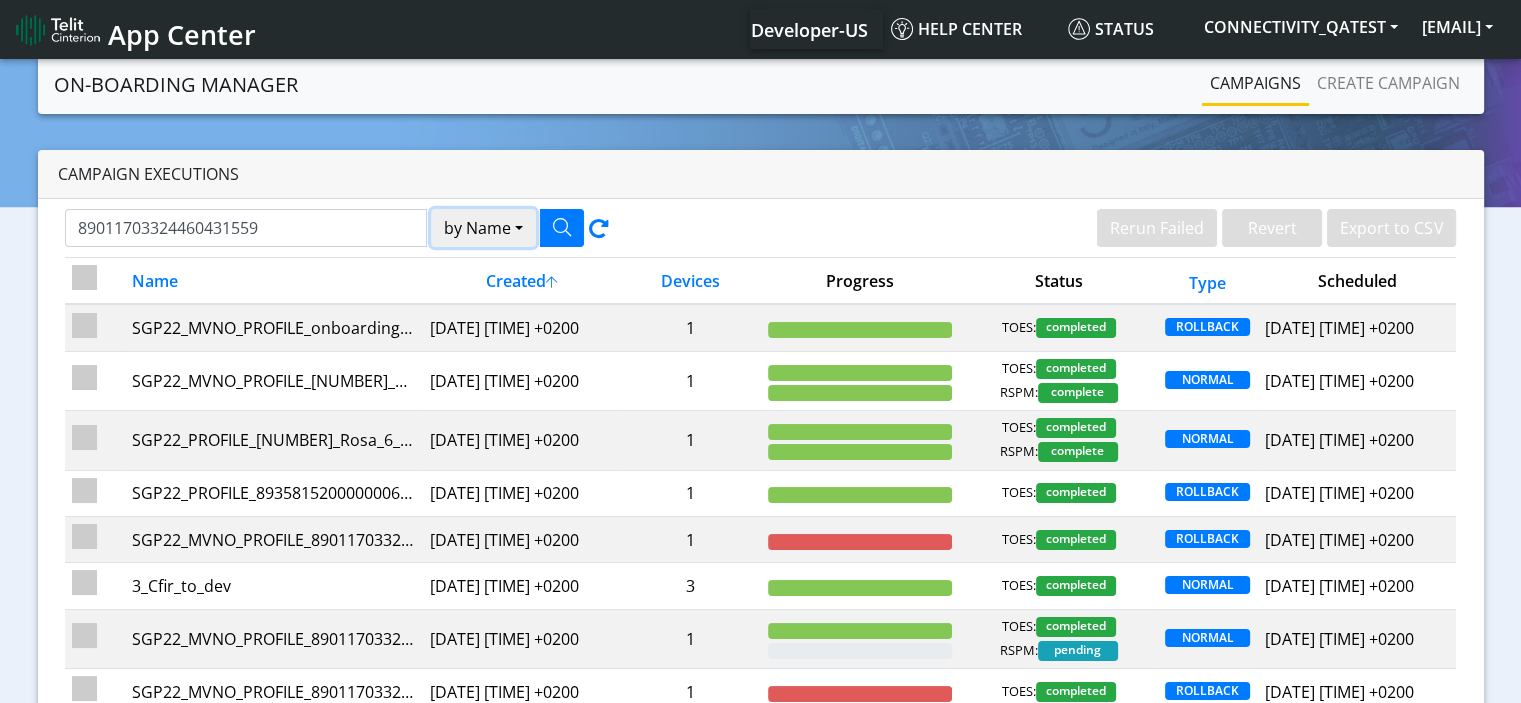 click on "by Name" at bounding box center [483, 228] 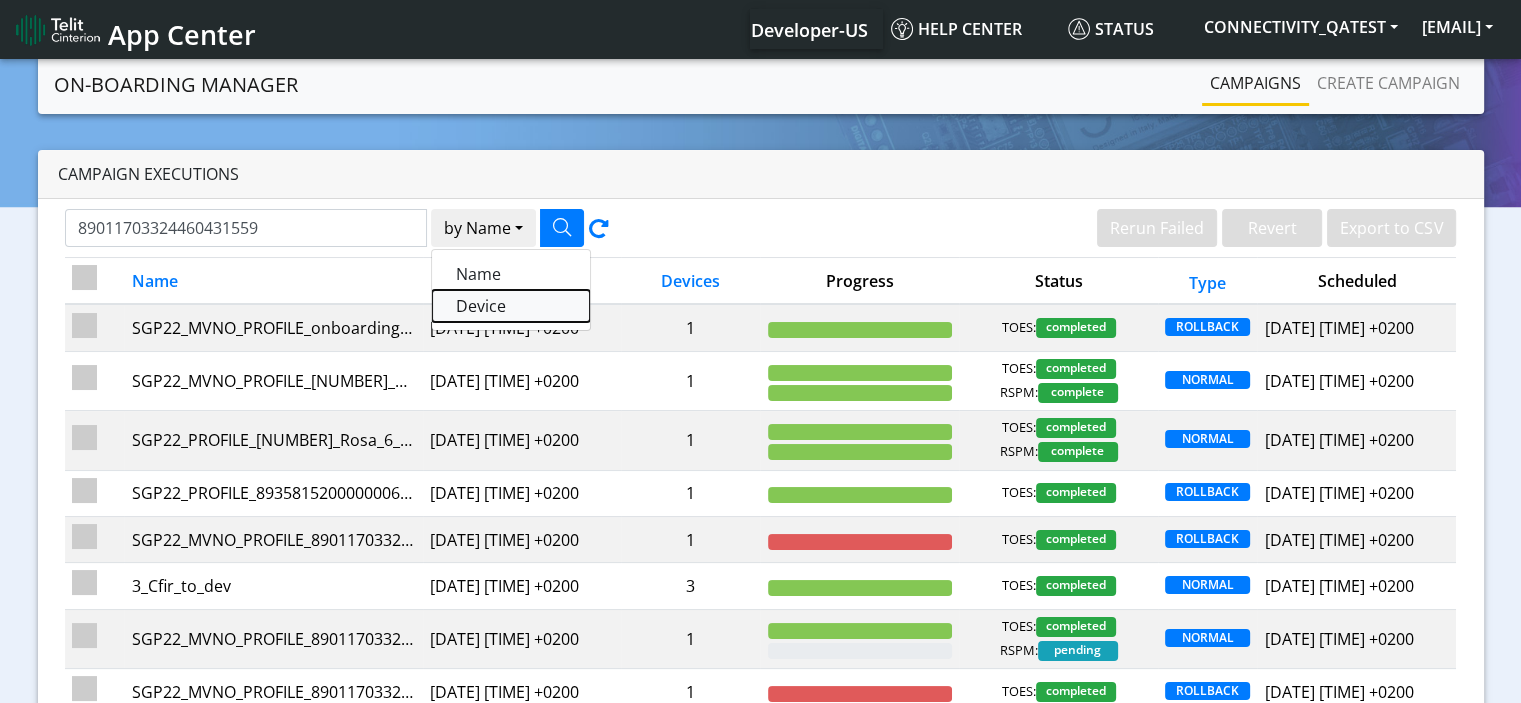 click on "Device" 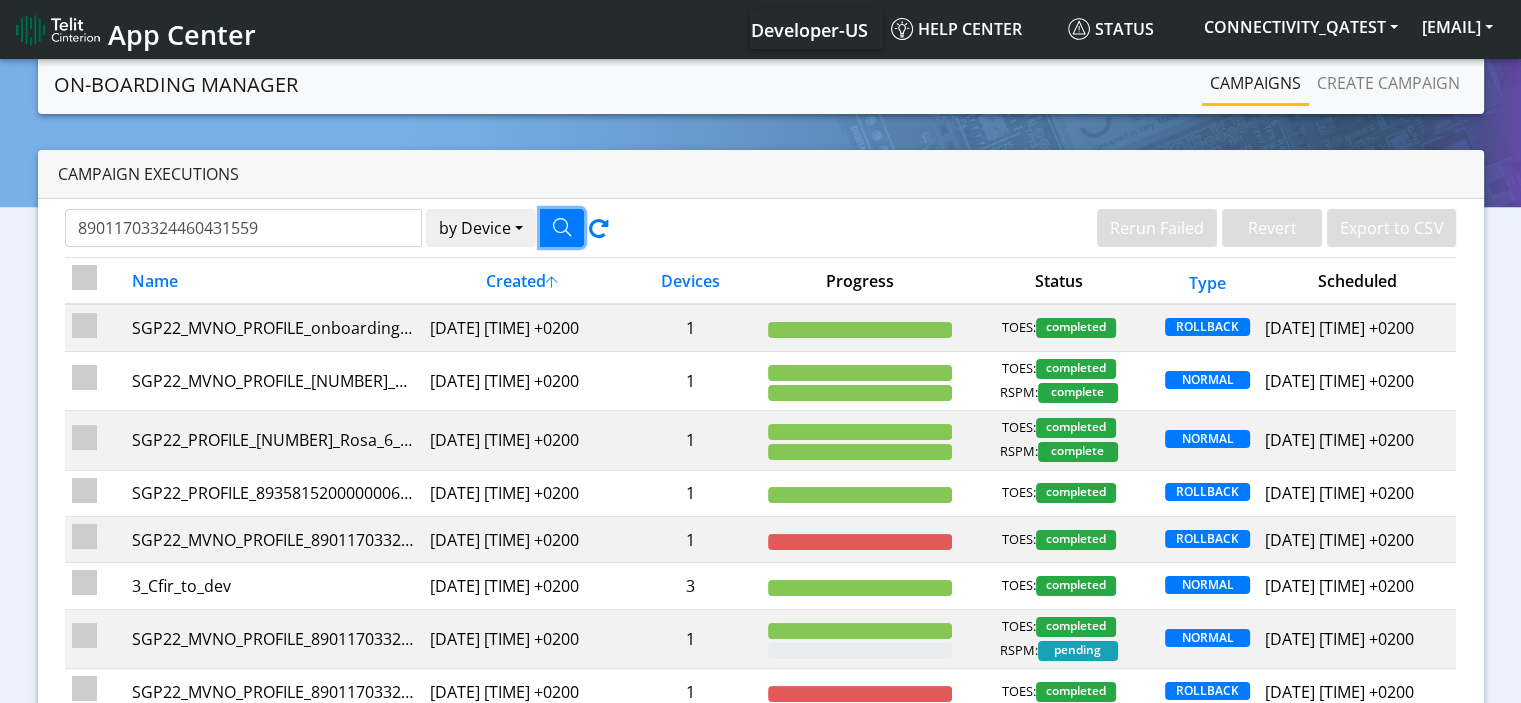 click at bounding box center (562, 228) 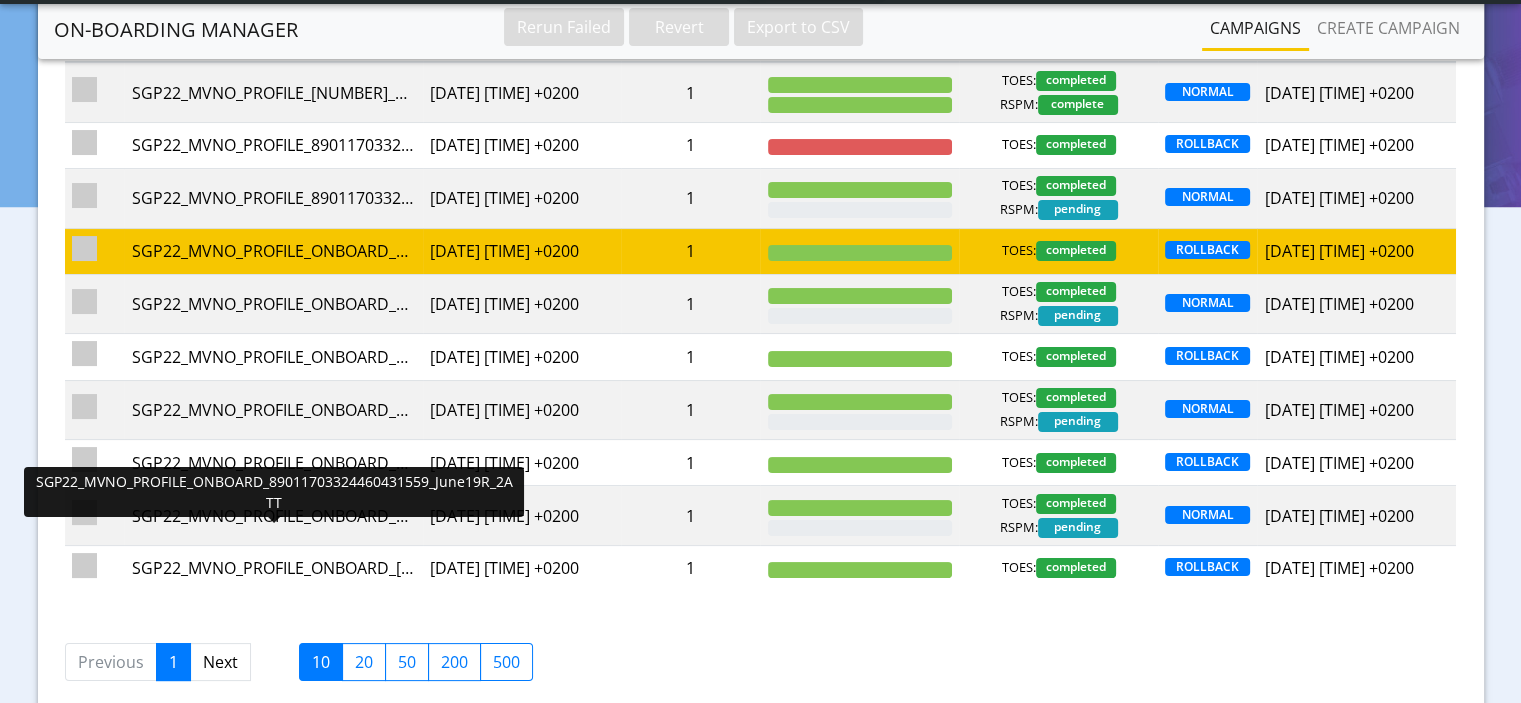 scroll, scrollTop: 200, scrollLeft: 0, axis: vertical 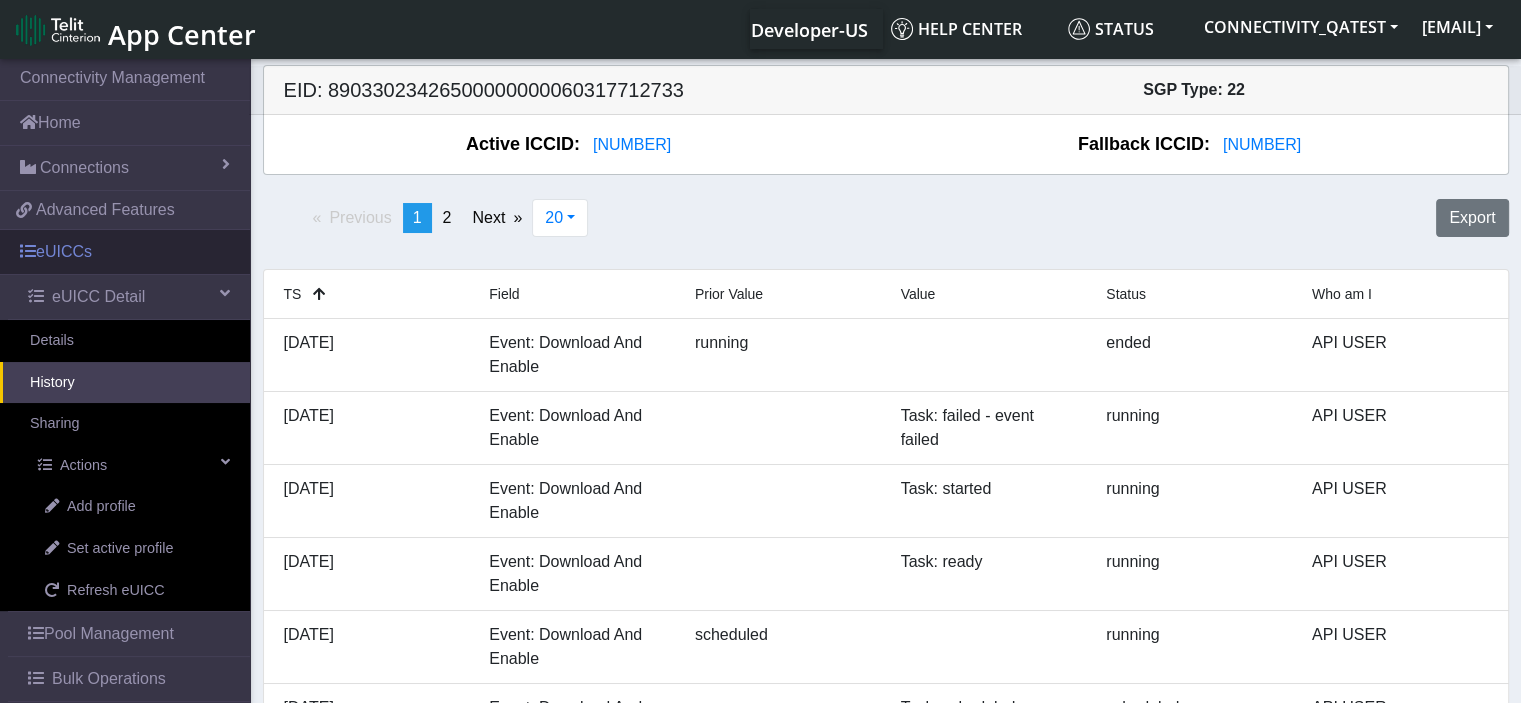 click on "eUICCs" at bounding box center [125, 252] 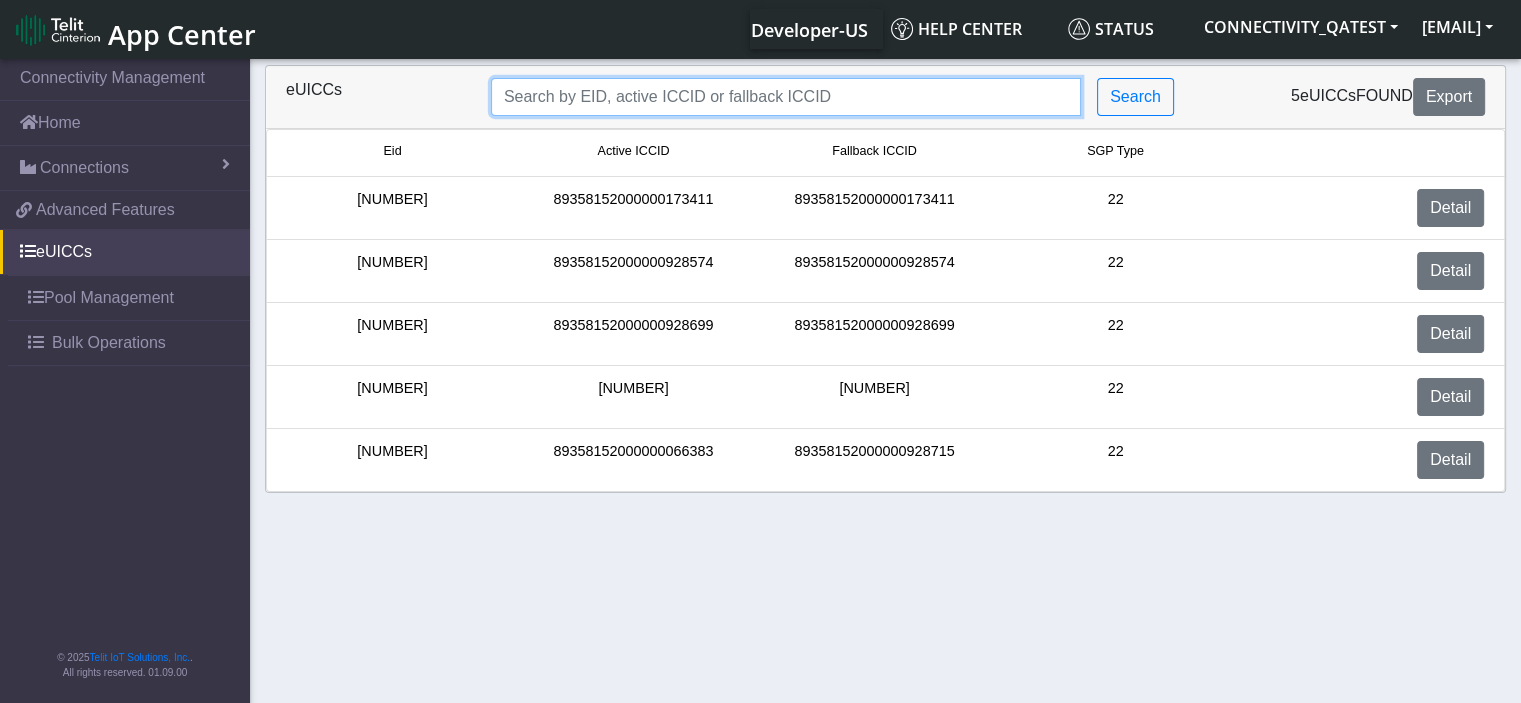 click at bounding box center (786, 97) 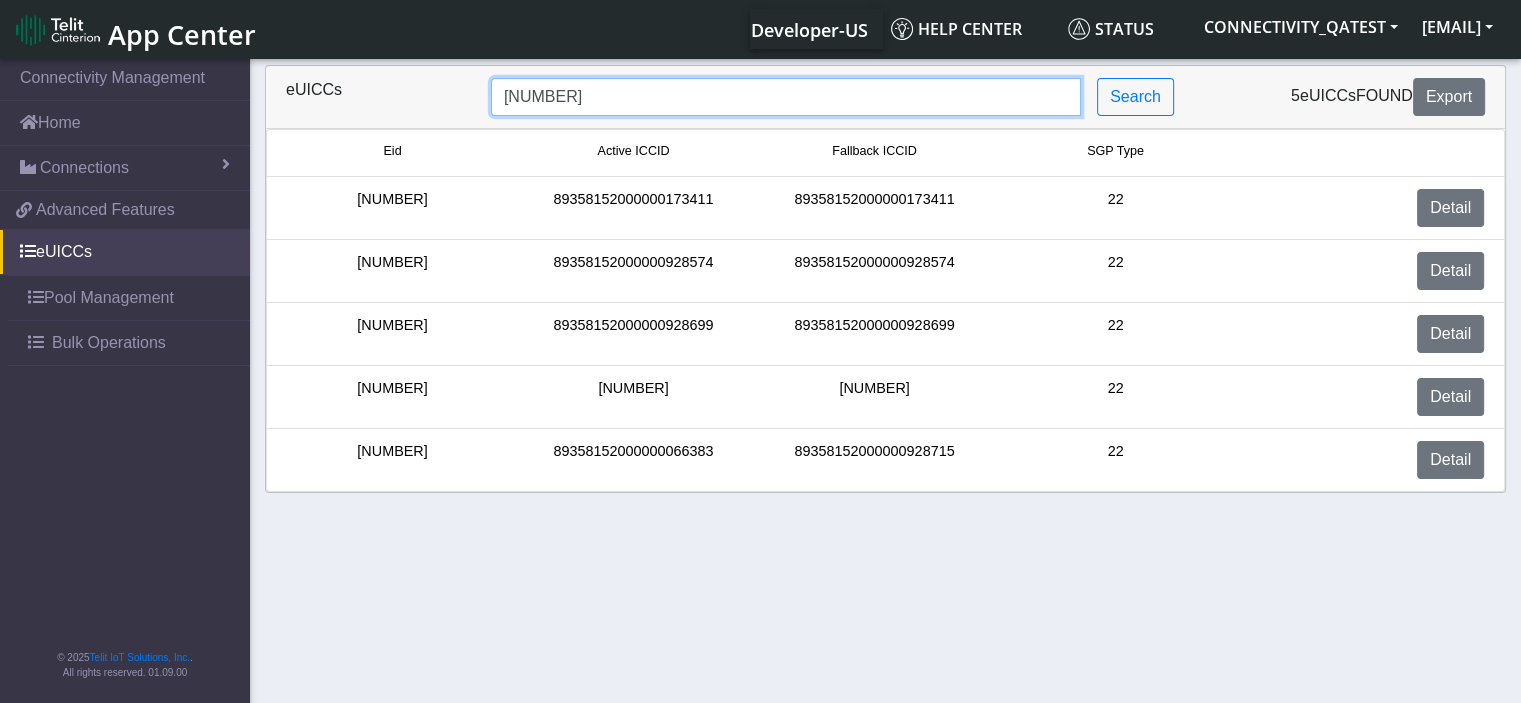 type on "[NUMBER]" 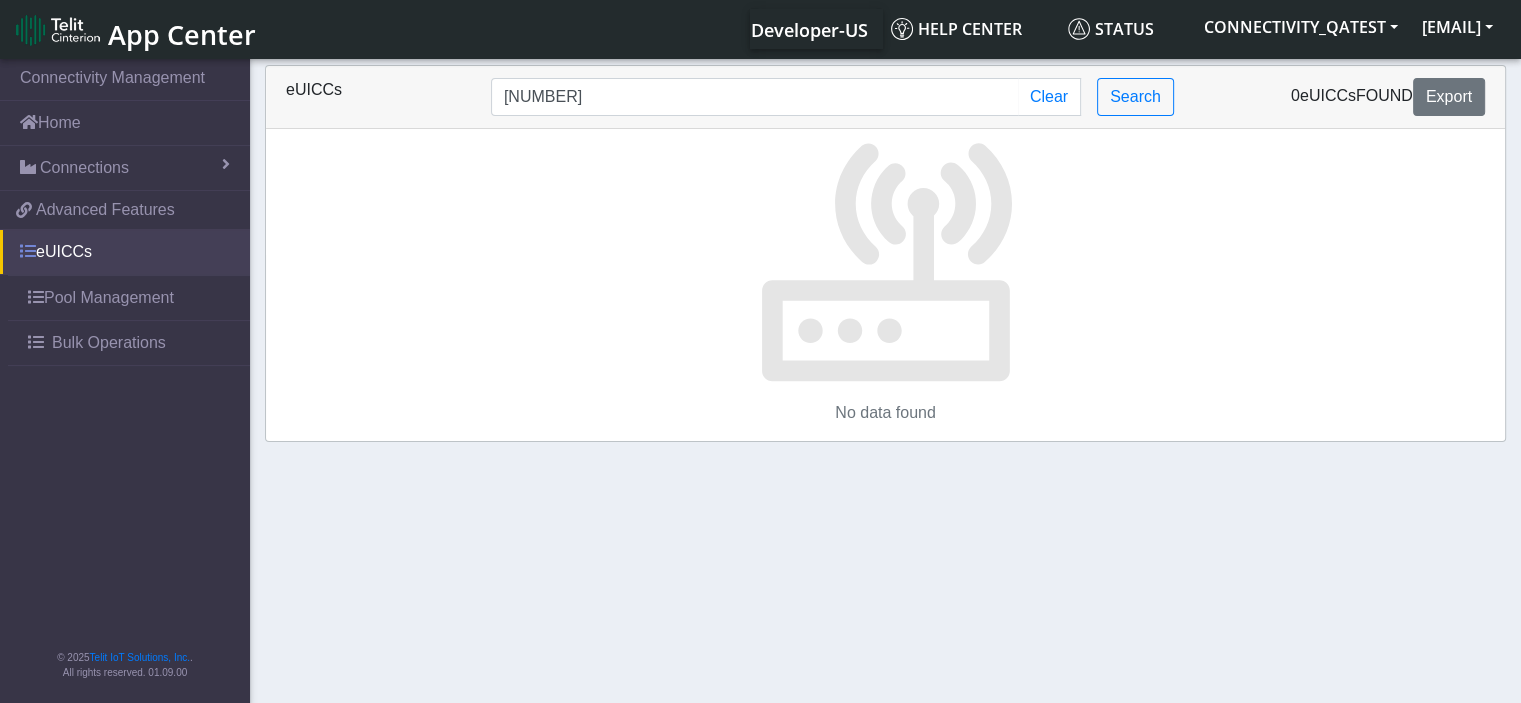 click on "eUICCs" at bounding box center [125, 252] 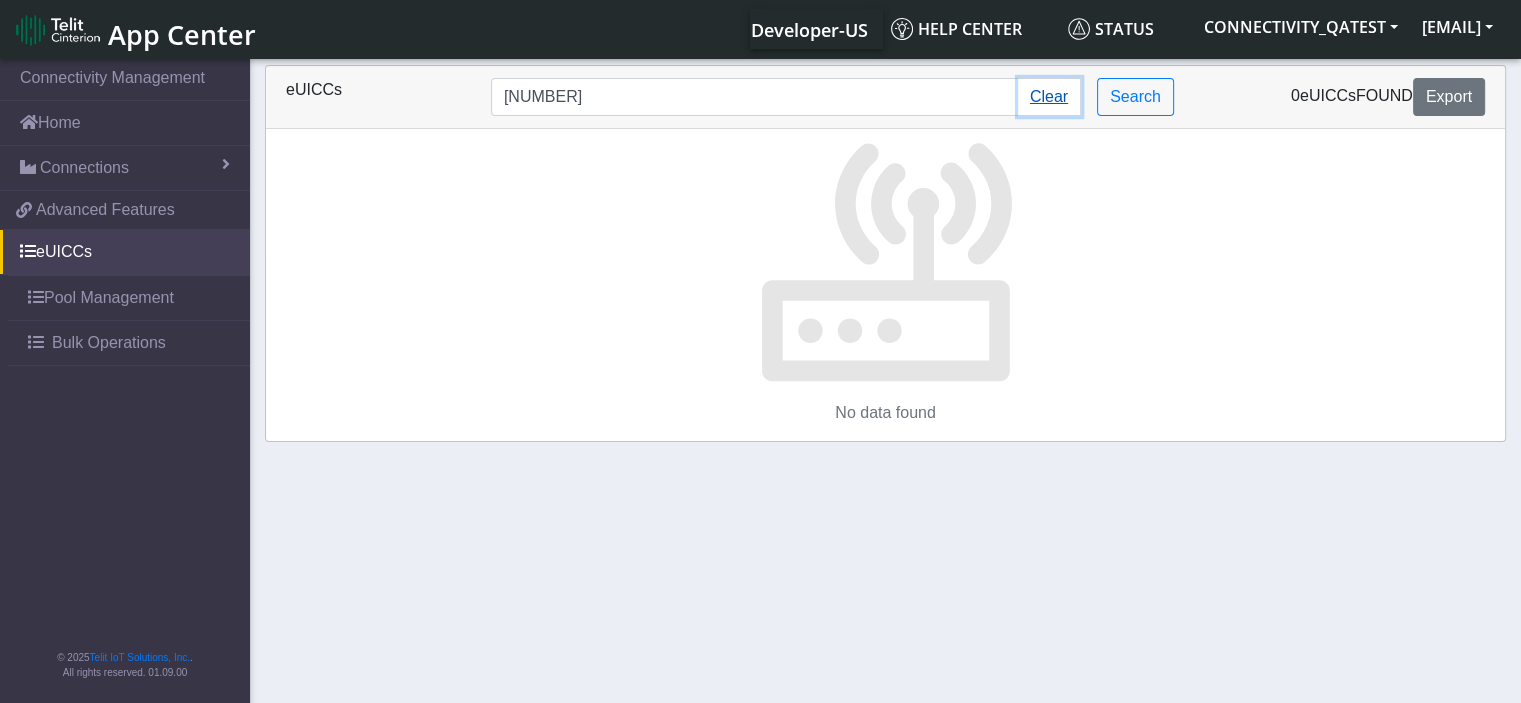 click on "Clear" at bounding box center [1049, 97] 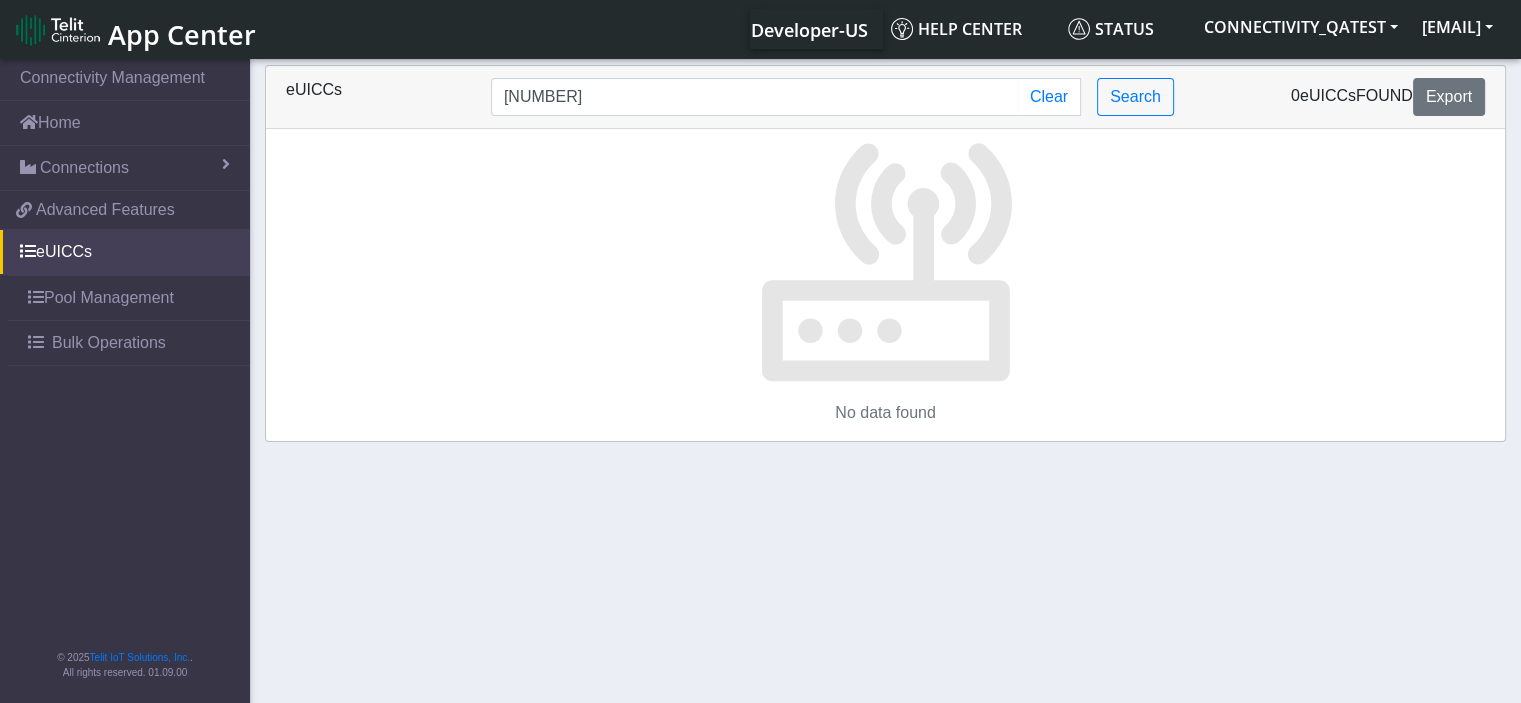 type 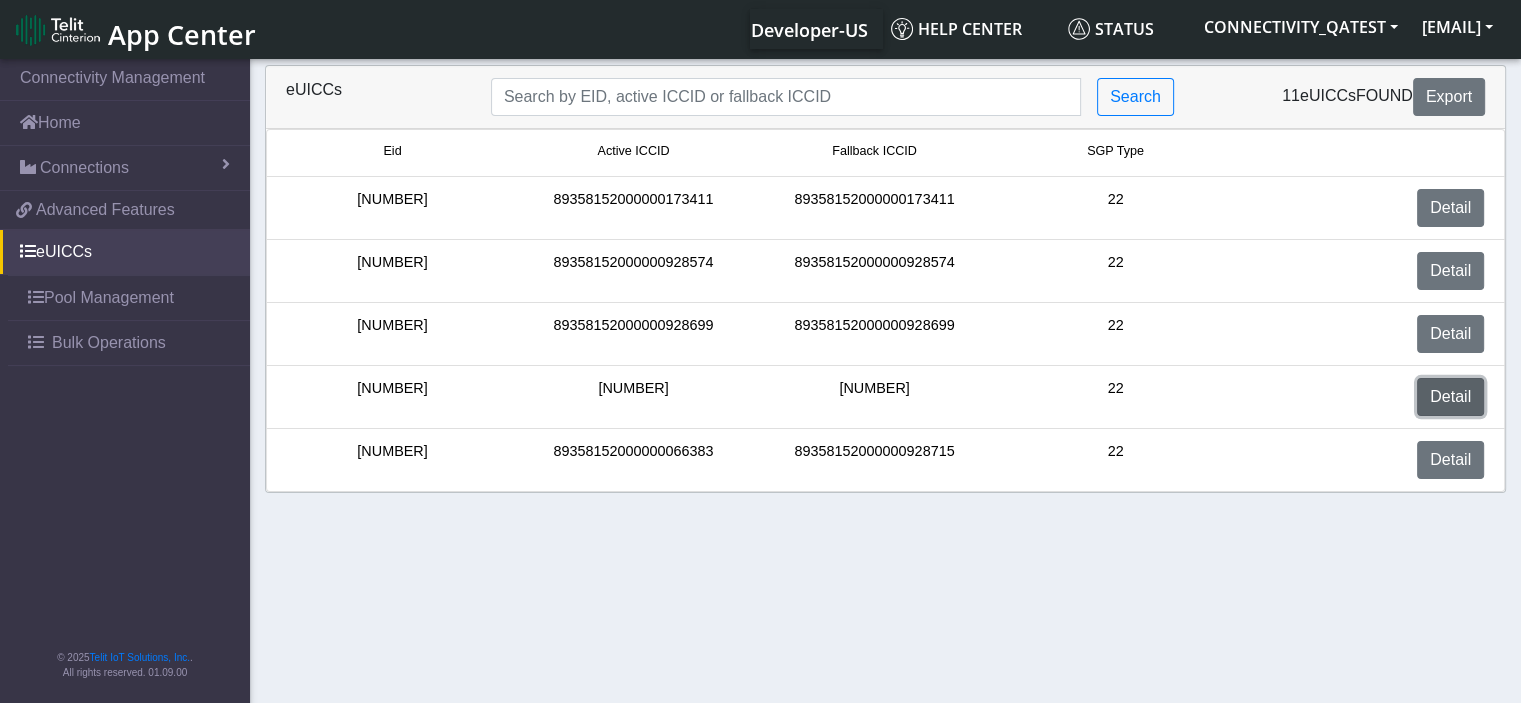 click on "Detail" at bounding box center (1450, 397) 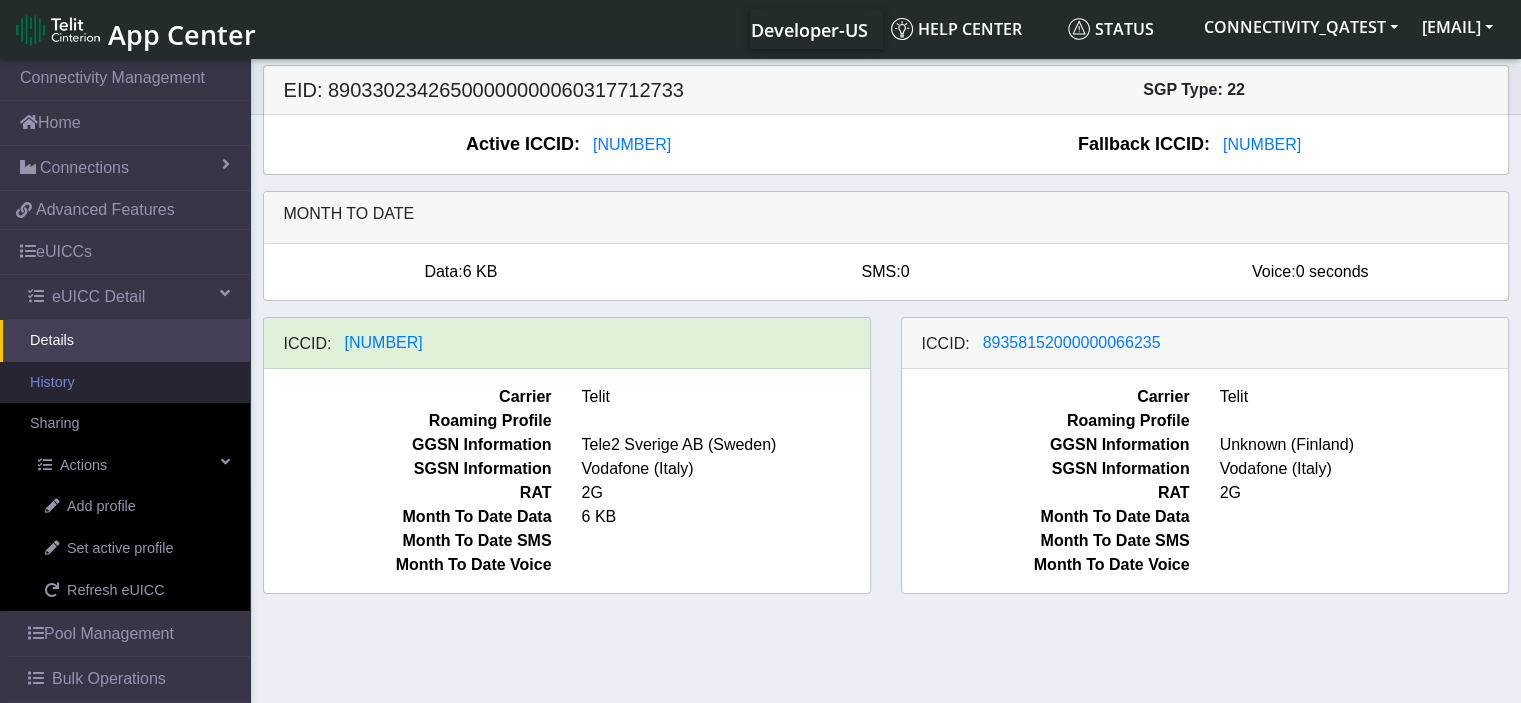 click on "History" at bounding box center (125, 383) 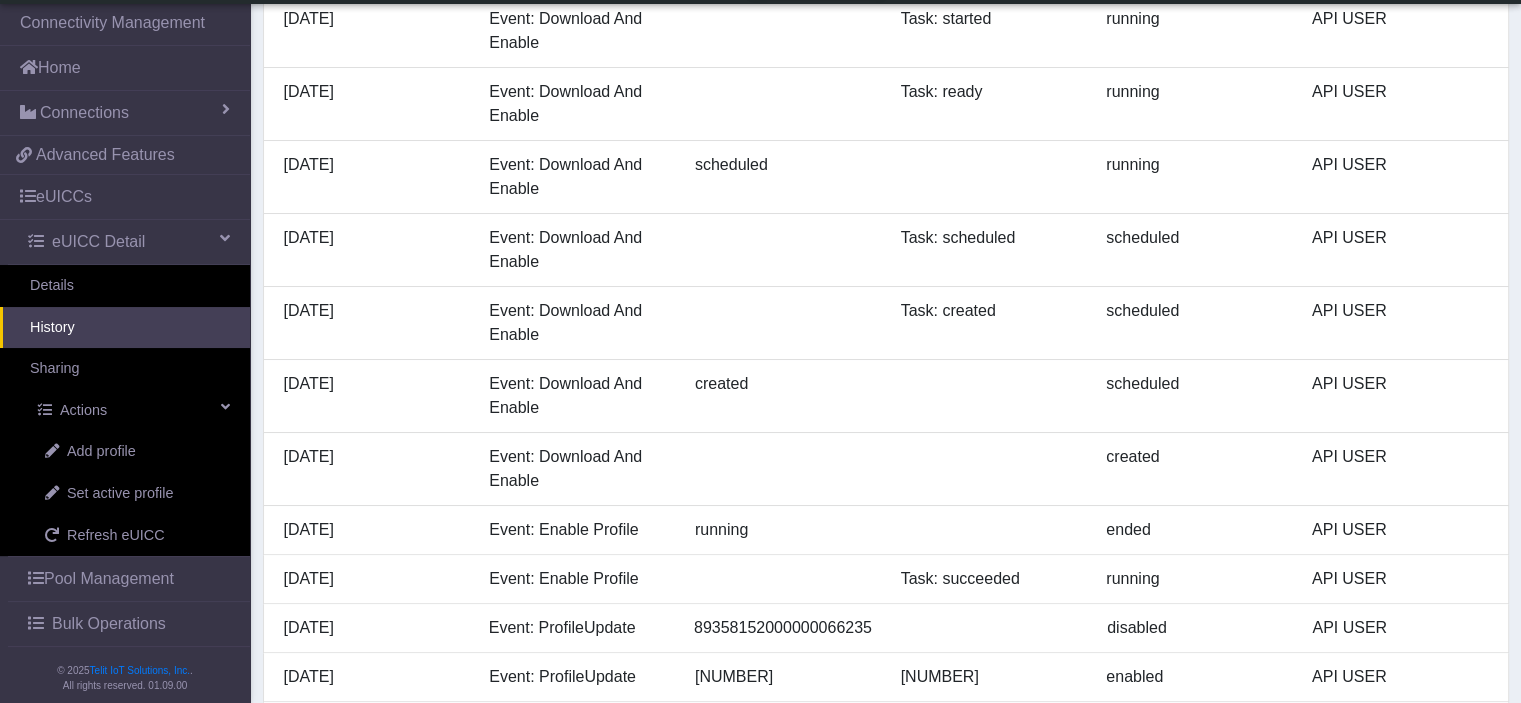 scroll, scrollTop: 500, scrollLeft: 0, axis: vertical 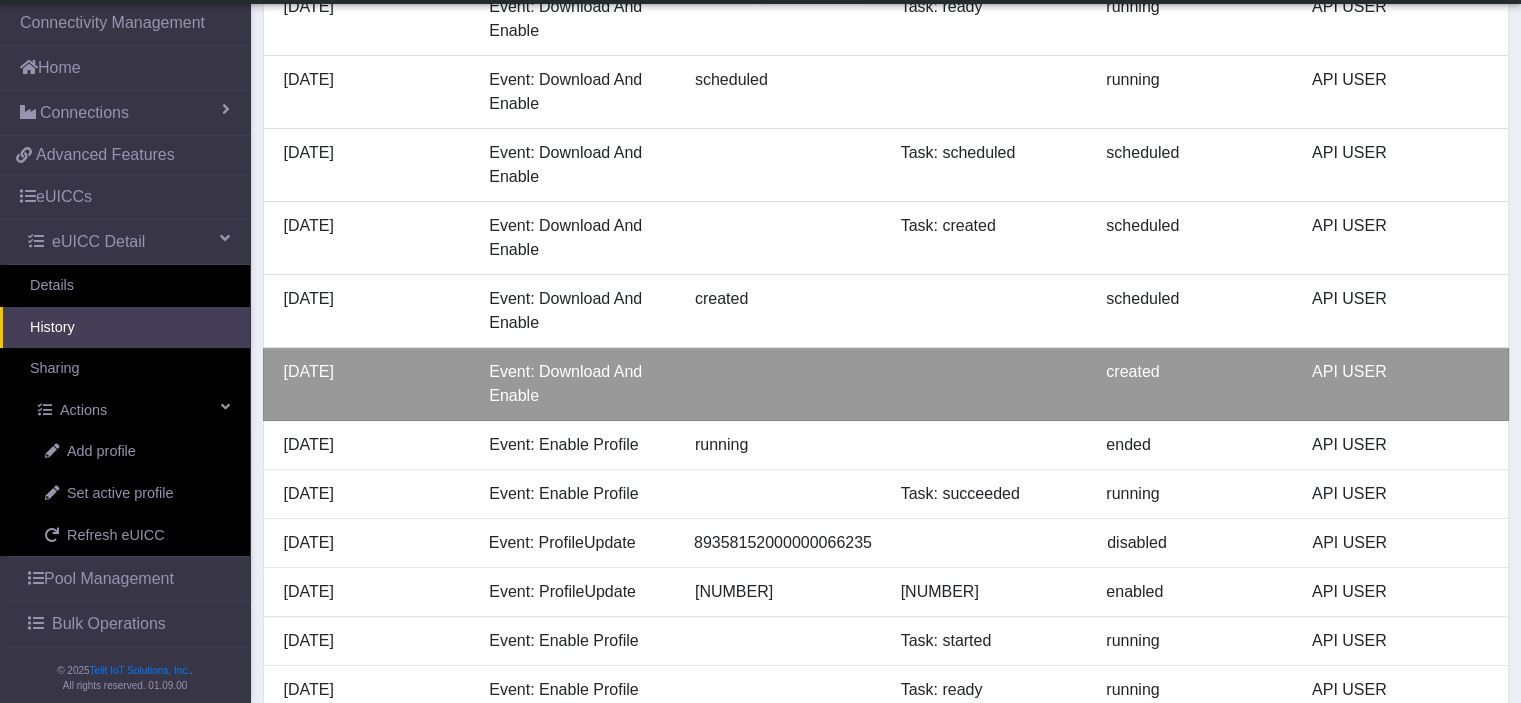 drag, startPoint x: 424, startPoint y: 395, endPoint x: 283, endPoint y: 371, distance: 143.02797 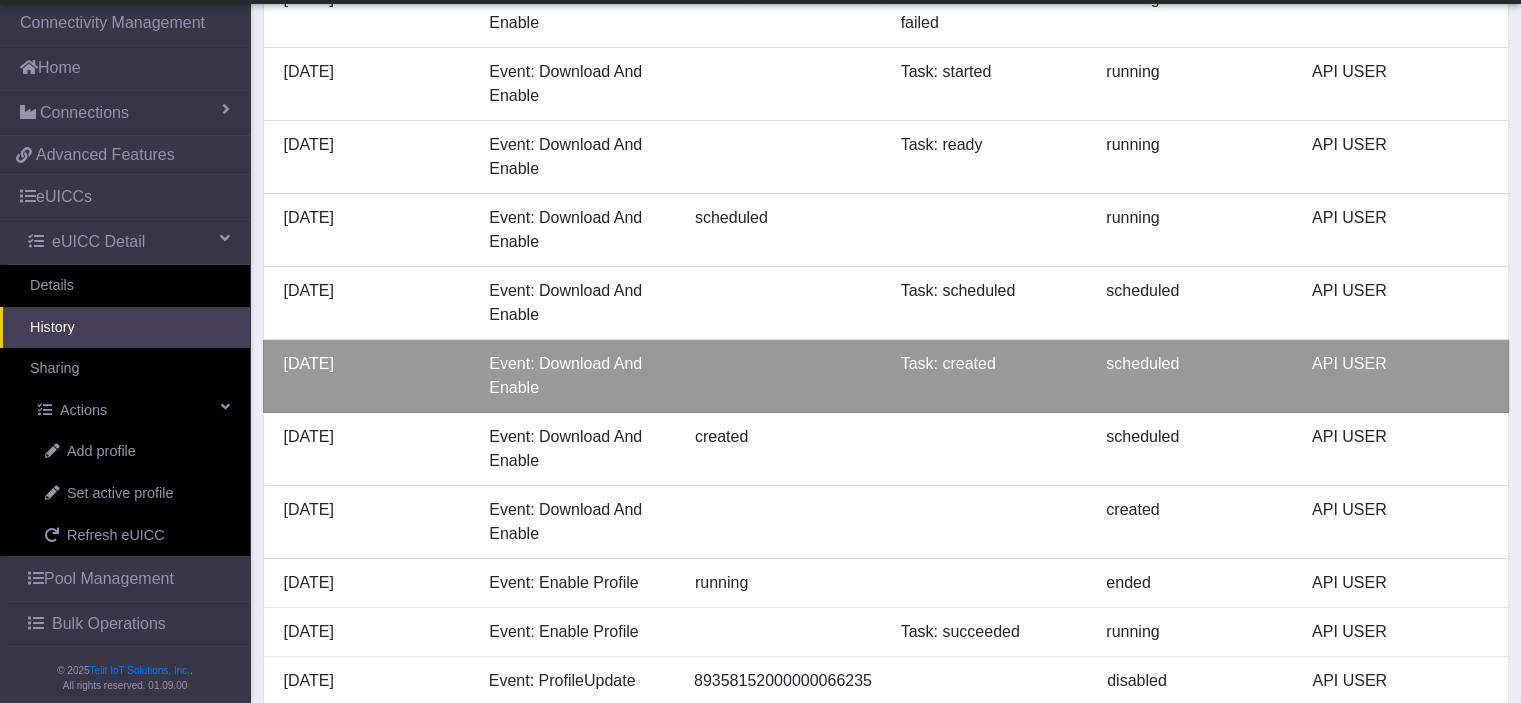 scroll, scrollTop: 100, scrollLeft: 0, axis: vertical 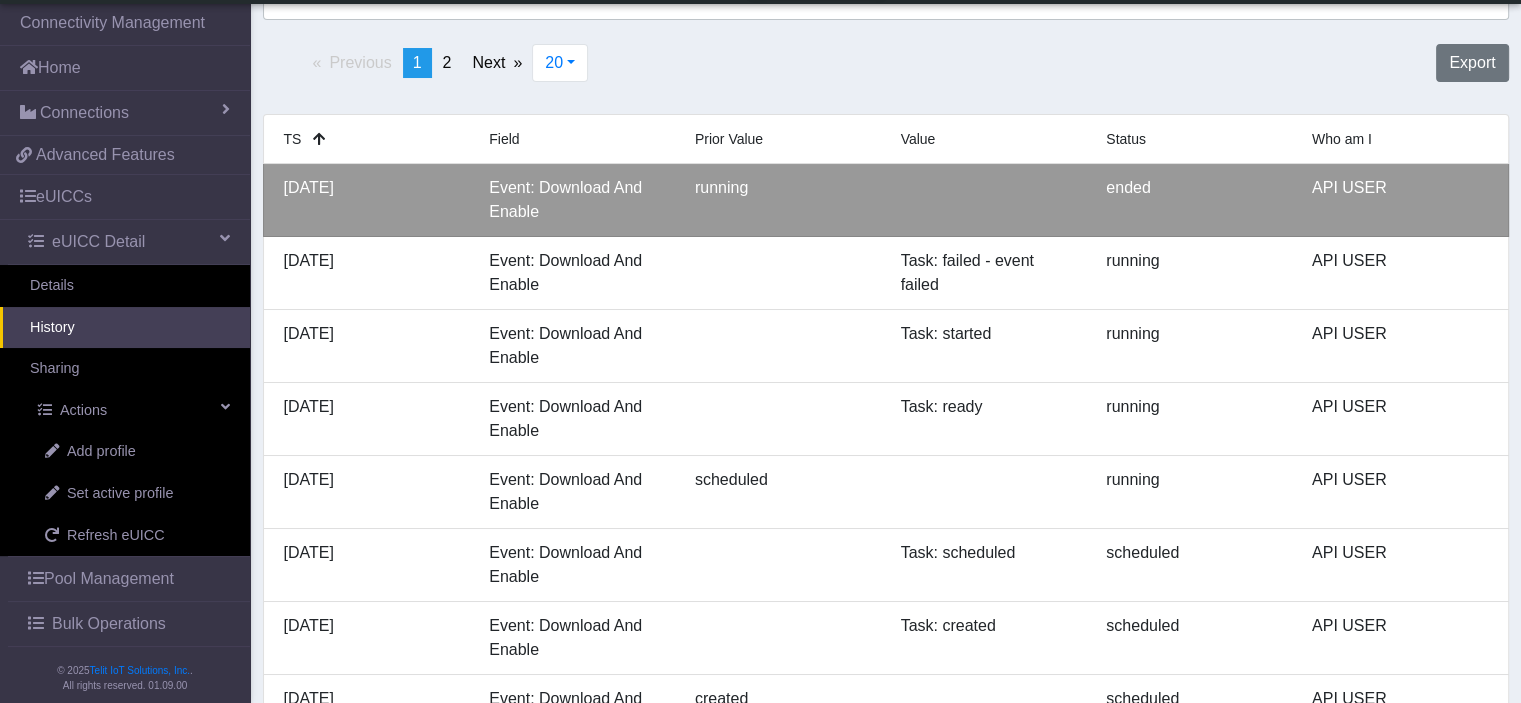 drag, startPoint x: 408, startPoint y: 216, endPoint x: 272, endPoint y: 183, distance: 139.94641 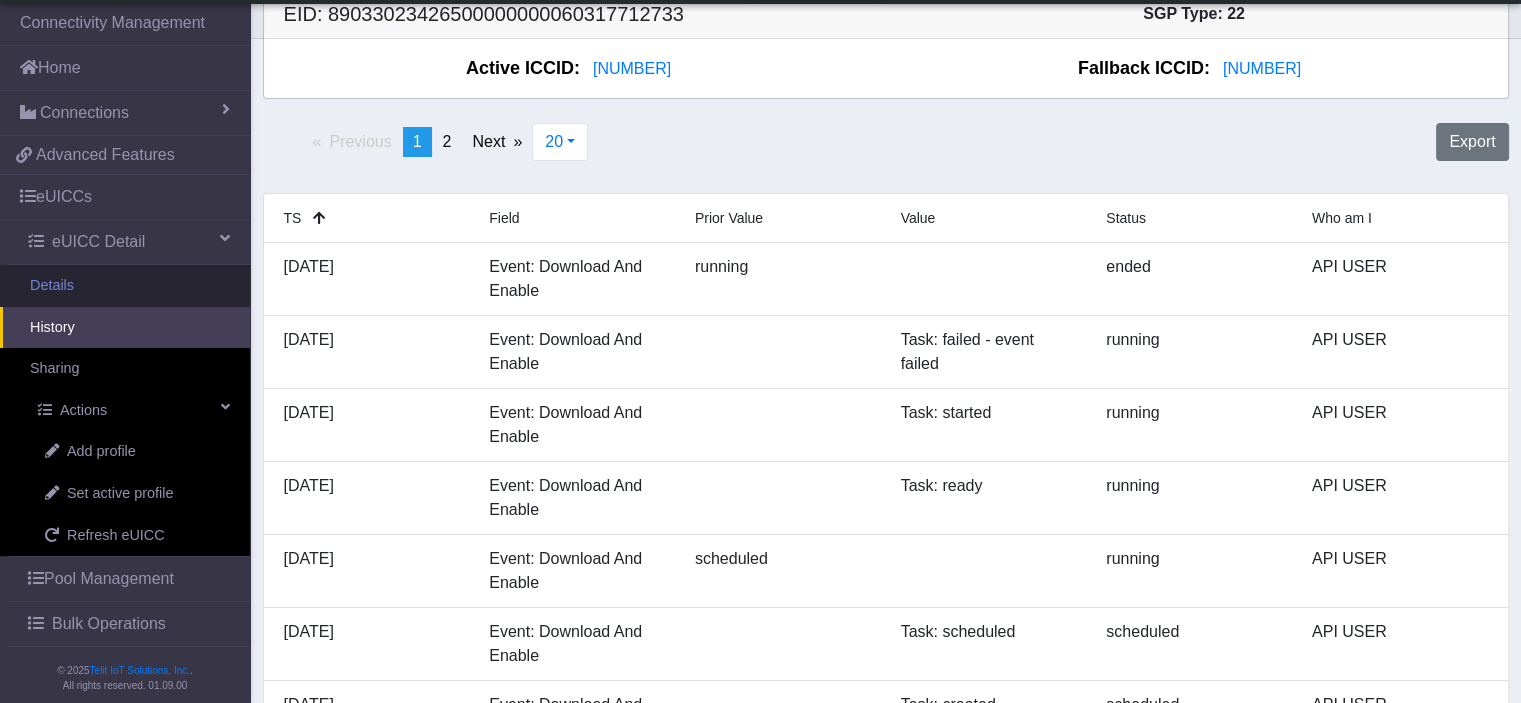 scroll, scrollTop: 0, scrollLeft: 0, axis: both 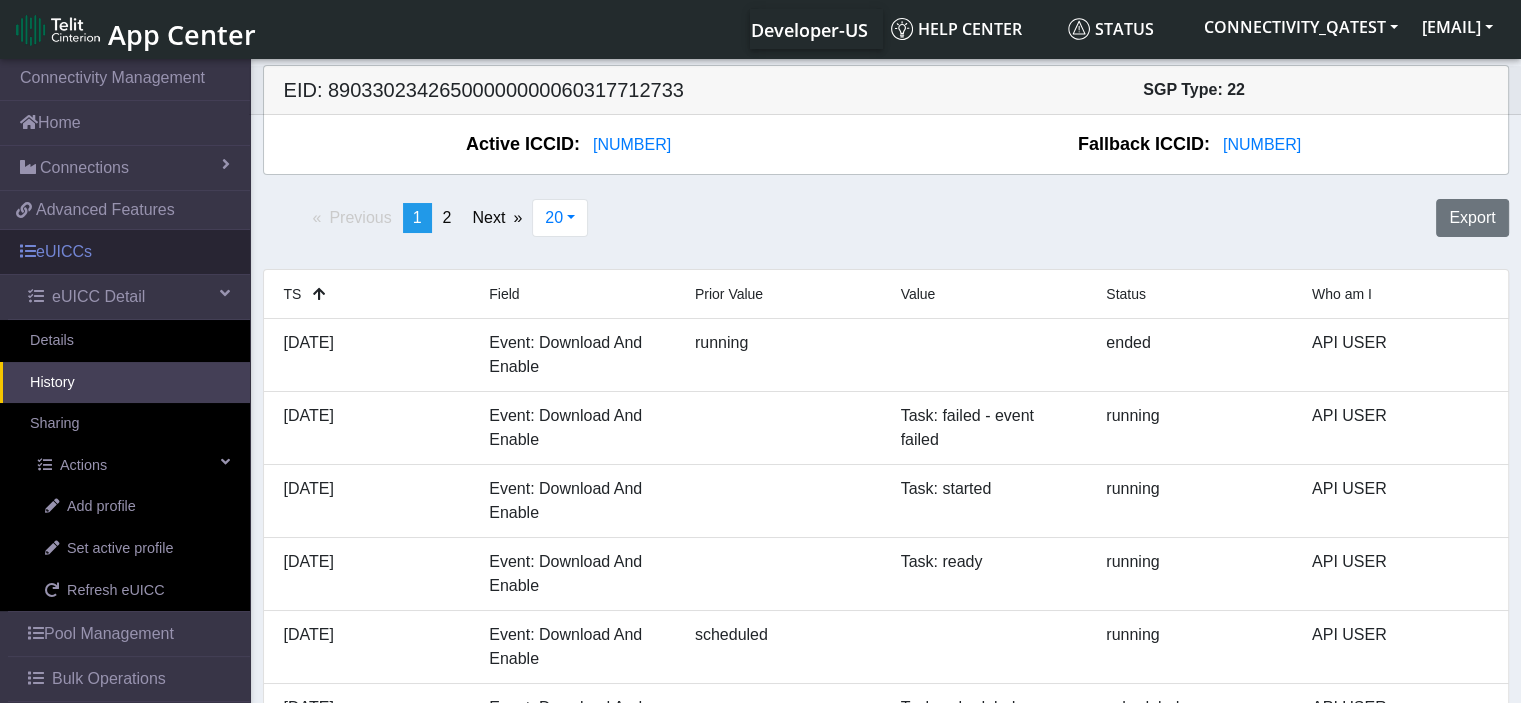 click on "eUICCs" at bounding box center (125, 252) 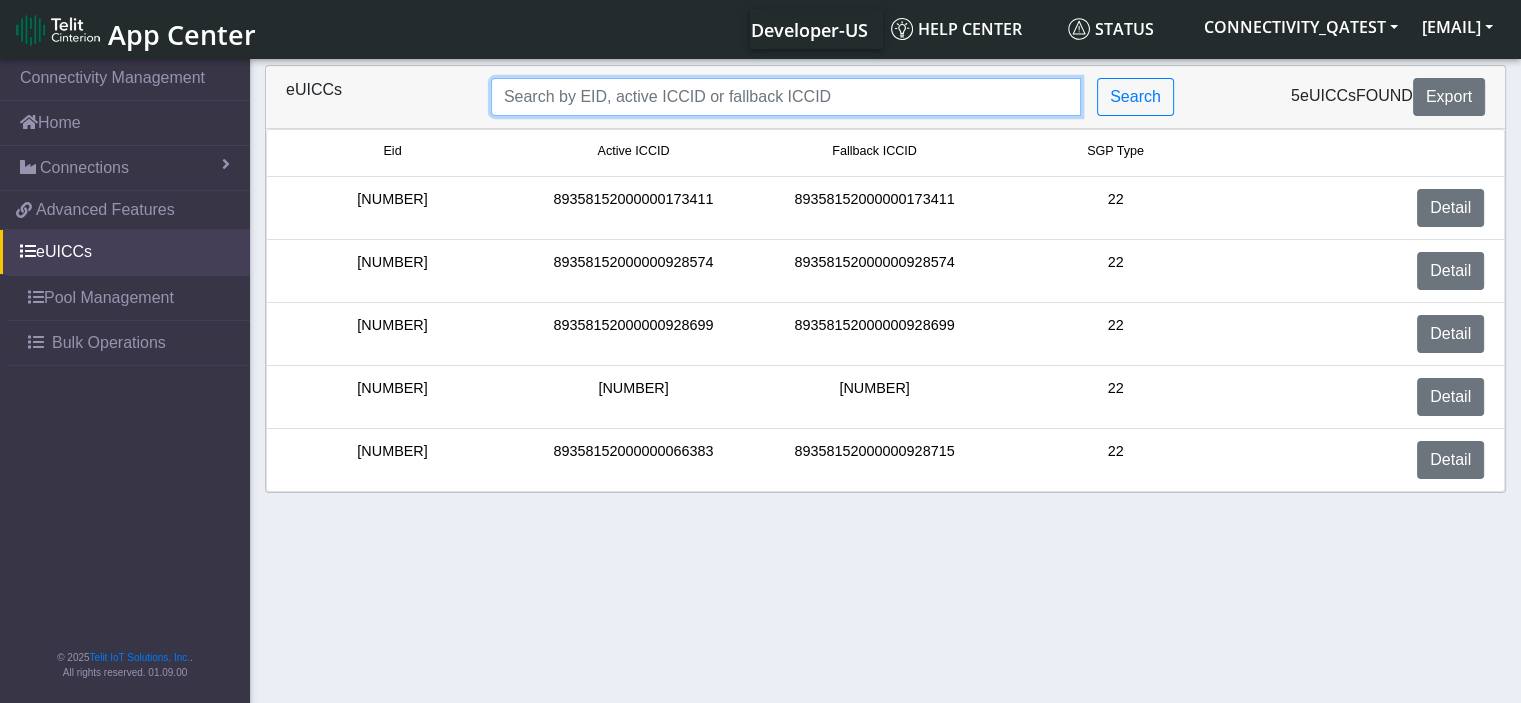 click at bounding box center (786, 97) 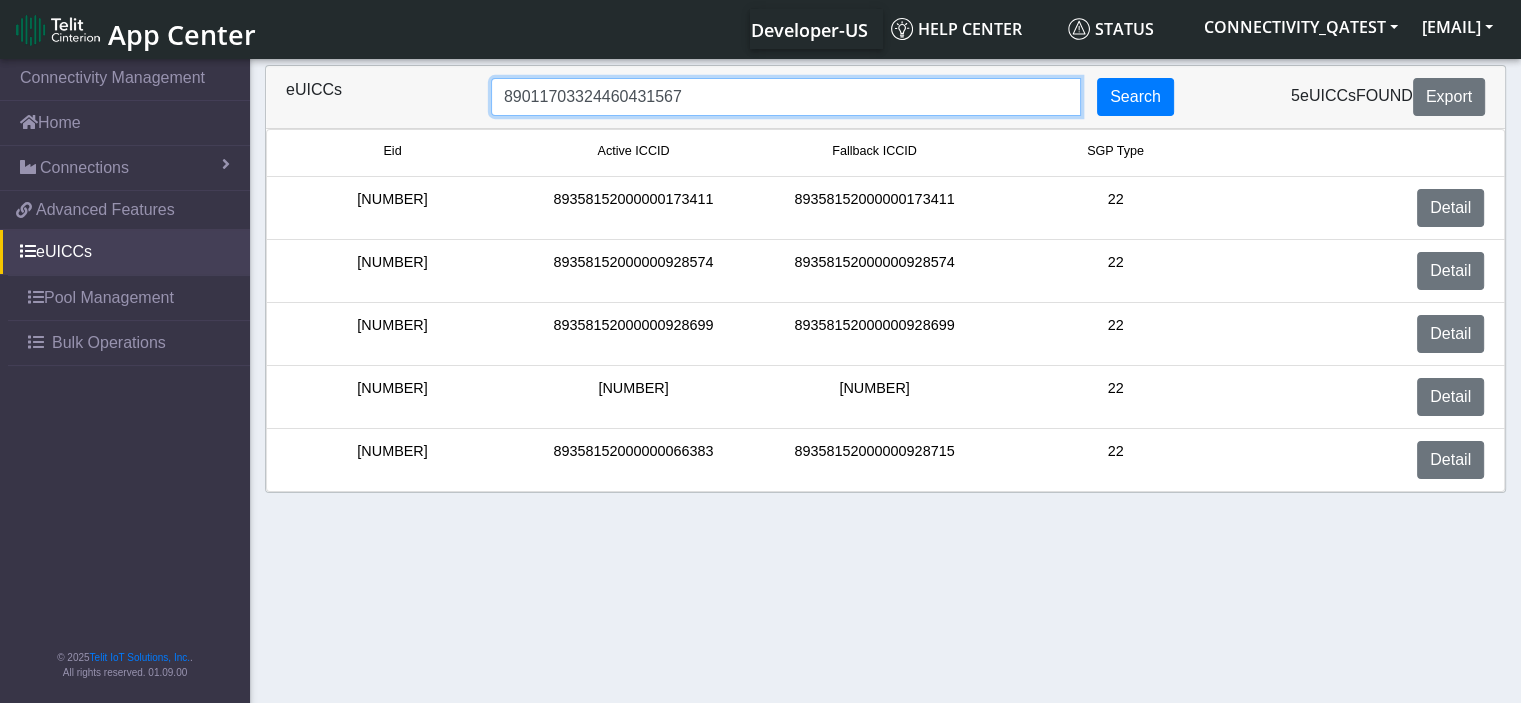 type on "89011703324460431567" 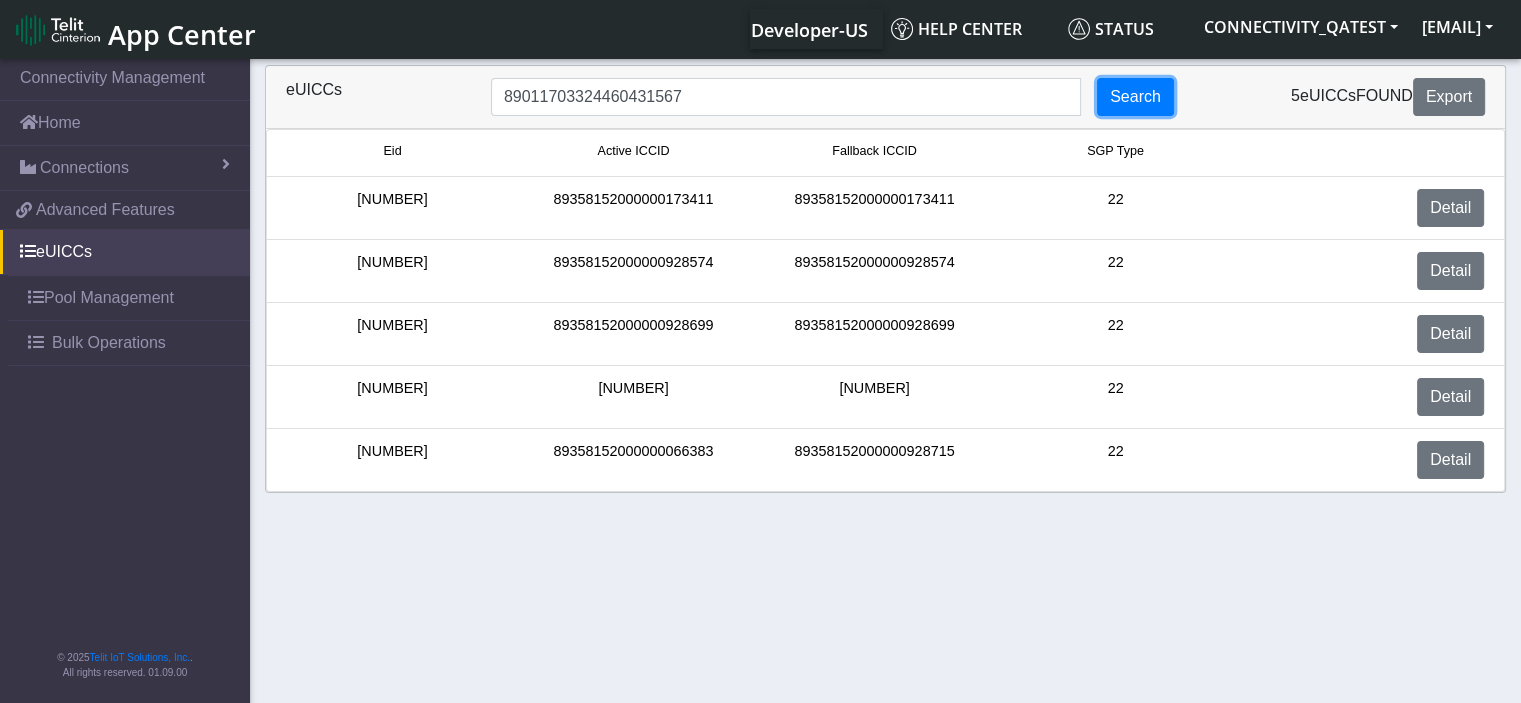 click on "Search" 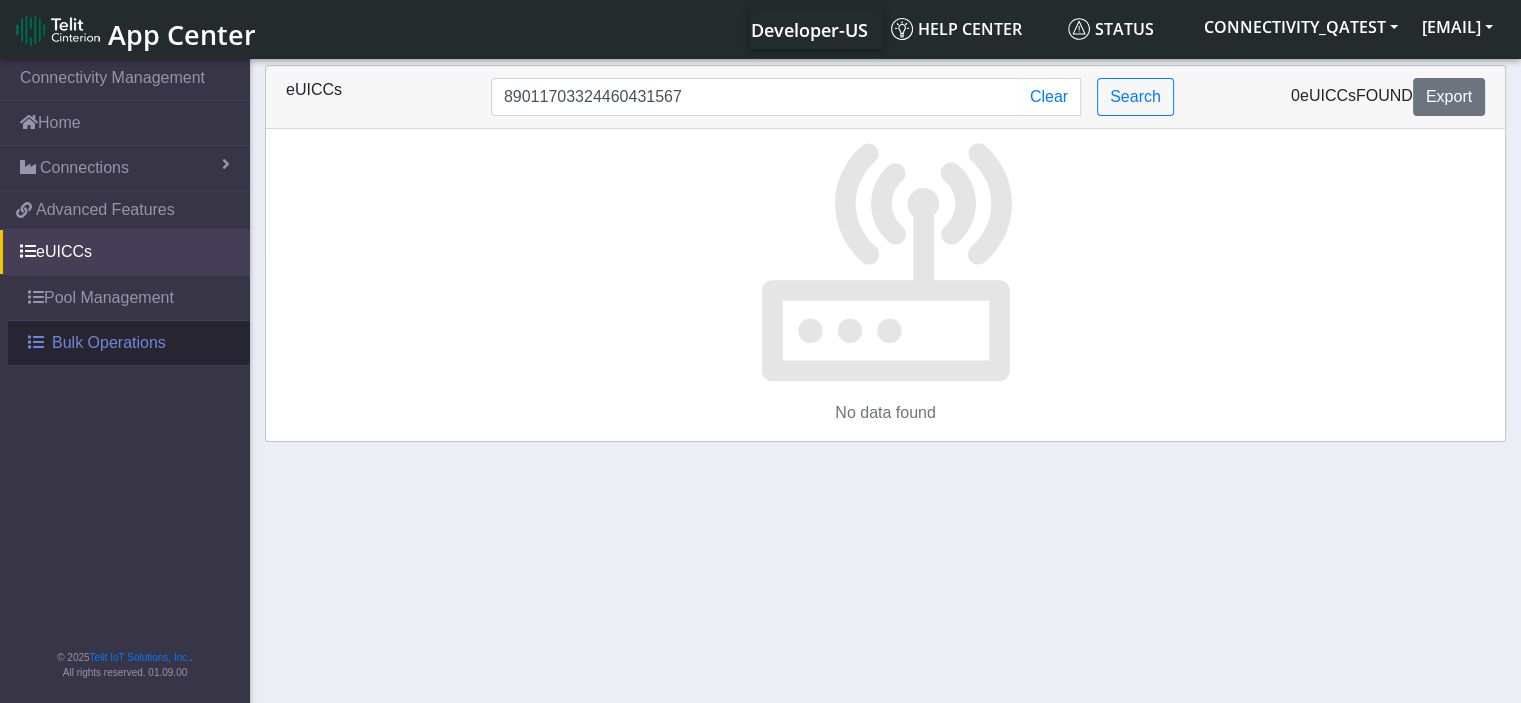 click on "Bulk Operations" at bounding box center [109, 343] 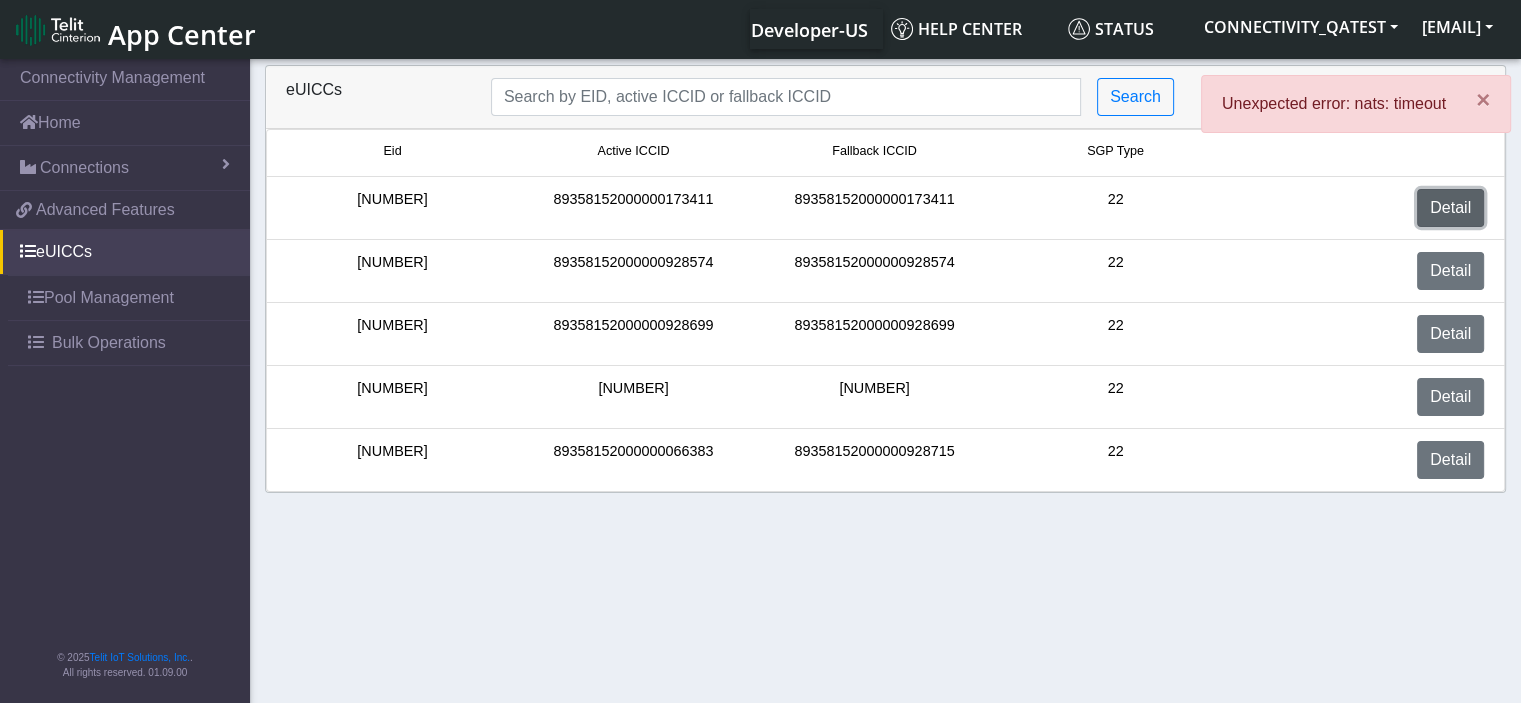 click on "Detail" at bounding box center (1450, 208) 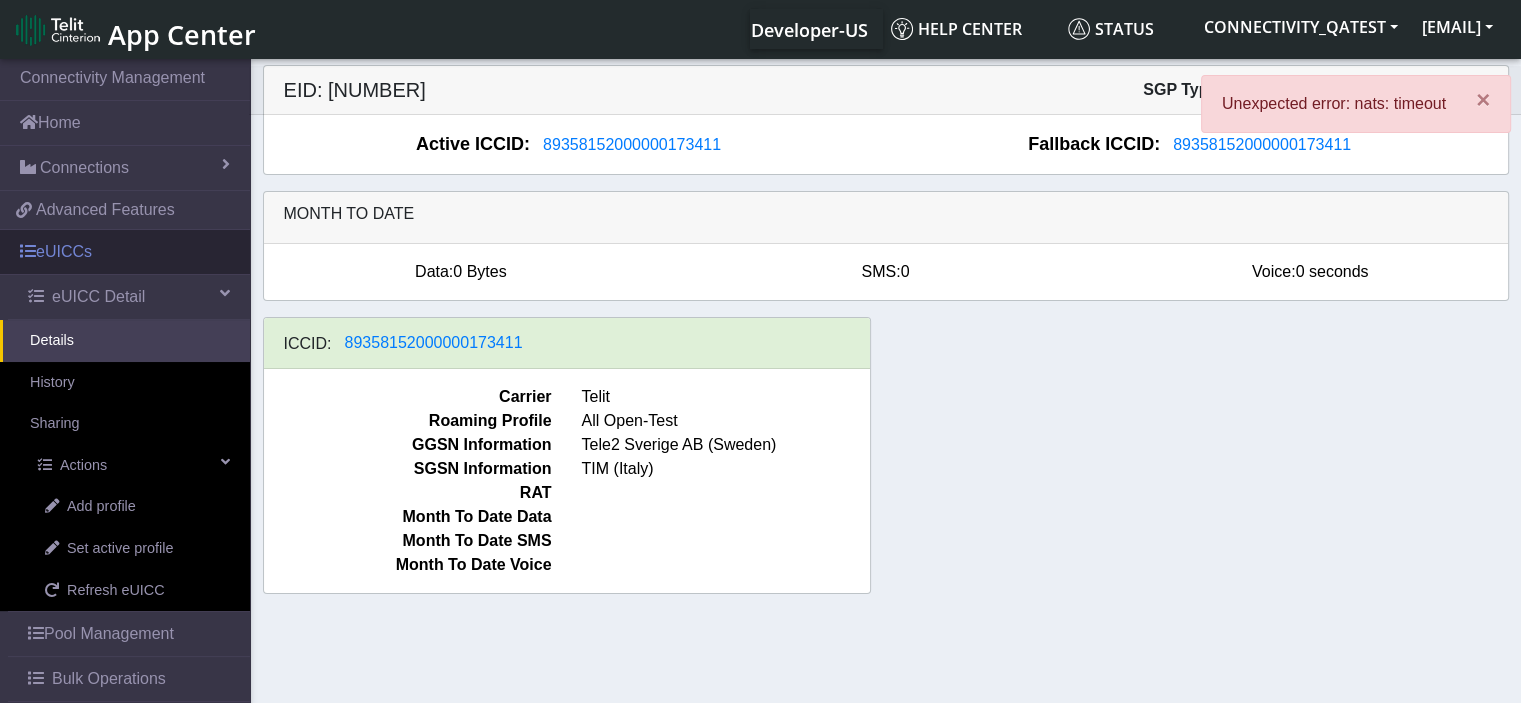 click on "eUICCs" at bounding box center (125, 252) 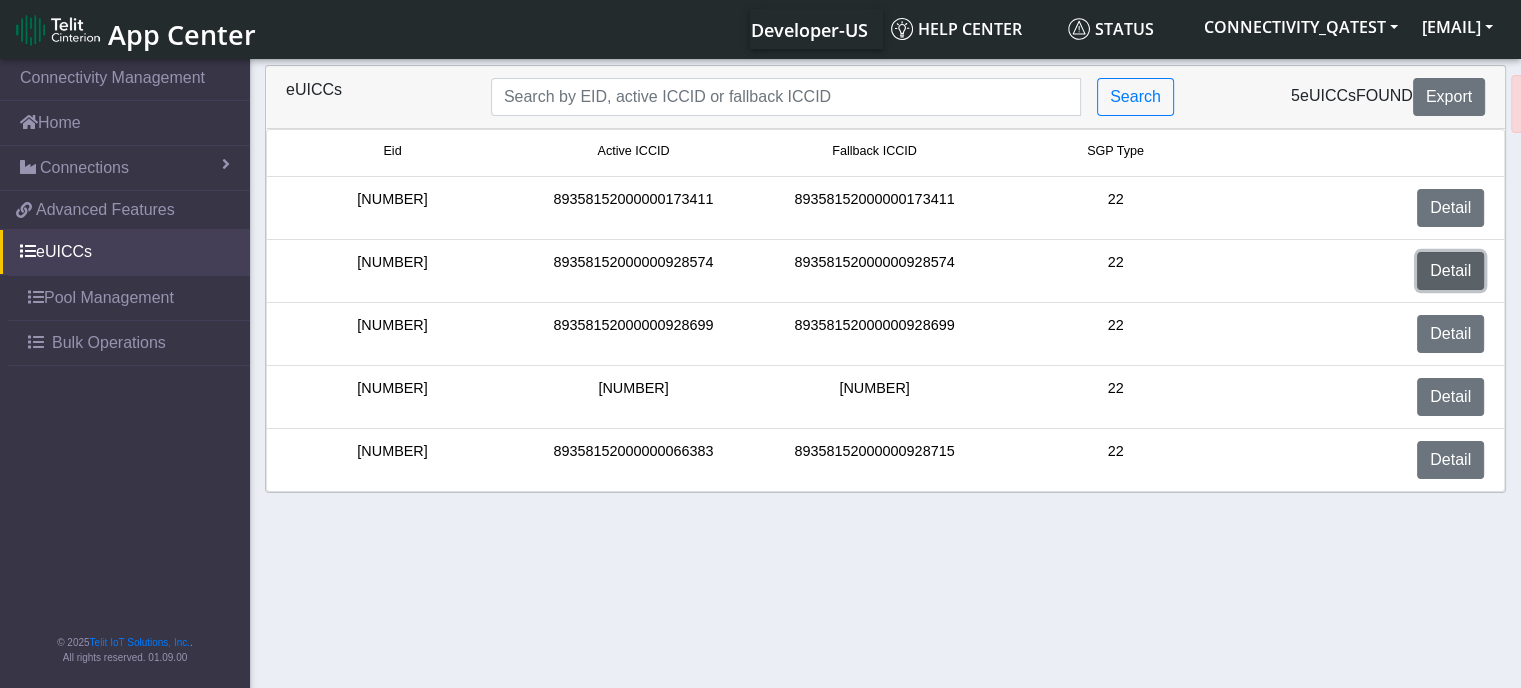 click on "Detail" at bounding box center (1450, 271) 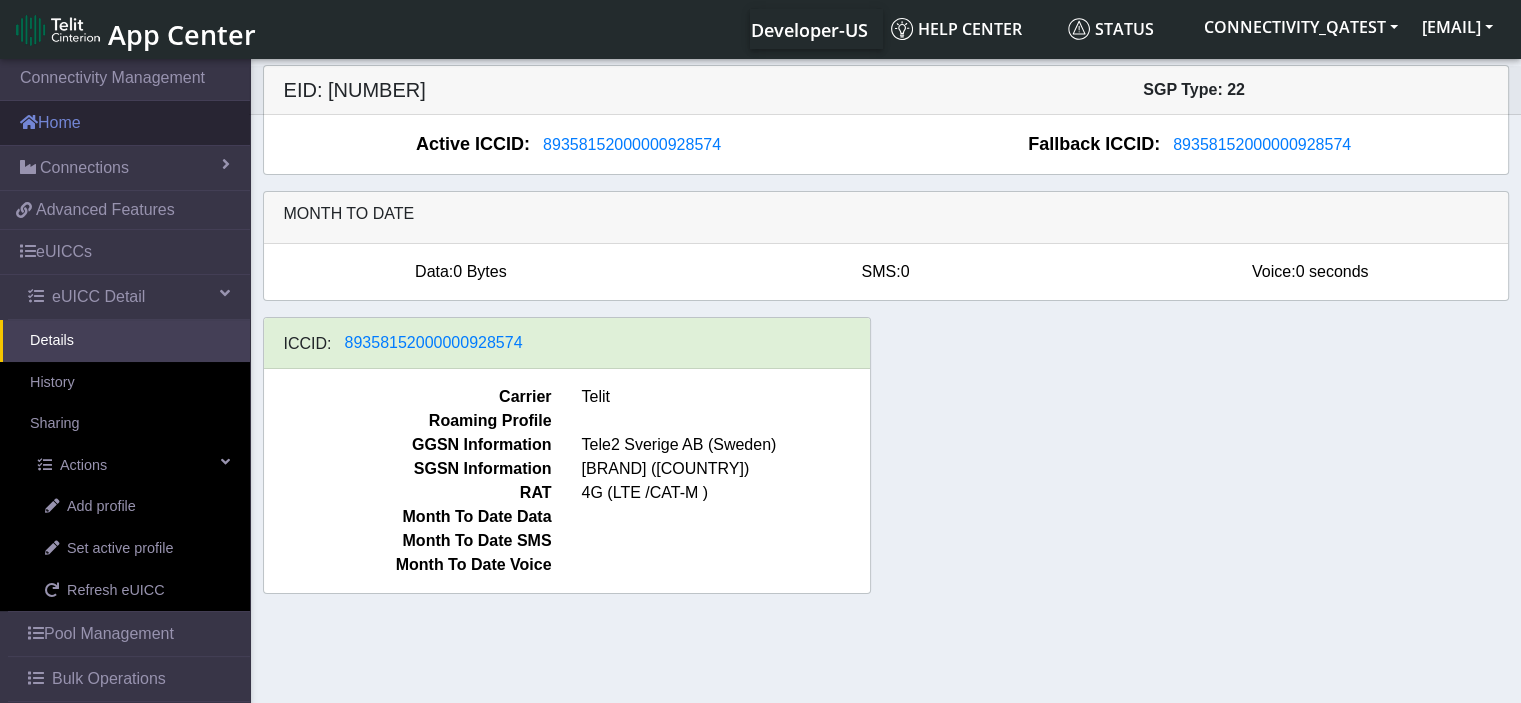 click on "Home" at bounding box center (125, 123) 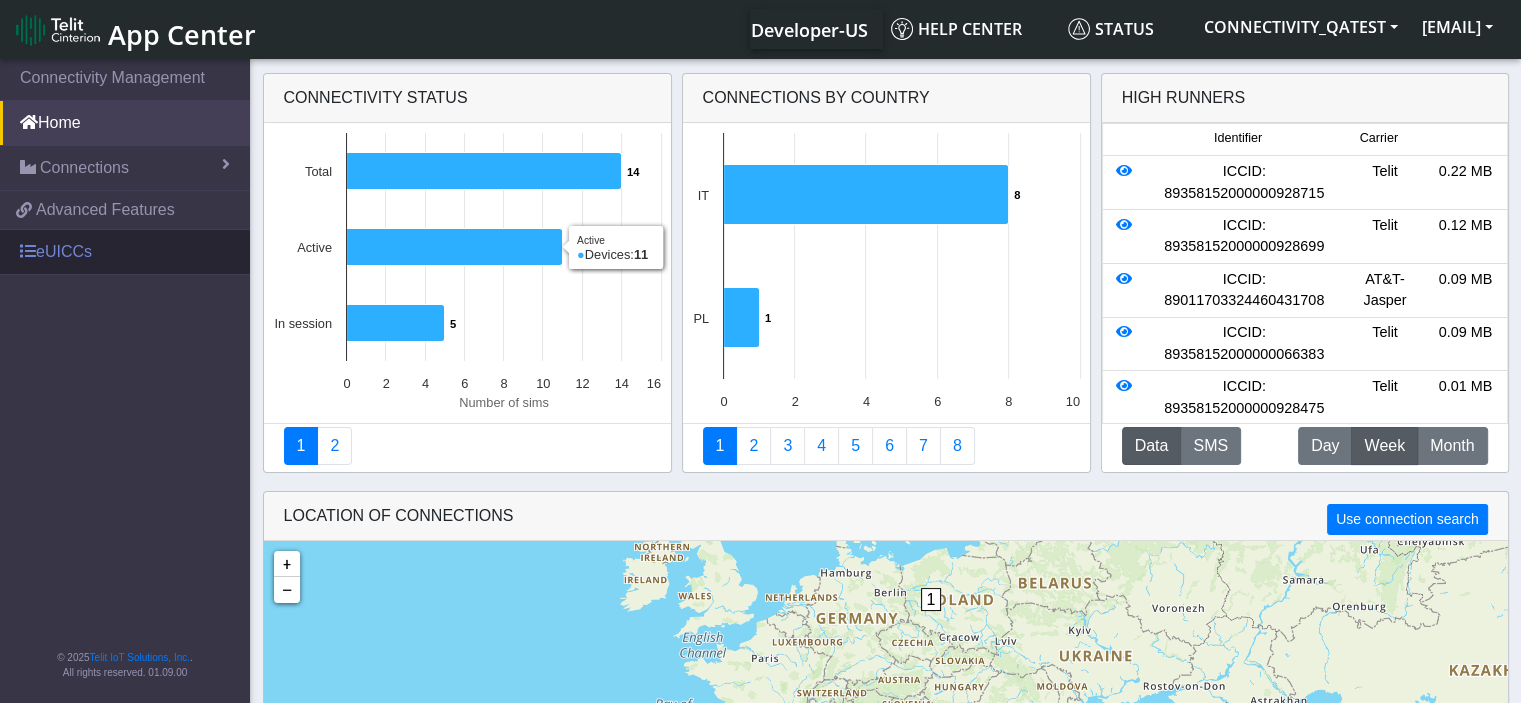 click on "eUICCs" at bounding box center (125, 252) 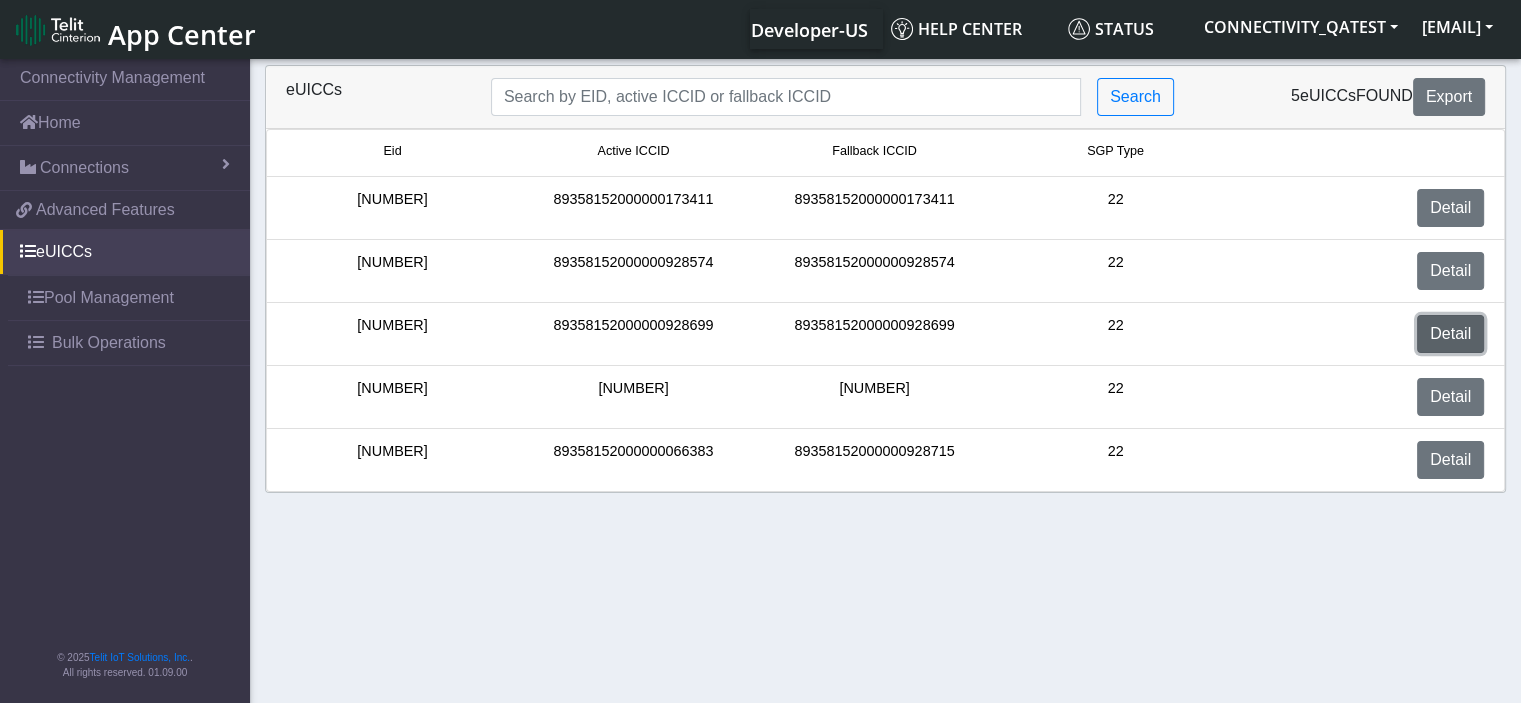 click on "Detail" at bounding box center (1450, 334) 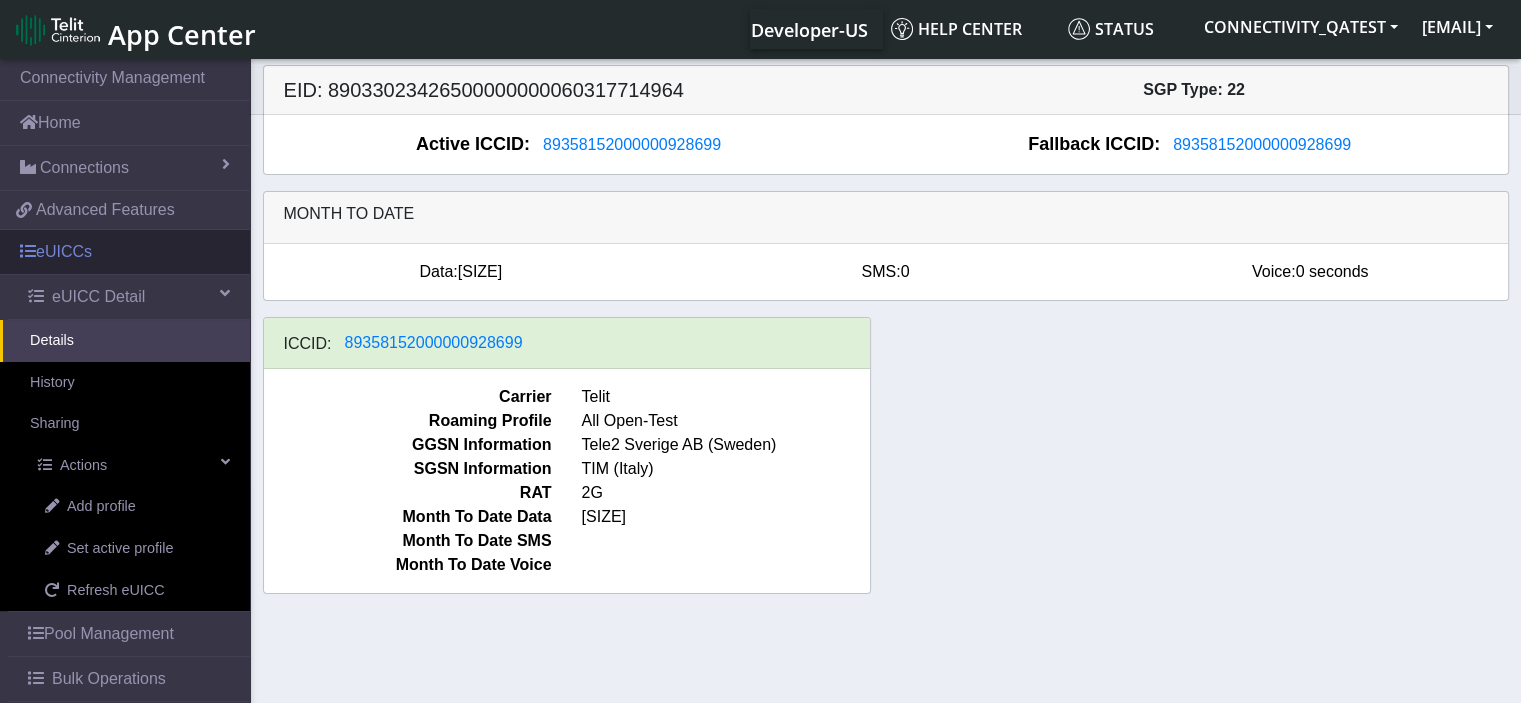 click on "eUICCs" at bounding box center (125, 252) 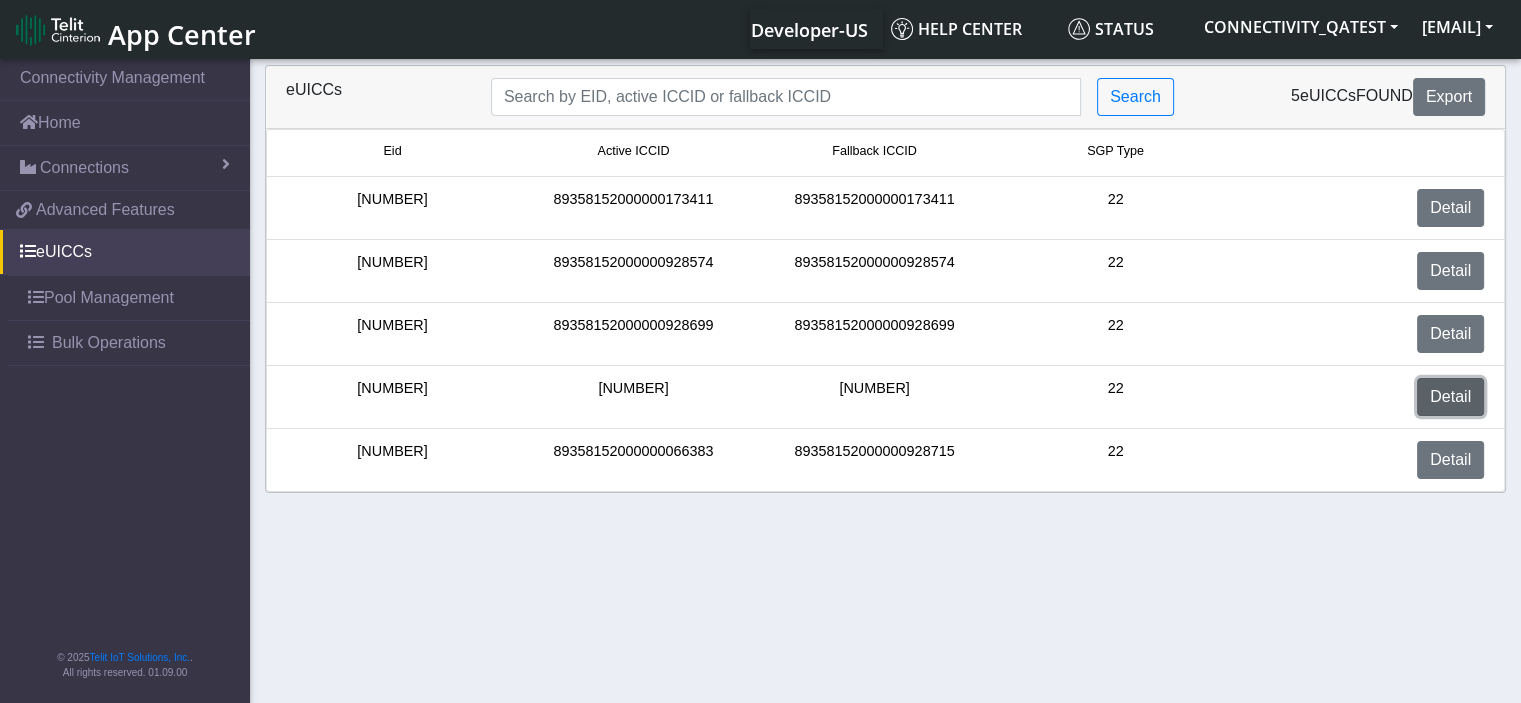 click on "Detail" at bounding box center [1450, 397] 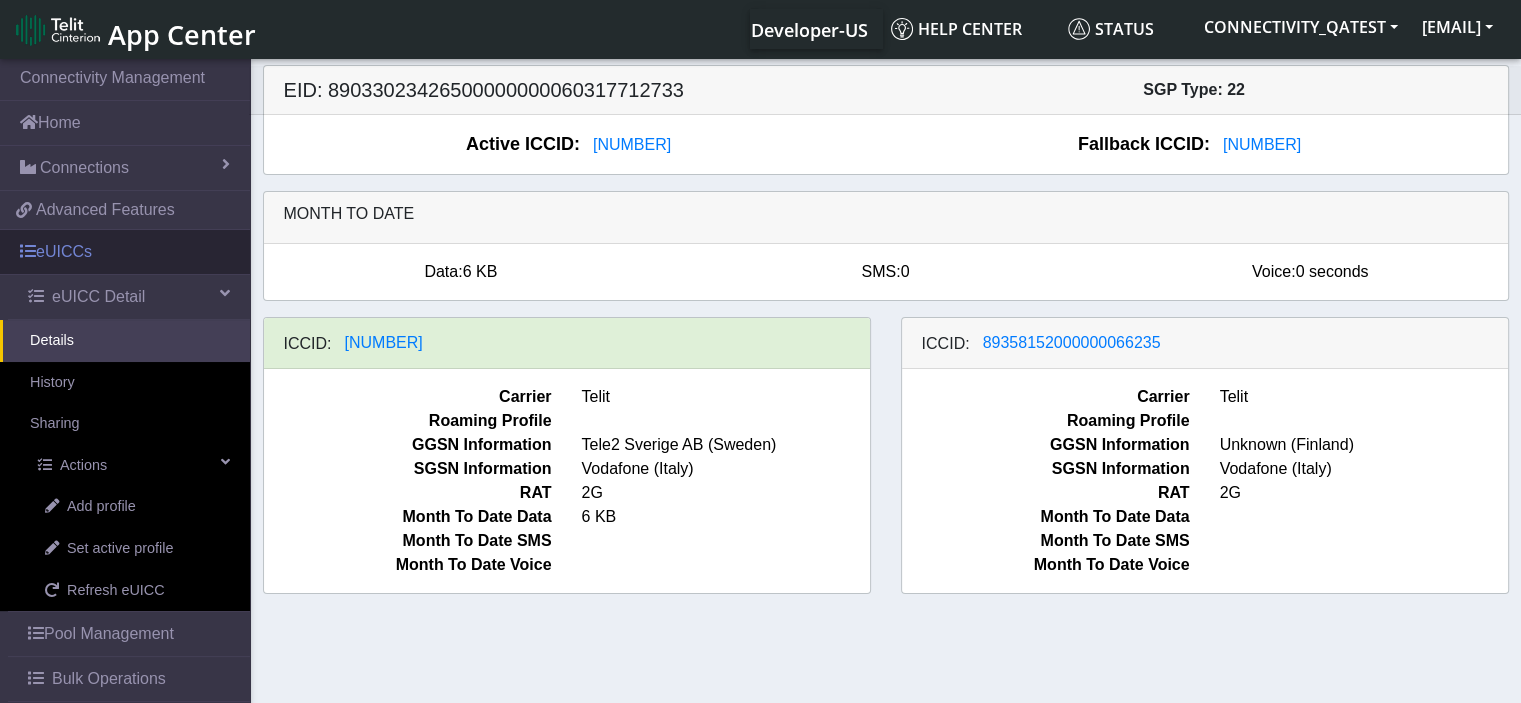 click on "eUICCs" at bounding box center (125, 252) 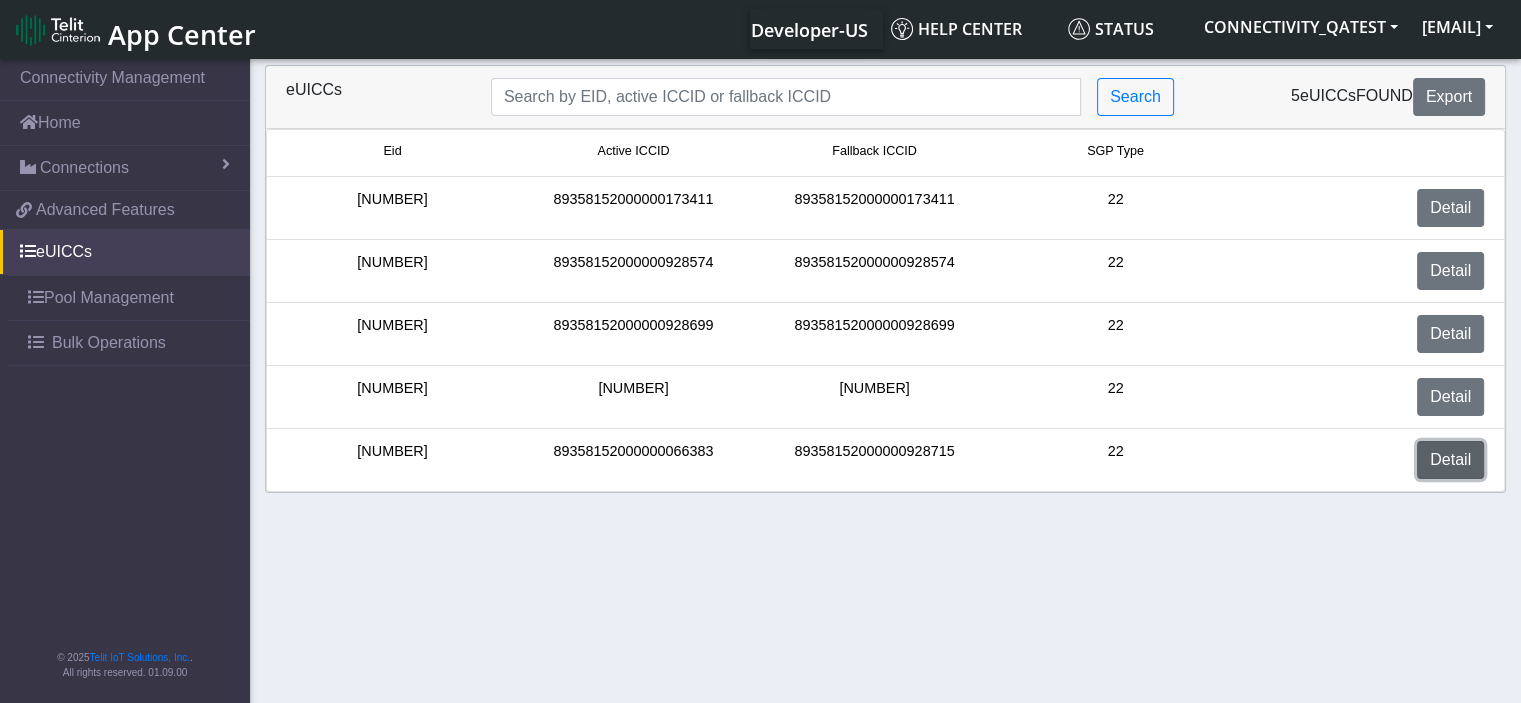 click on "Detail" at bounding box center [1450, 460] 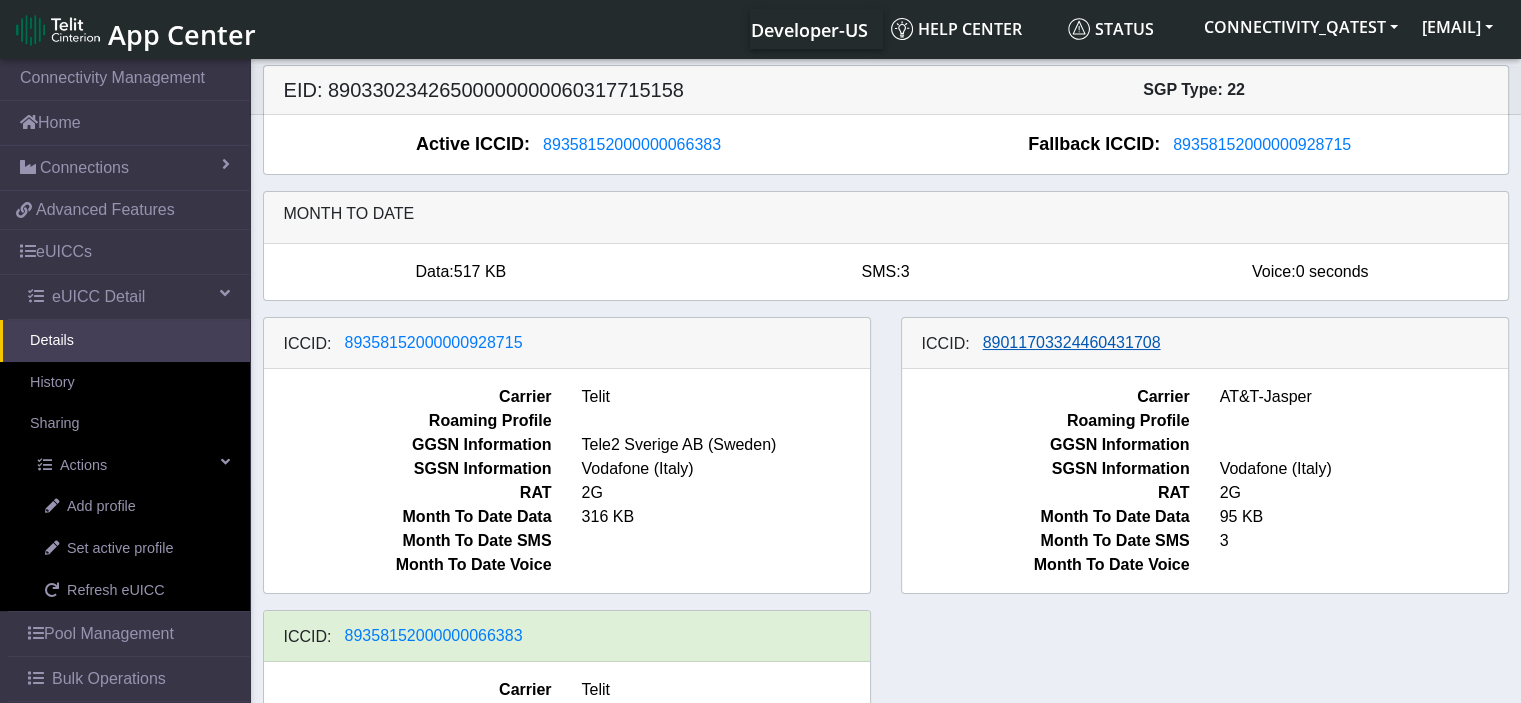 drag, startPoint x: 1125, startPoint y: 351, endPoint x: 1007, endPoint y: 351, distance: 118 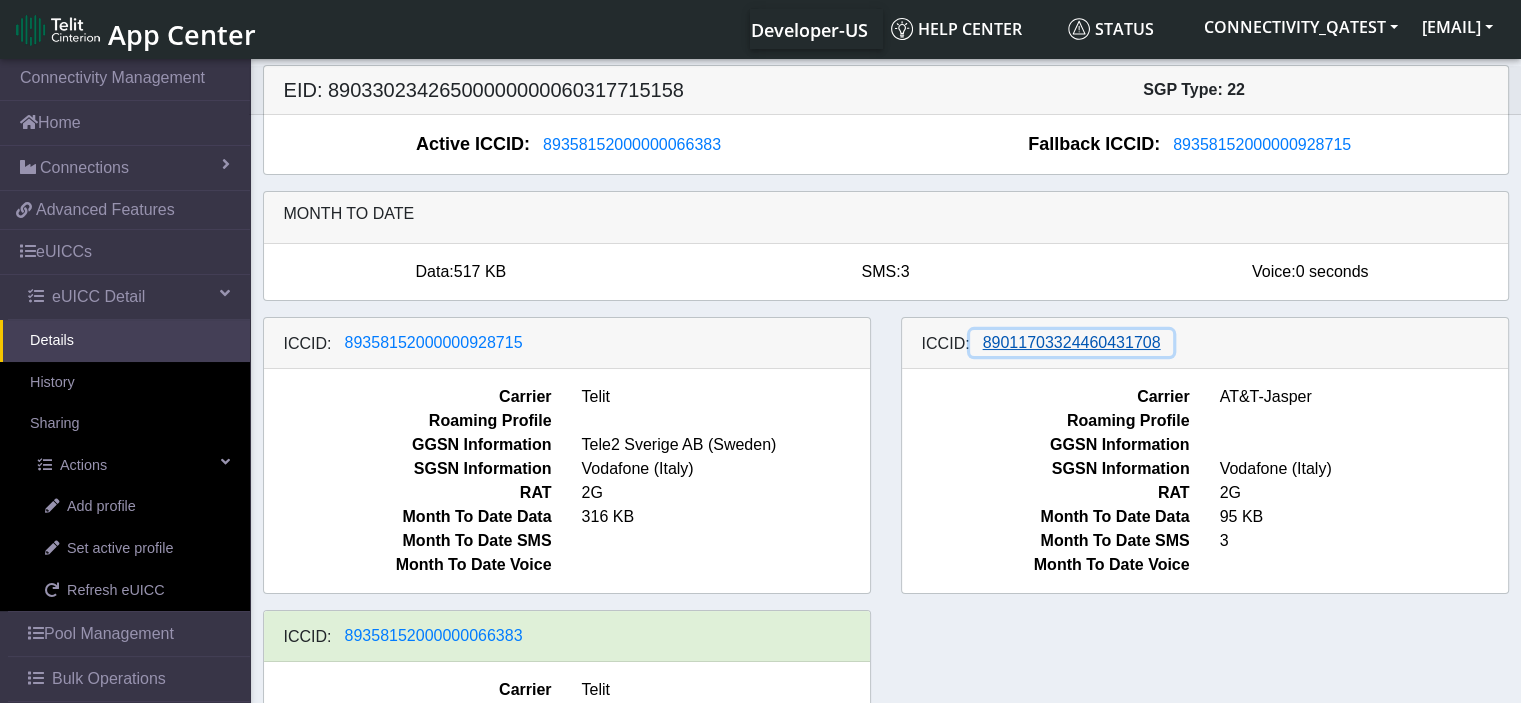 click on "89011703324460431708" at bounding box center [1072, 343] 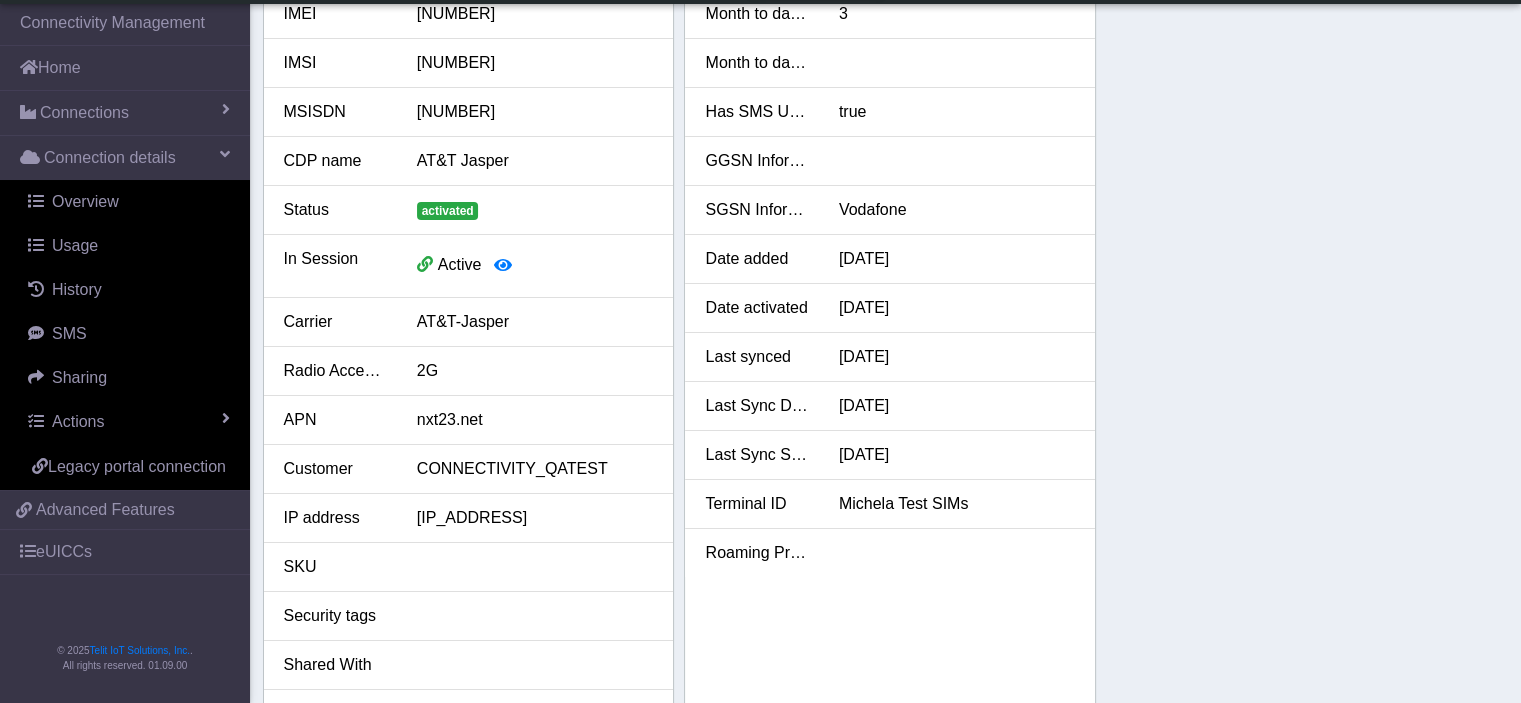 scroll, scrollTop: 0, scrollLeft: 0, axis: both 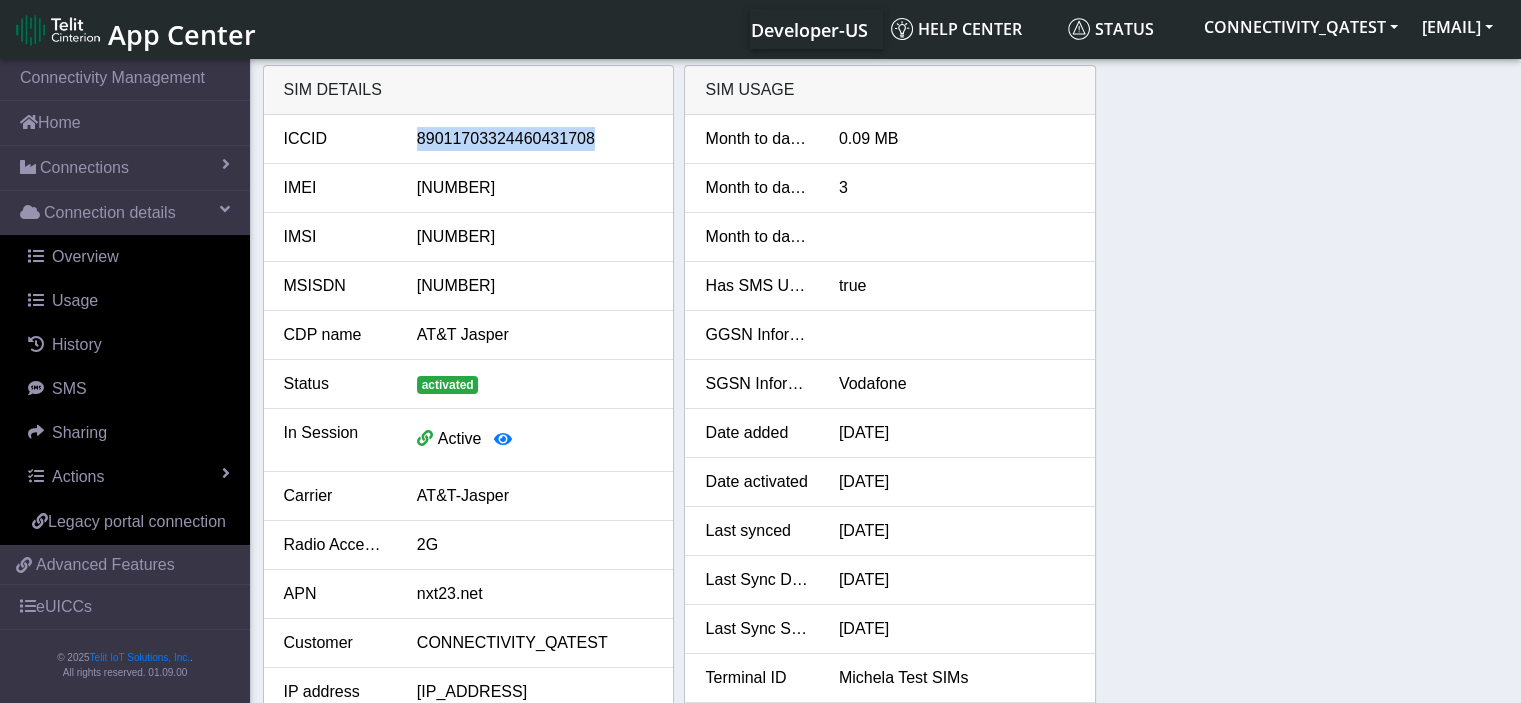 drag, startPoint x: 604, startPoint y: 142, endPoint x: 415, endPoint y: 141, distance: 189.00264 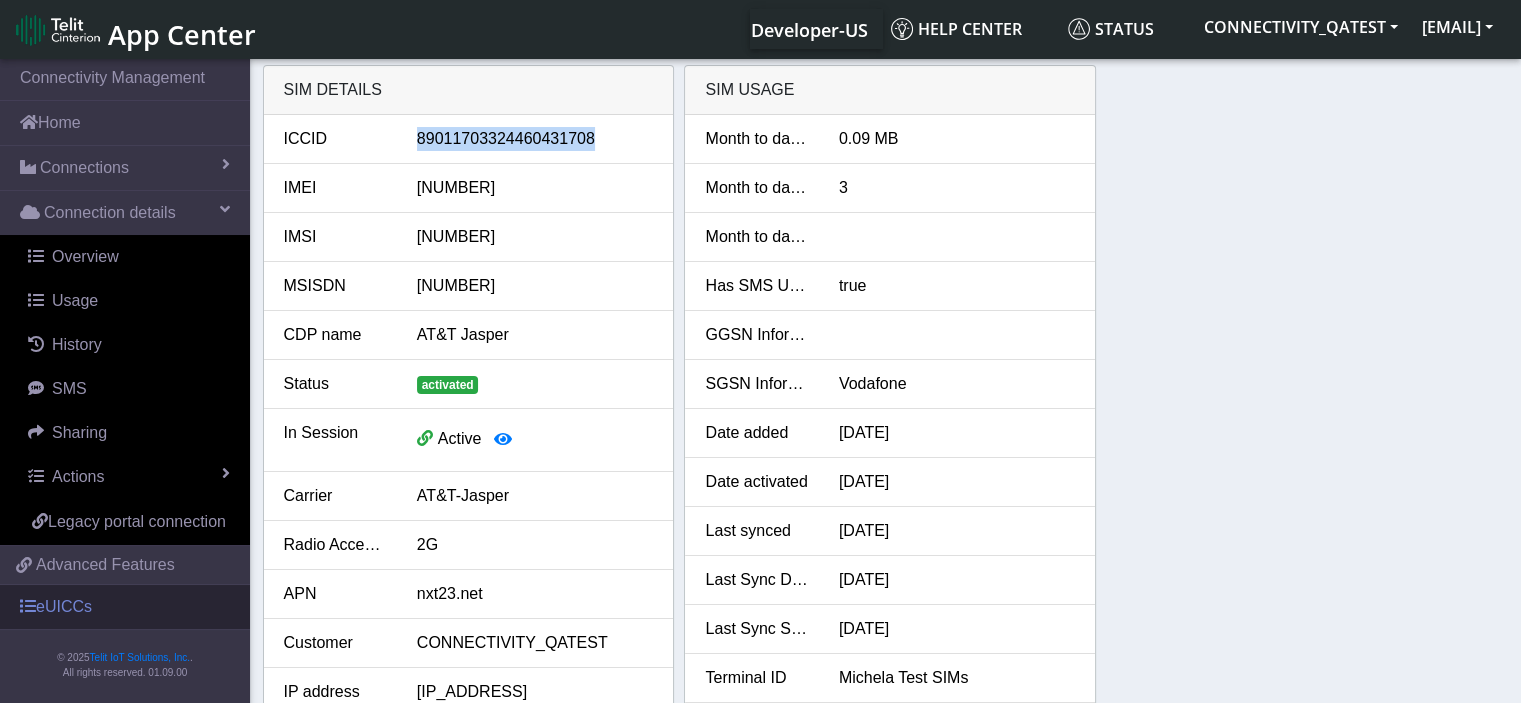 click on "eUICCs" at bounding box center [125, 607] 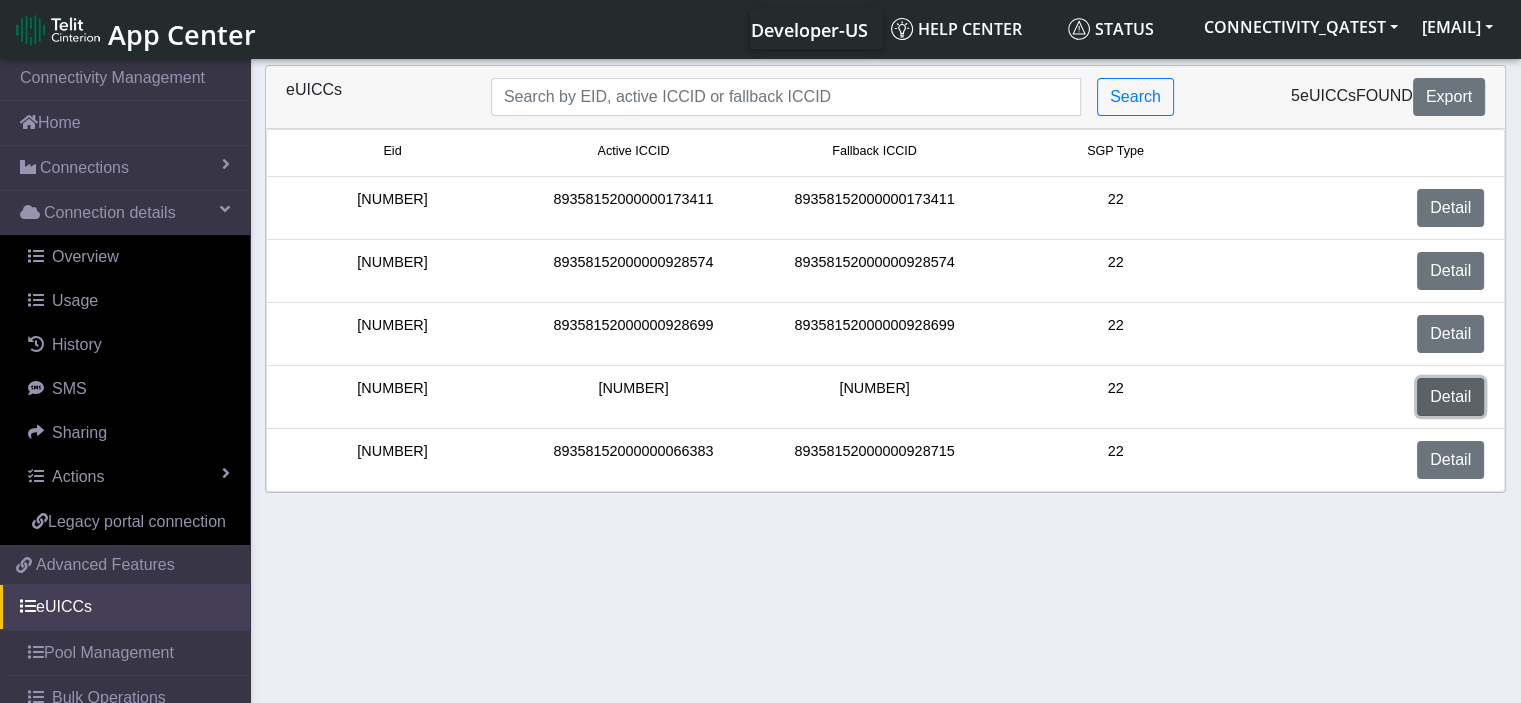 click on "Detail" at bounding box center [1450, 397] 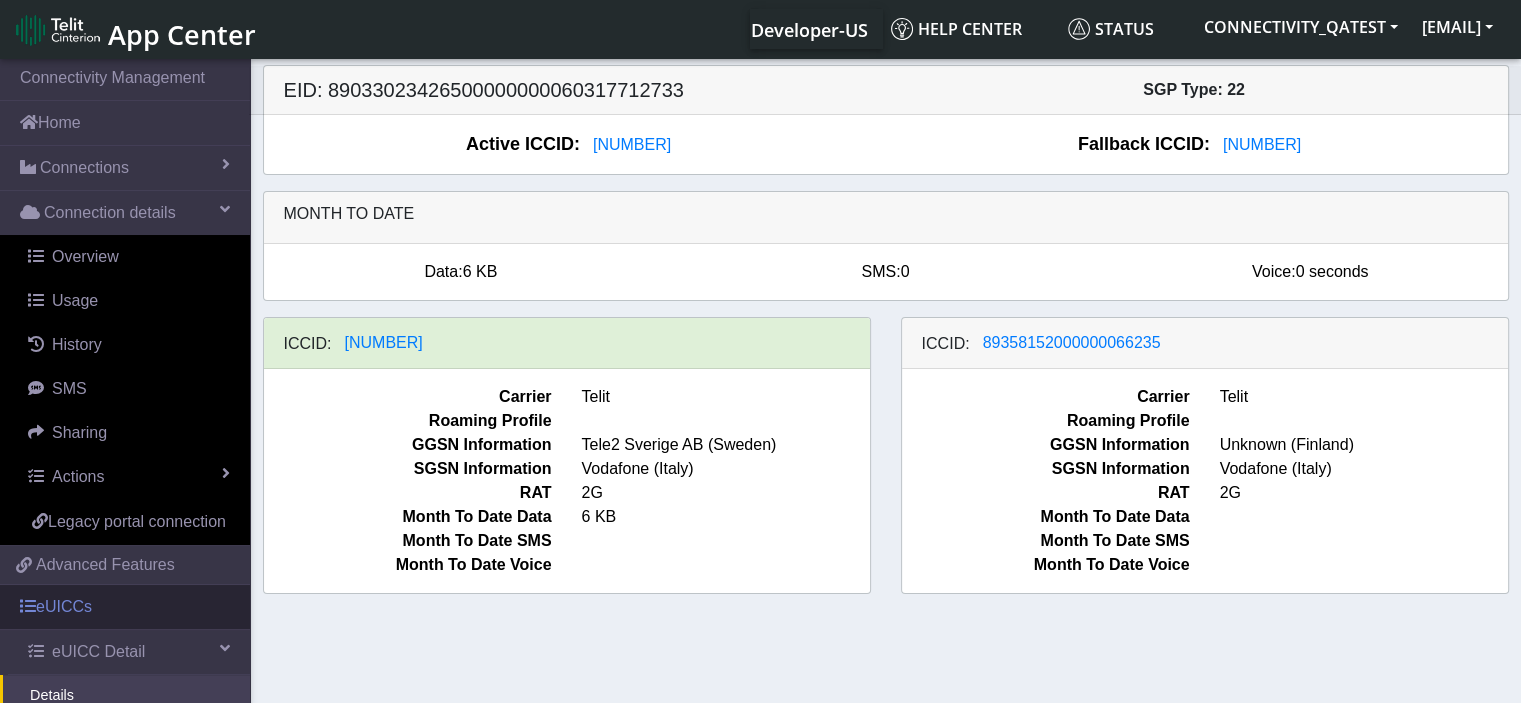click on "eUICCs" at bounding box center [125, 607] 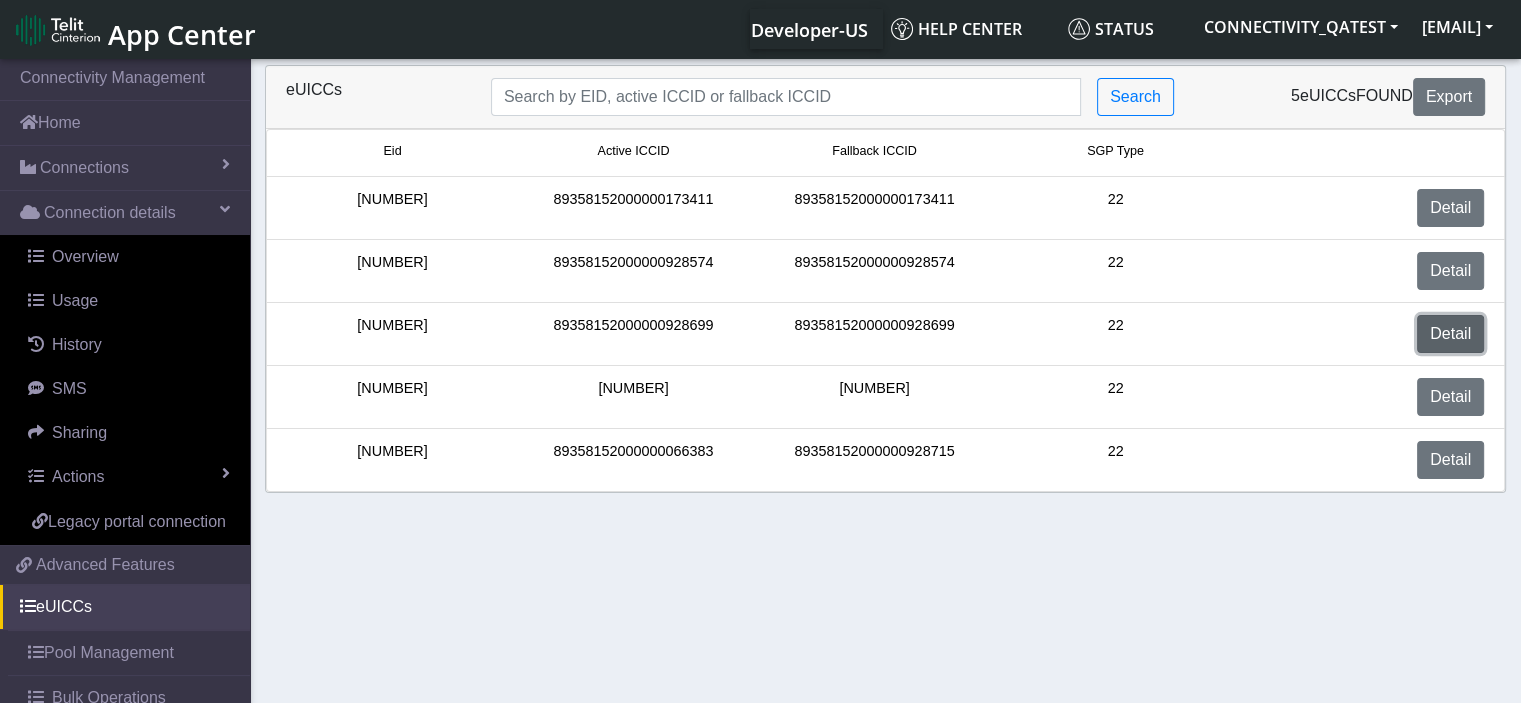 click on "Detail" at bounding box center (1450, 334) 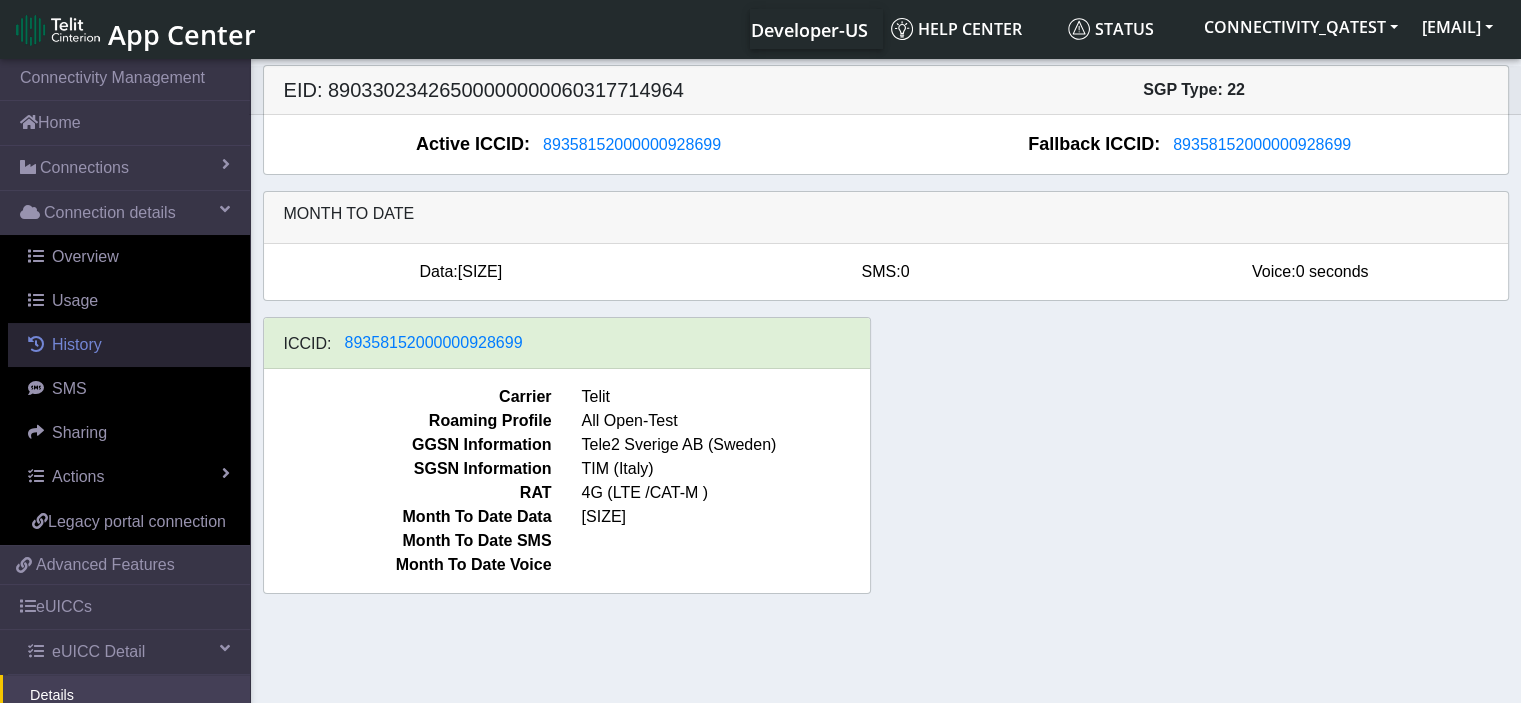 click on "History" at bounding box center (77, 344) 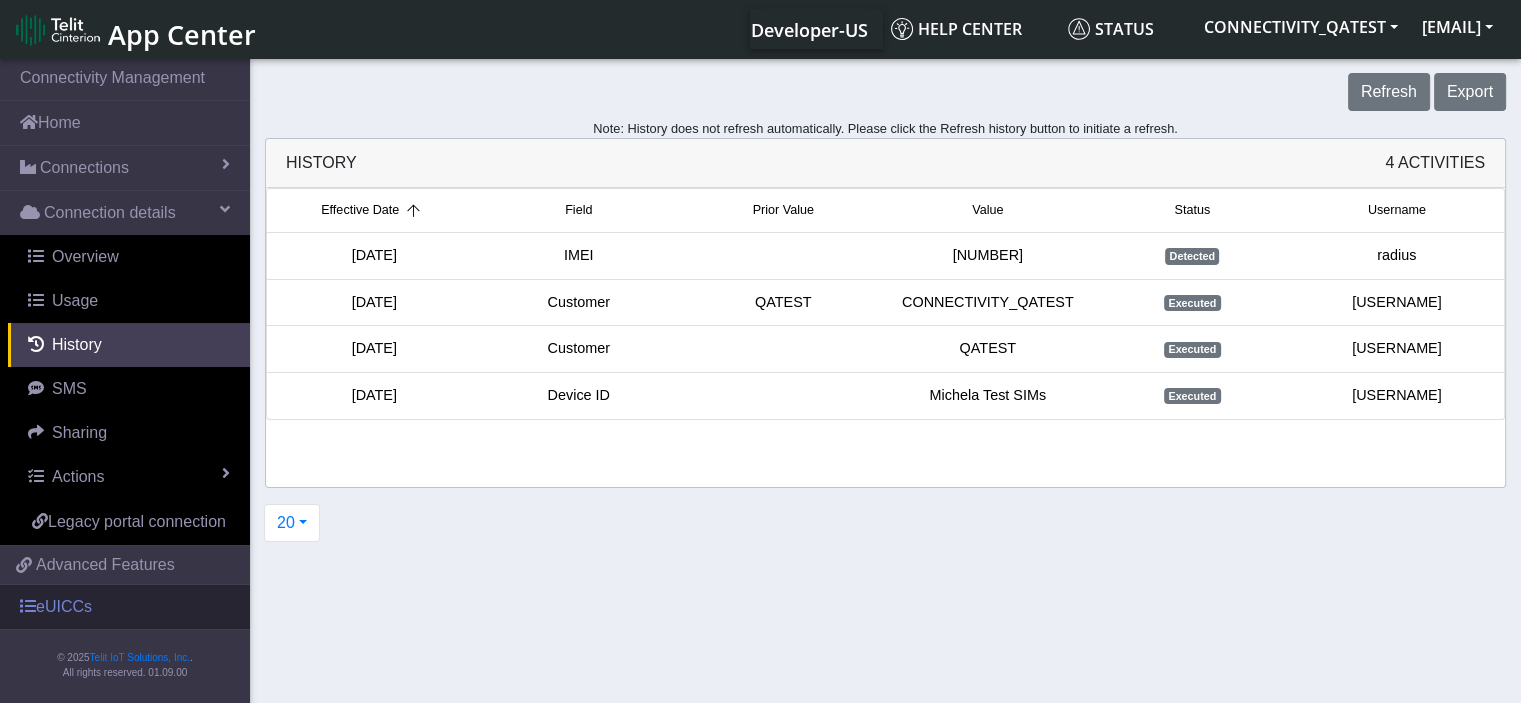 click on "eUICCs" at bounding box center [125, 607] 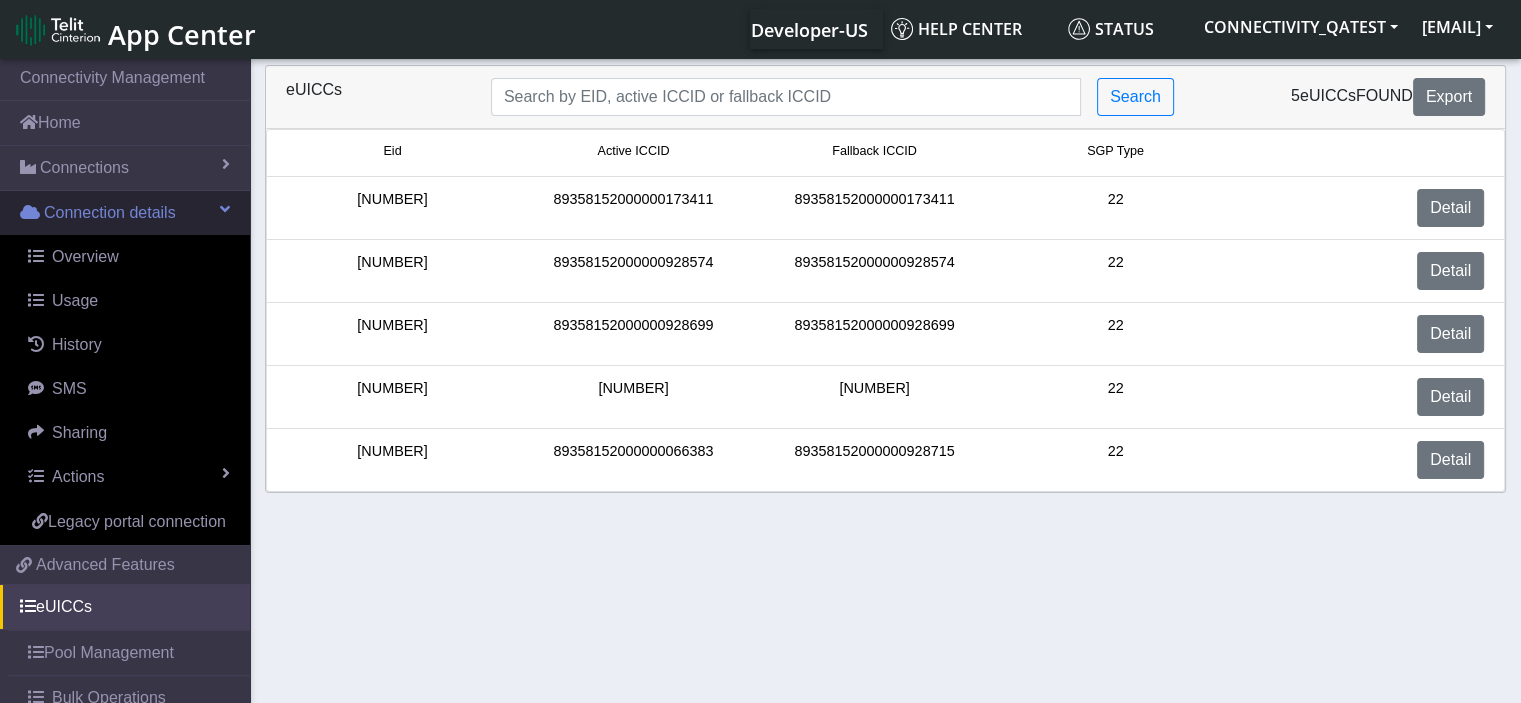 click on "Connection details" at bounding box center (125, 213) 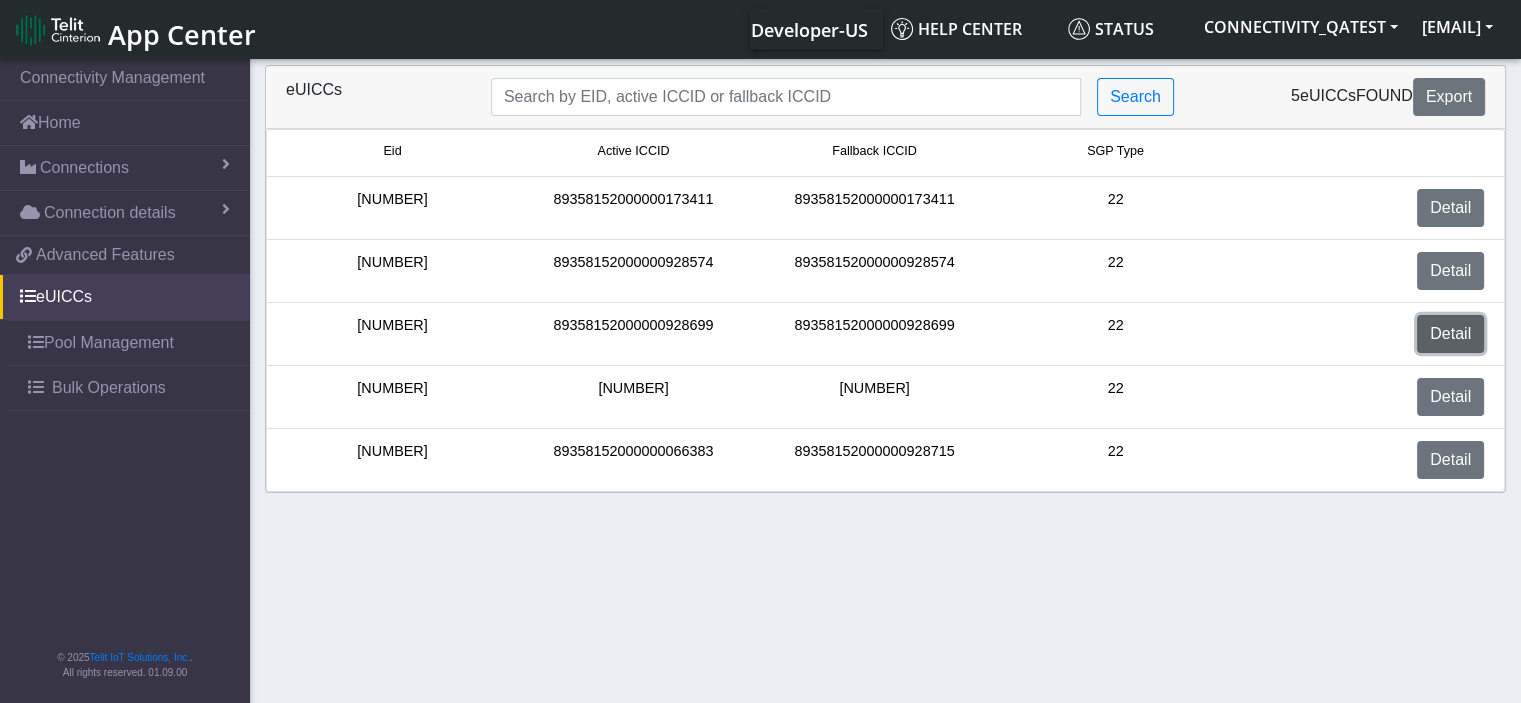 click on "Detail" at bounding box center [1450, 334] 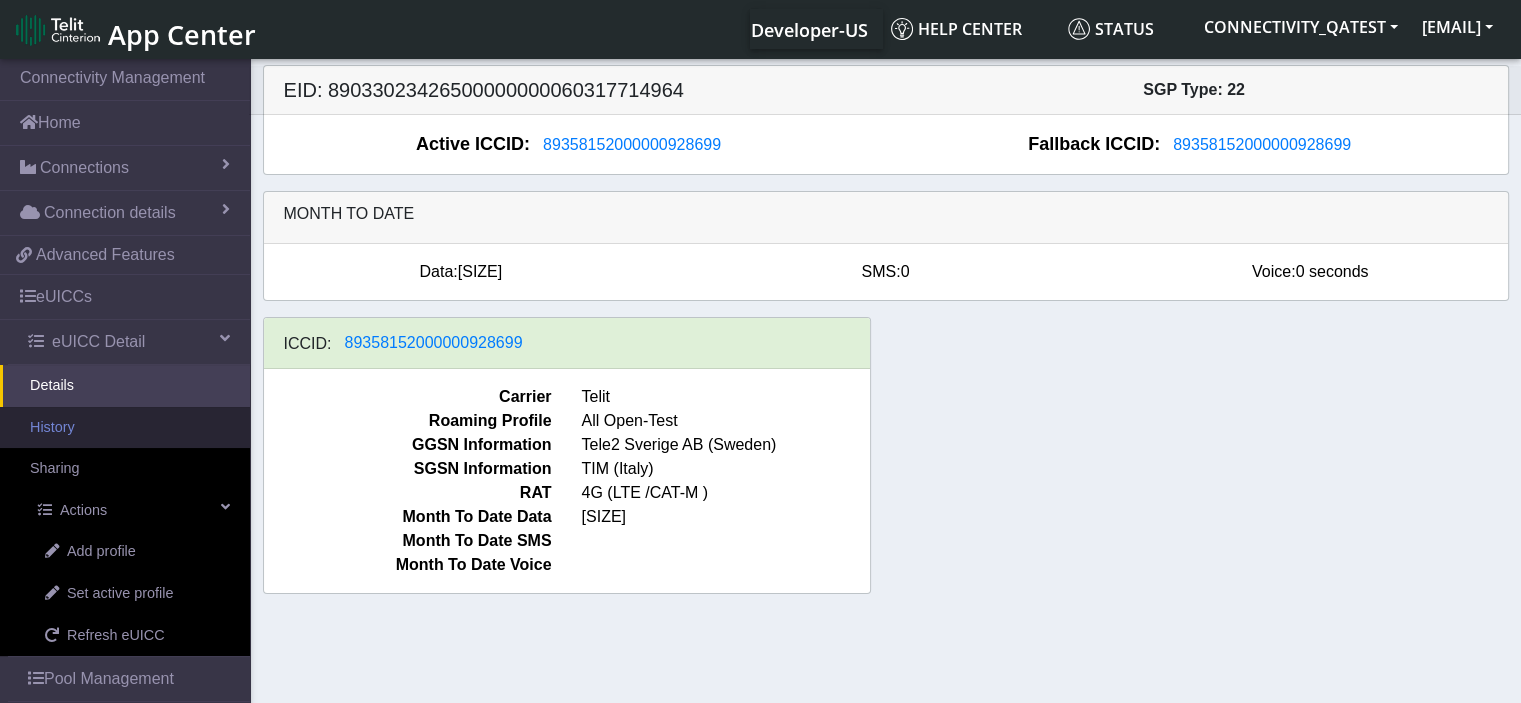 click on "History" at bounding box center (125, 428) 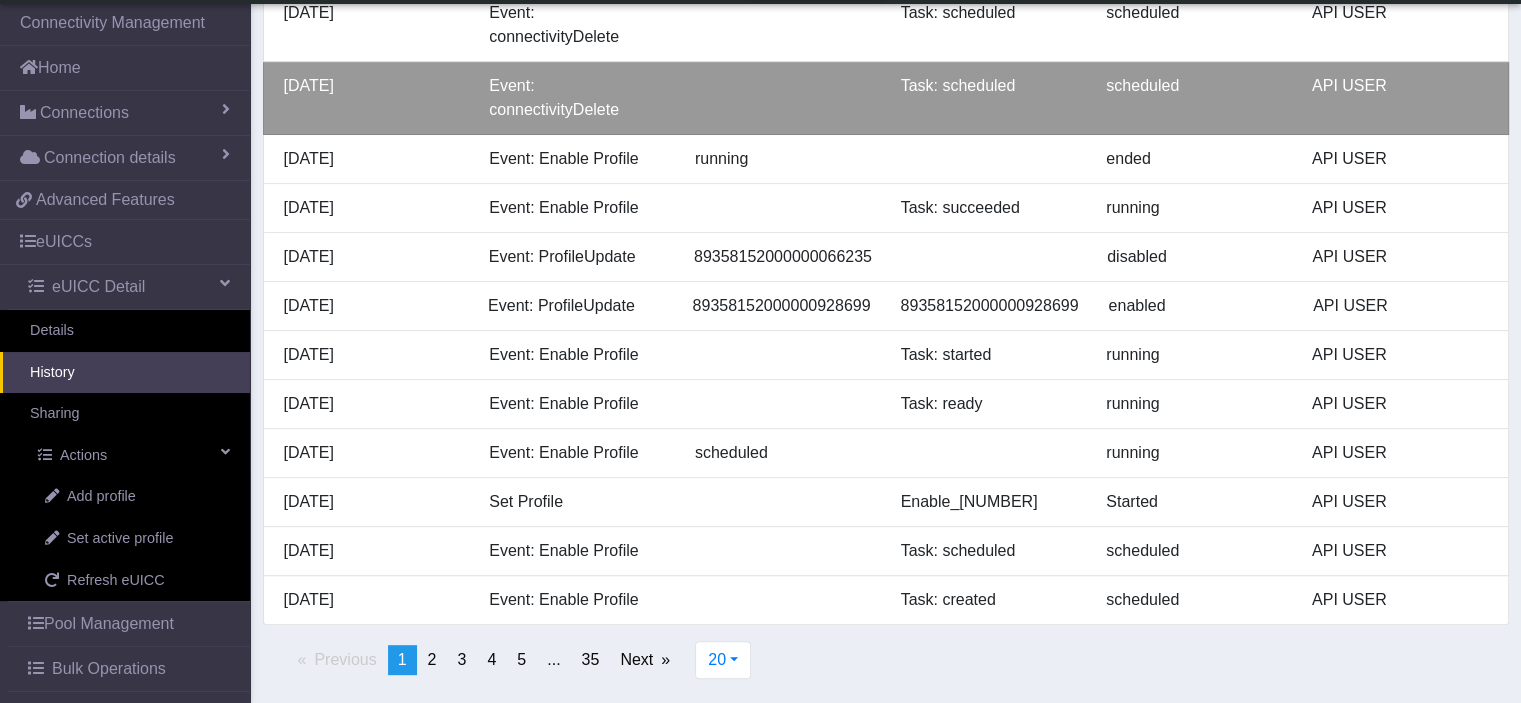 scroll, scrollTop: 1094, scrollLeft: 0, axis: vertical 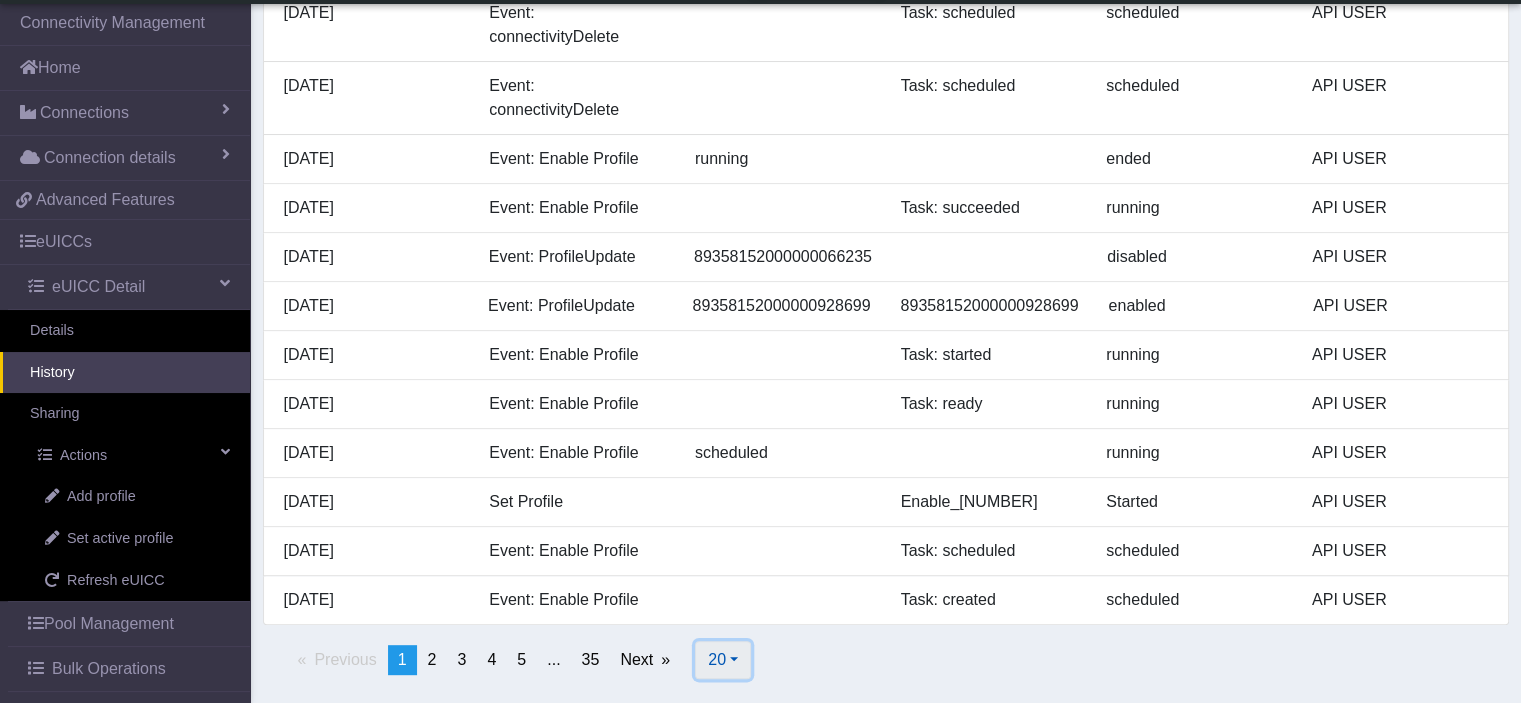 click on "20" at bounding box center [723, 660] 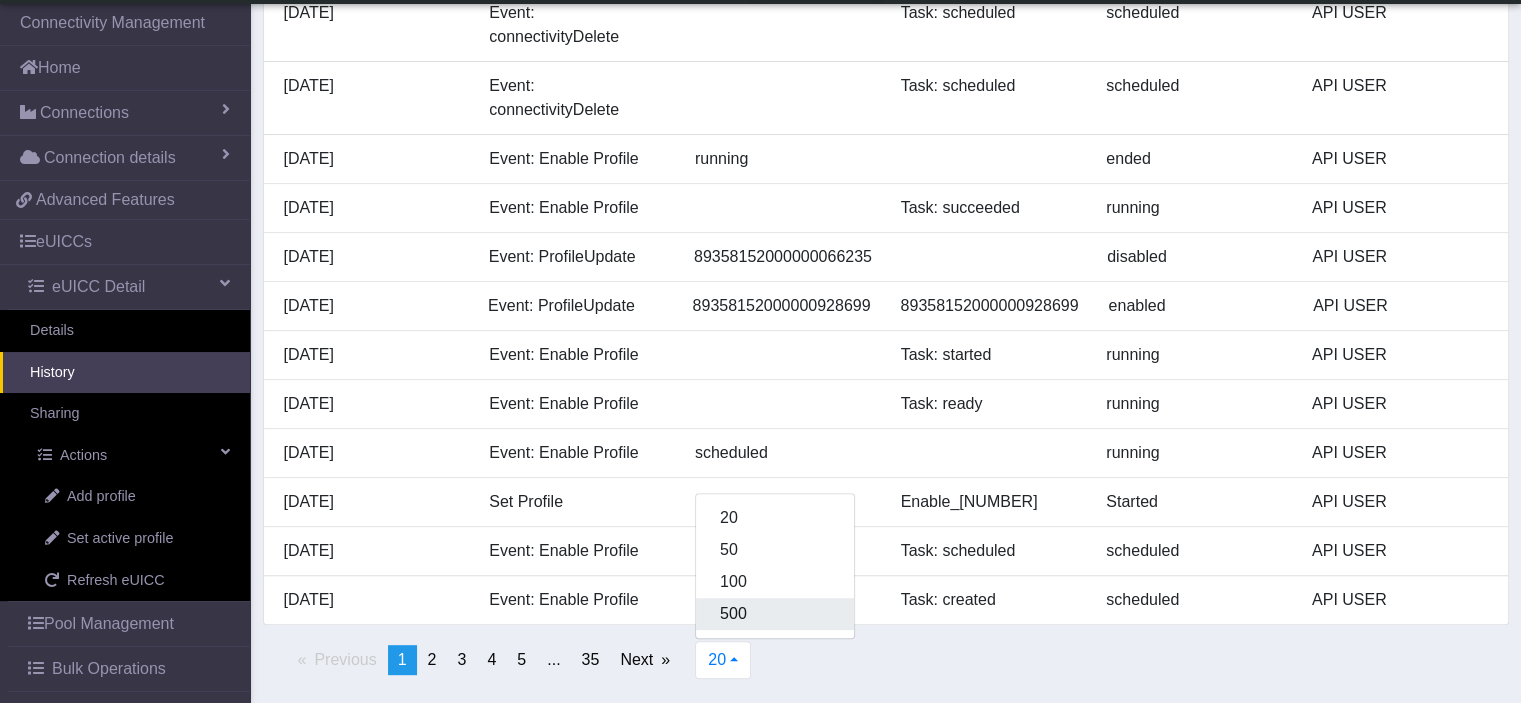 click on "500" 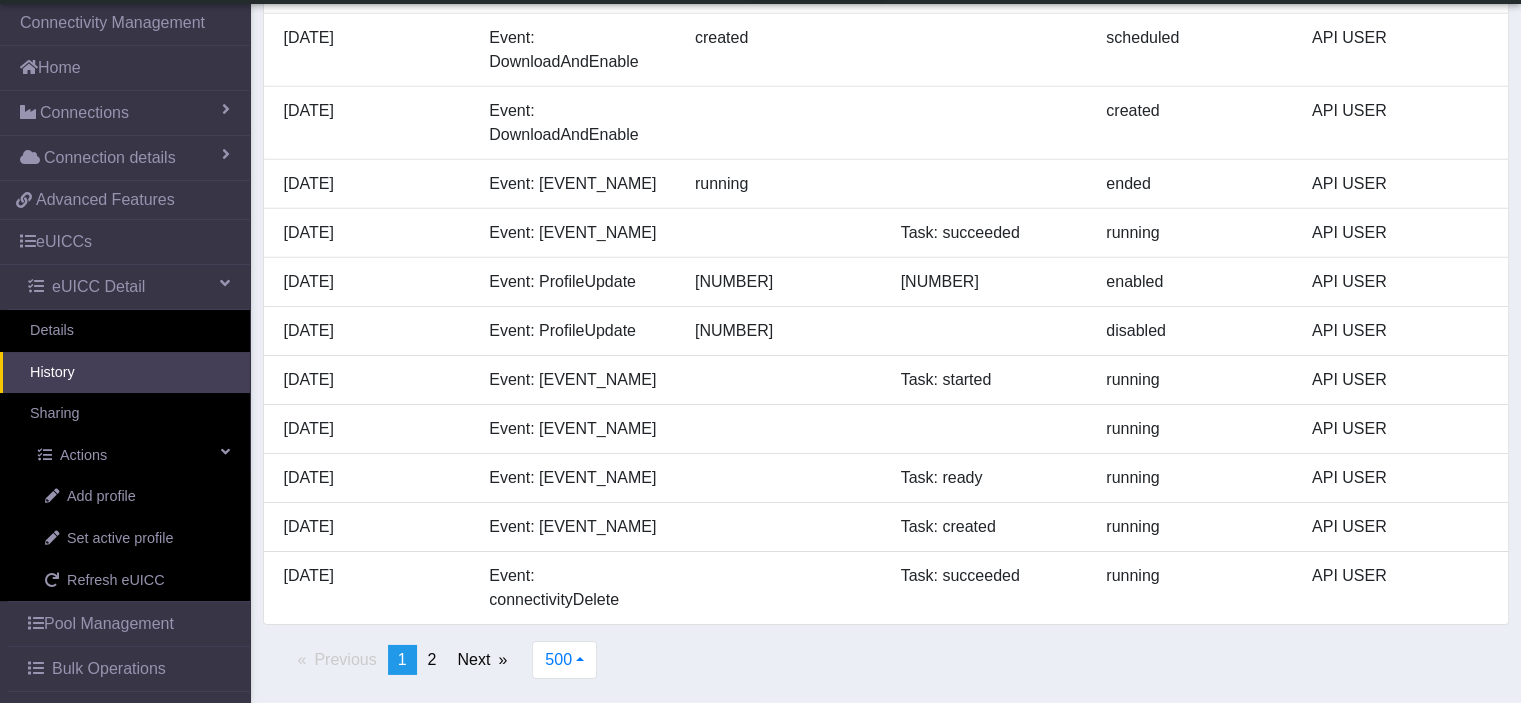 scroll, scrollTop: 35035, scrollLeft: 0, axis: vertical 